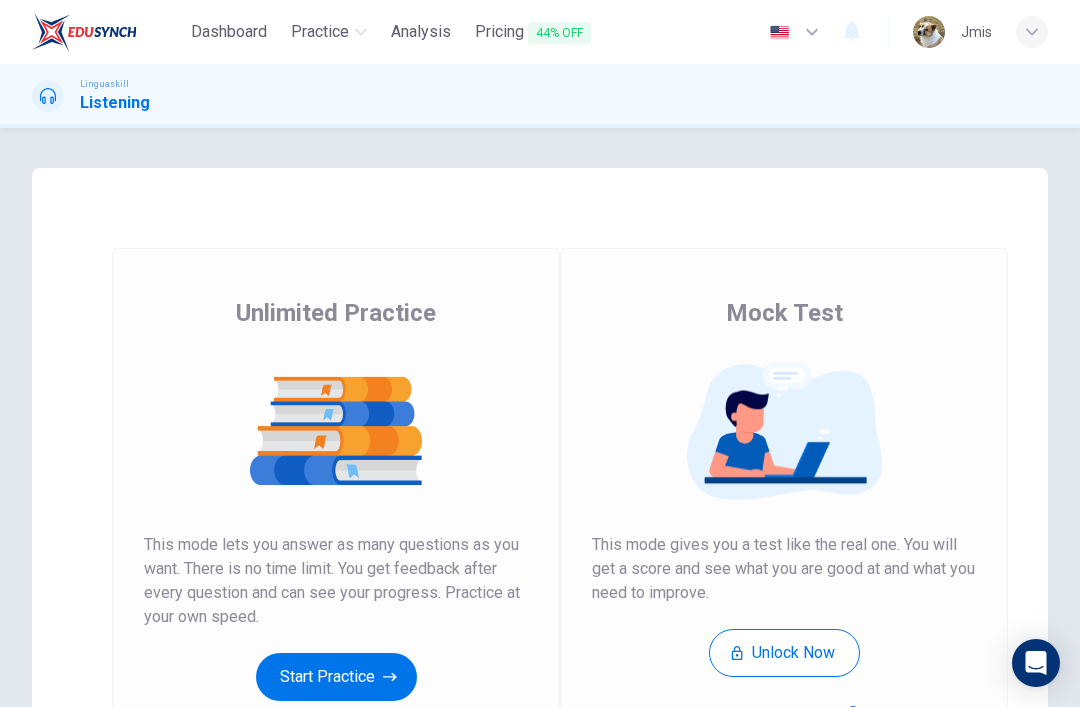 scroll, scrollTop: 0, scrollLeft: 0, axis: both 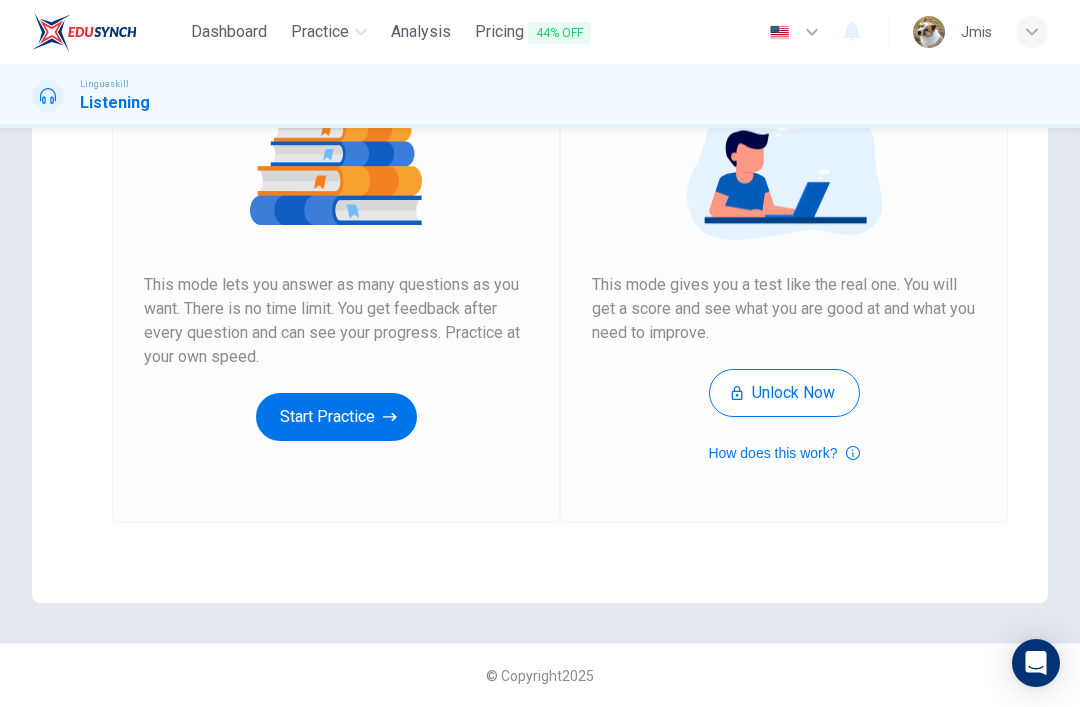 click on "Start Practice" at bounding box center [336, 417] 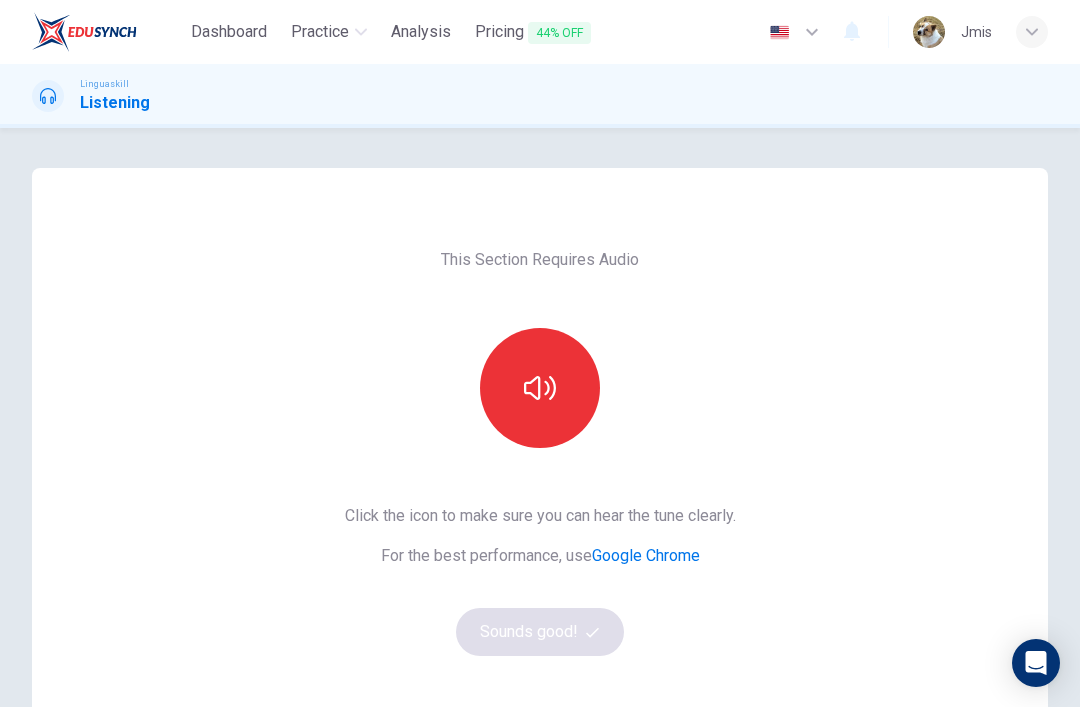click 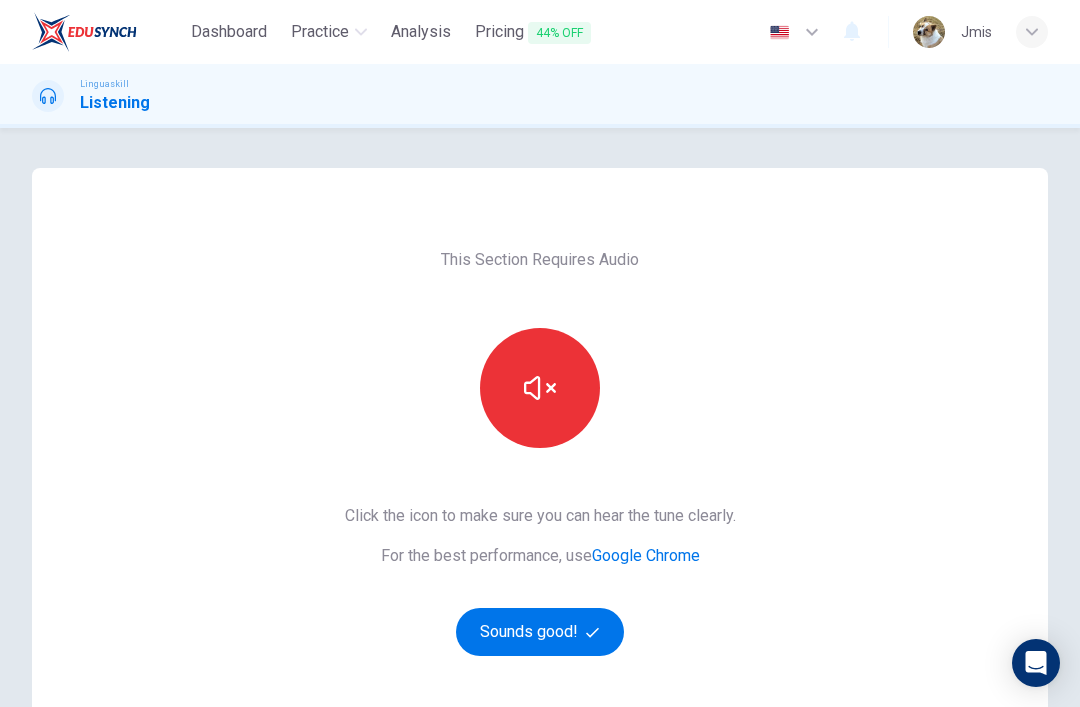 click on "Sounds good!" at bounding box center (540, 632) 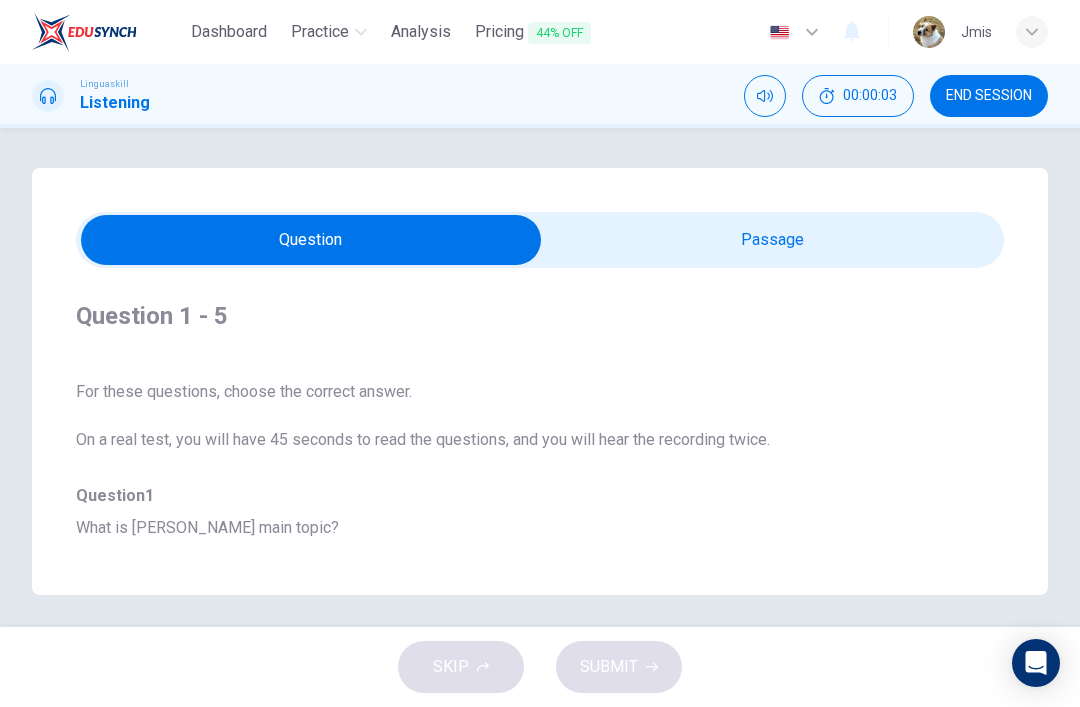 scroll, scrollTop: 0, scrollLeft: 0, axis: both 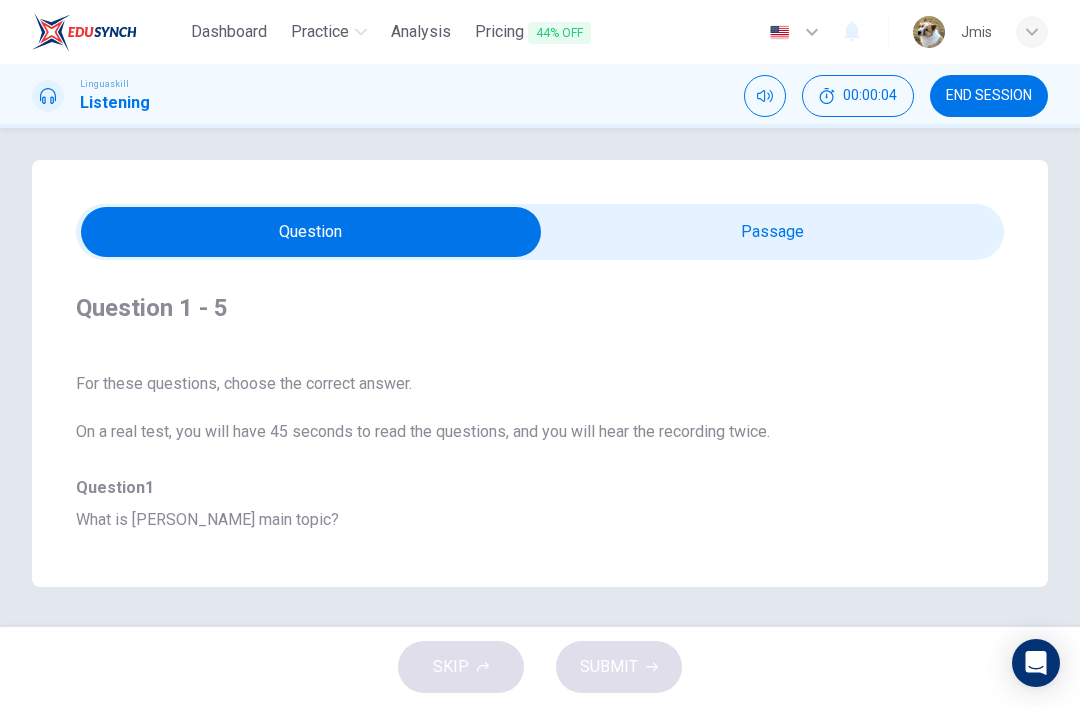 click at bounding box center [311, 232] 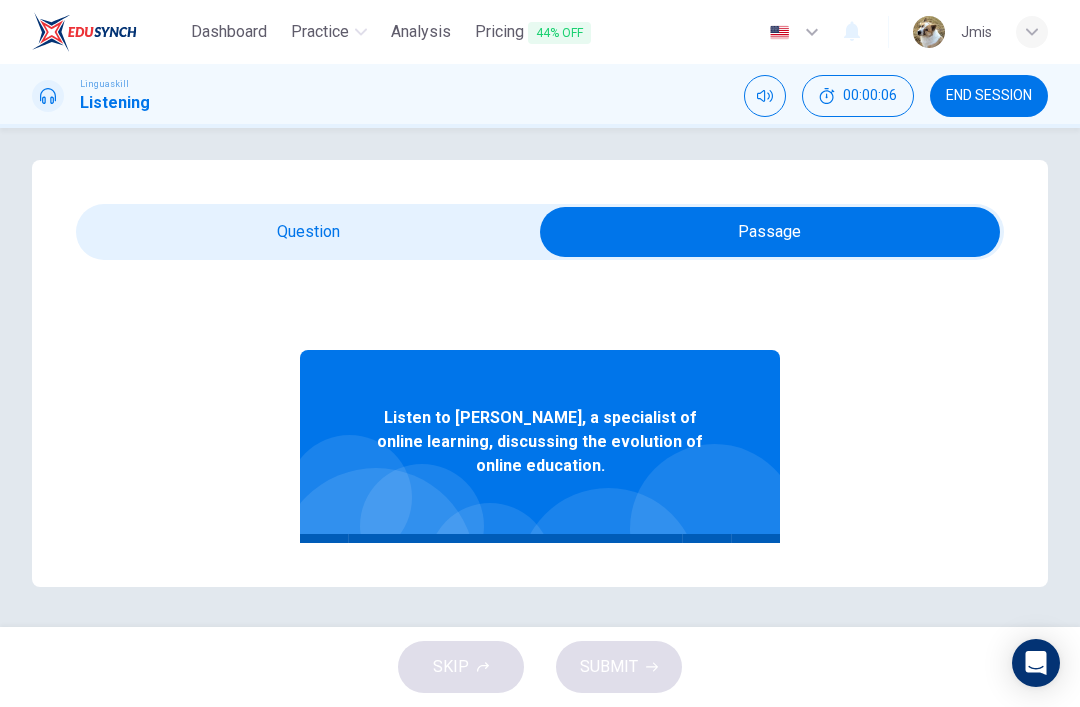click at bounding box center (770, 232) 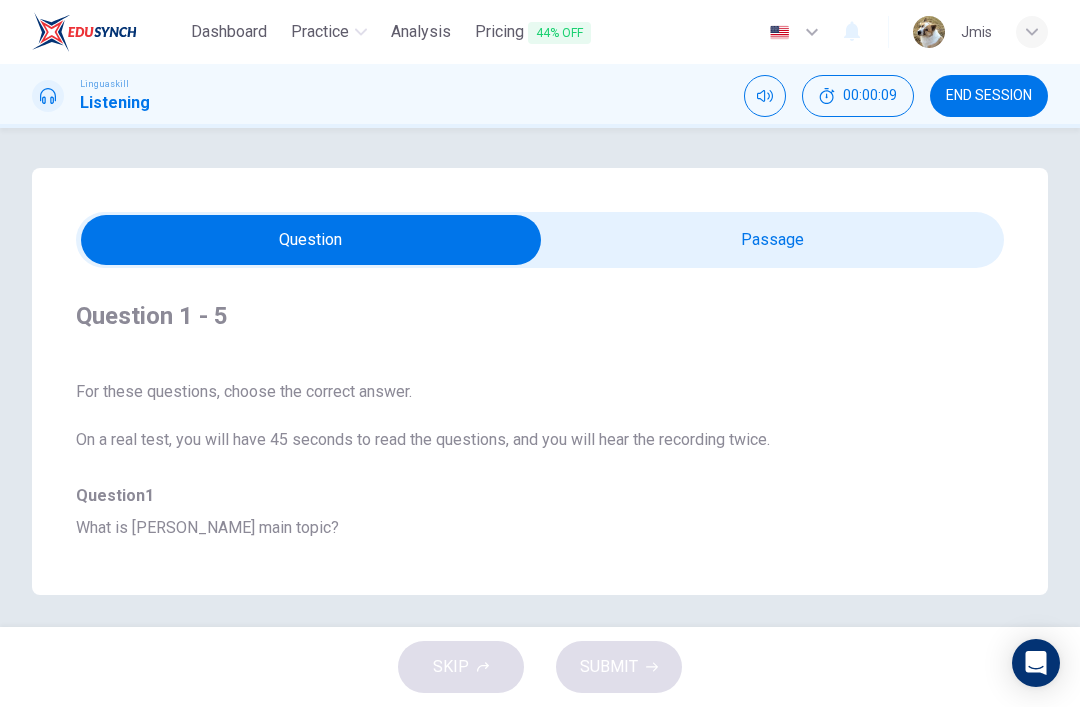 scroll, scrollTop: 0, scrollLeft: 0, axis: both 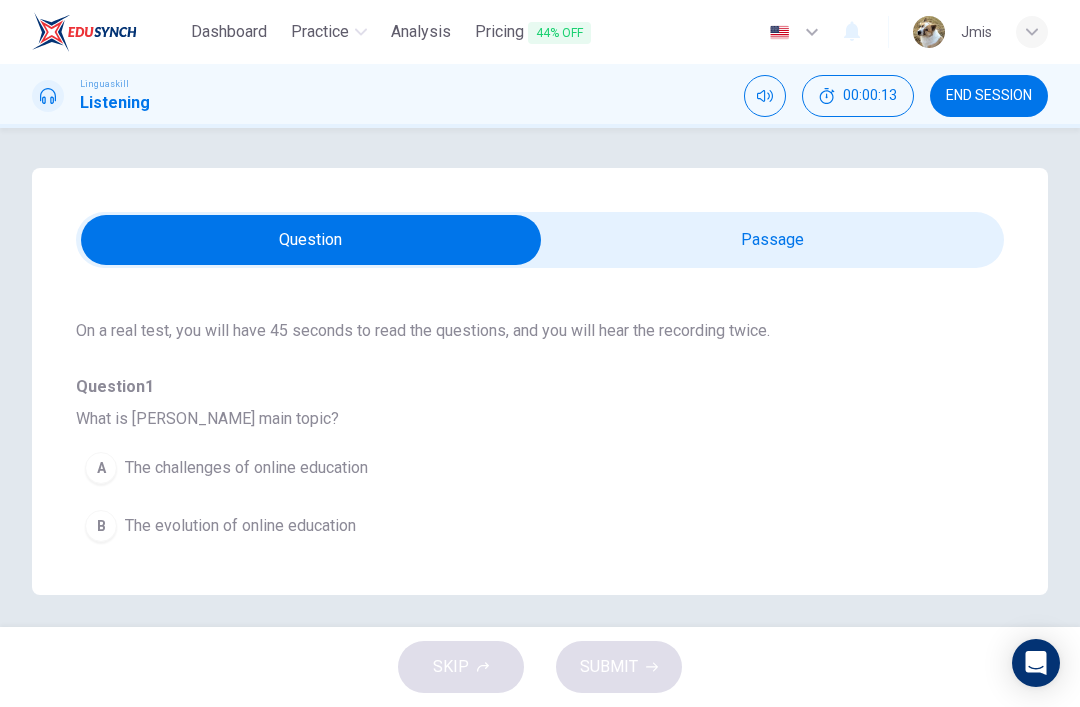 click at bounding box center [311, 240] 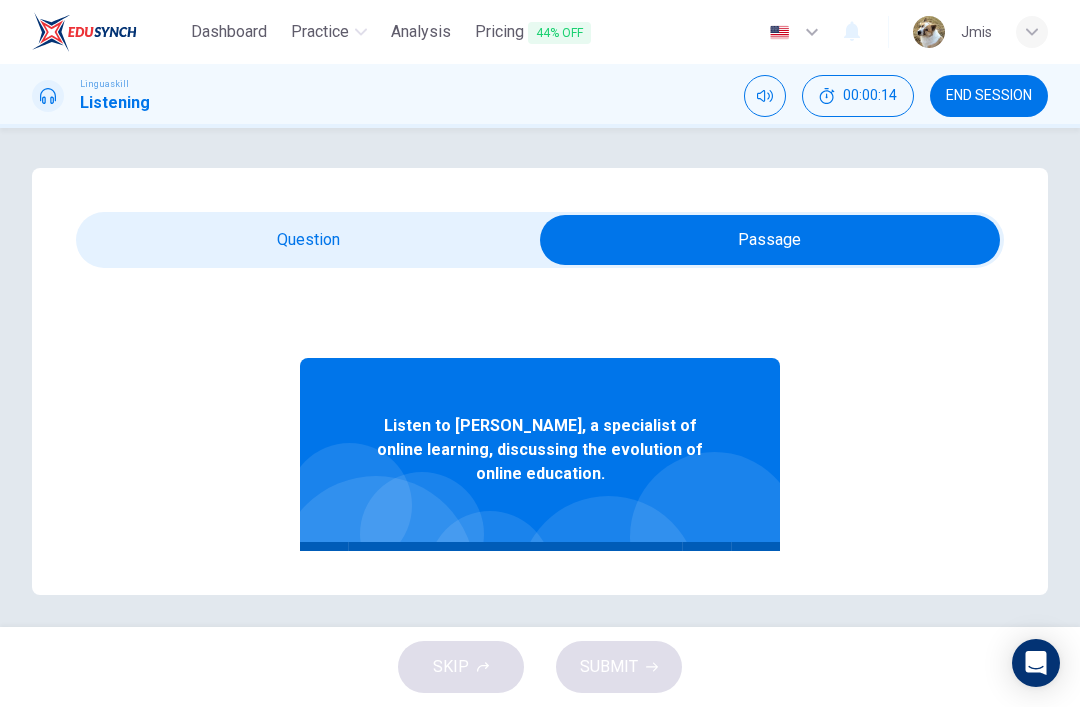 click at bounding box center [324, 566] 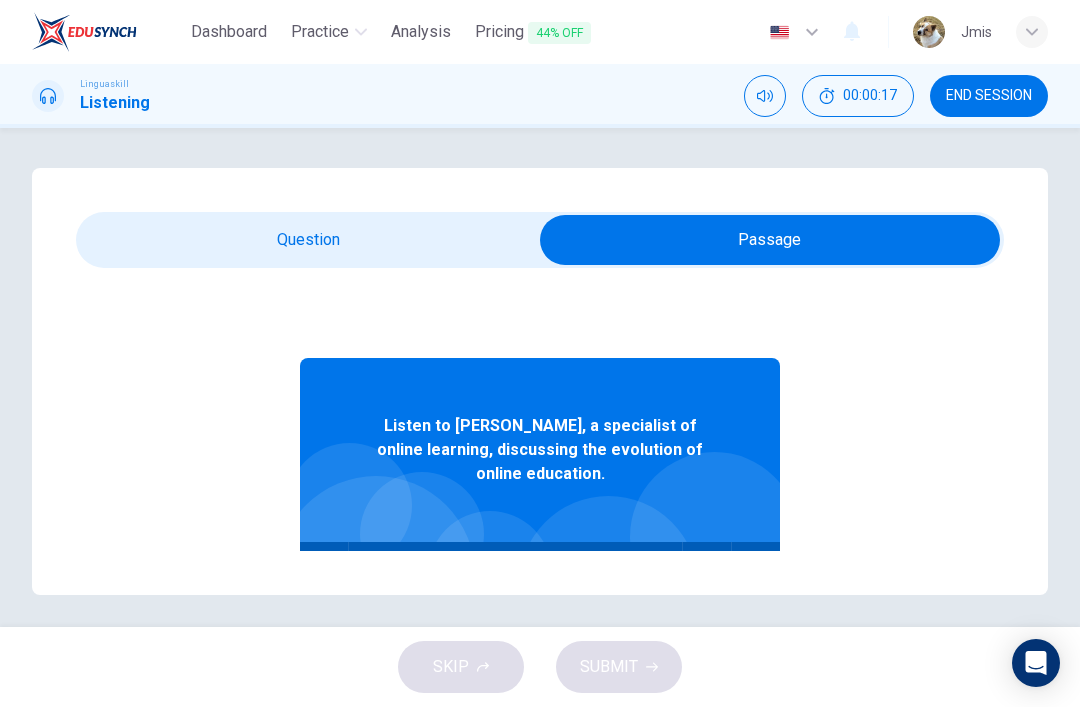 click 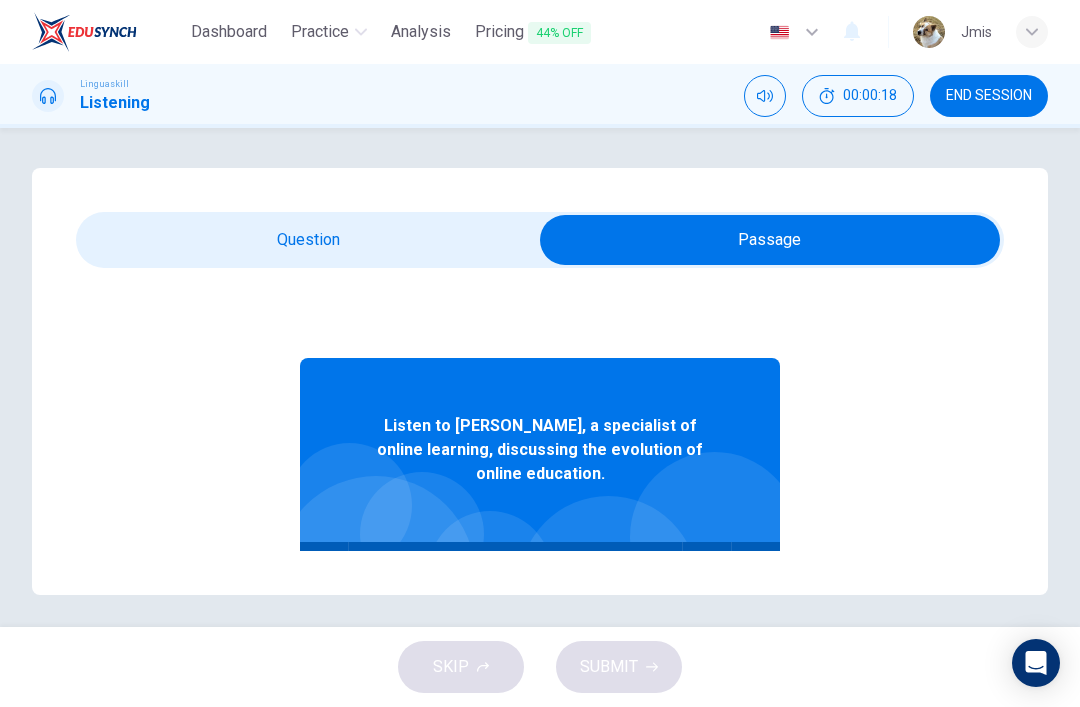 click at bounding box center (770, 240) 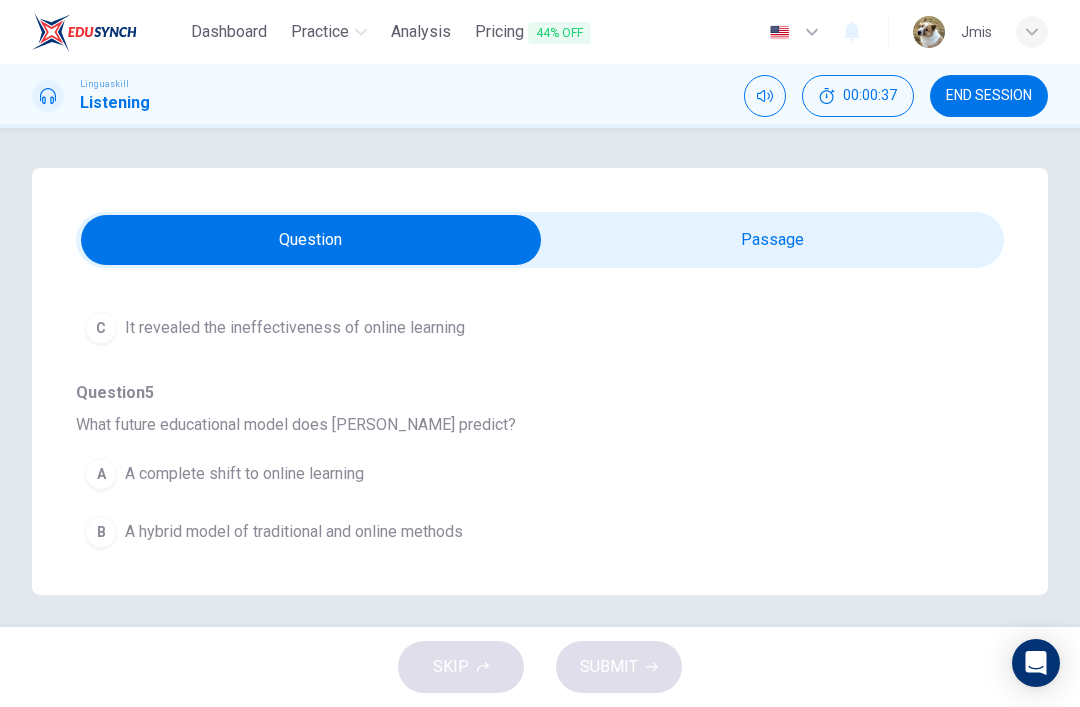 scroll, scrollTop: 1149, scrollLeft: 0, axis: vertical 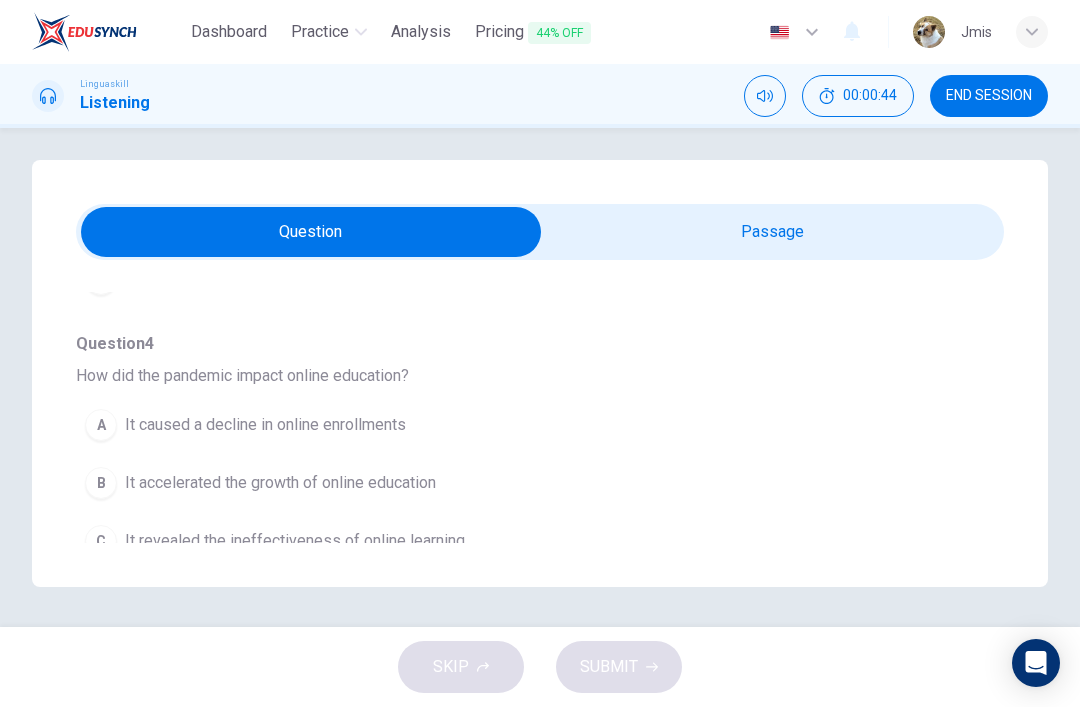 click at bounding box center [311, 232] 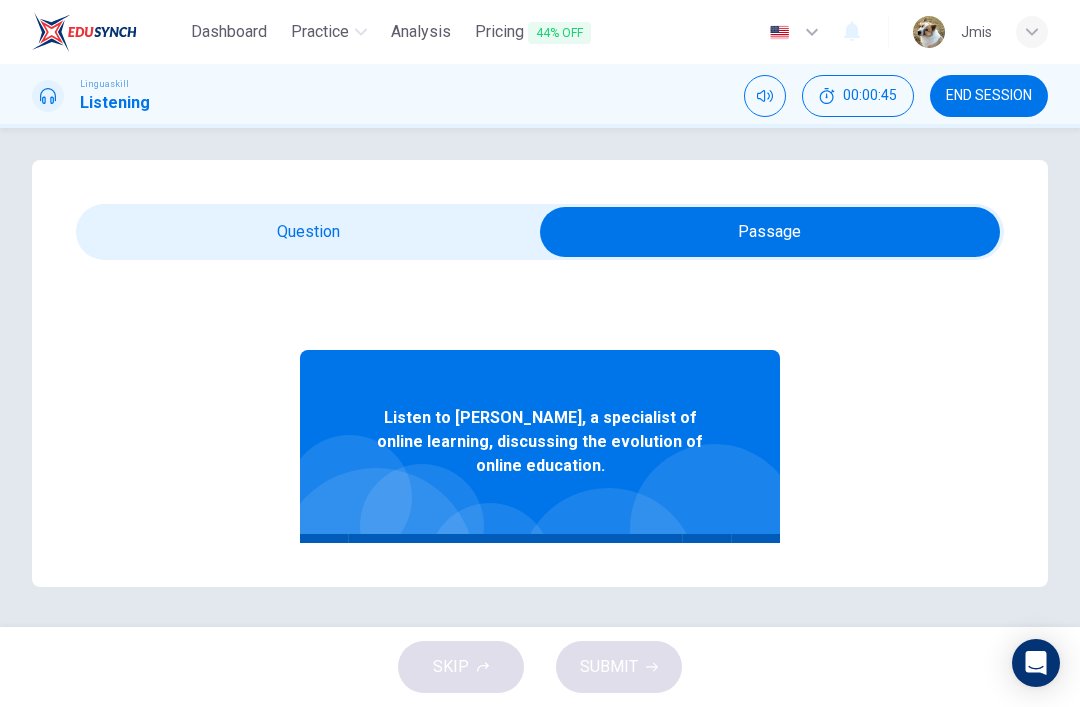 click 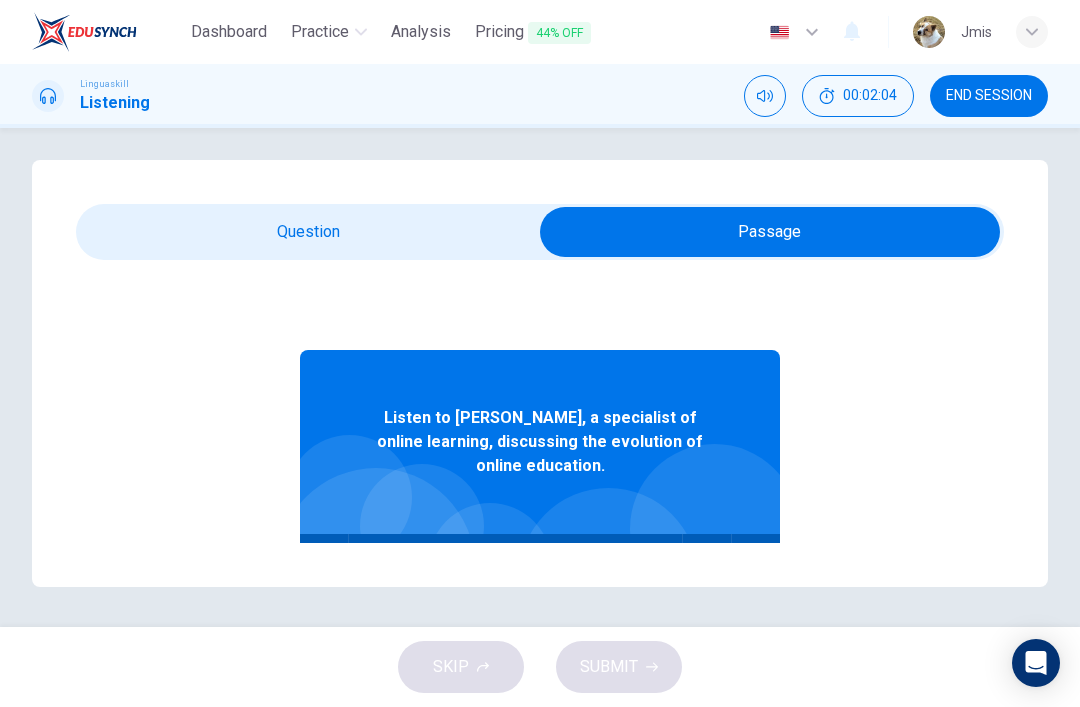 type on "0" 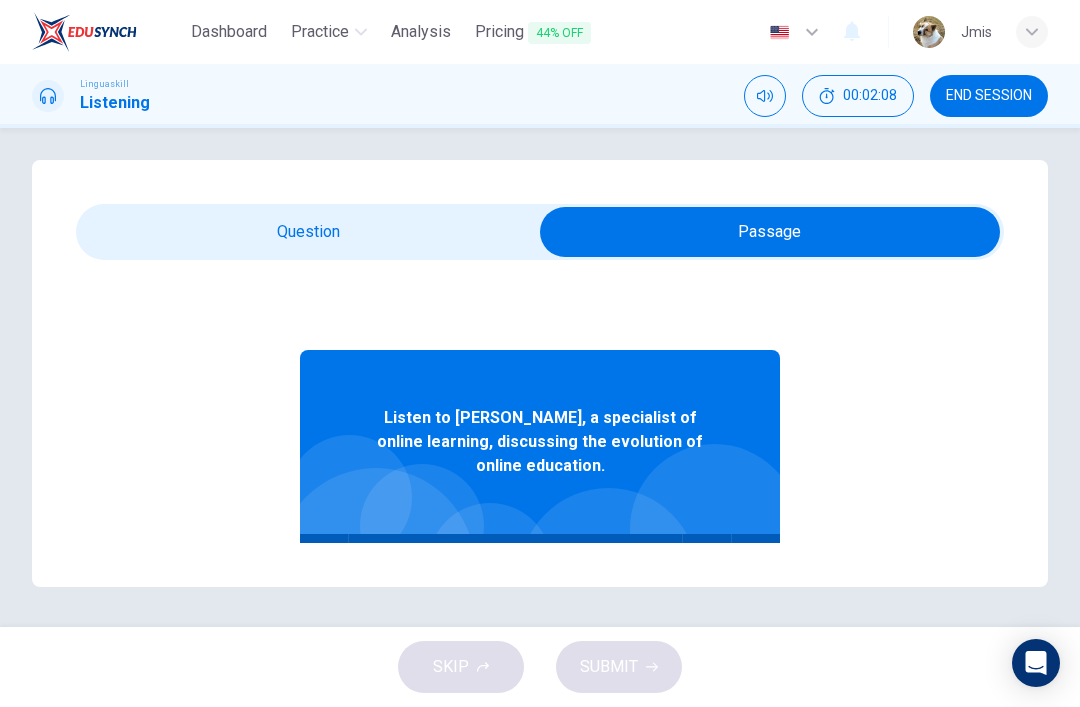 click 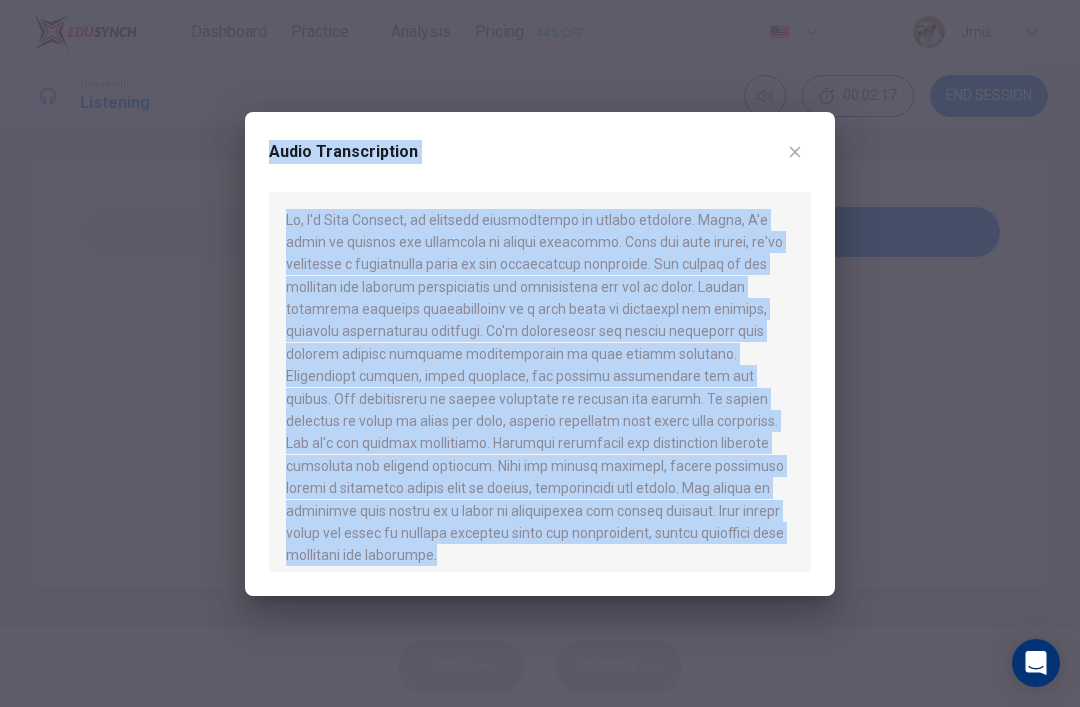 click at bounding box center [540, 382] 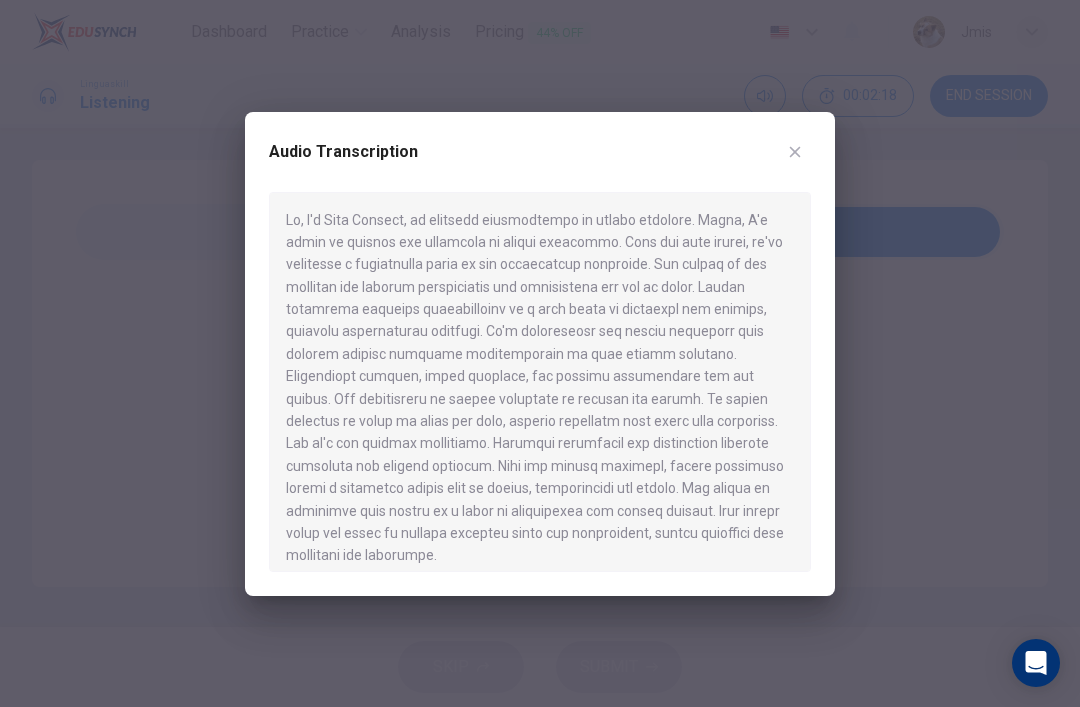click at bounding box center (540, 382) 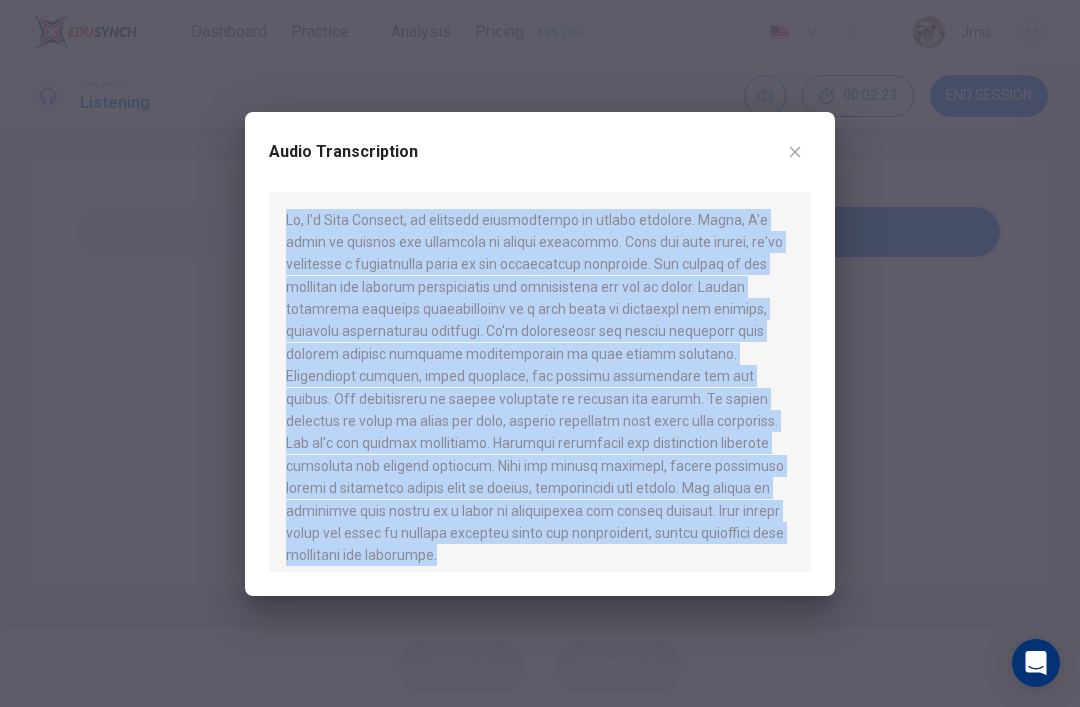 click 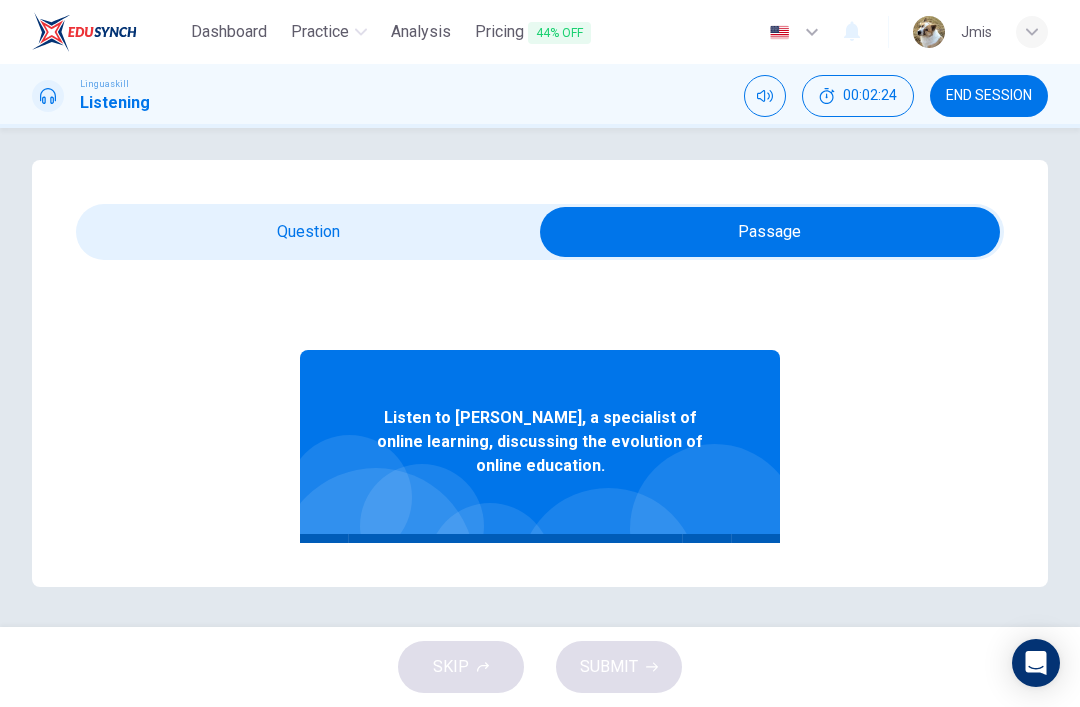 click at bounding box center [770, 232] 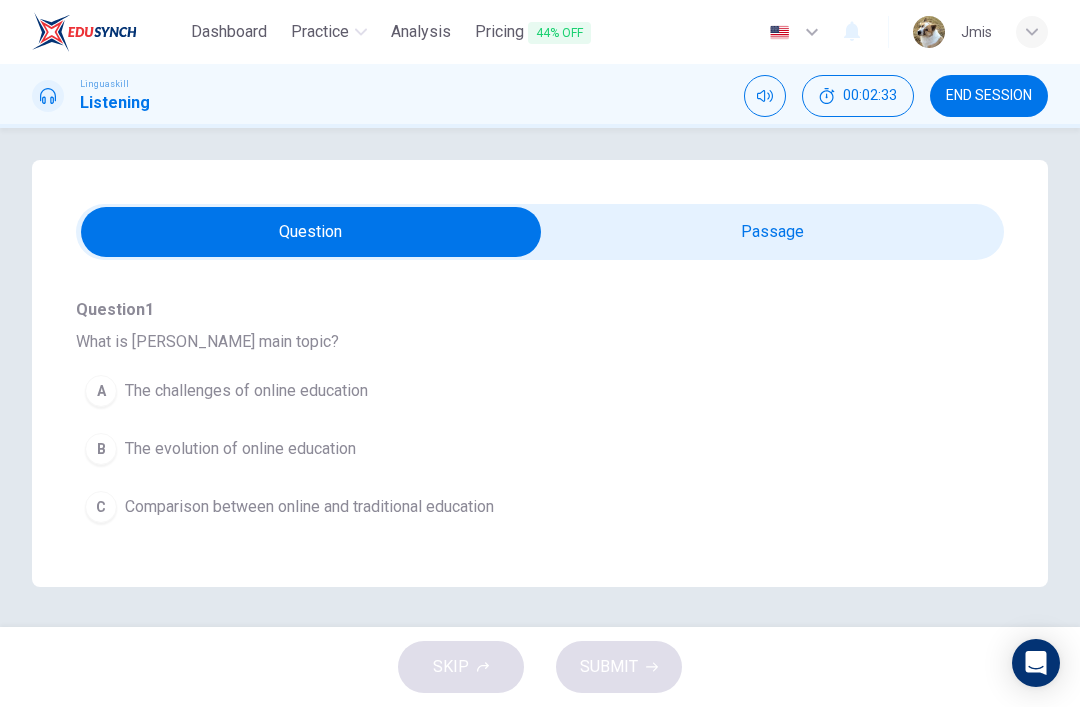 scroll, scrollTop: 175, scrollLeft: 0, axis: vertical 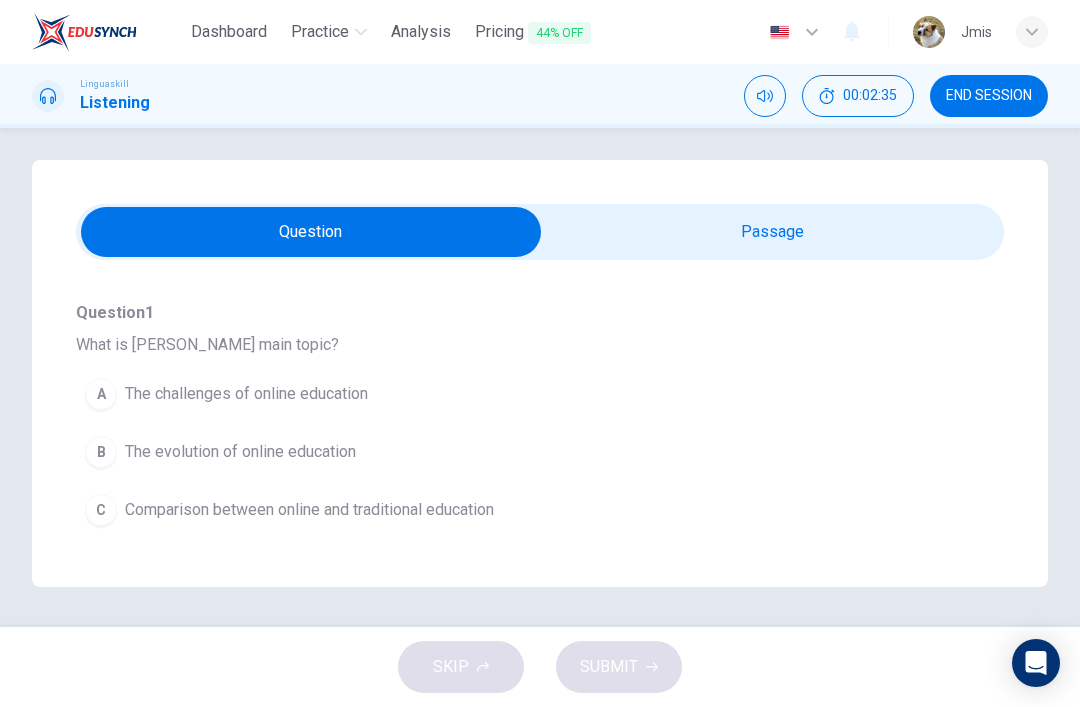 click on "The challenges of online education" at bounding box center [246, 394] 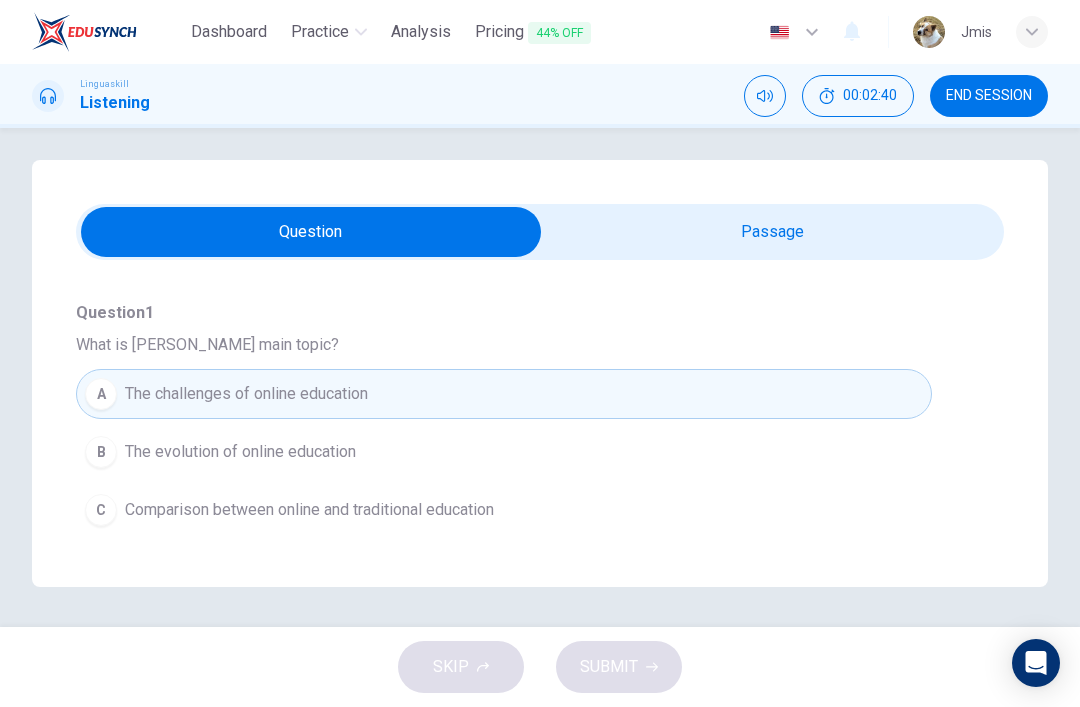 click on "C Comparison between online and traditional education" at bounding box center [504, 510] 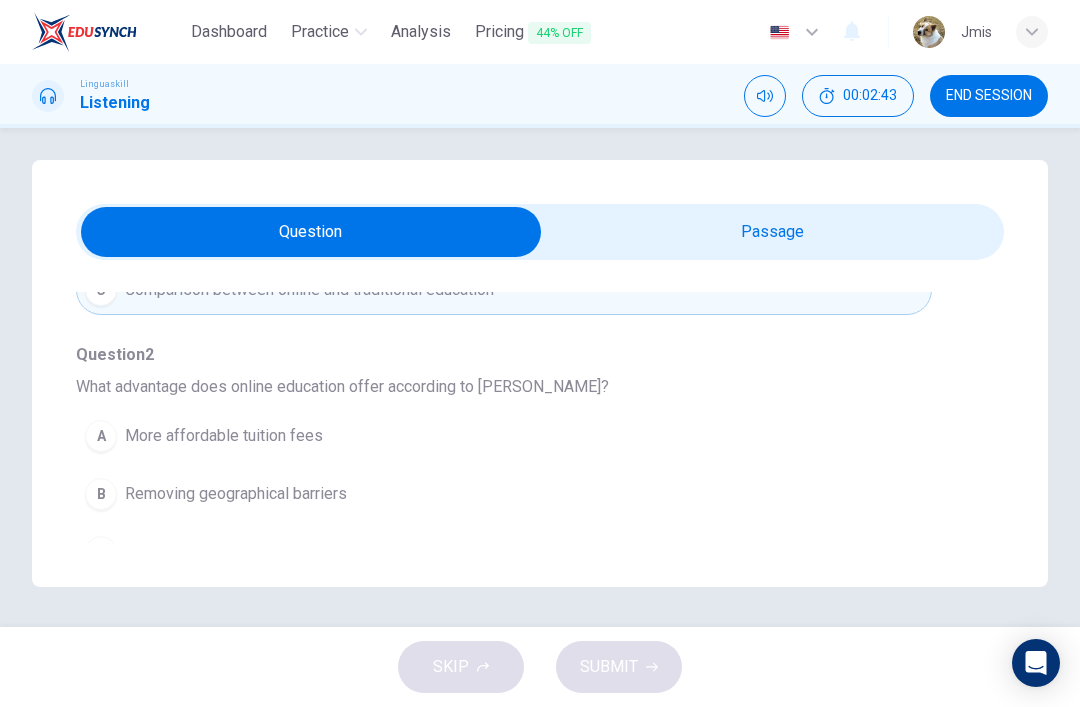 scroll, scrollTop: 396, scrollLeft: 0, axis: vertical 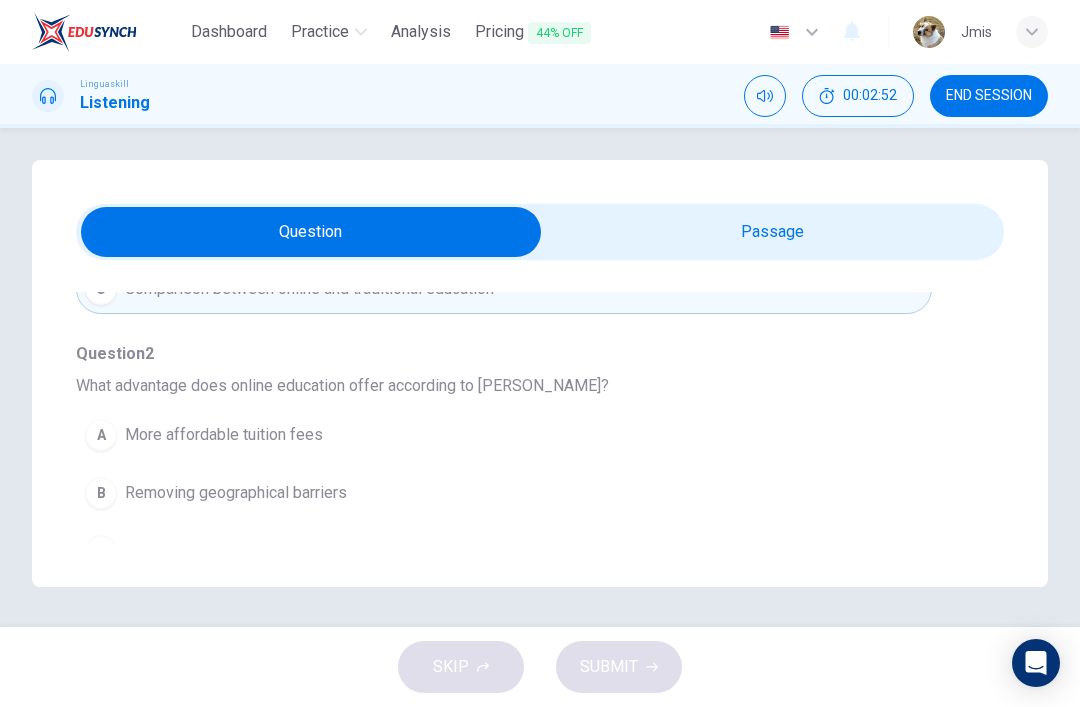click on "Removing geographical barriers" at bounding box center (236, 493) 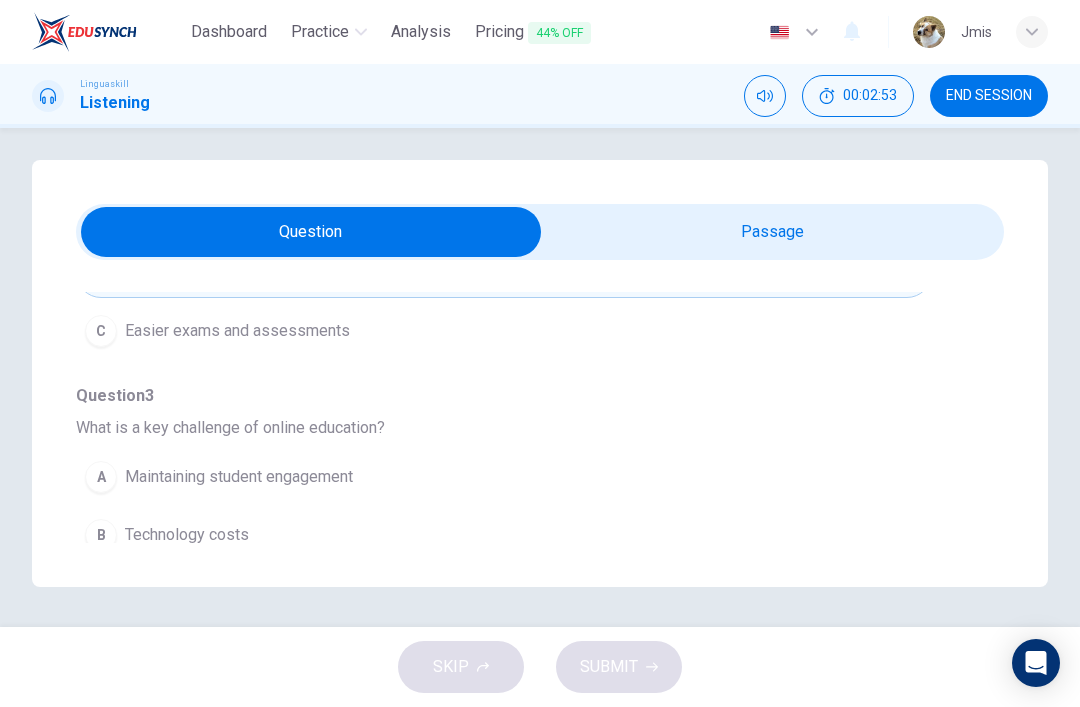 scroll, scrollTop: 618, scrollLeft: 0, axis: vertical 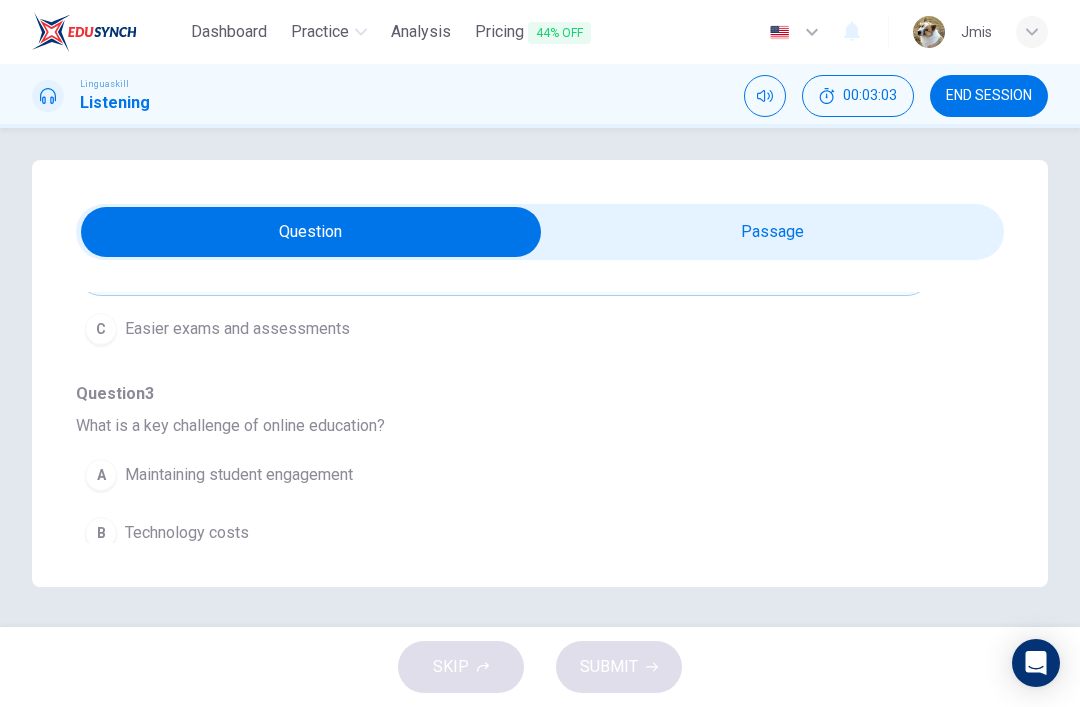 click on "Limited course options" at bounding box center (206, 591) 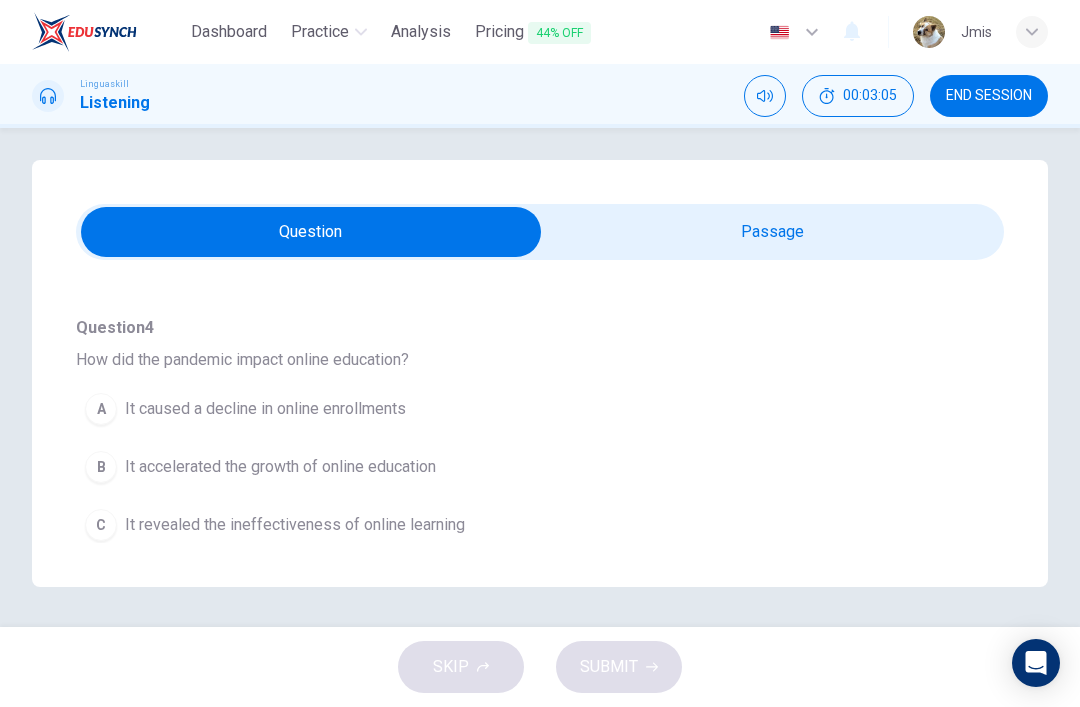 scroll, scrollTop: 947, scrollLeft: 0, axis: vertical 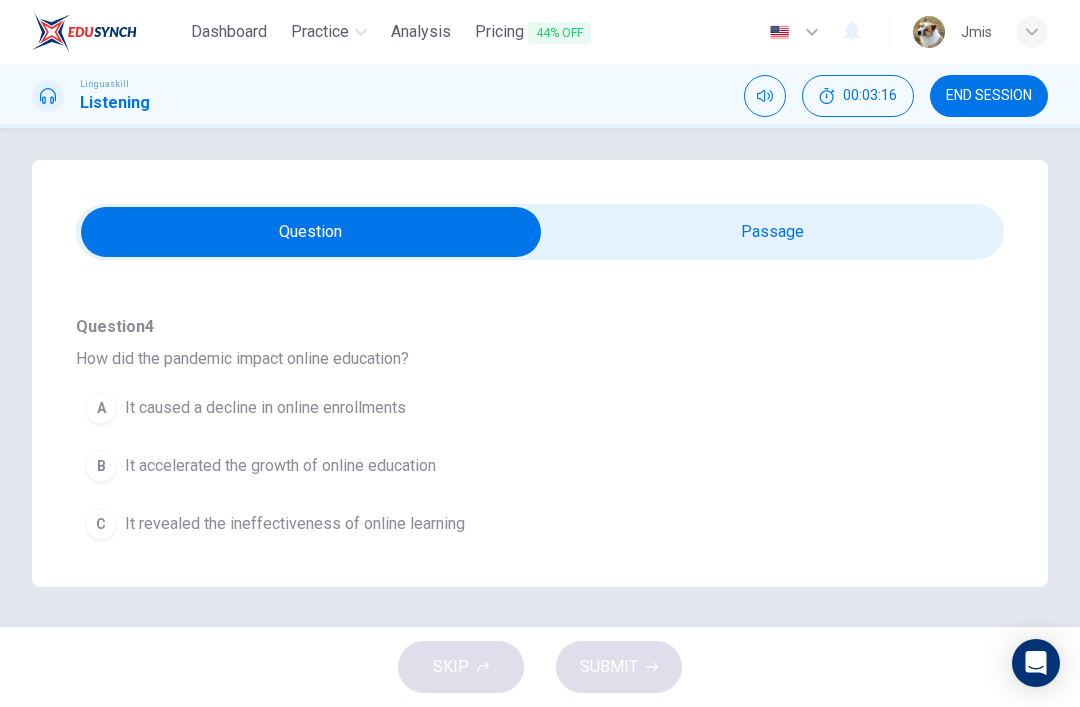 click on "It accelerated the growth of online education" at bounding box center (280, 466) 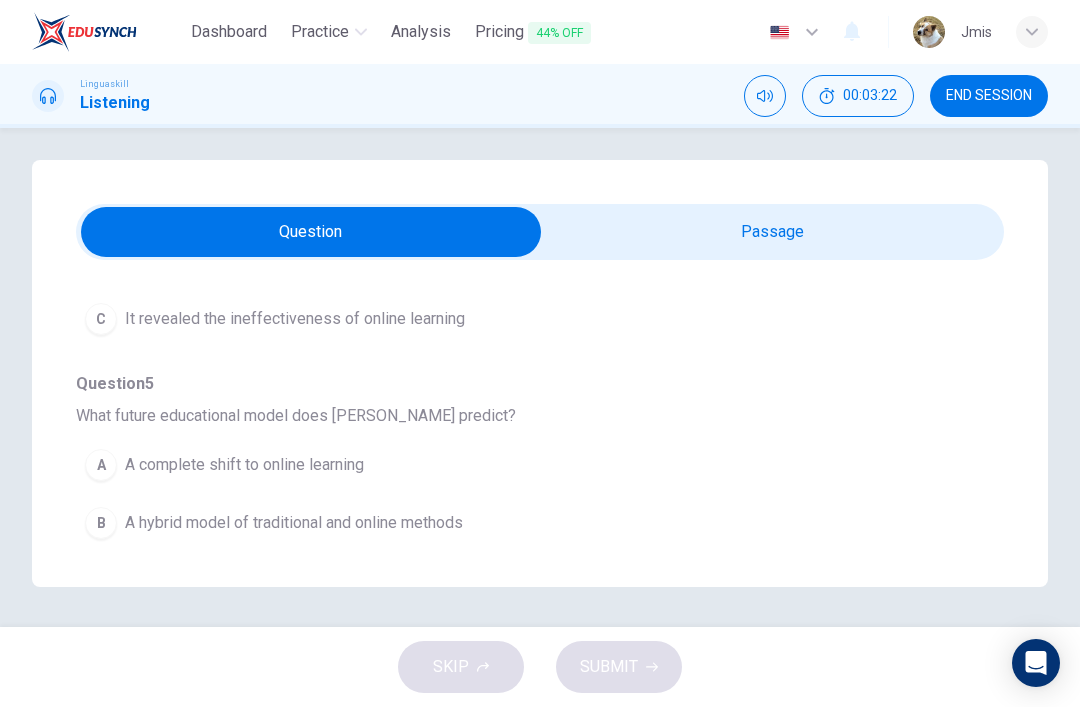 scroll, scrollTop: 1149, scrollLeft: 0, axis: vertical 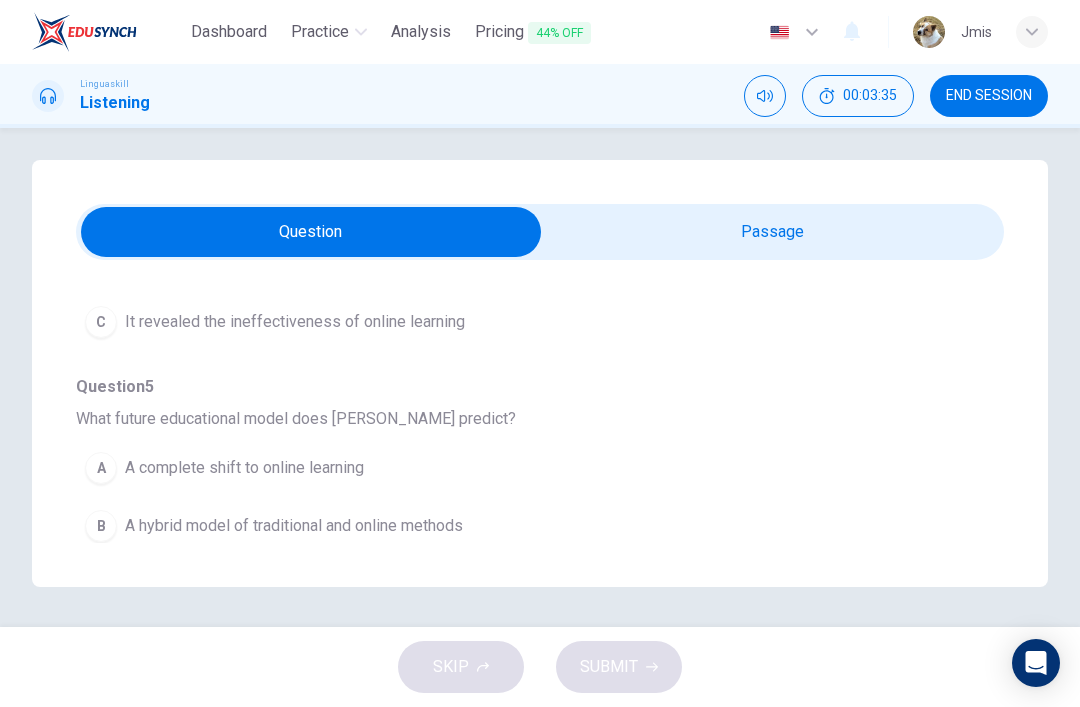 click on "A hybrid model of traditional and online methods" at bounding box center [294, 526] 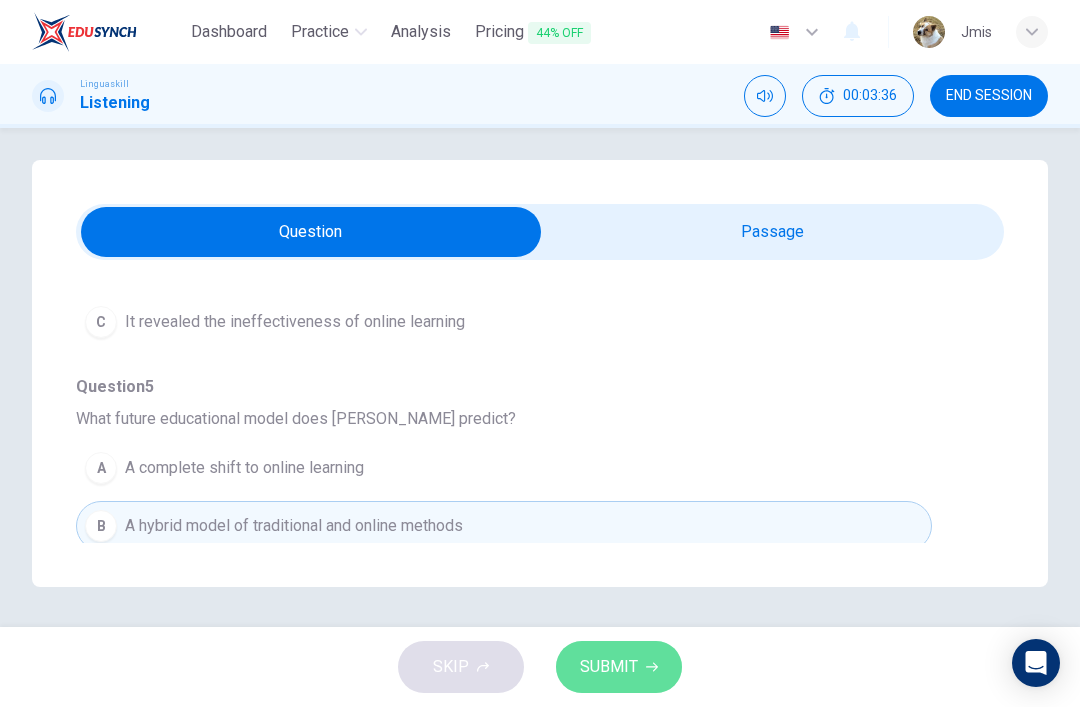 click on "SUBMIT" at bounding box center (609, 667) 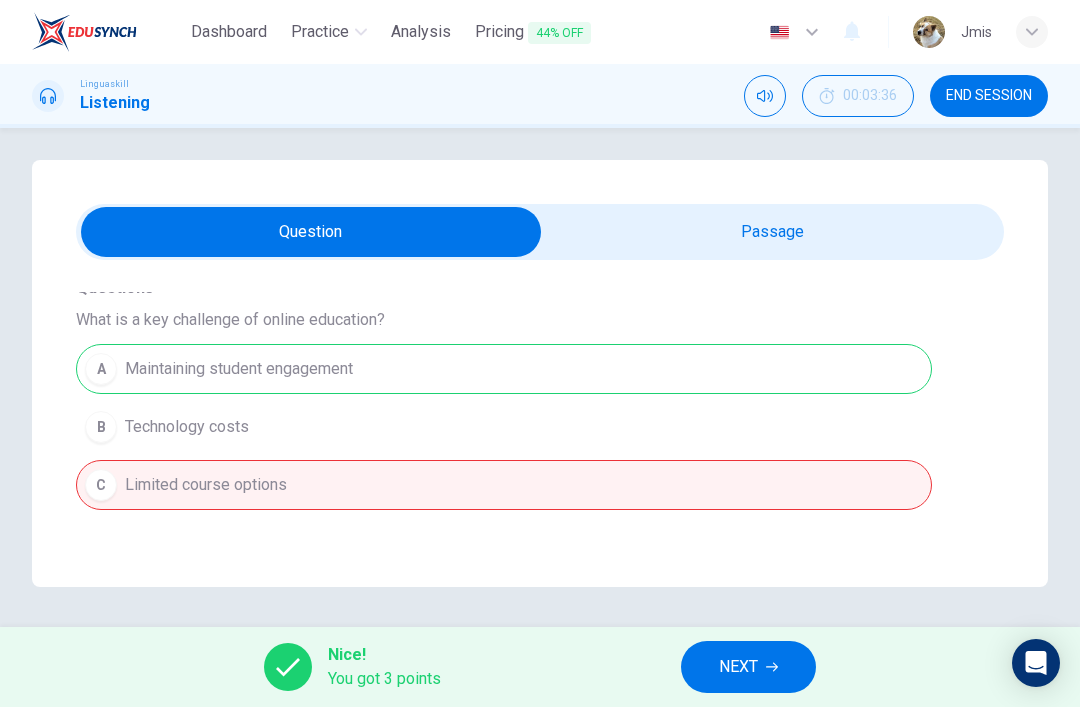 scroll, scrollTop: 725, scrollLeft: 0, axis: vertical 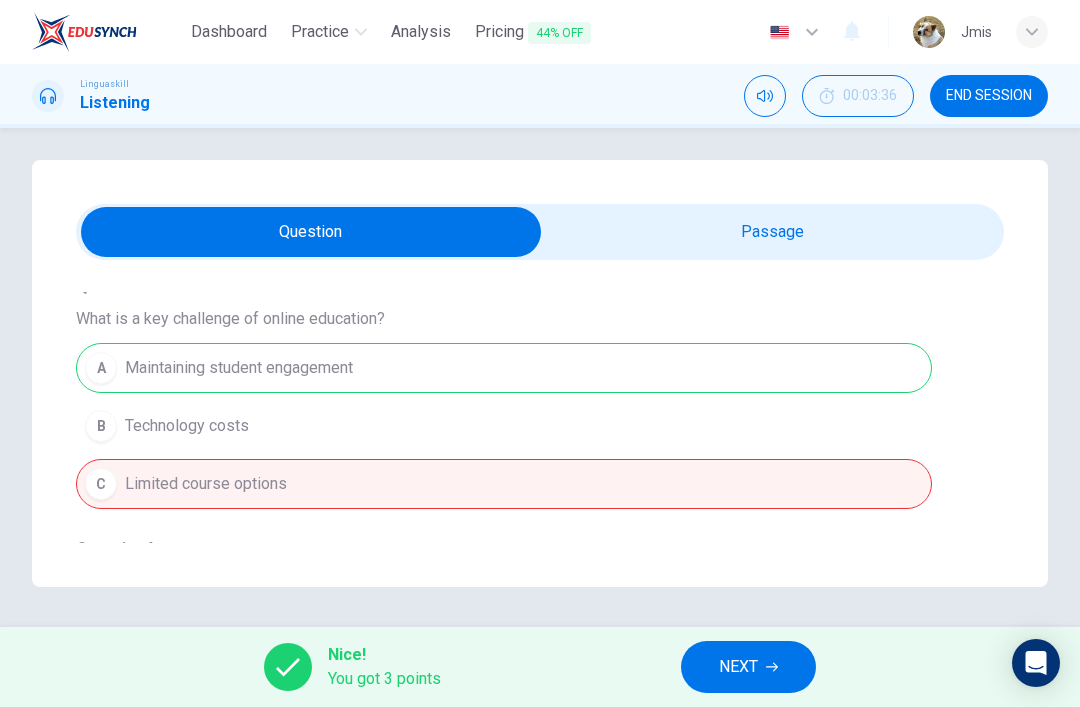 click on "NEXT" at bounding box center [738, 667] 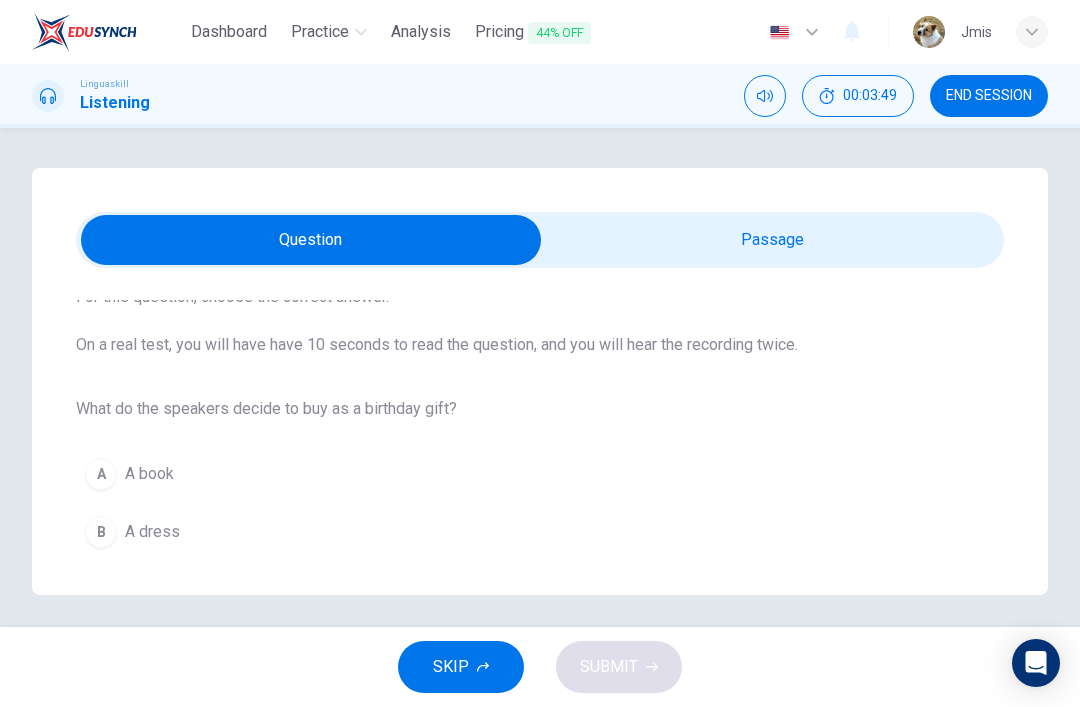 scroll, scrollTop: 117, scrollLeft: 0, axis: vertical 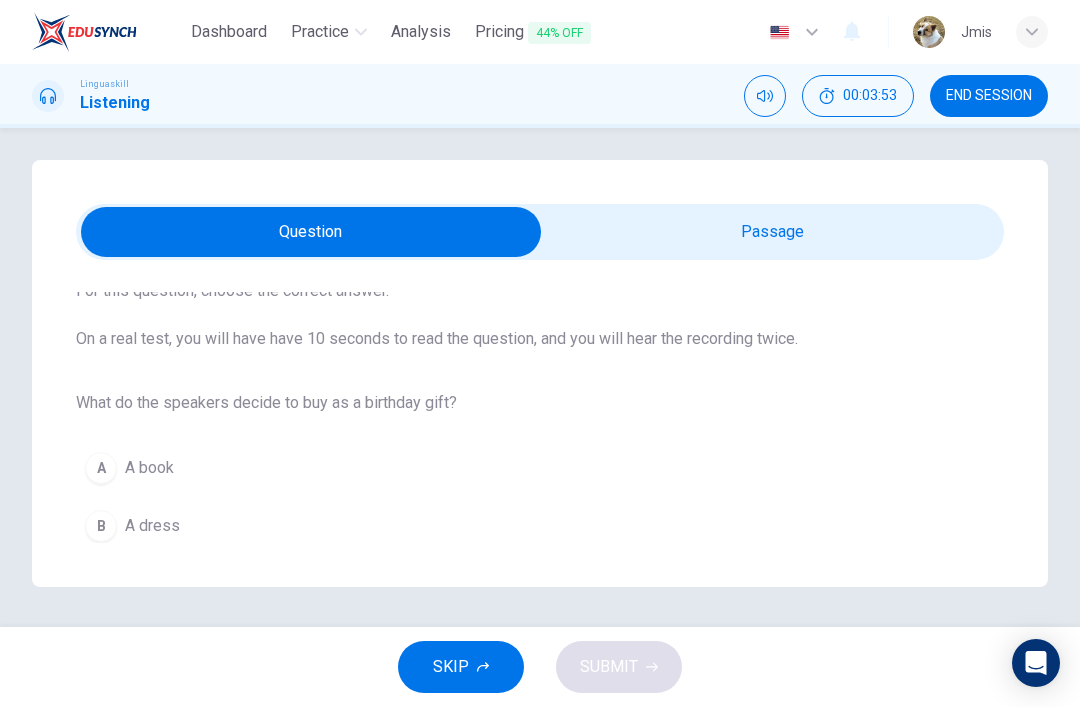 click at bounding box center [311, 232] 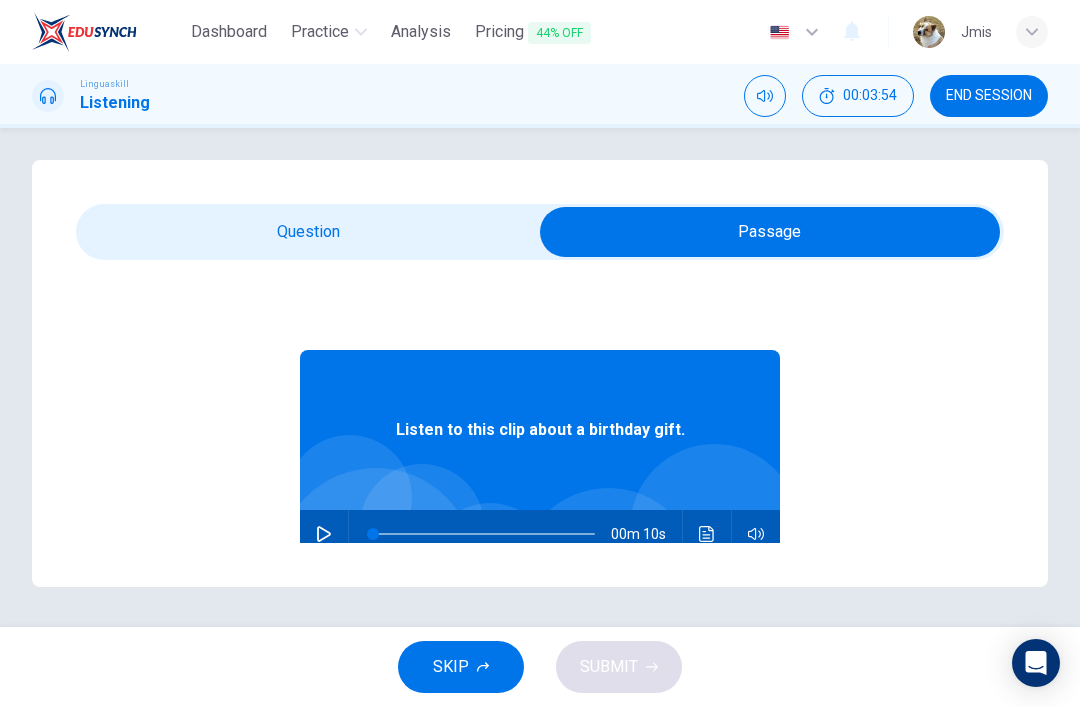 click at bounding box center (770, 232) 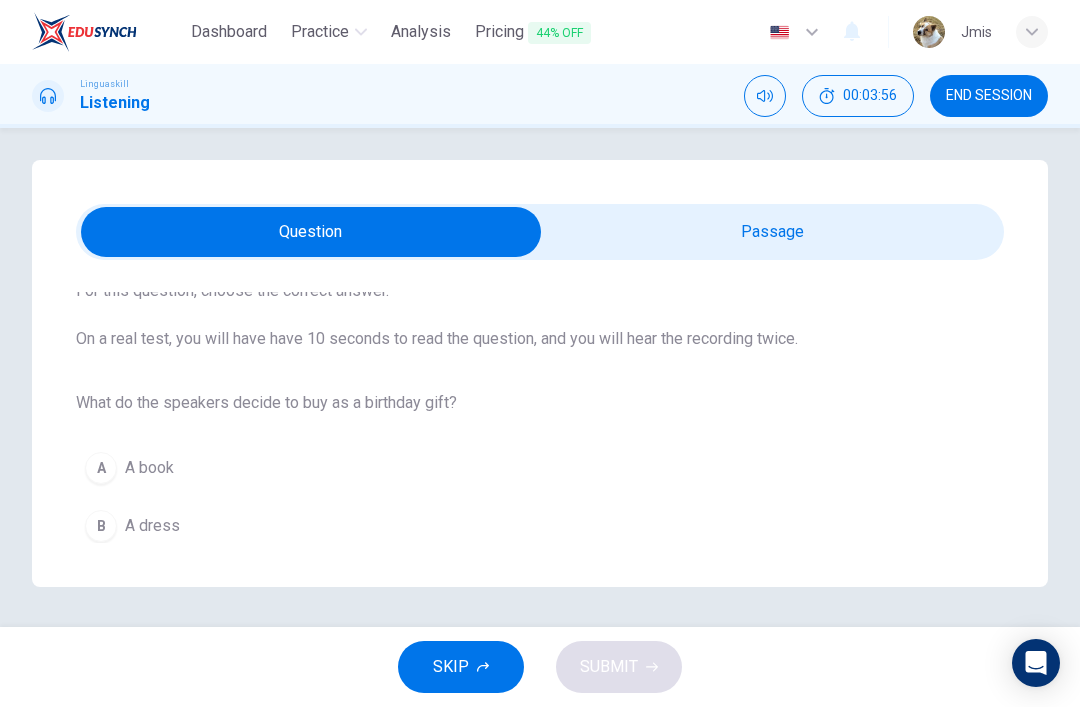 click at bounding box center (311, 232) 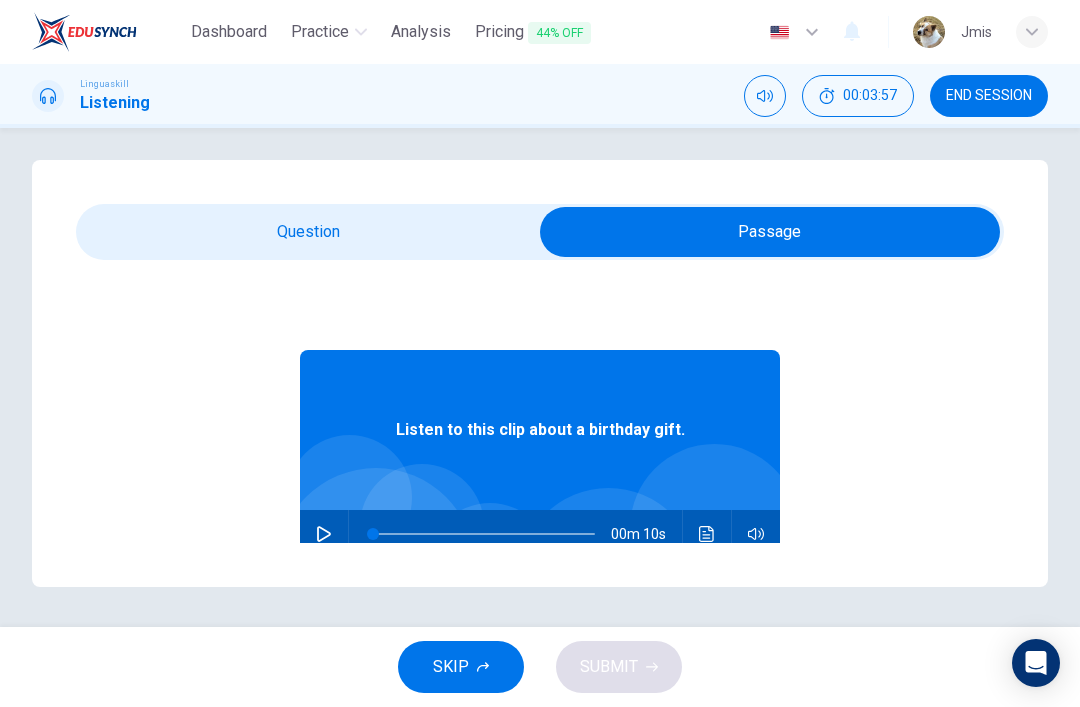 click 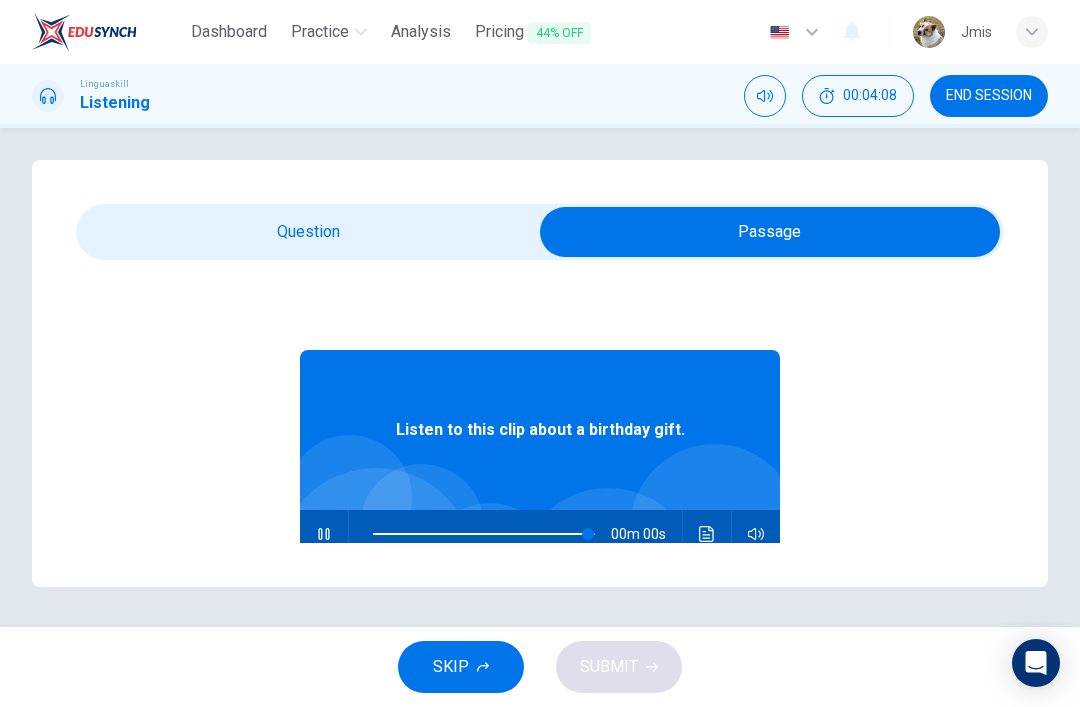 type on "0" 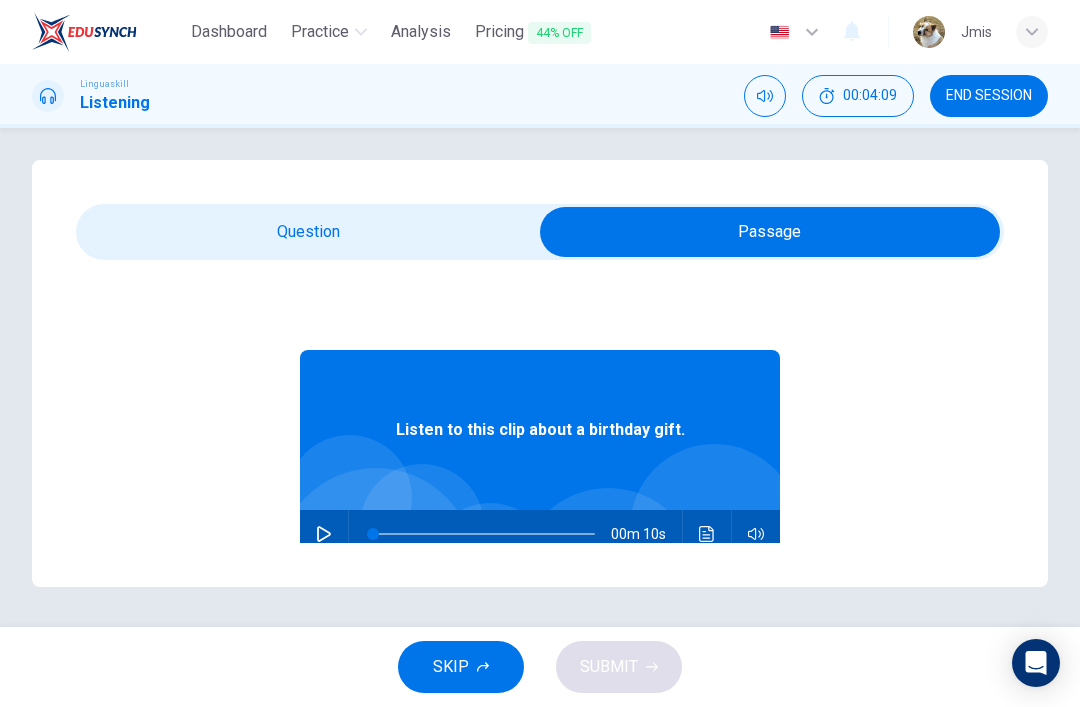 click at bounding box center [770, 232] 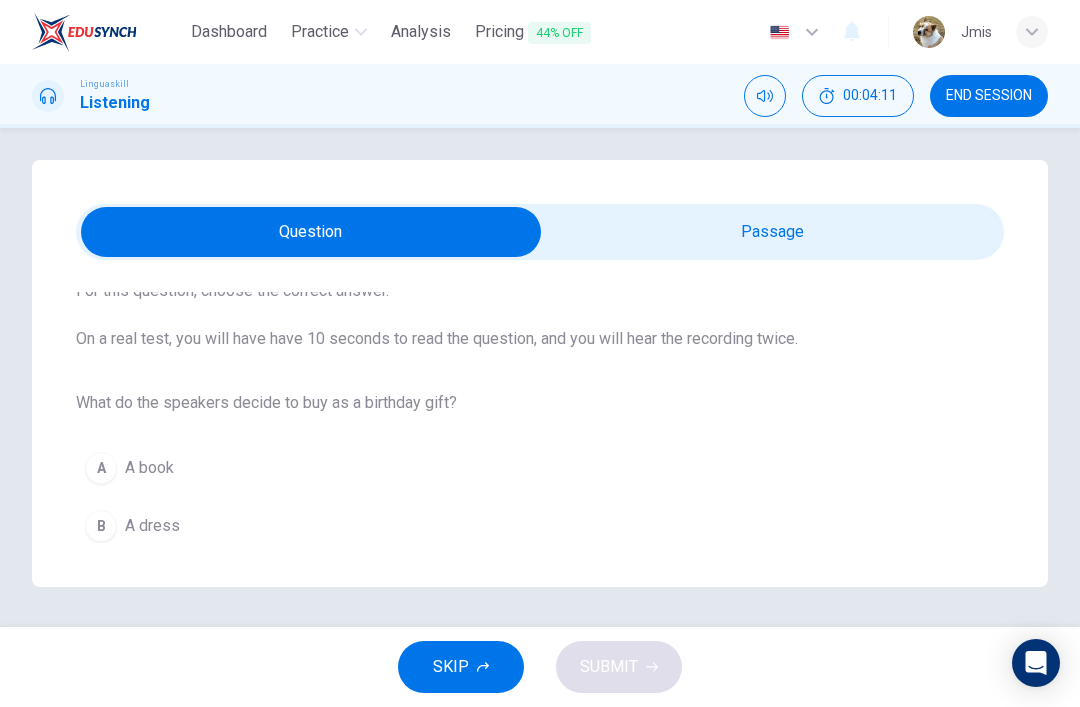 click on "A A book" at bounding box center [540, 468] 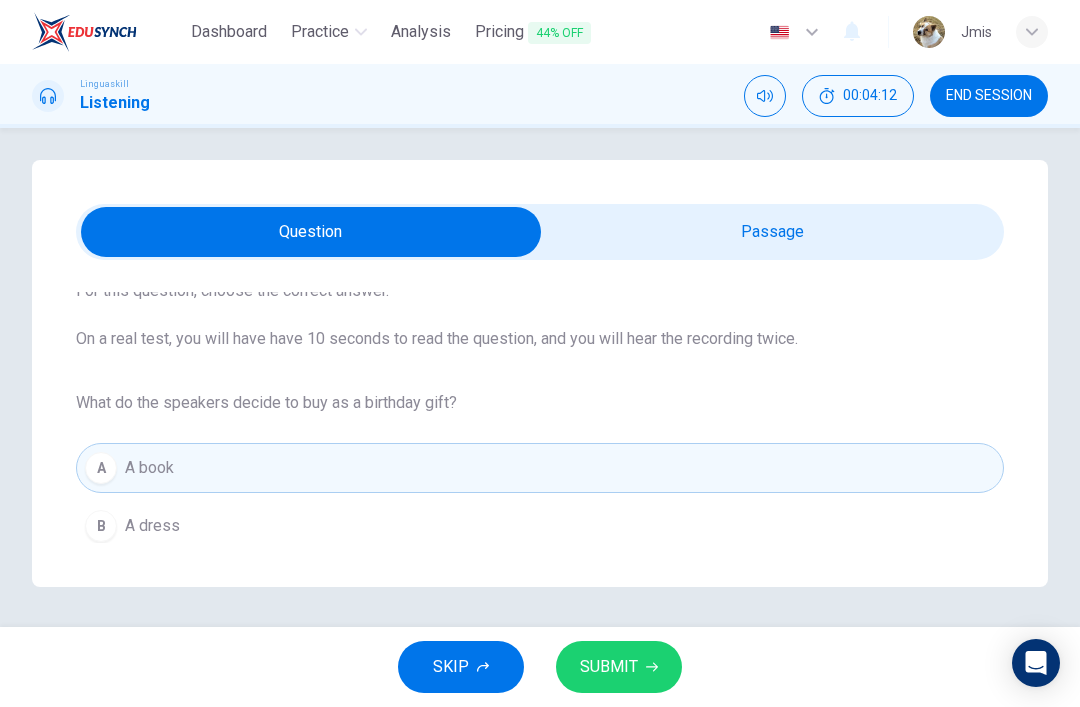 click on "SUBMIT" at bounding box center [609, 667] 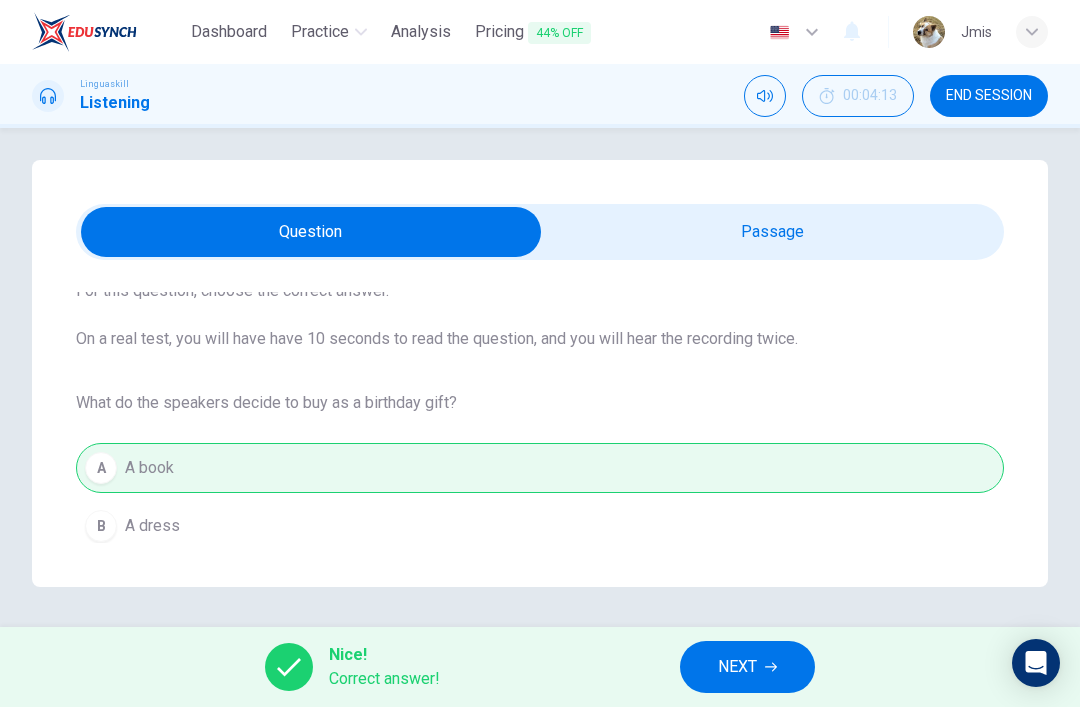 click on "NEXT" at bounding box center (737, 667) 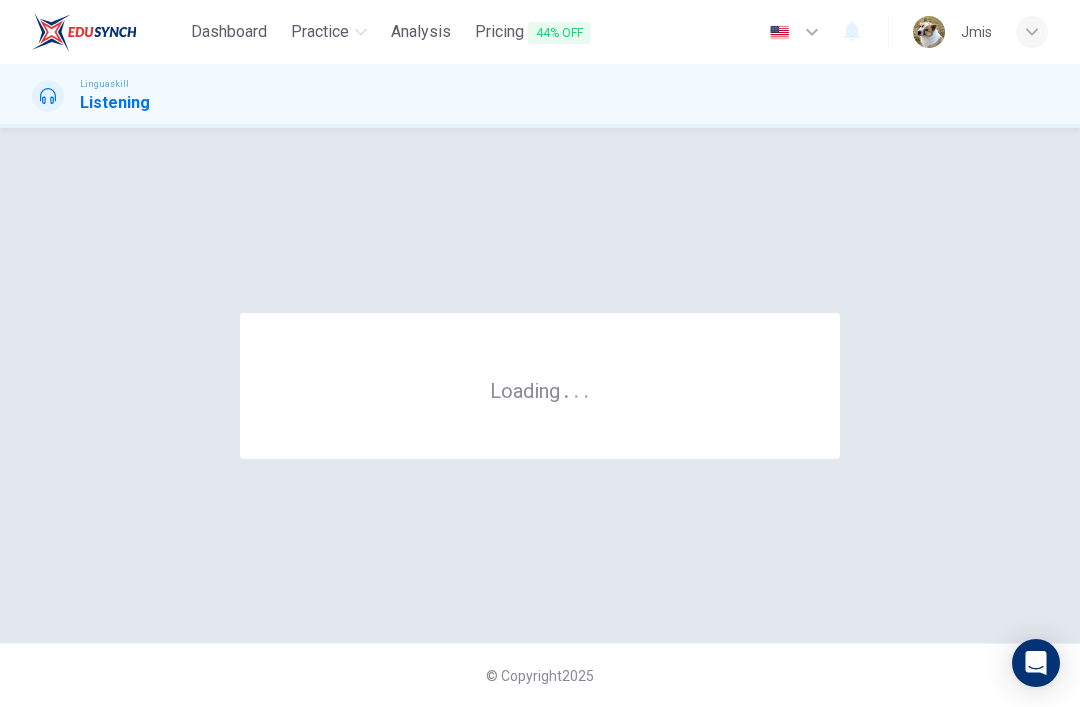 scroll, scrollTop: 0, scrollLeft: 0, axis: both 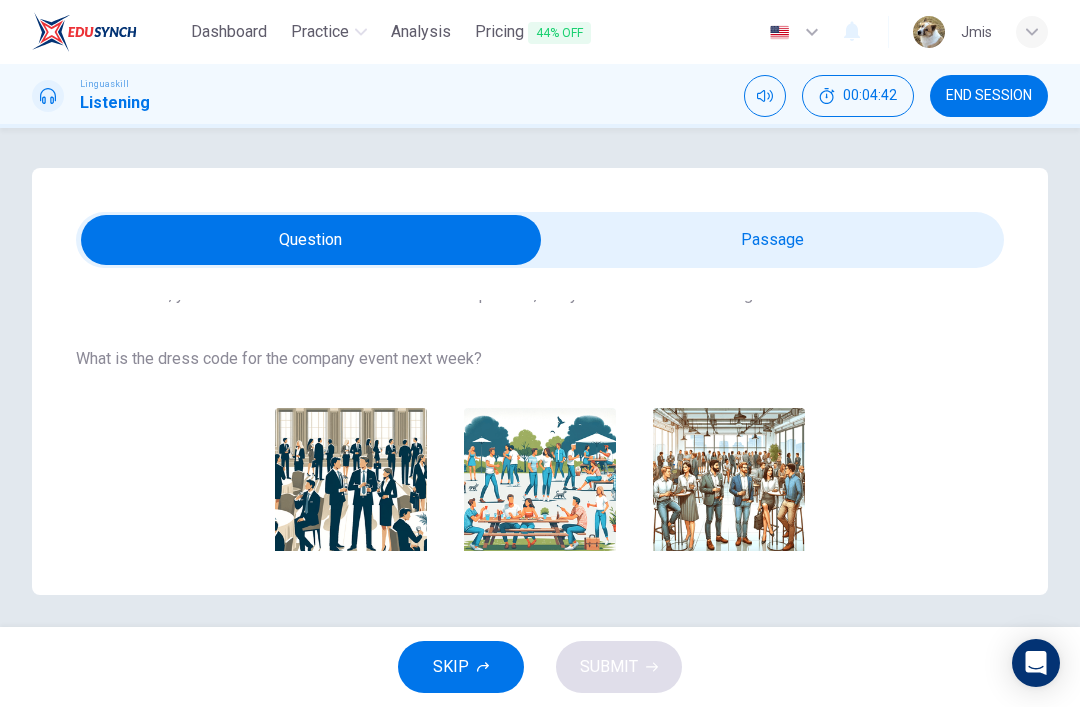 click at bounding box center (311, 240) 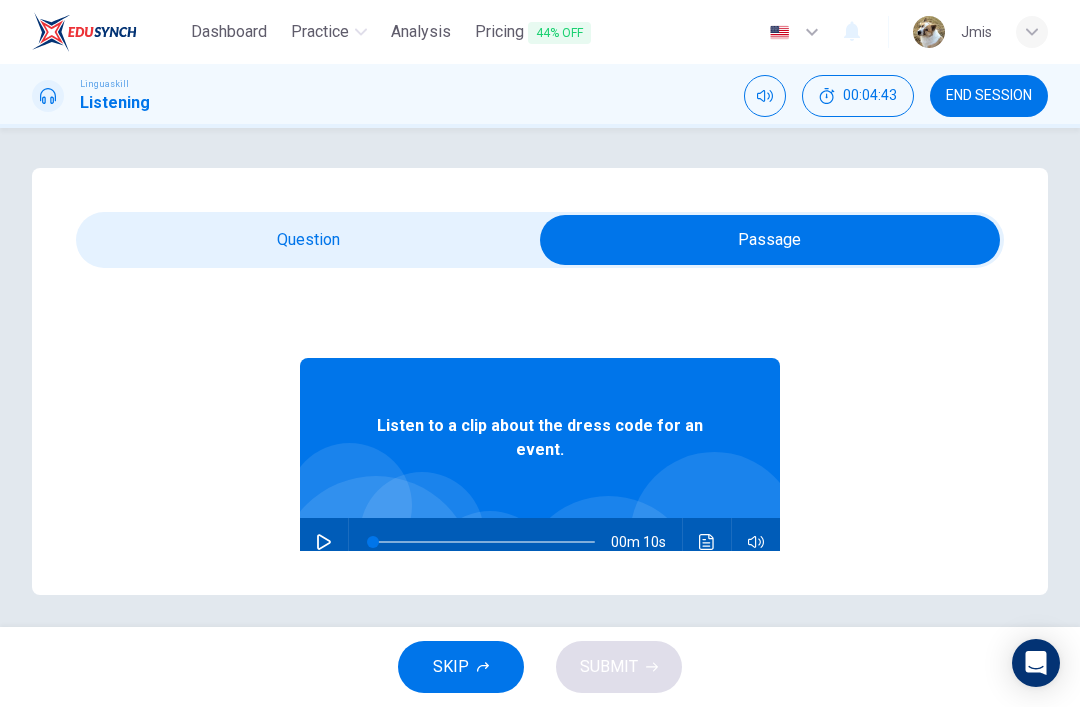 click 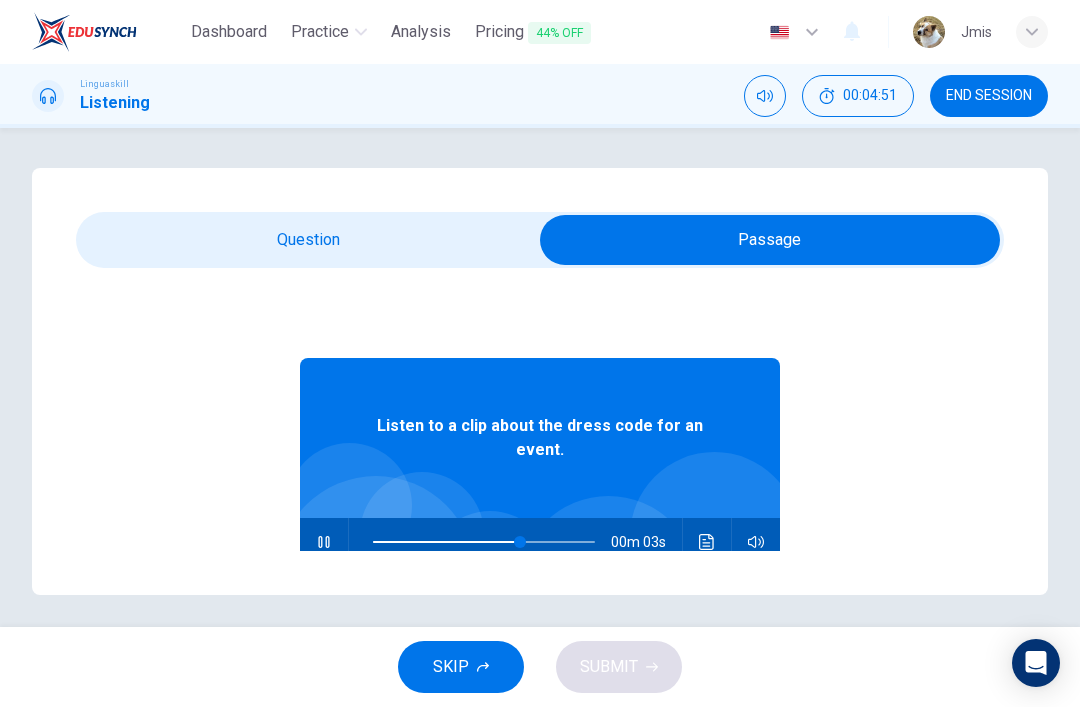 type on "76" 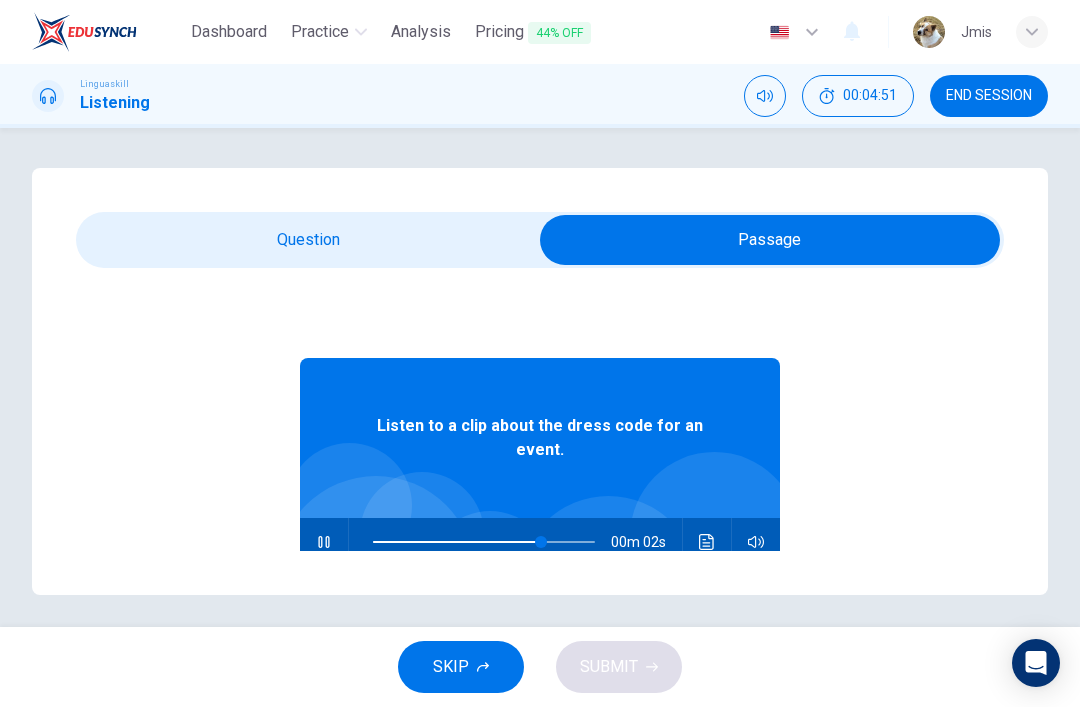 click at bounding box center [770, 240] 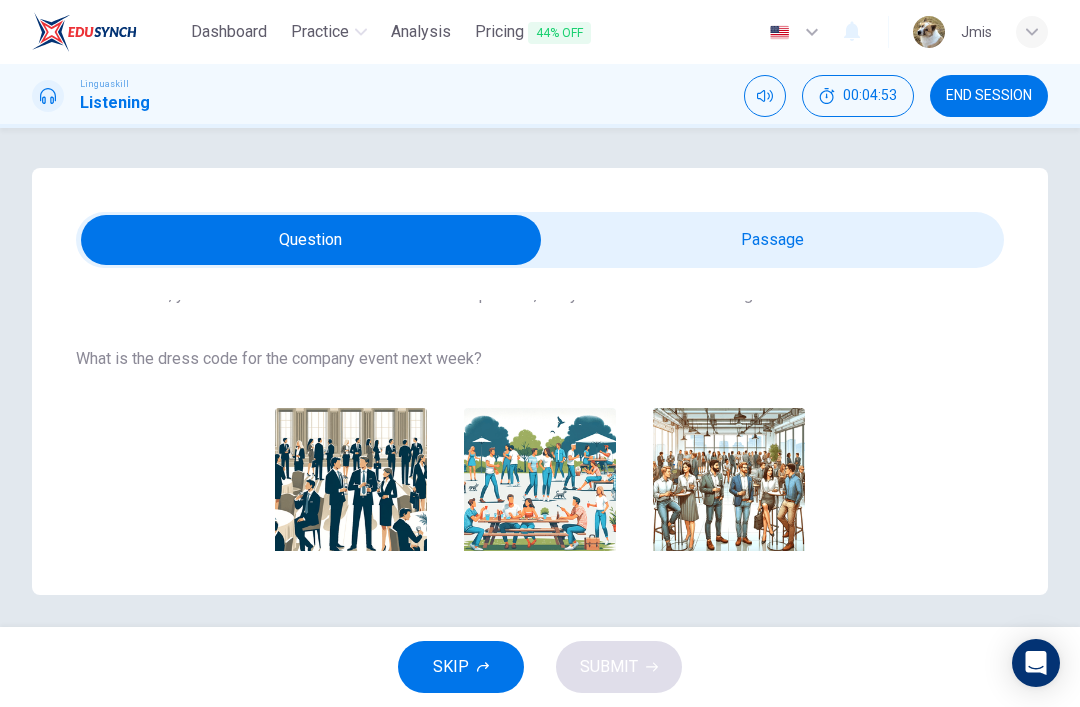 click at bounding box center (351, 484) 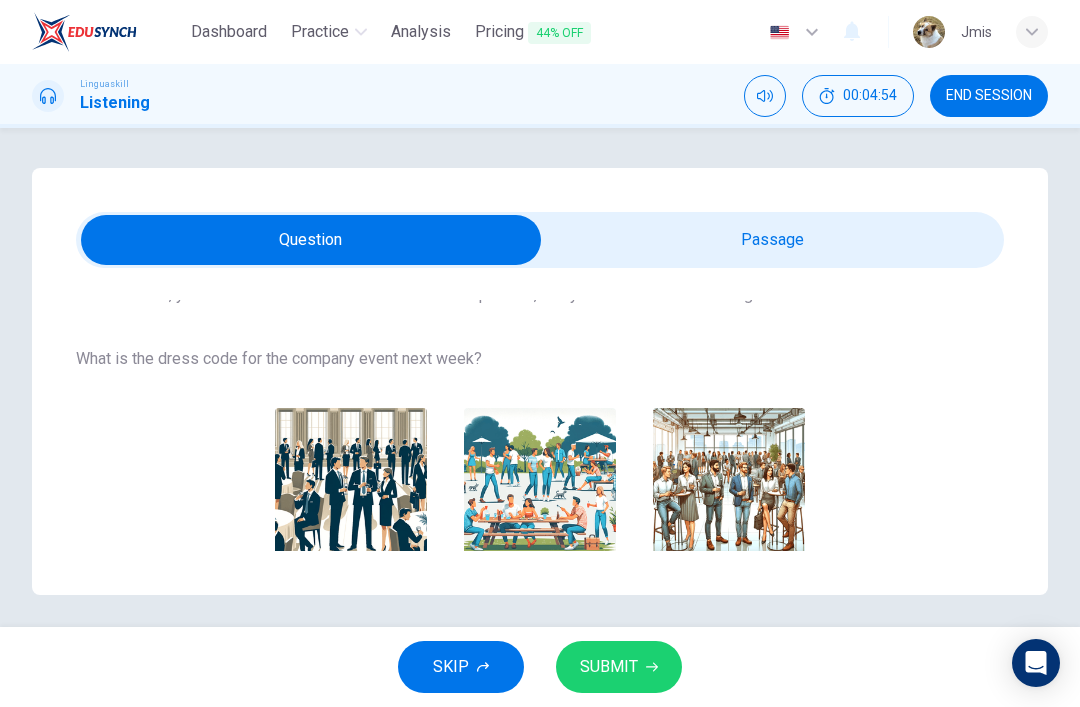 click on "SUBMIT" at bounding box center (609, 667) 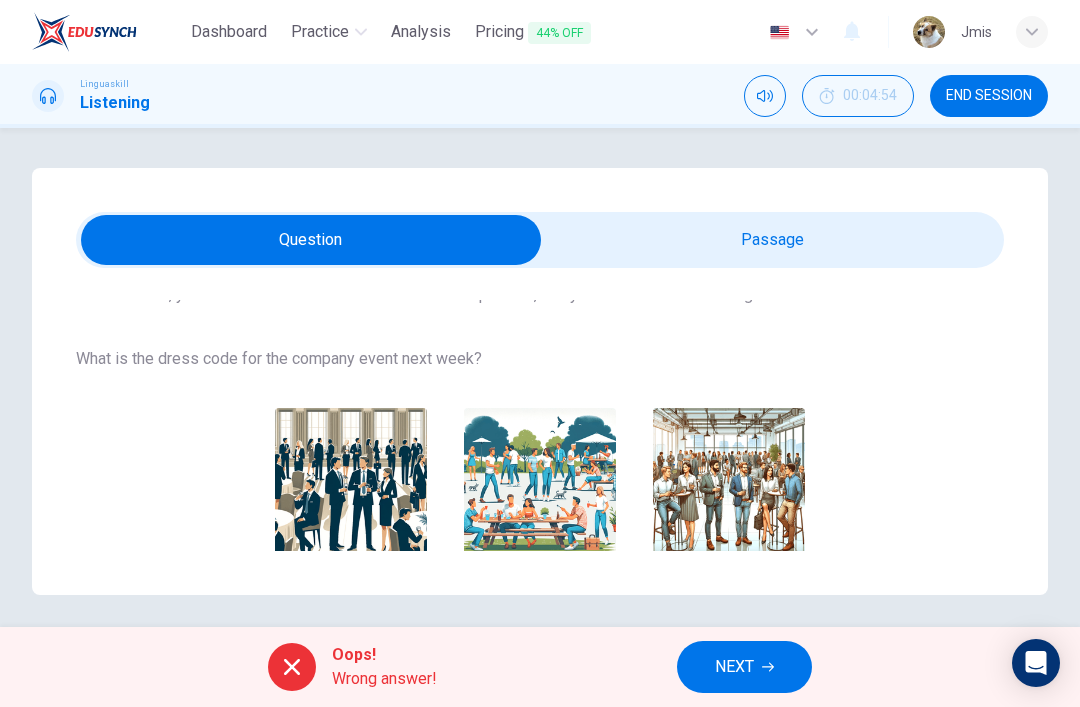 click at bounding box center (311, 240) 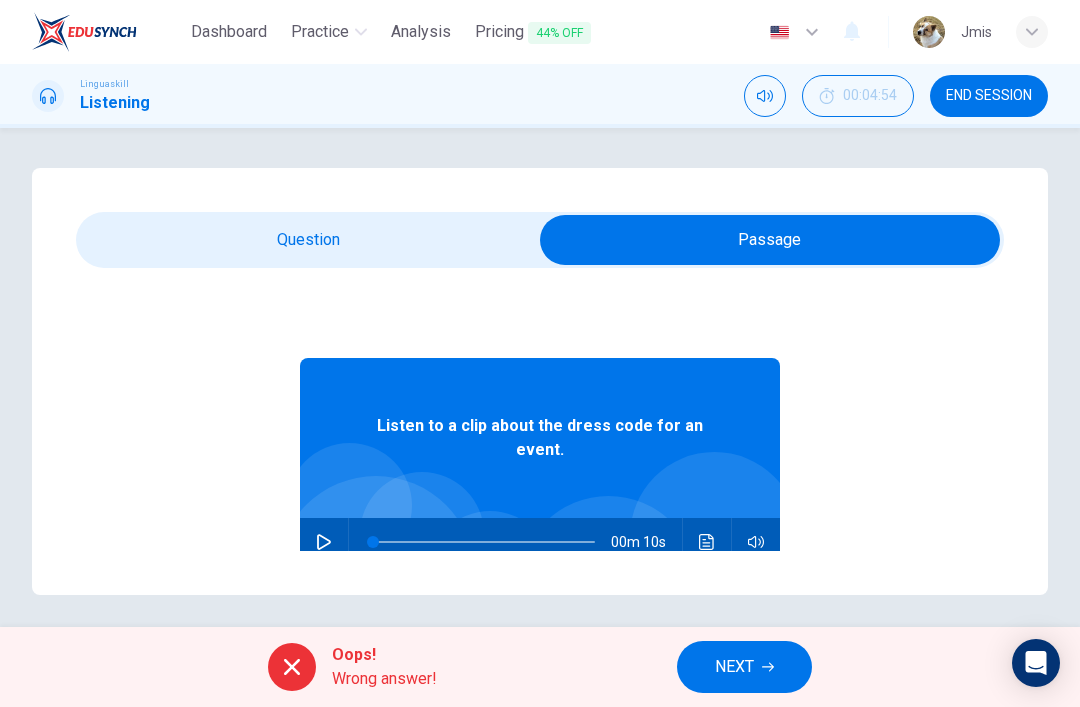 click 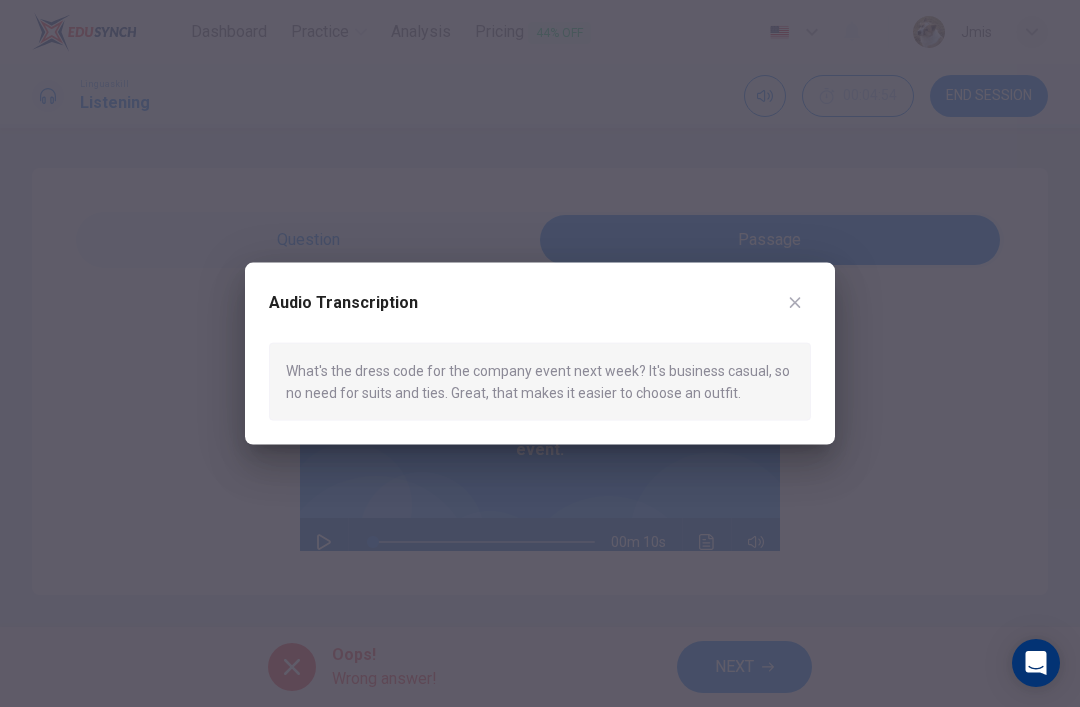 click at bounding box center (540, 353) 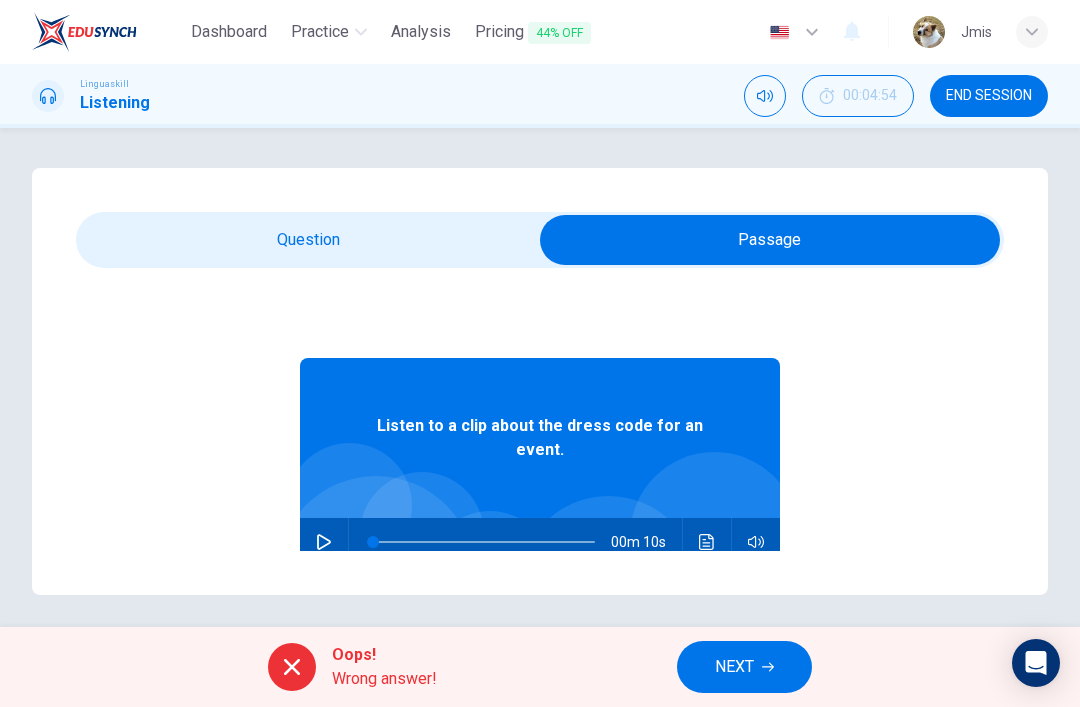 click on "NEXT" at bounding box center [734, 667] 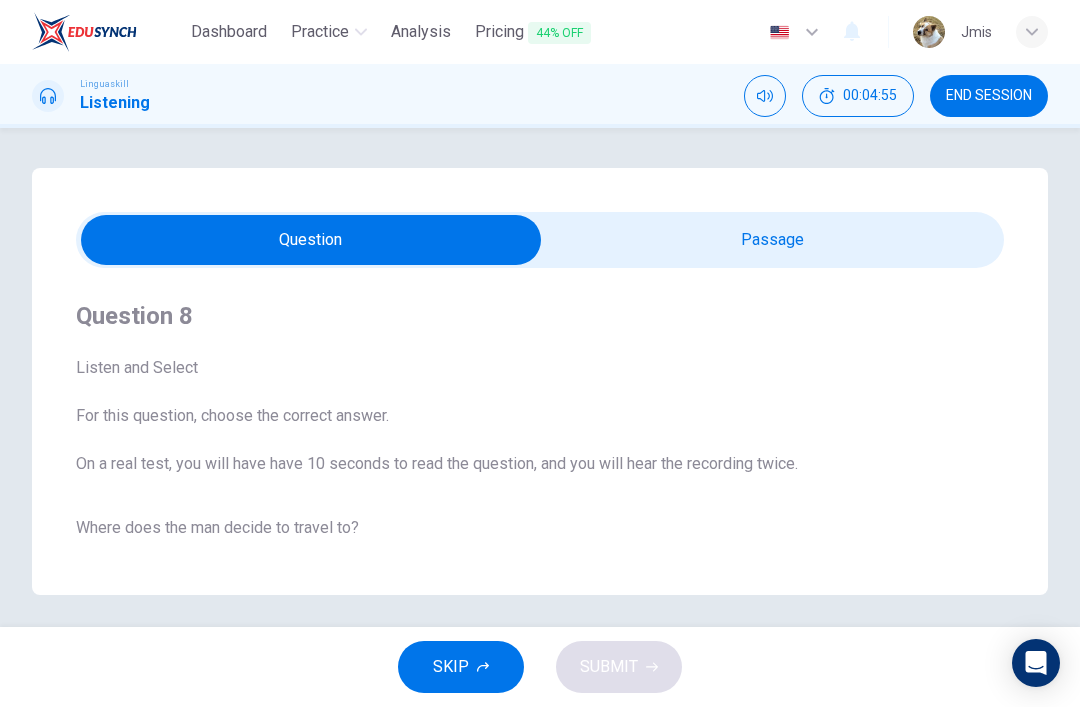 click at bounding box center (311, 240) 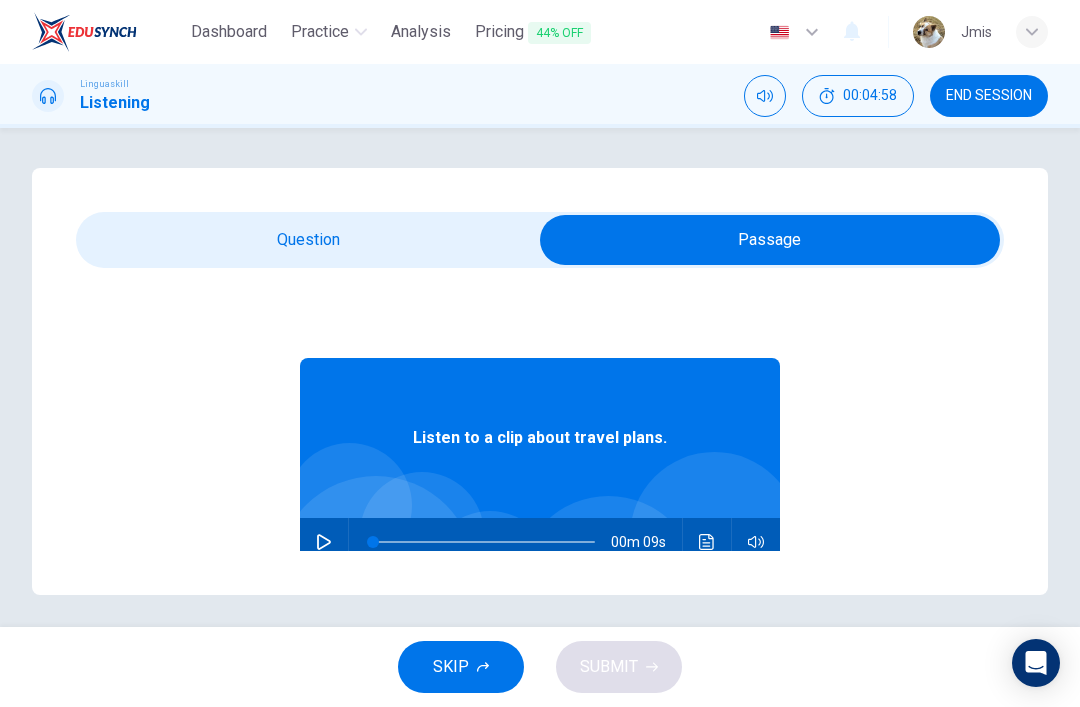 click at bounding box center (770, 240) 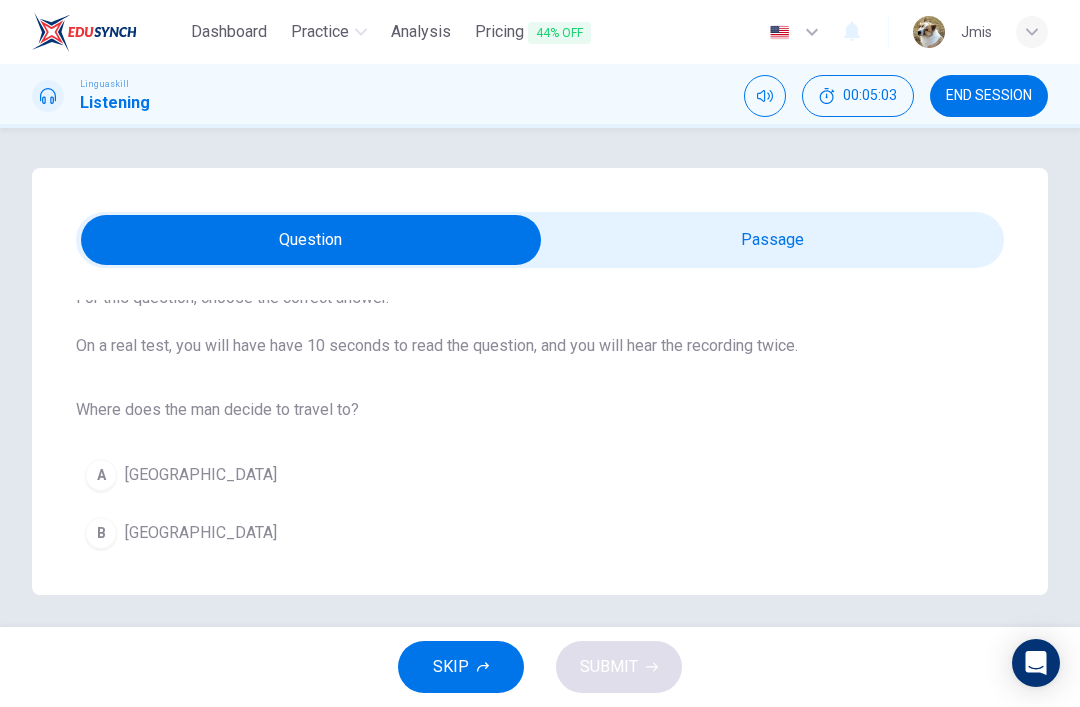 scroll, scrollTop: 117, scrollLeft: 0, axis: vertical 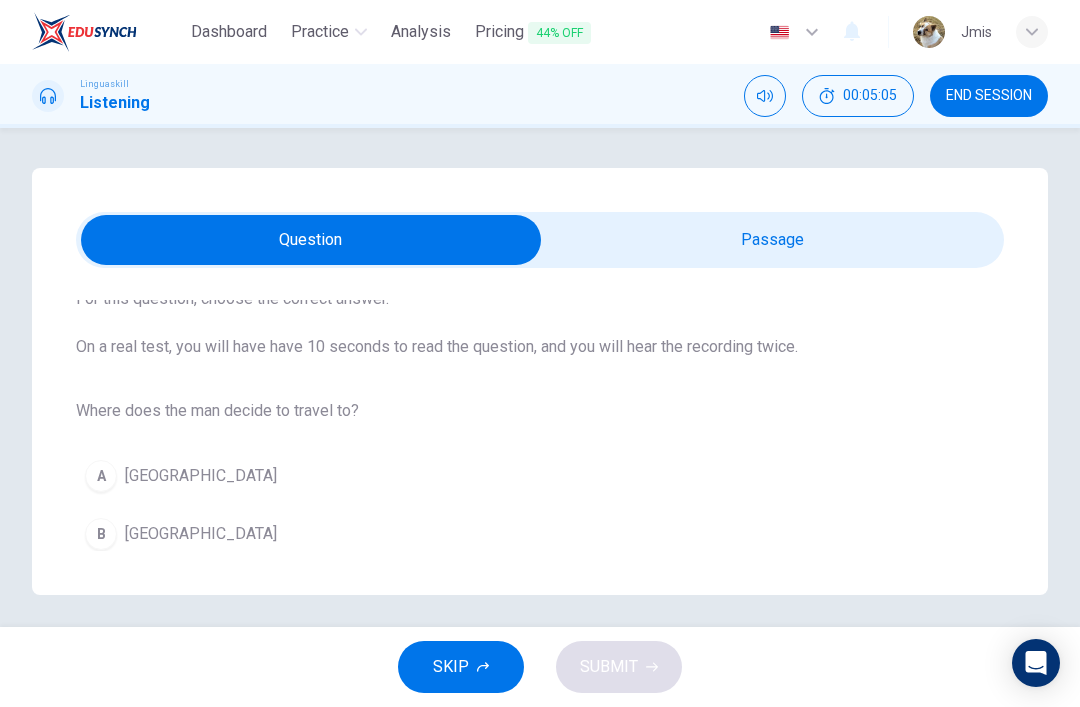 click at bounding box center (311, 240) 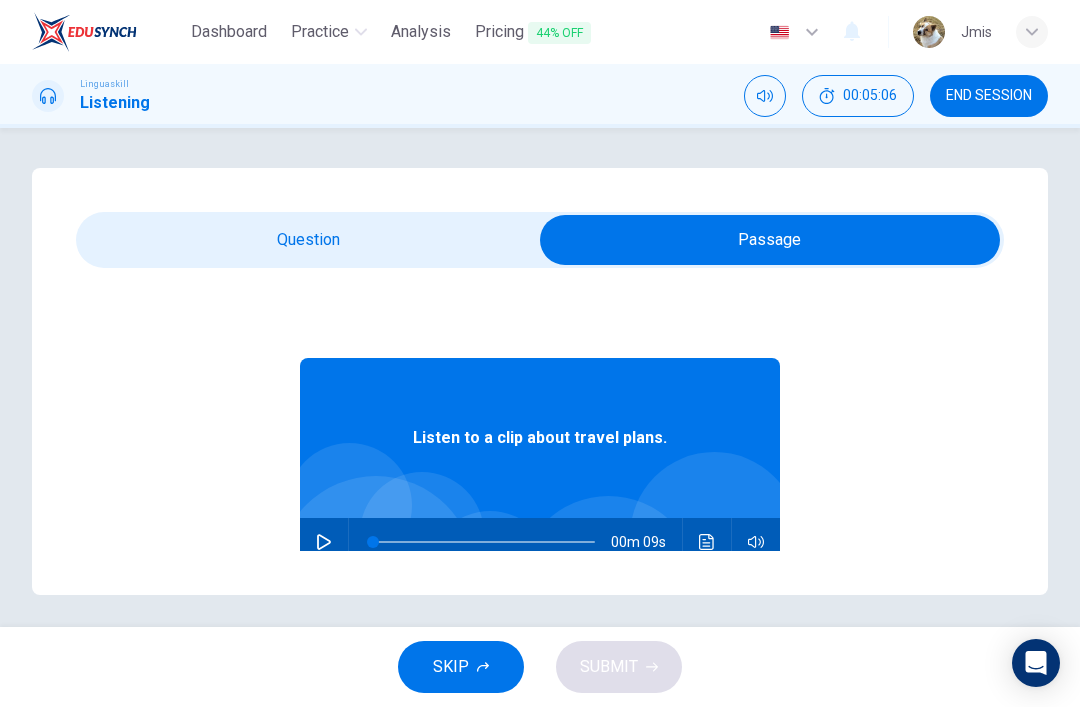 click at bounding box center [324, 542] 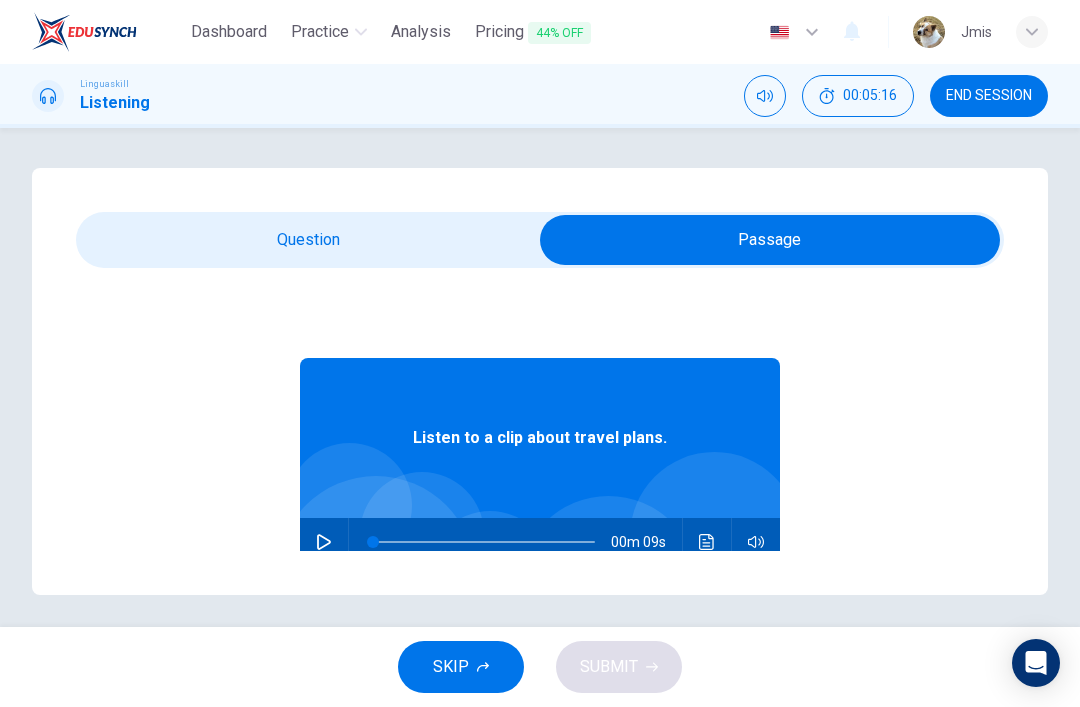 click 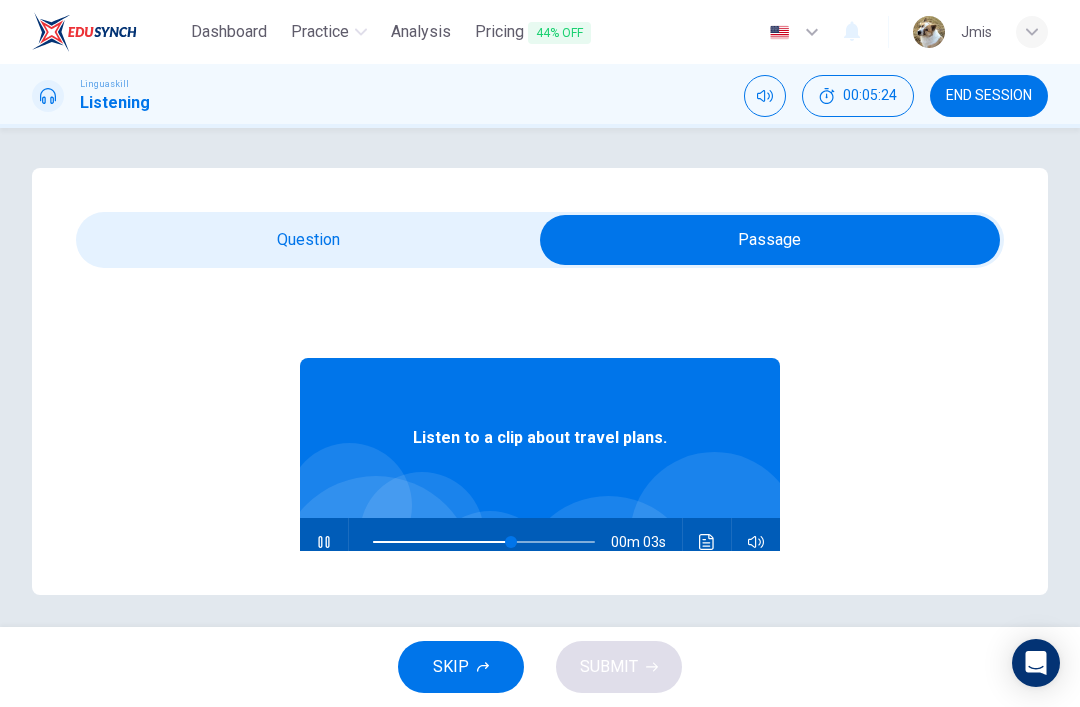 type on "73" 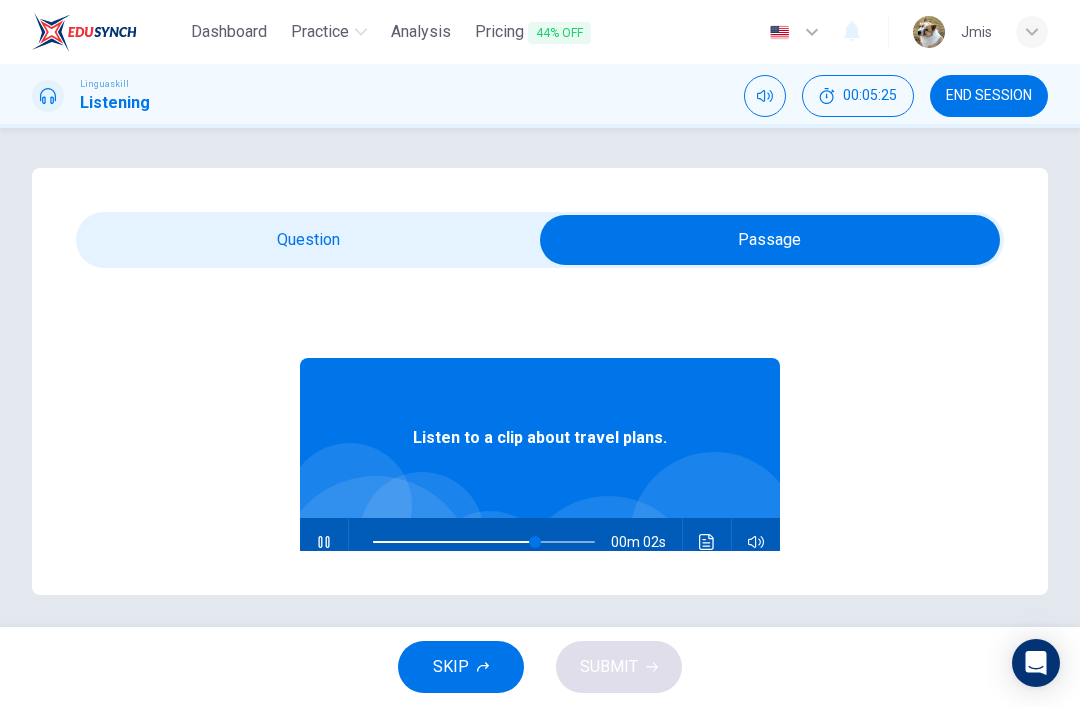 click at bounding box center [770, 240] 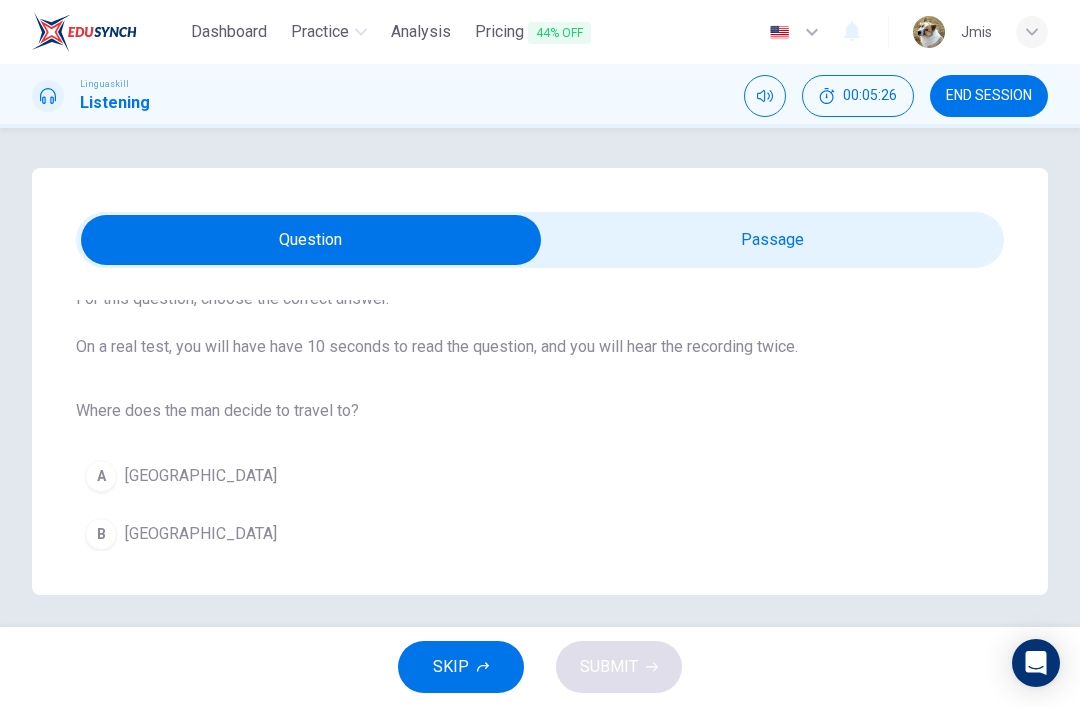 click on "[GEOGRAPHIC_DATA]" at bounding box center [201, 534] 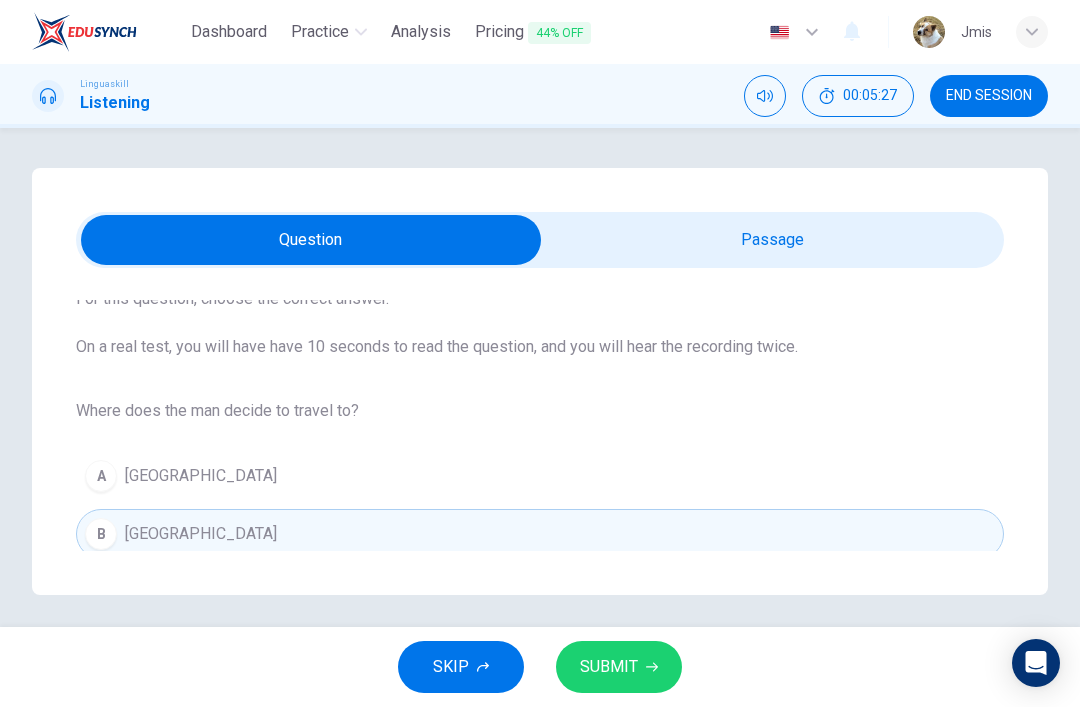 click on "SUBMIT" at bounding box center (609, 667) 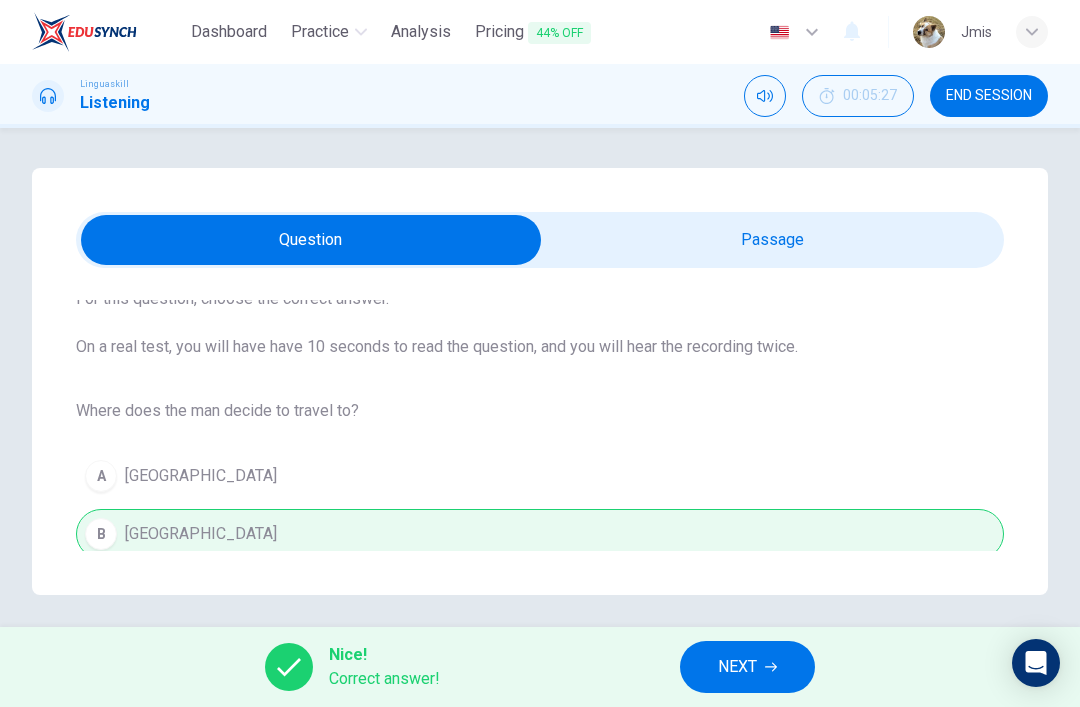 click on "NEXT" at bounding box center (747, 667) 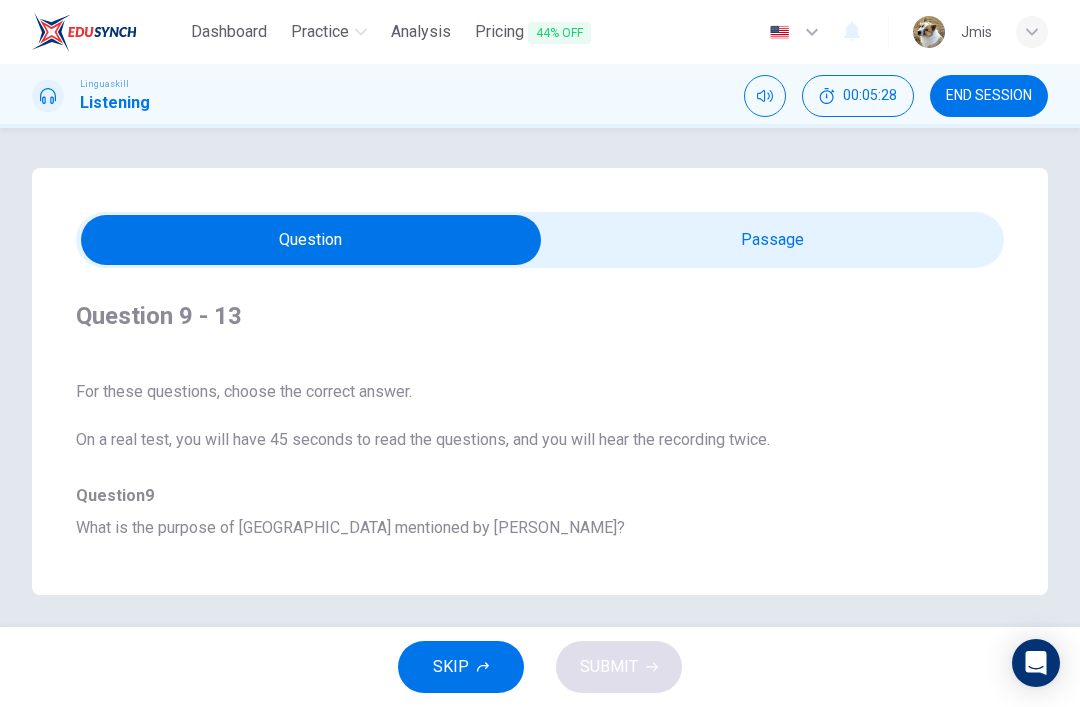 click at bounding box center [311, 240] 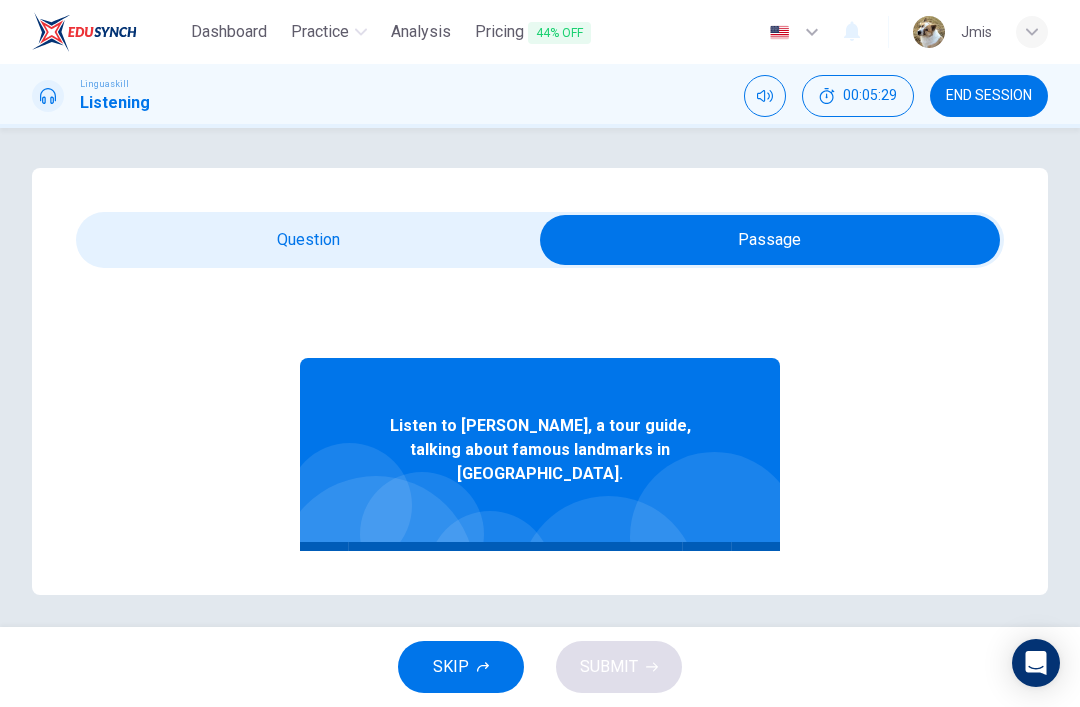 click 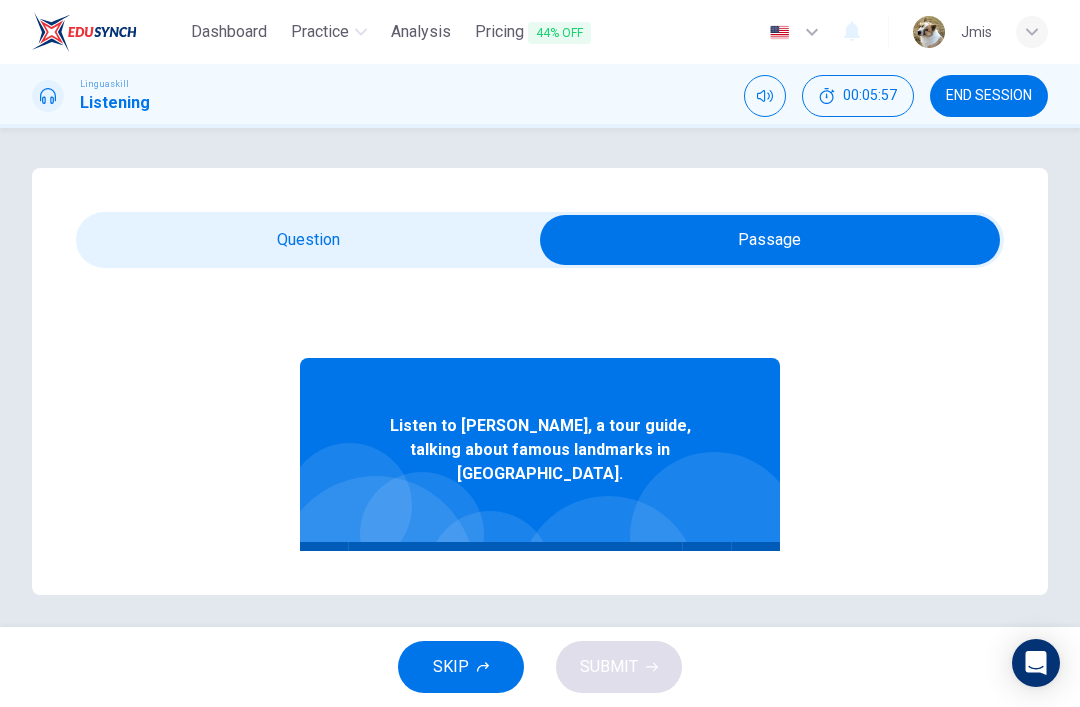 click on "Question Passage Question 9 - 13 For these questions, choose the correct answer. On a real test, you will have 45 seconds to read the questions, and you will hear the recording twice. Question  9 What is the purpose of [GEOGRAPHIC_DATA] mentioned by [PERSON_NAME]? A It’s the residence of the [DEMOGRAPHIC_DATA] monarch B It’s a museum C It's a public park Question  10 What is unique about the [GEOGRAPHIC_DATA] according to the passage? A It's the tallest building in [GEOGRAPHIC_DATA] It offers panoramic views of the city C It's the oldest [PERSON_NAME] wheel in the world Question  11 What historical function did the [GEOGRAPHIC_DATA] have? A It was a prison B It was a battle fortress C It was a parliament building Question  12 What is special about the [GEOGRAPHIC_DATA]? A It's the only bridge in [GEOGRAPHIC_DATA] B It's a suspension bridge C It's made entirely of glass Question  13 What does [PERSON_NAME] suggest about London's landmarks? A They are only interesting for first-time visitors B They are mainly for taking photographs C 00m 44s" at bounding box center (540, 381) 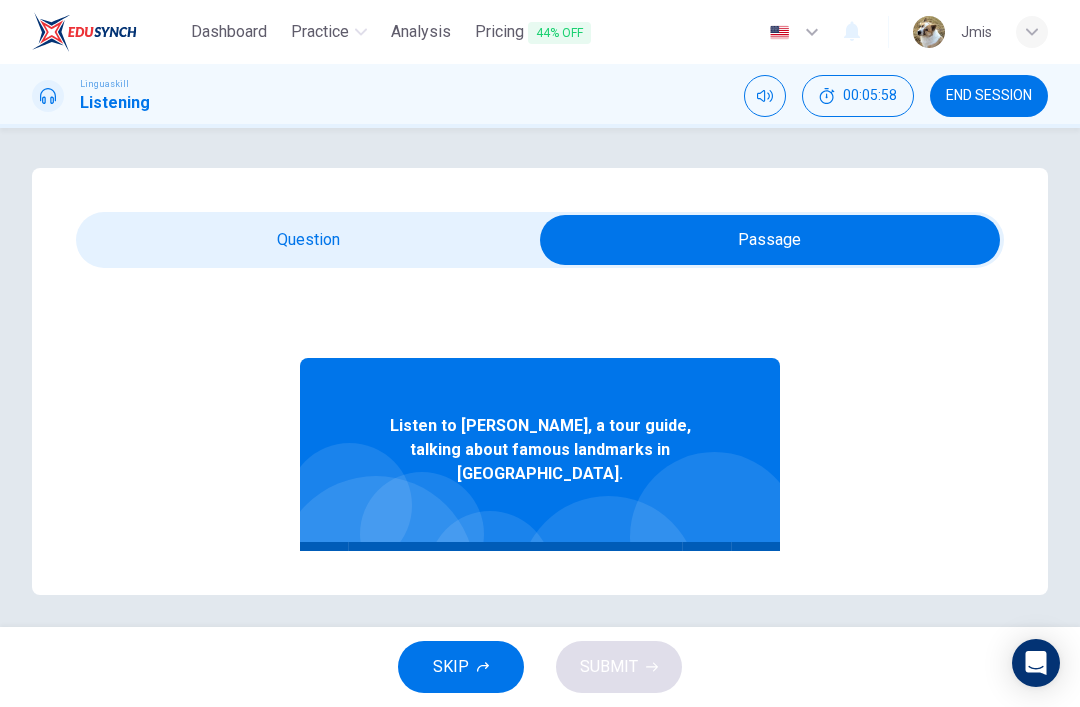 click at bounding box center [770, 240] 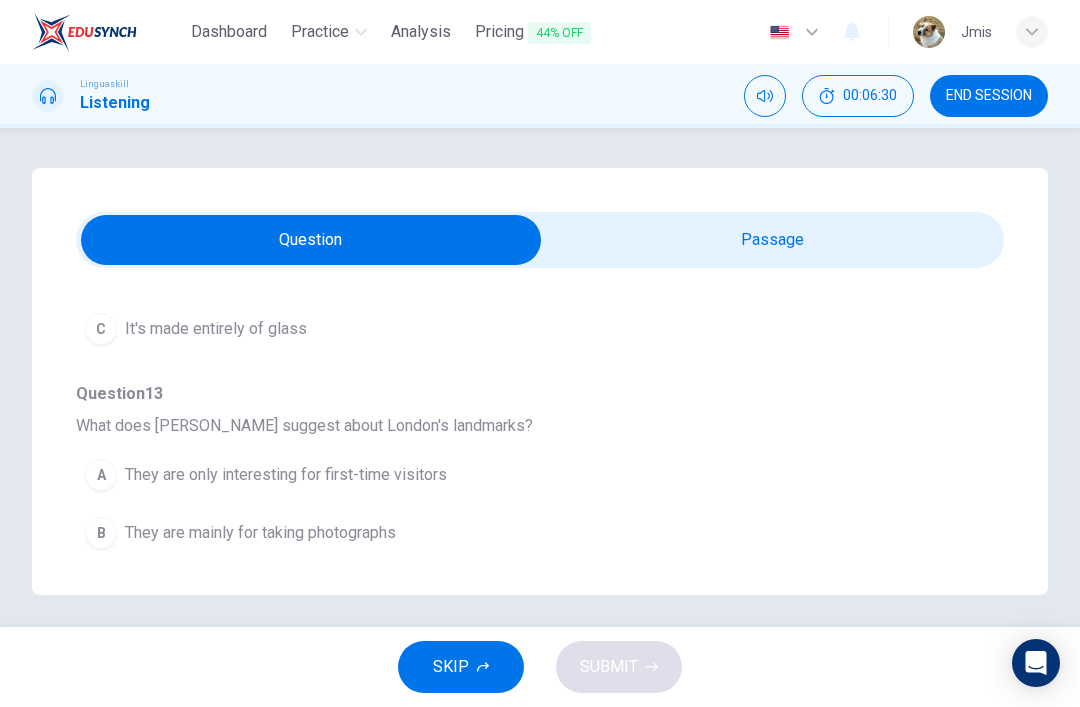 scroll, scrollTop: 1149, scrollLeft: 0, axis: vertical 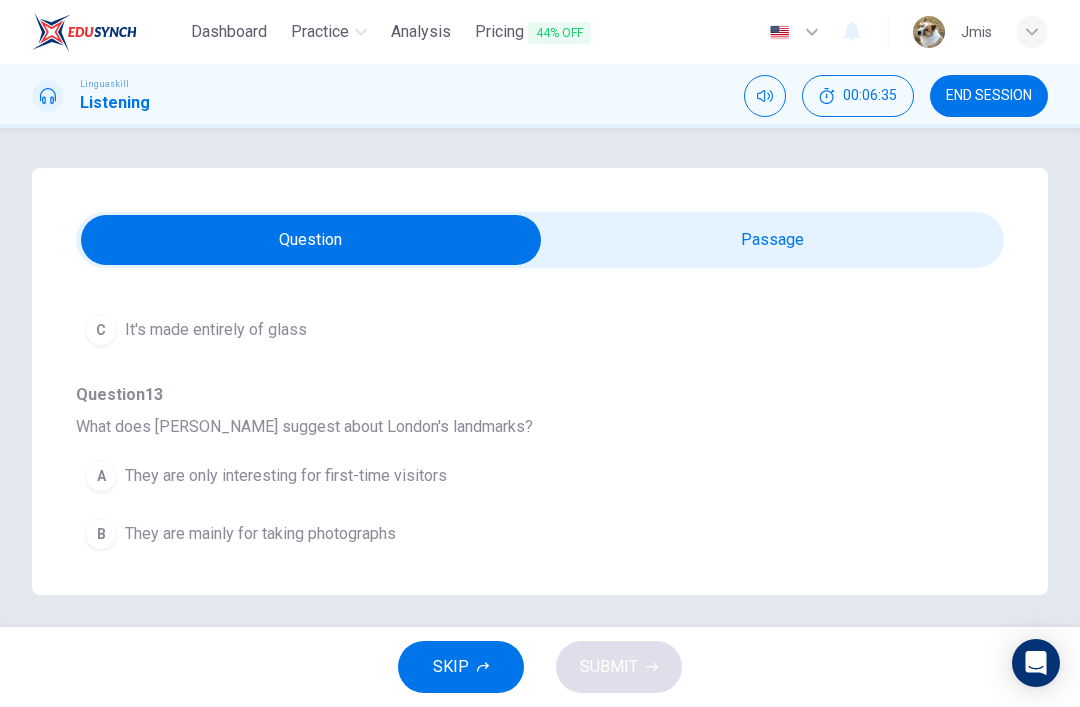 type on "93" 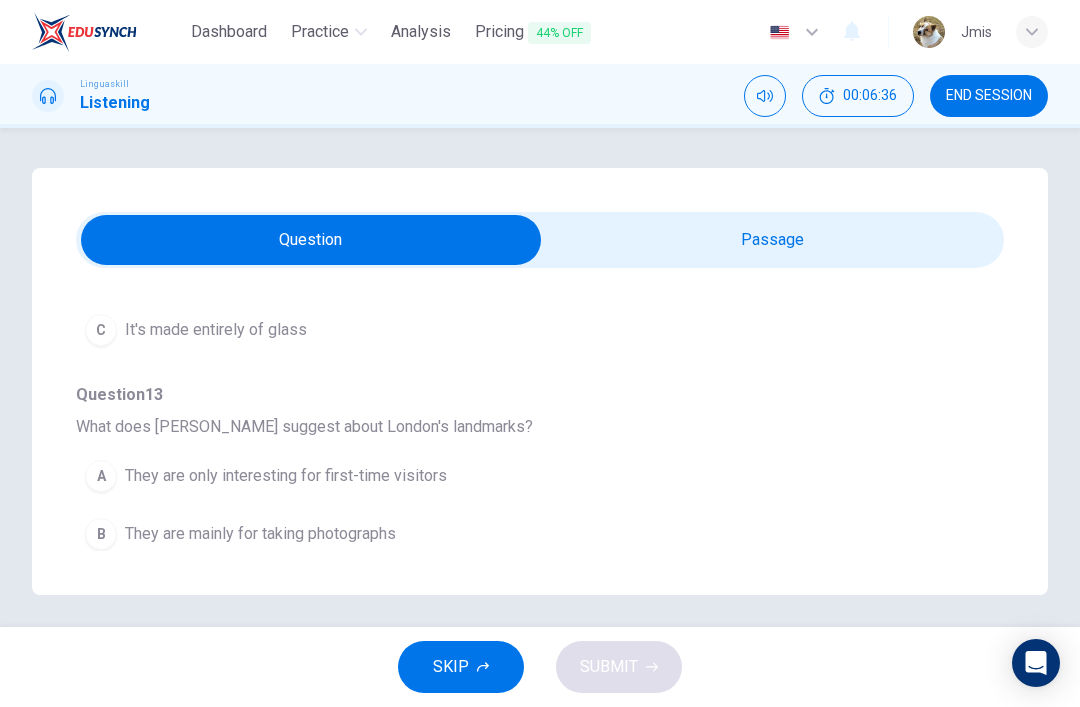 click at bounding box center (311, 240) 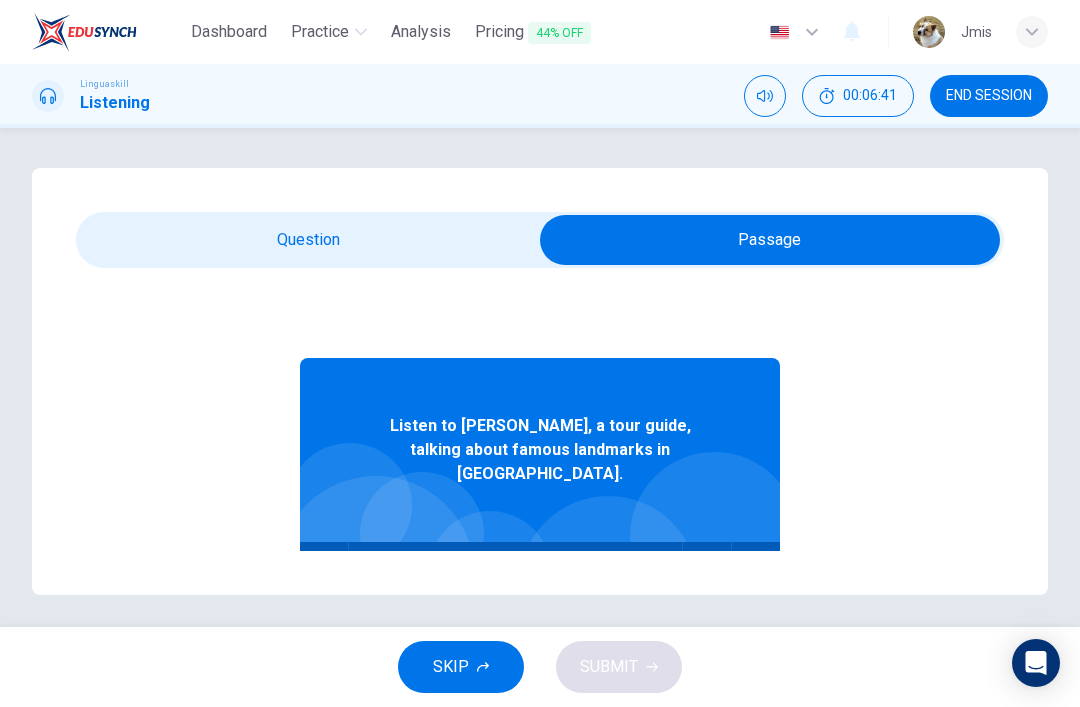 click 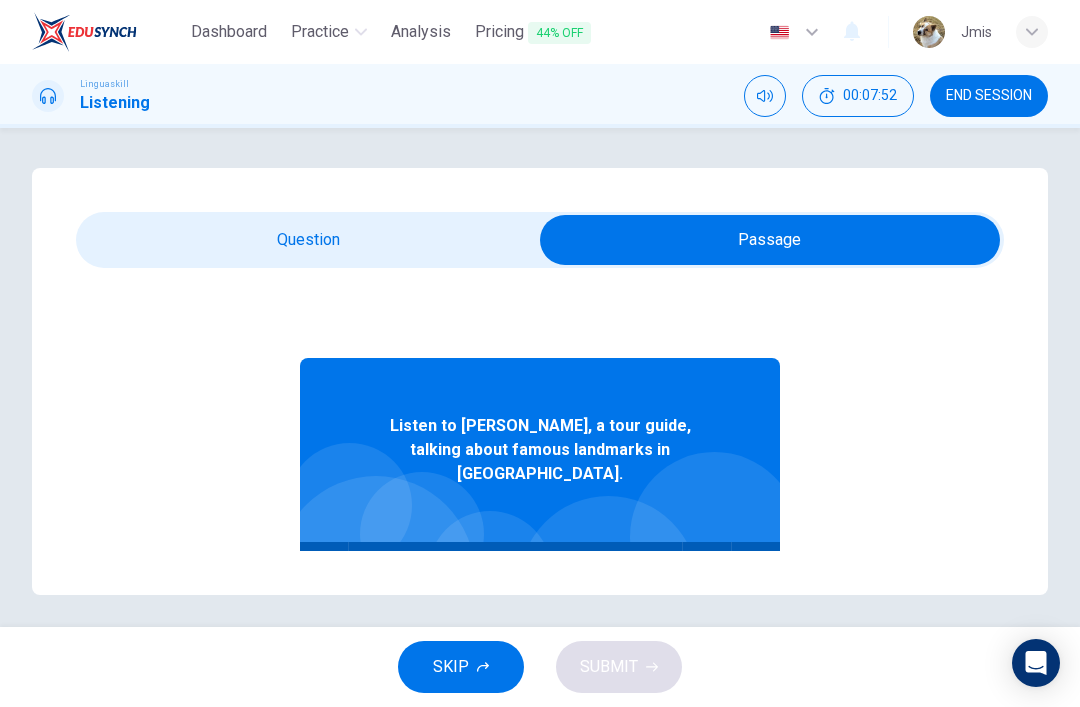 type on "0" 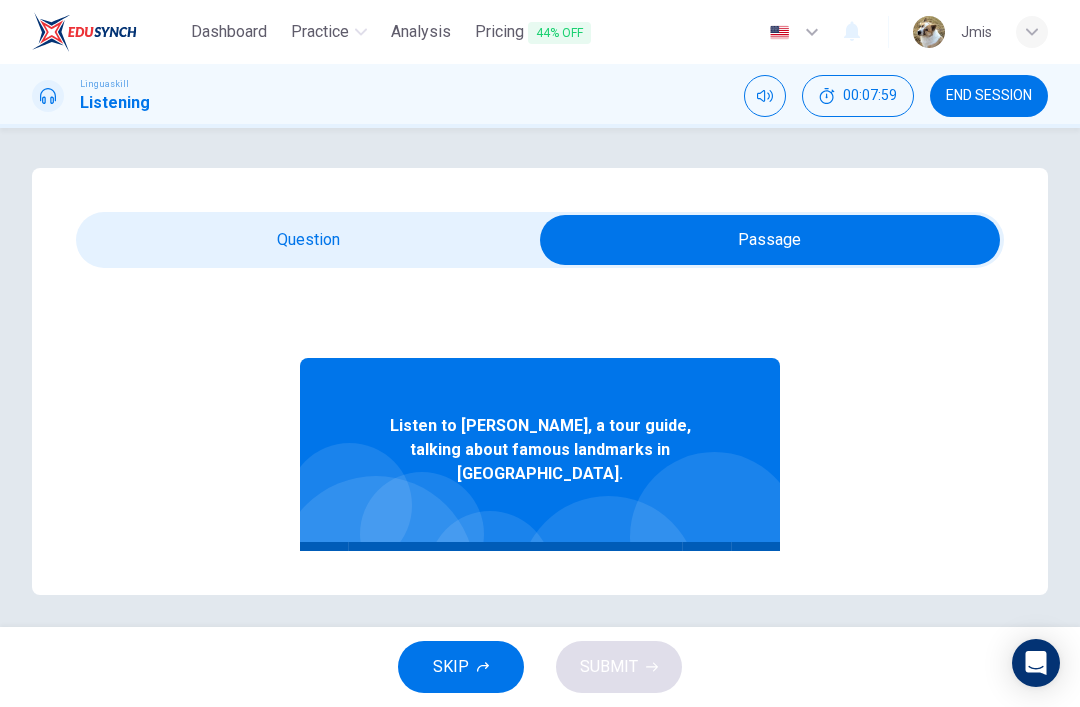 click at bounding box center [770, 240] 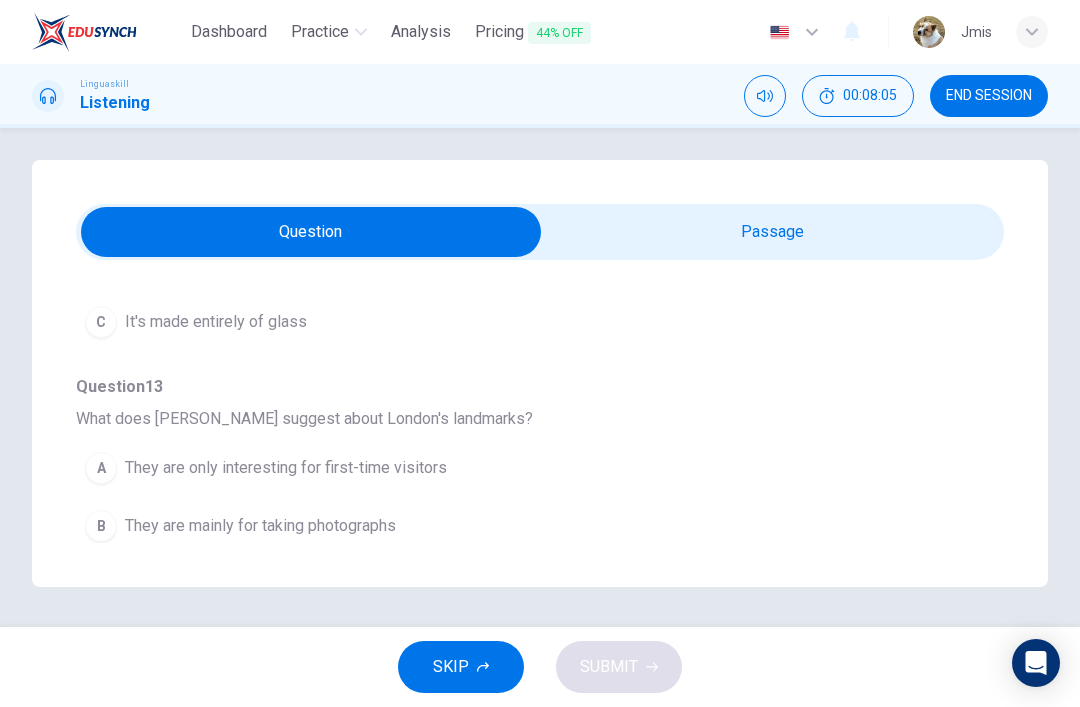 scroll, scrollTop: 72, scrollLeft: 0, axis: vertical 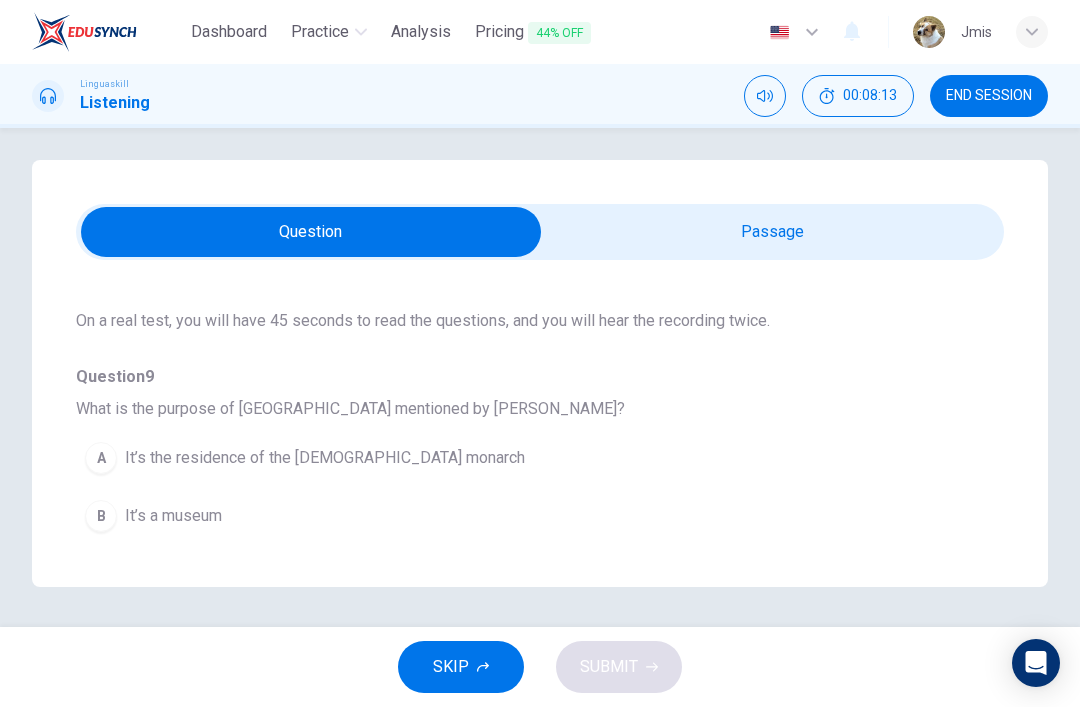 click on "It’s the residence of the [DEMOGRAPHIC_DATA] monarch" at bounding box center (325, 458) 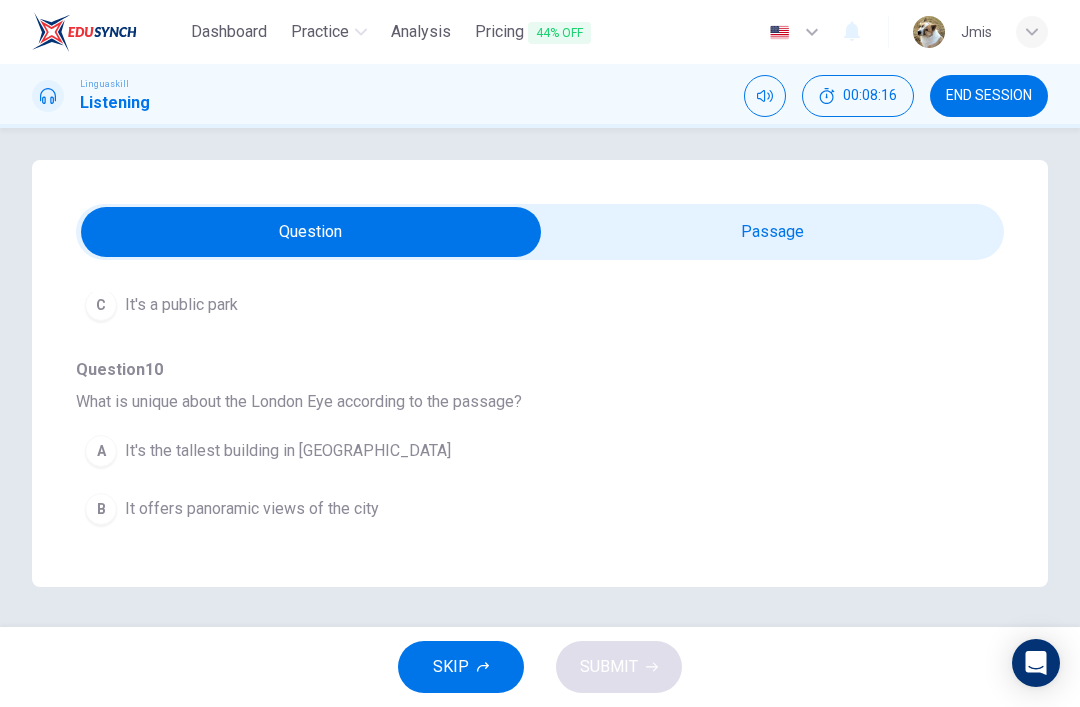 scroll, scrollTop: 381, scrollLeft: 0, axis: vertical 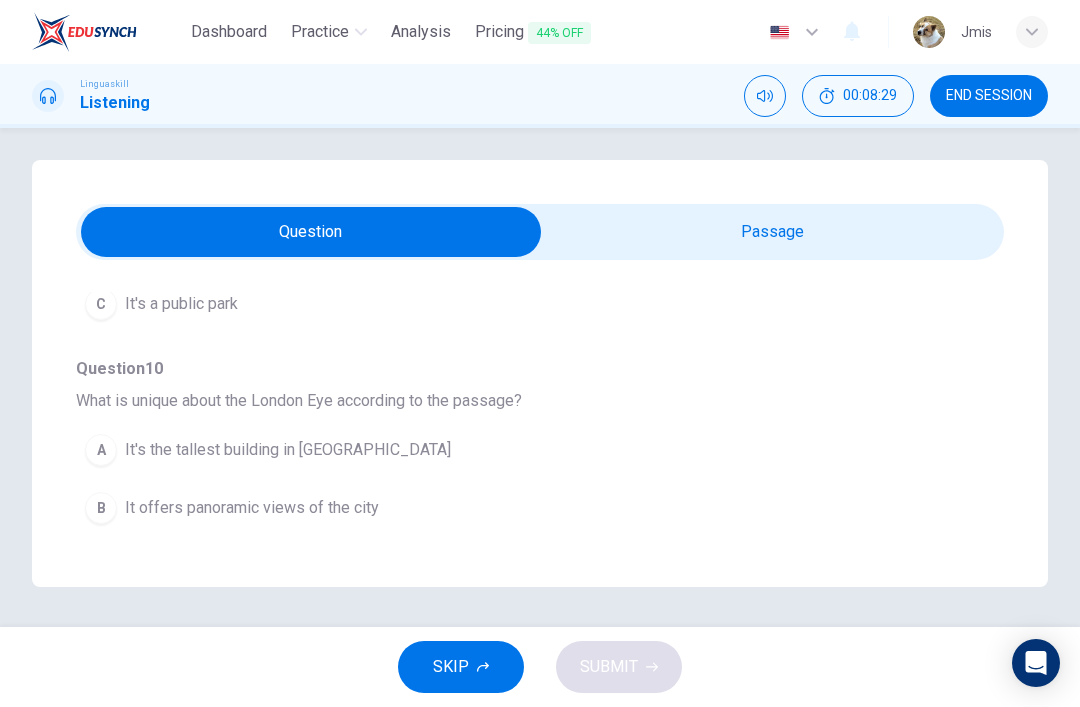 click on "It's the oldest [PERSON_NAME] wheel in the world" at bounding box center (302, 566) 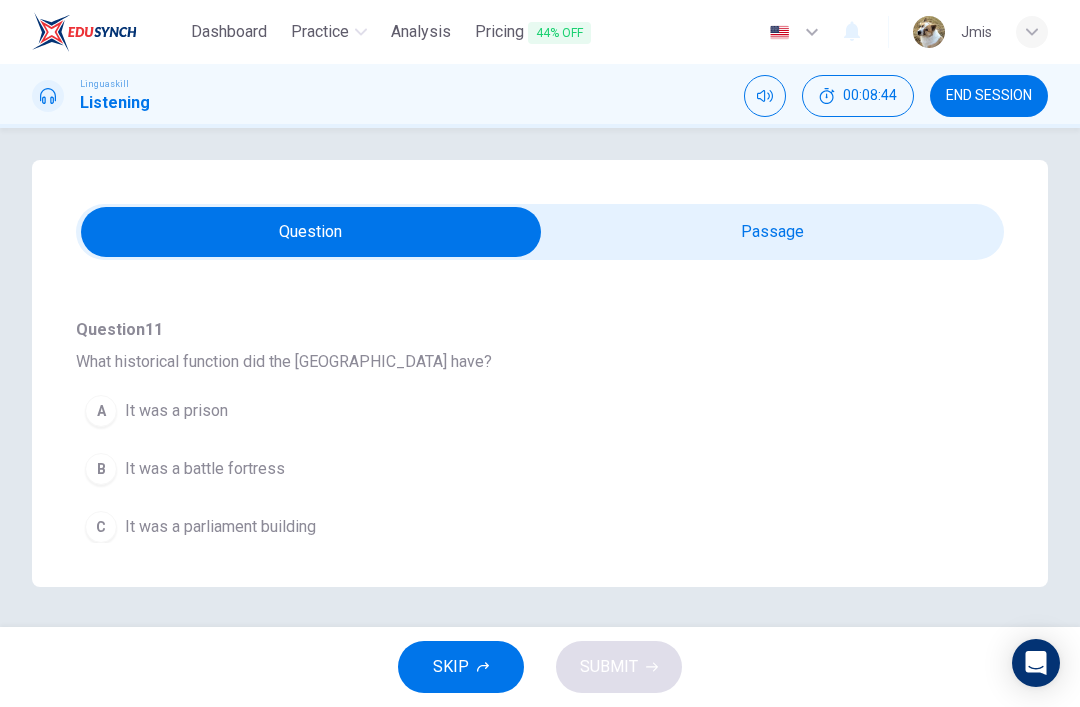 scroll, scrollTop: 685, scrollLeft: 0, axis: vertical 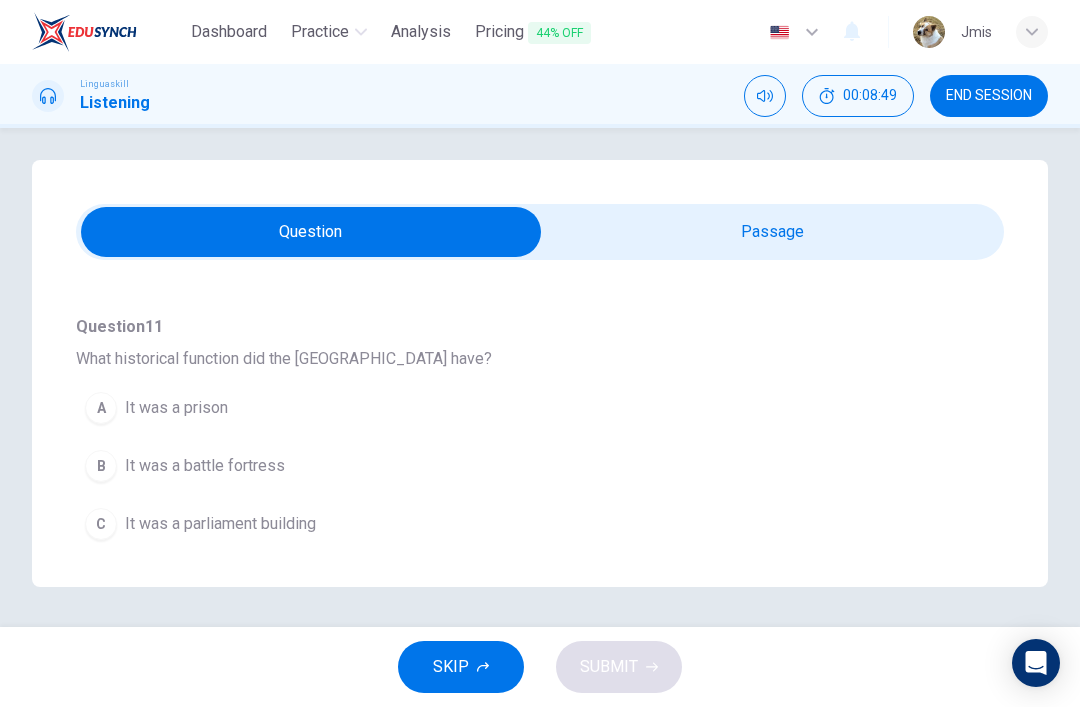 click on "It was a battle fortress" at bounding box center (205, 466) 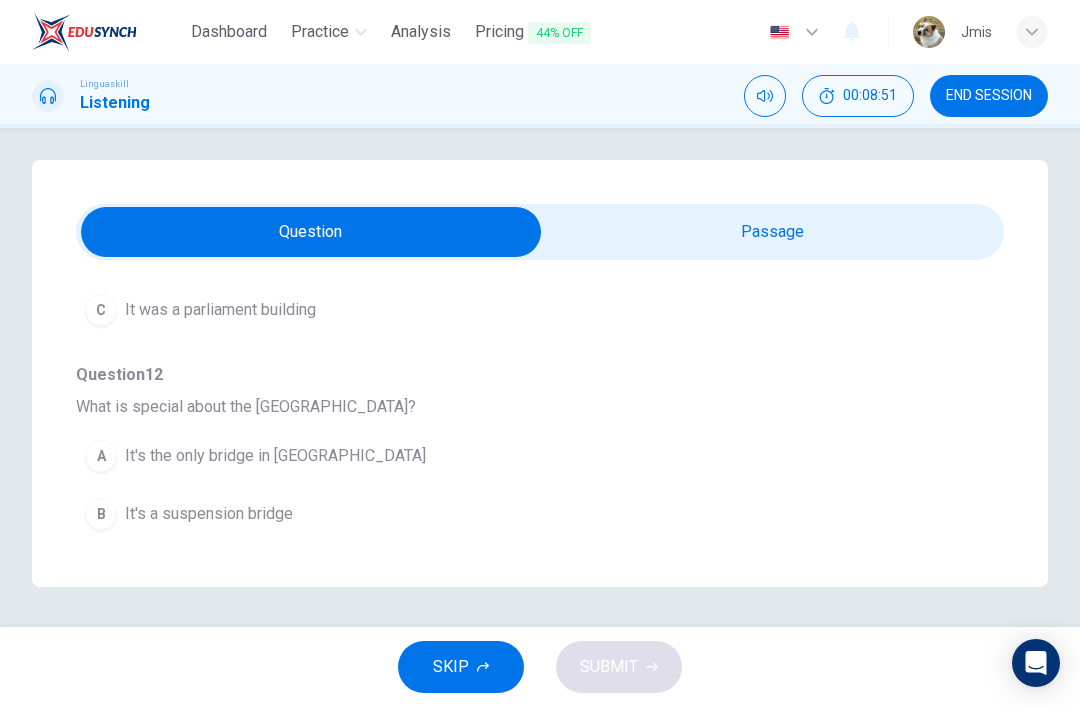 scroll, scrollTop: 902, scrollLeft: 0, axis: vertical 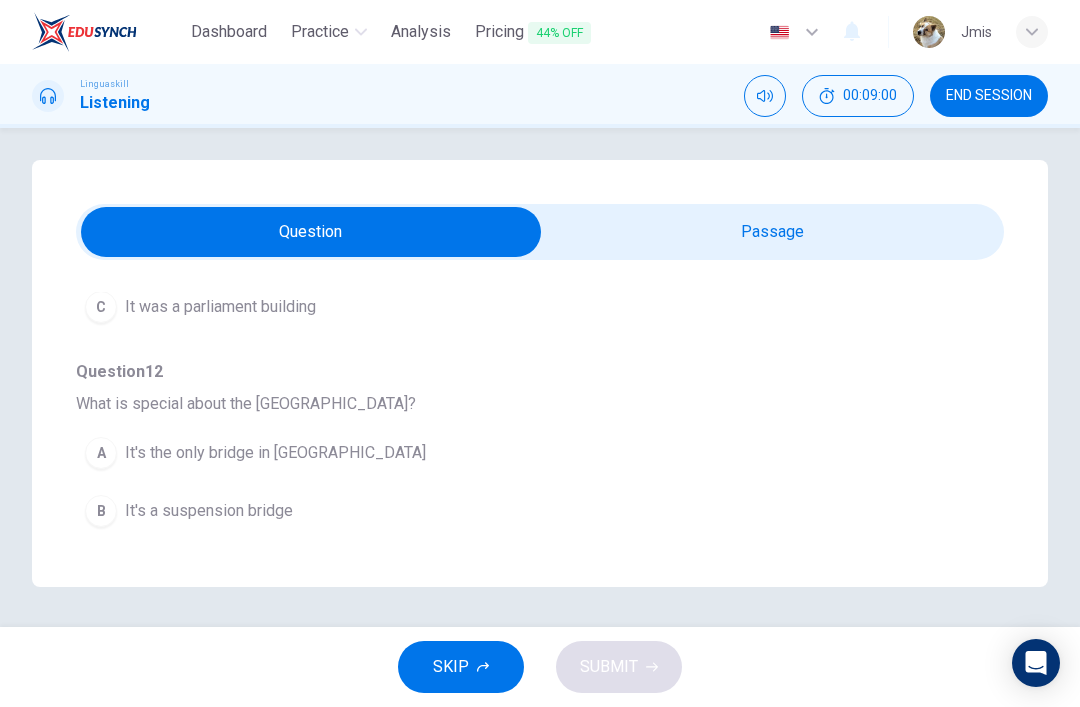 click on "It's the only bridge in [GEOGRAPHIC_DATA]" at bounding box center [275, 453] 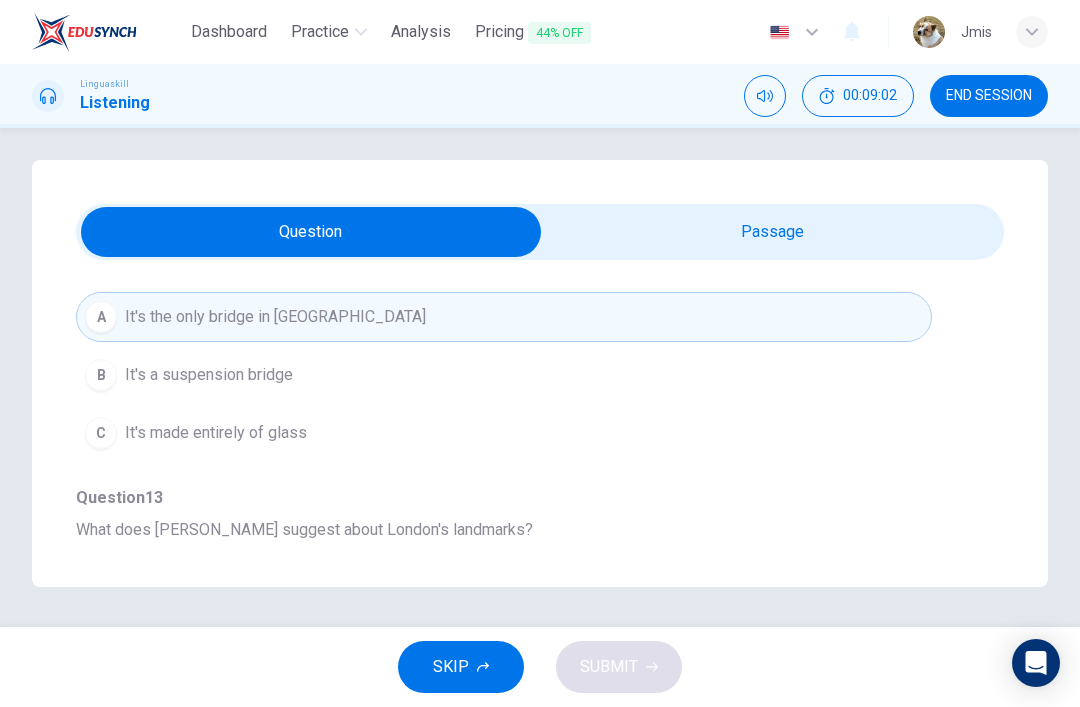 scroll, scrollTop: 1039, scrollLeft: 0, axis: vertical 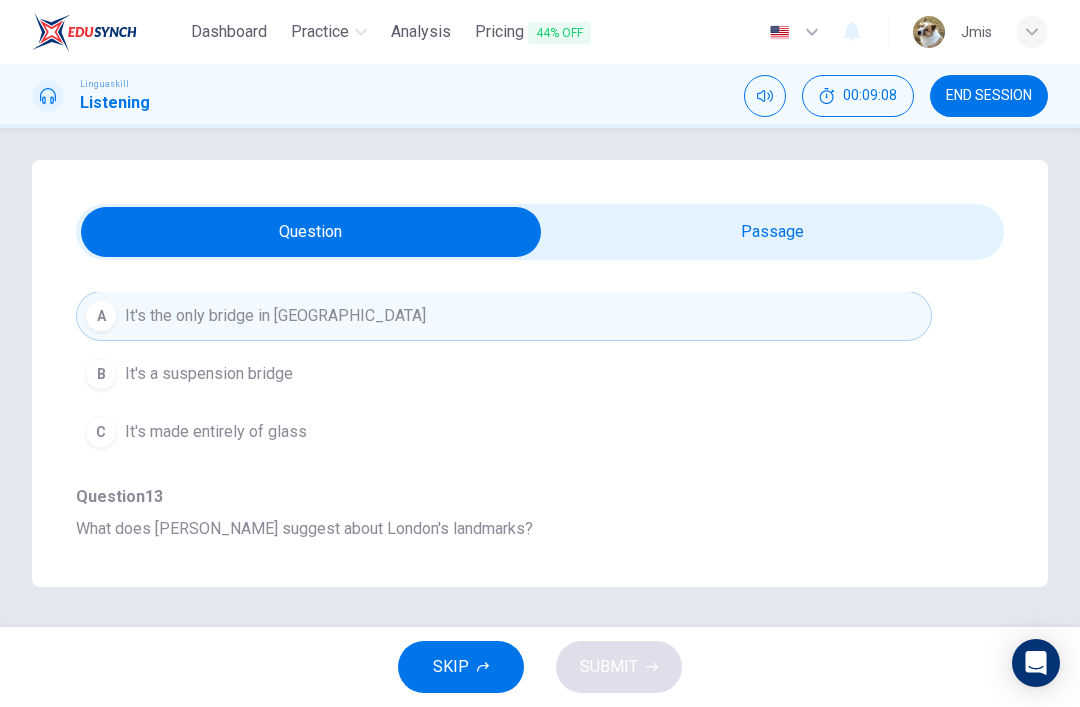 click on "It's a suspension bridge" at bounding box center (209, 374) 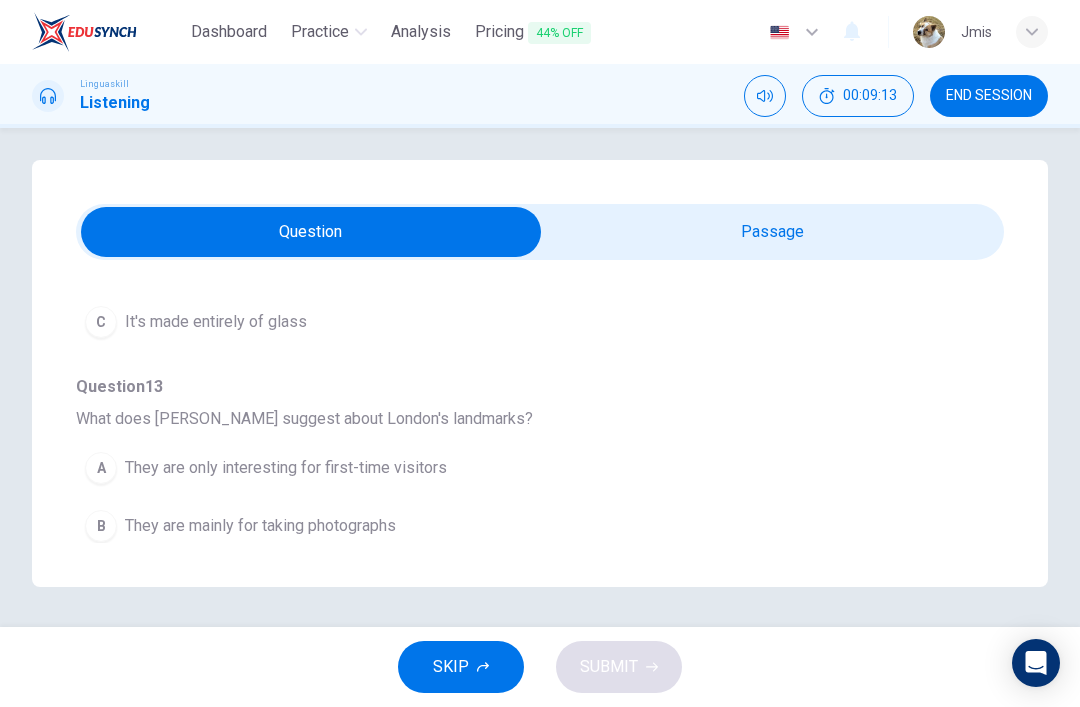 scroll, scrollTop: 1149, scrollLeft: 0, axis: vertical 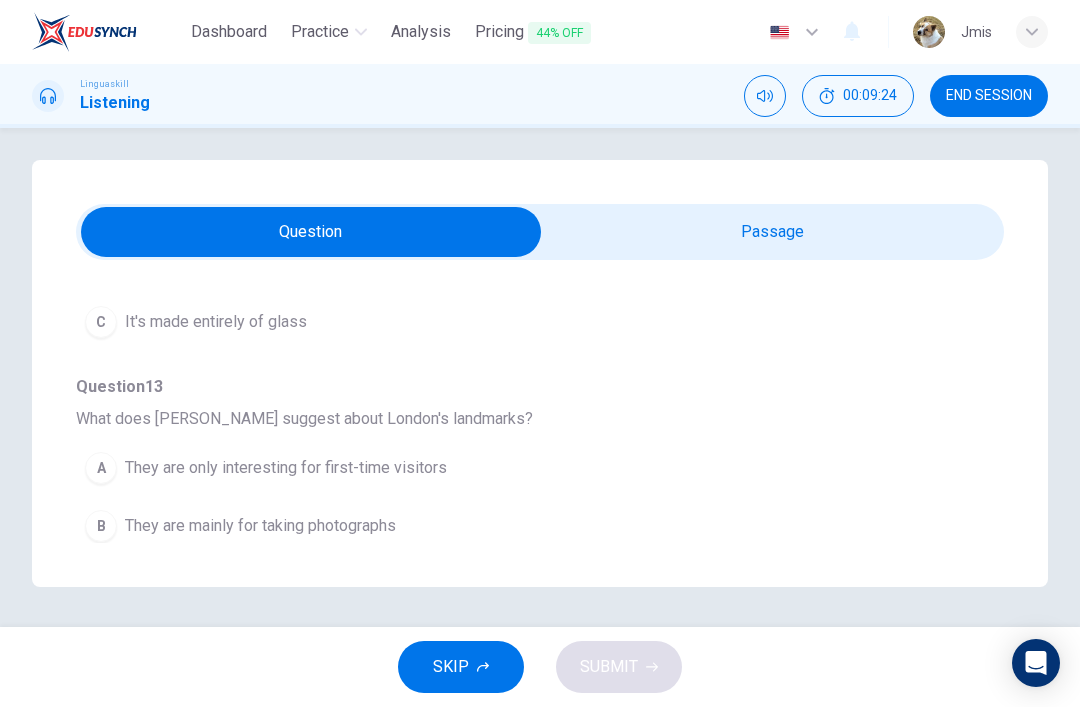 click on "They offer new experiences even for frequent visitors" at bounding box center [314, 584] 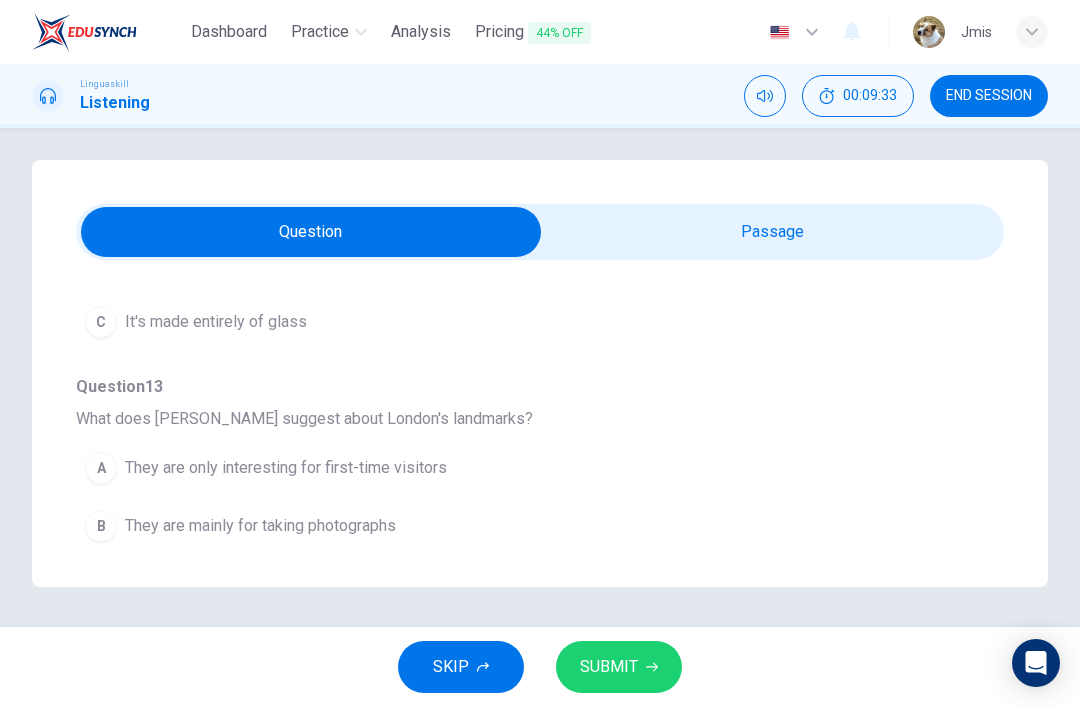 click on "They are only interesting for first-time visitors" at bounding box center (286, 468) 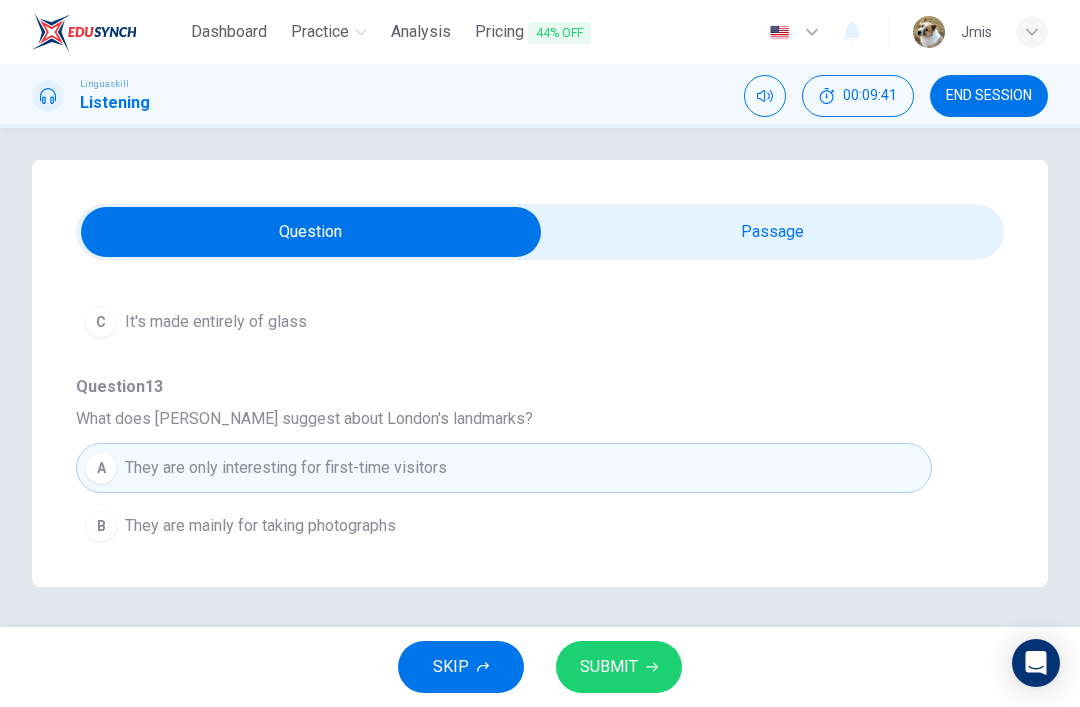 click on "They offer new experiences even for frequent visitors" at bounding box center (314, 584) 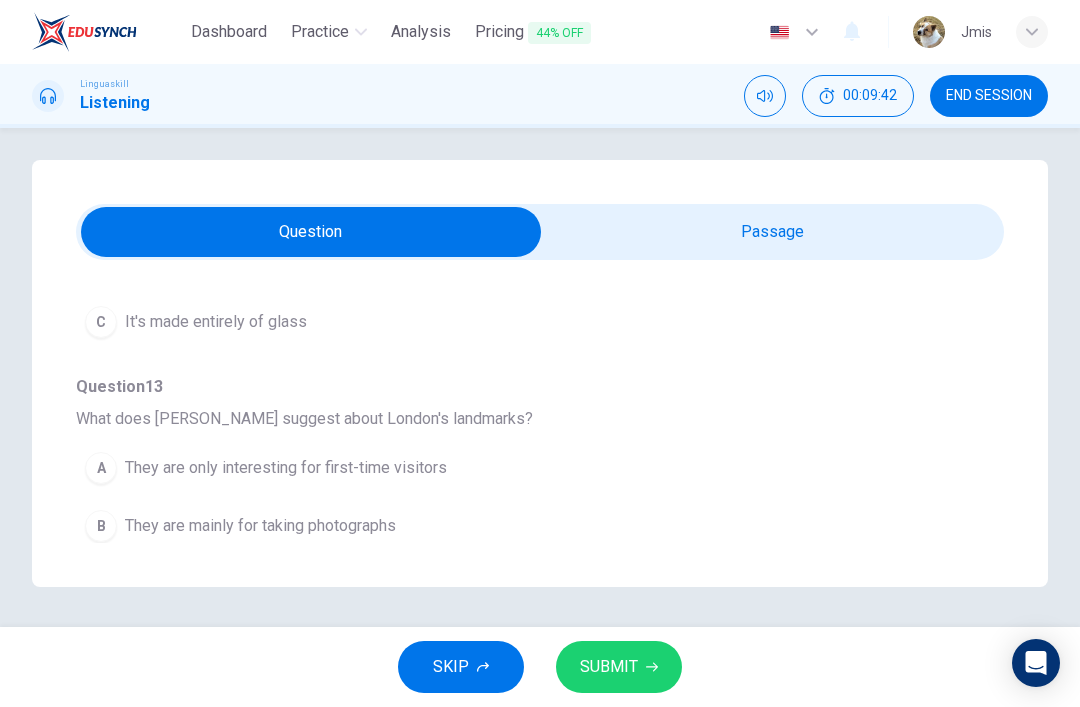 click on "SUBMIT" at bounding box center [619, 667] 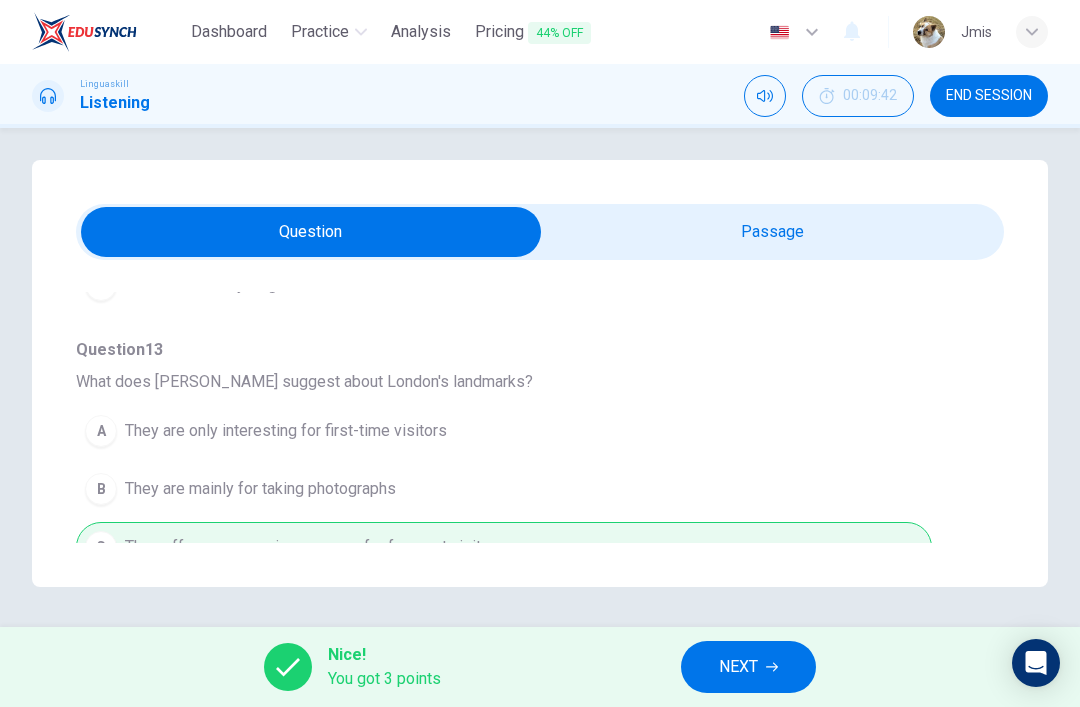 scroll, scrollTop: 1166, scrollLeft: 0, axis: vertical 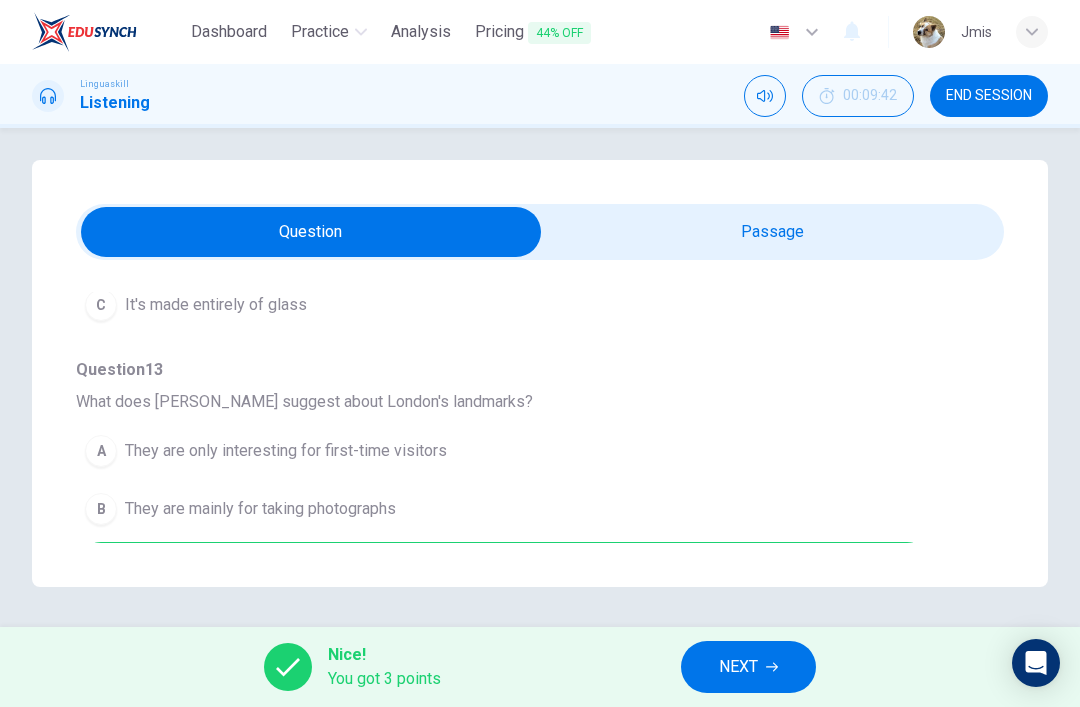 click on "NEXT" at bounding box center (738, 667) 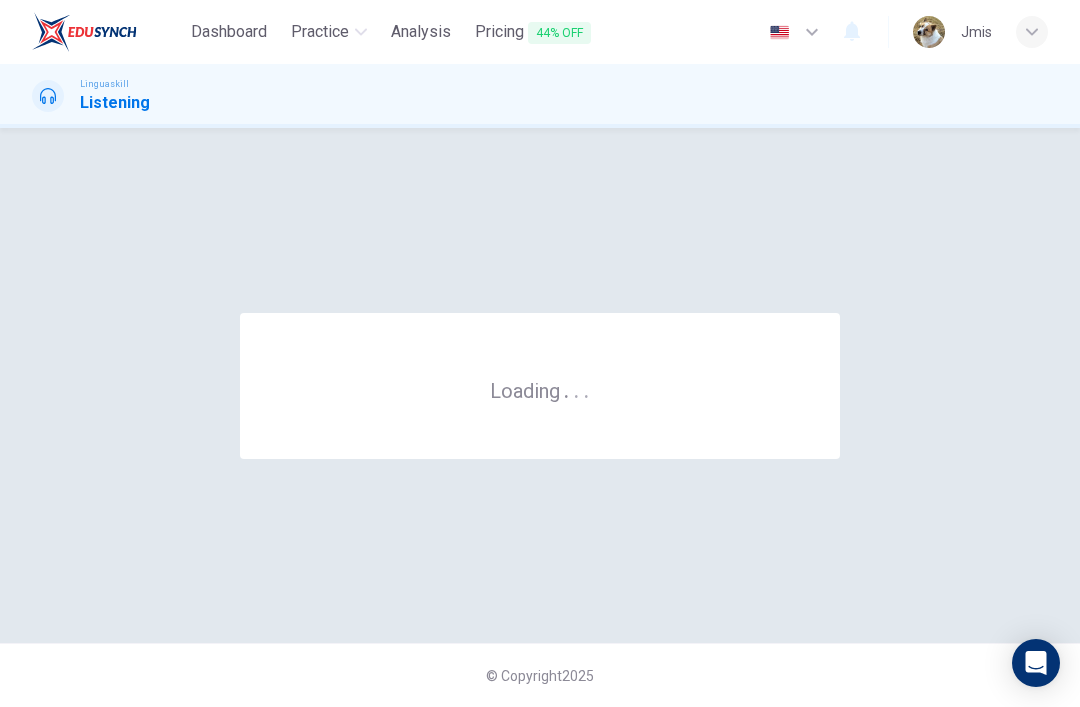 scroll, scrollTop: 0, scrollLeft: 0, axis: both 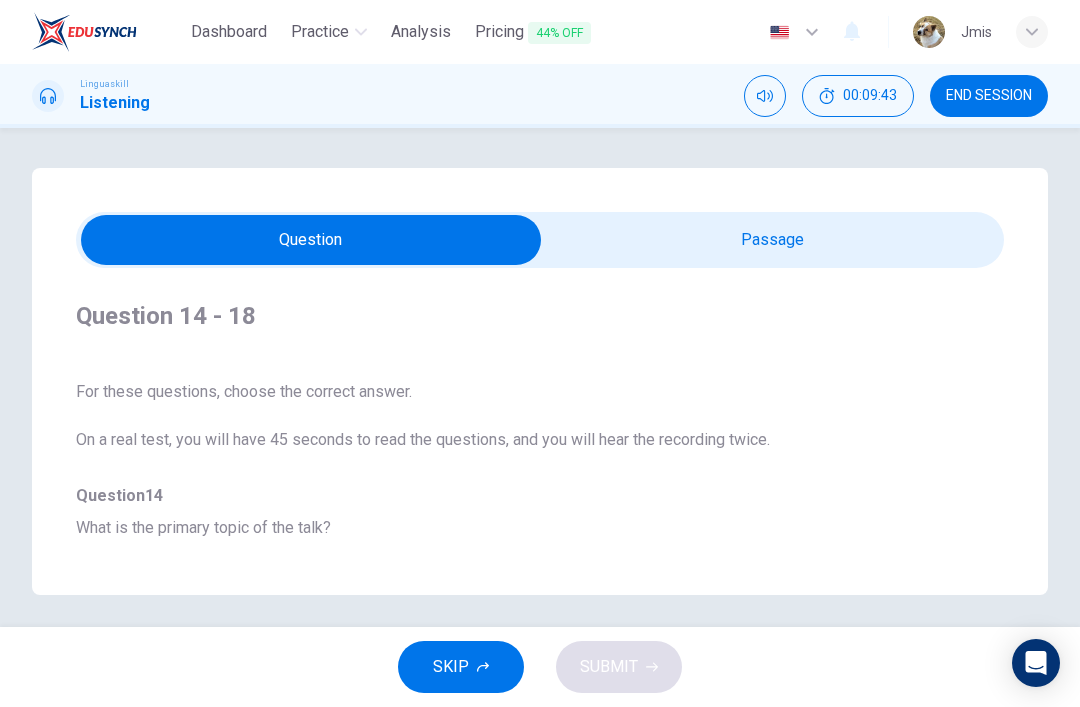 click at bounding box center (311, 240) 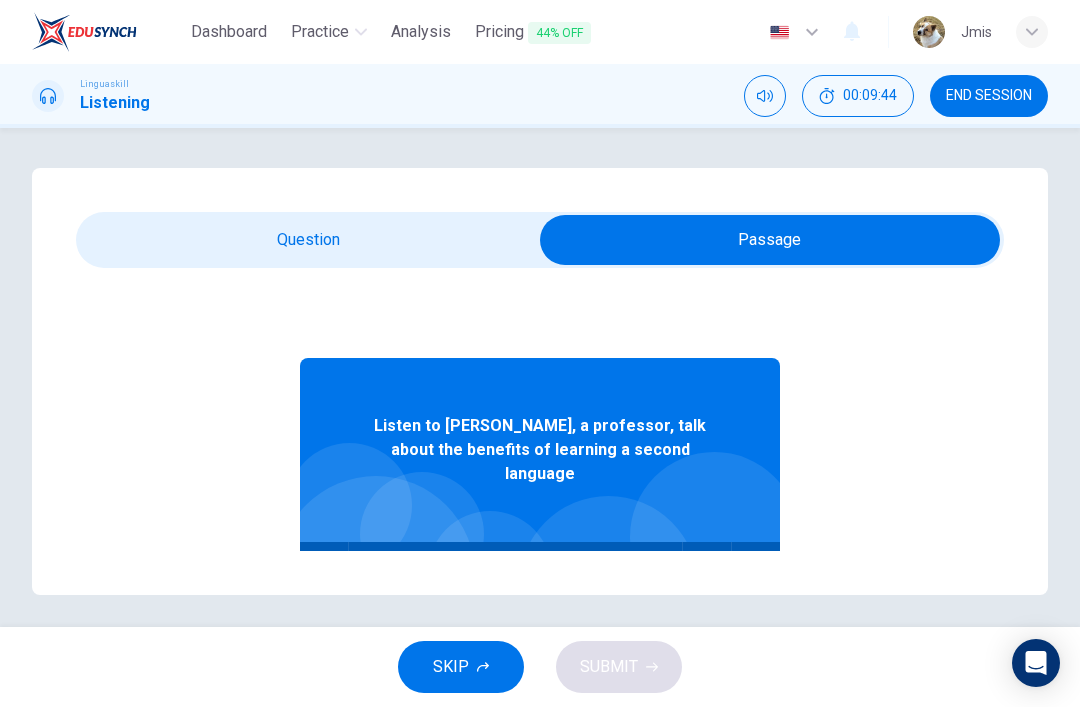 click at bounding box center [770, 240] 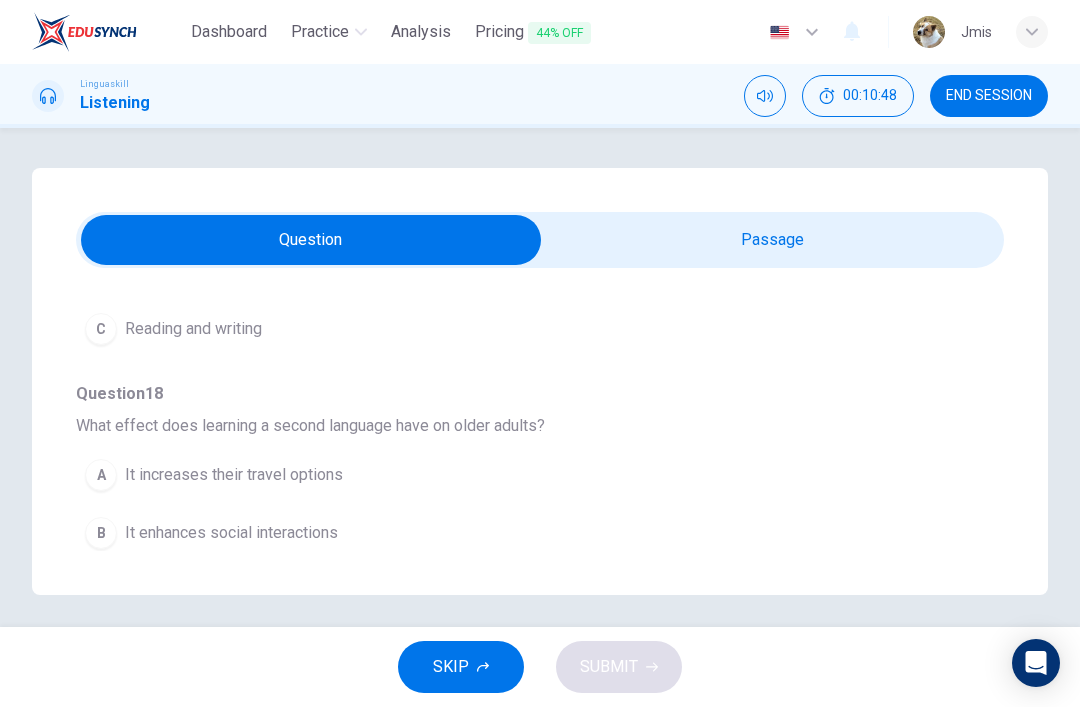 scroll, scrollTop: 1149, scrollLeft: 0, axis: vertical 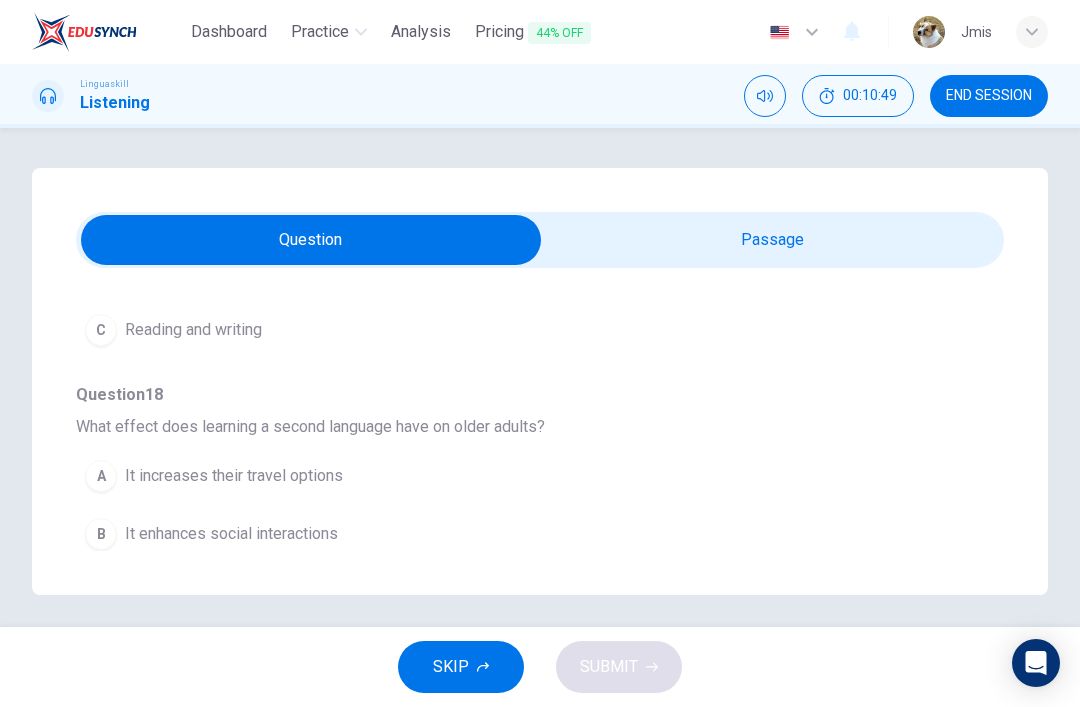 click at bounding box center (311, 240) 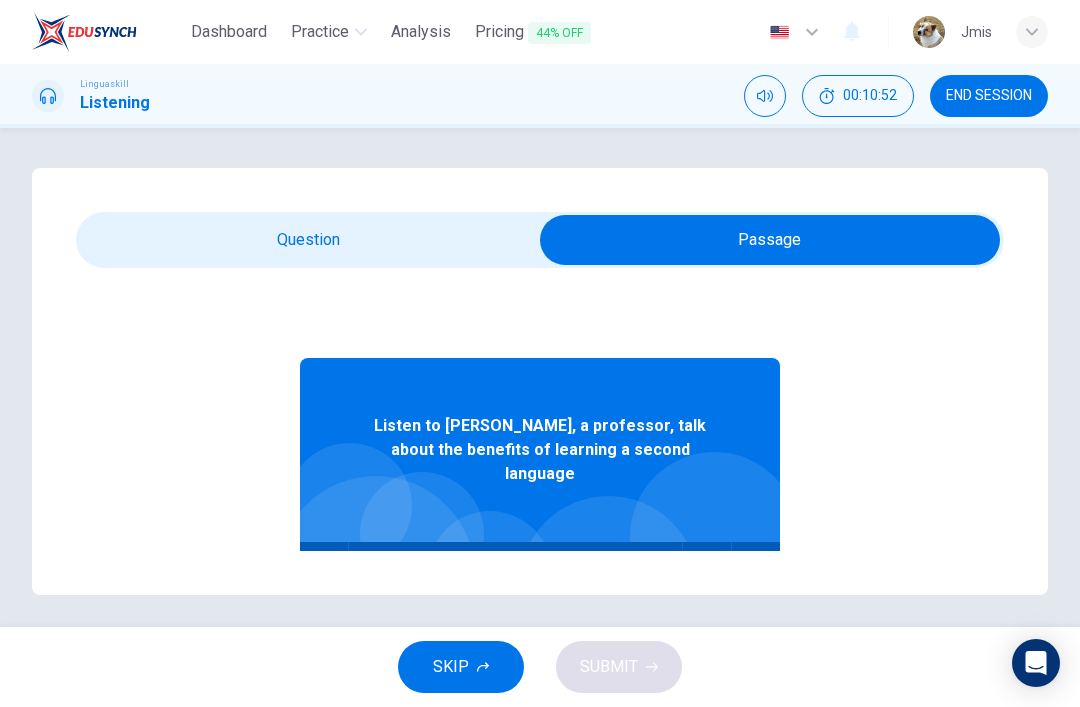 click 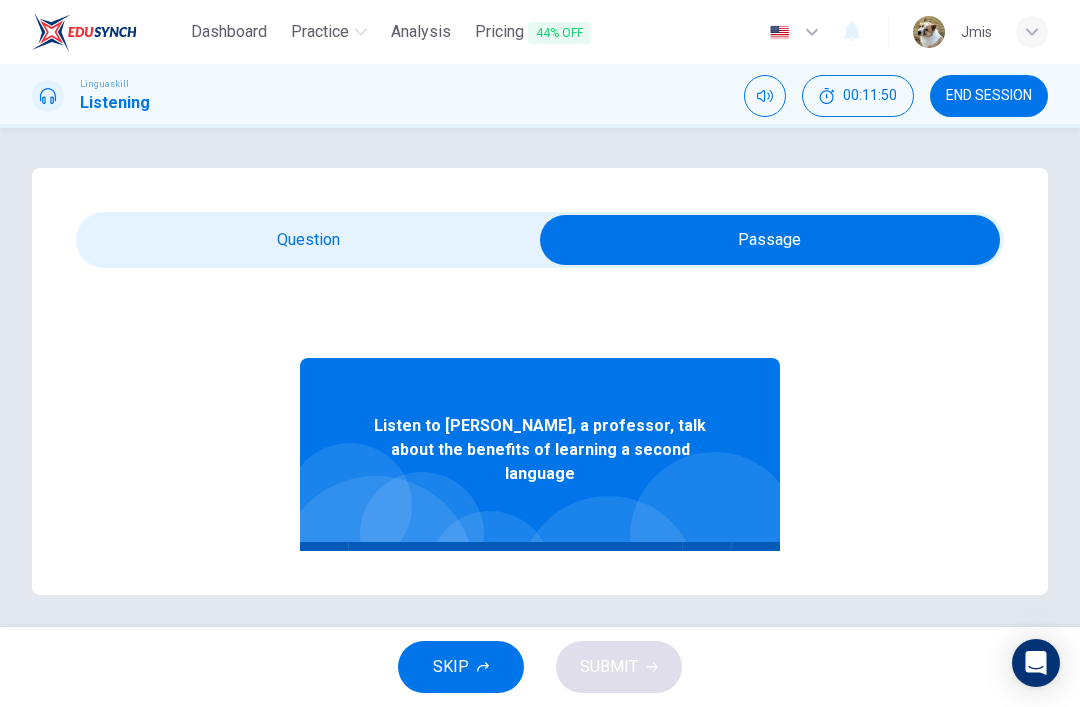 type on "0" 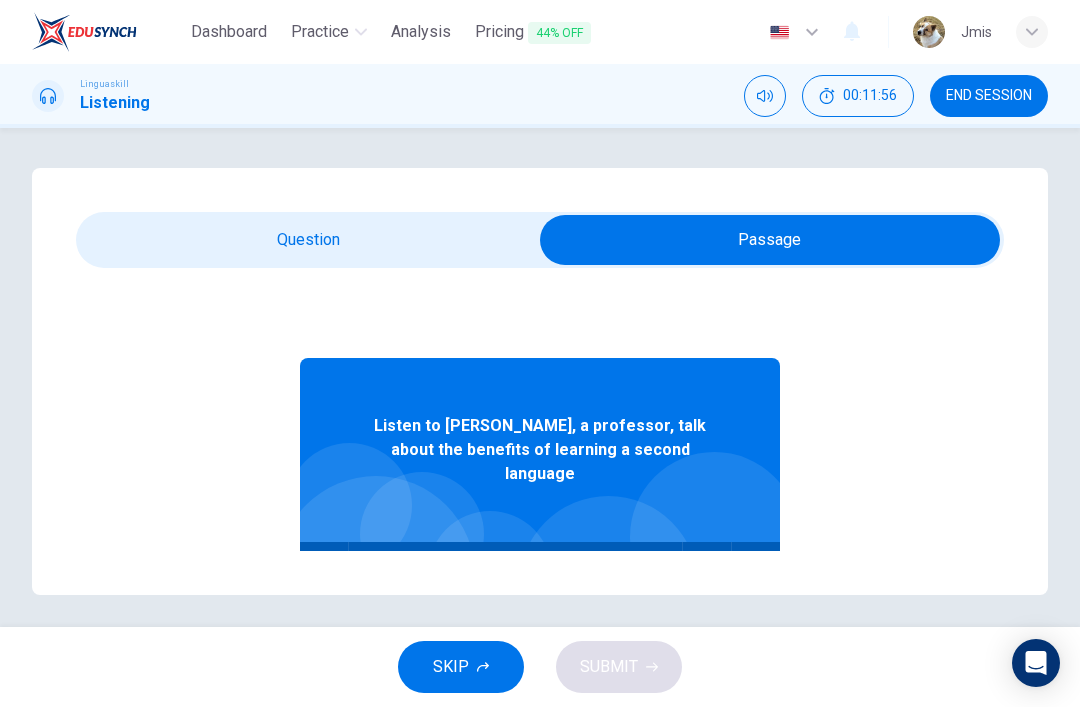 click at bounding box center [770, 240] 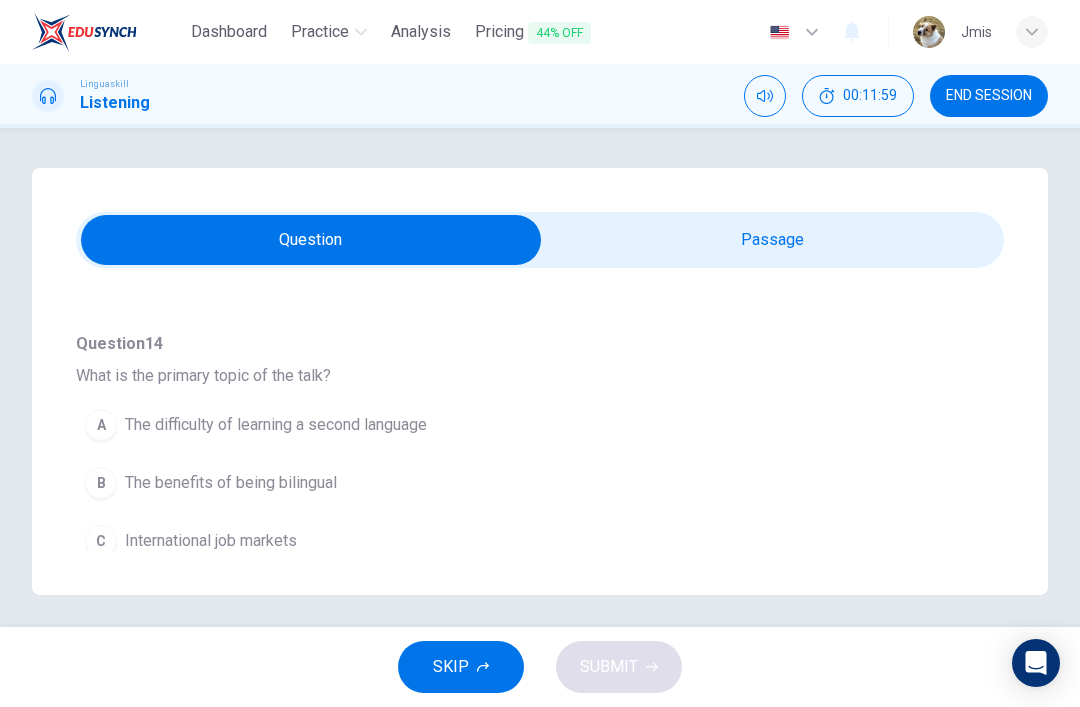 scroll, scrollTop: 159, scrollLeft: 0, axis: vertical 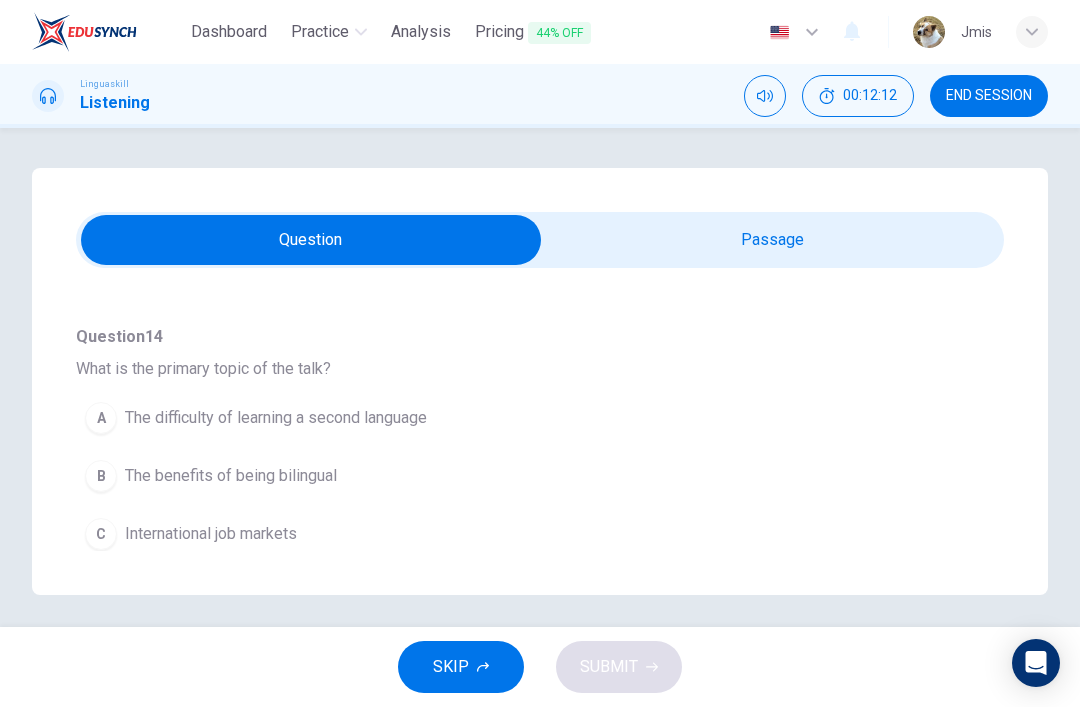 click on "The benefits of being bilingual" at bounding box center (231, 476) 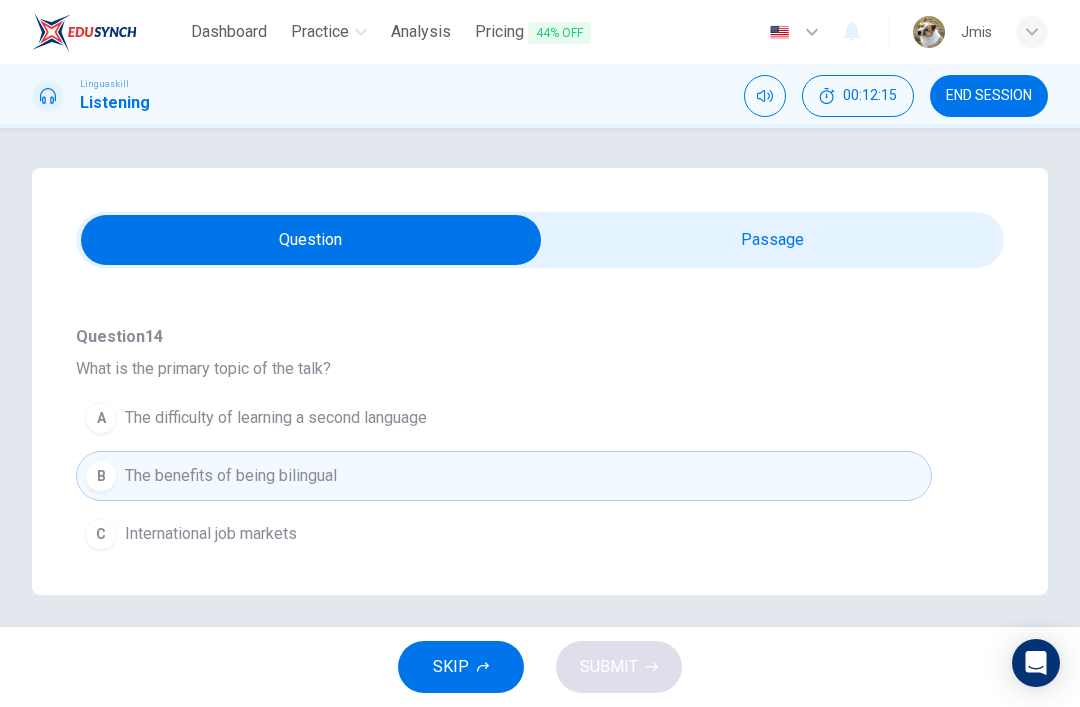 click on "The difficulty of learning a second language" at bounding box center [276, 418] 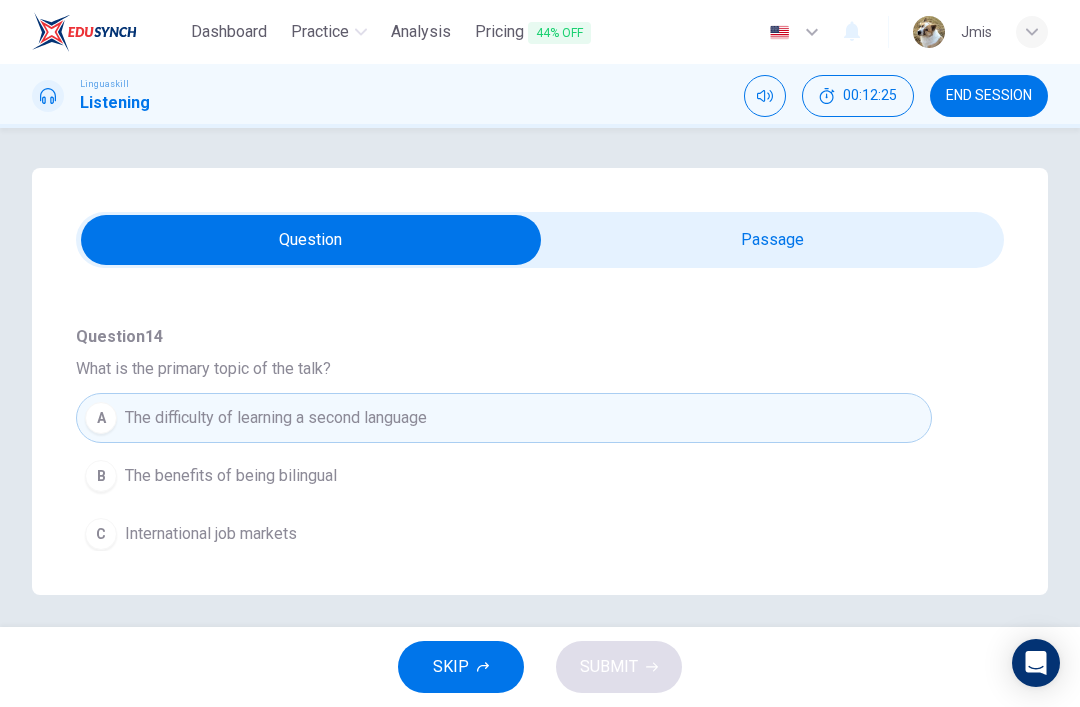 click on "International job markets" at bounding box center (211, 534) 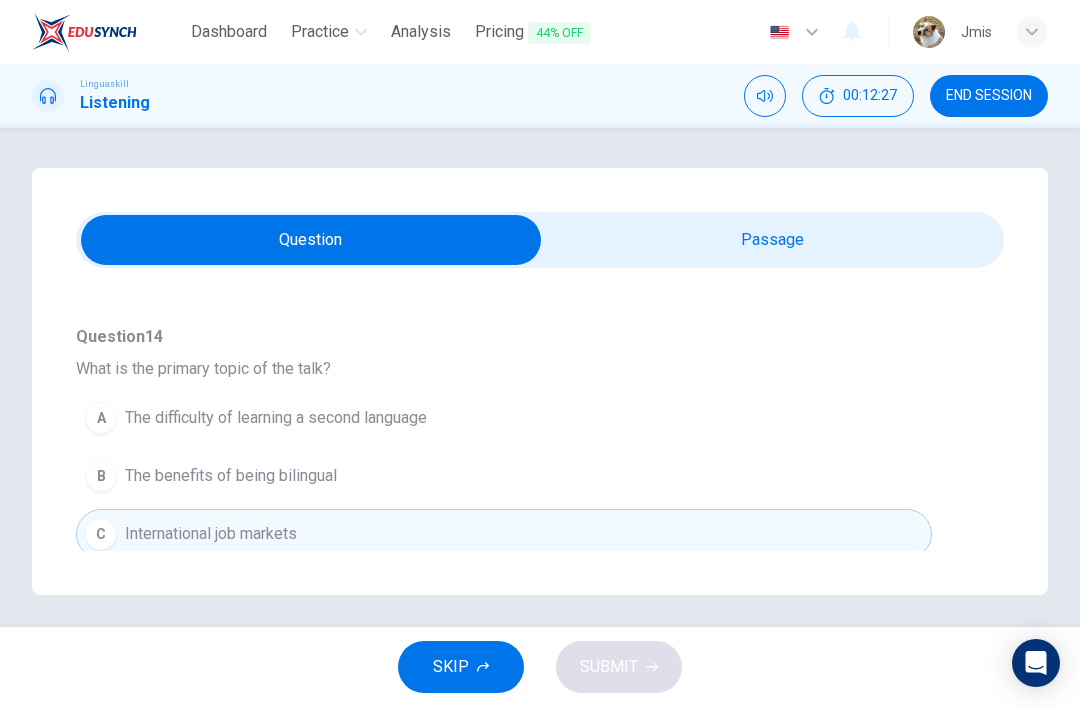 click on "The benefits of being bilingual" at bounding box center [231, 476] 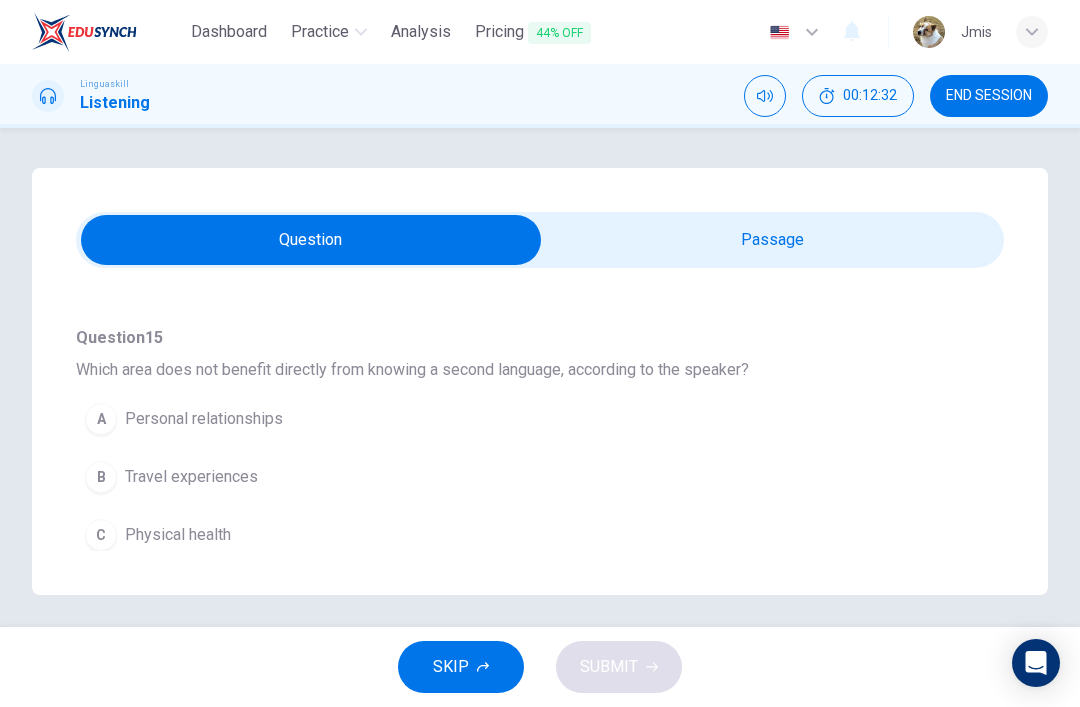scroll, scrollTop: 422, scrollLeft: 0, axis: vertical 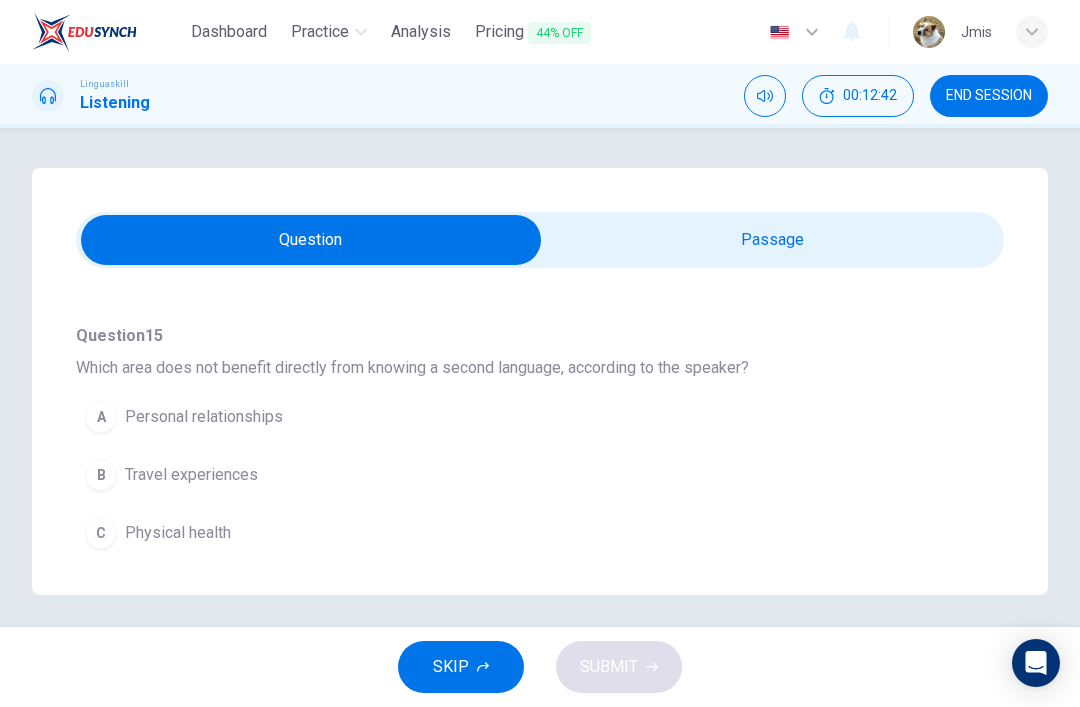 click on "Physical health" at bounding box center (178, 533) 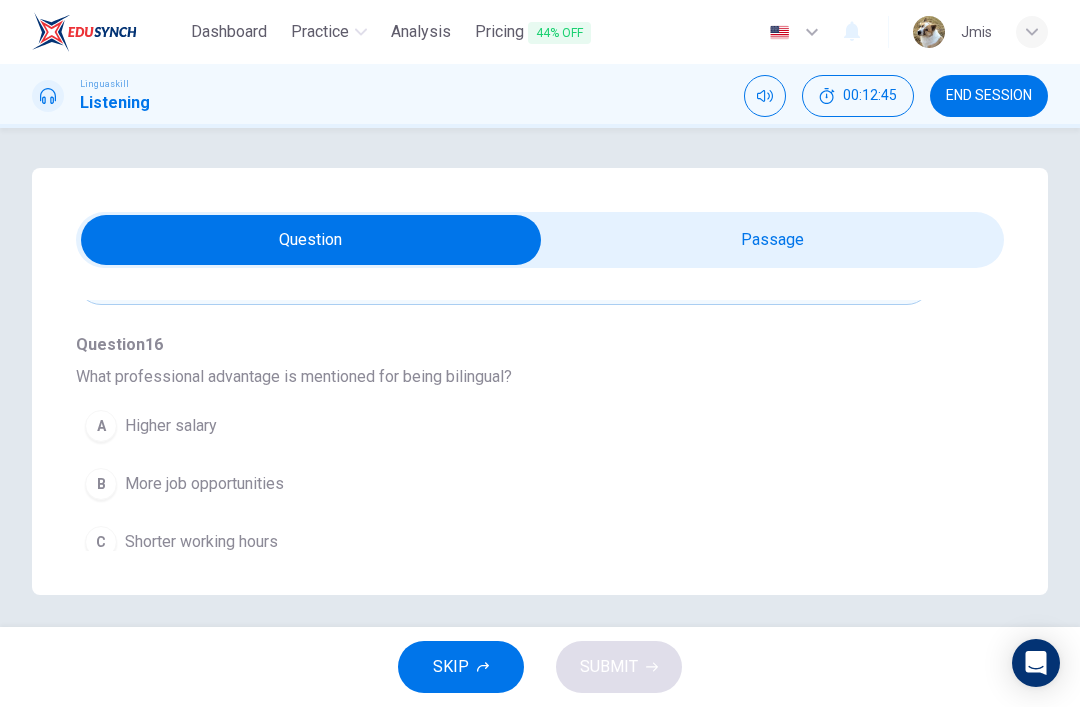 scroll, scrollTop: 676, scrollLeft: 0, axis: vertical 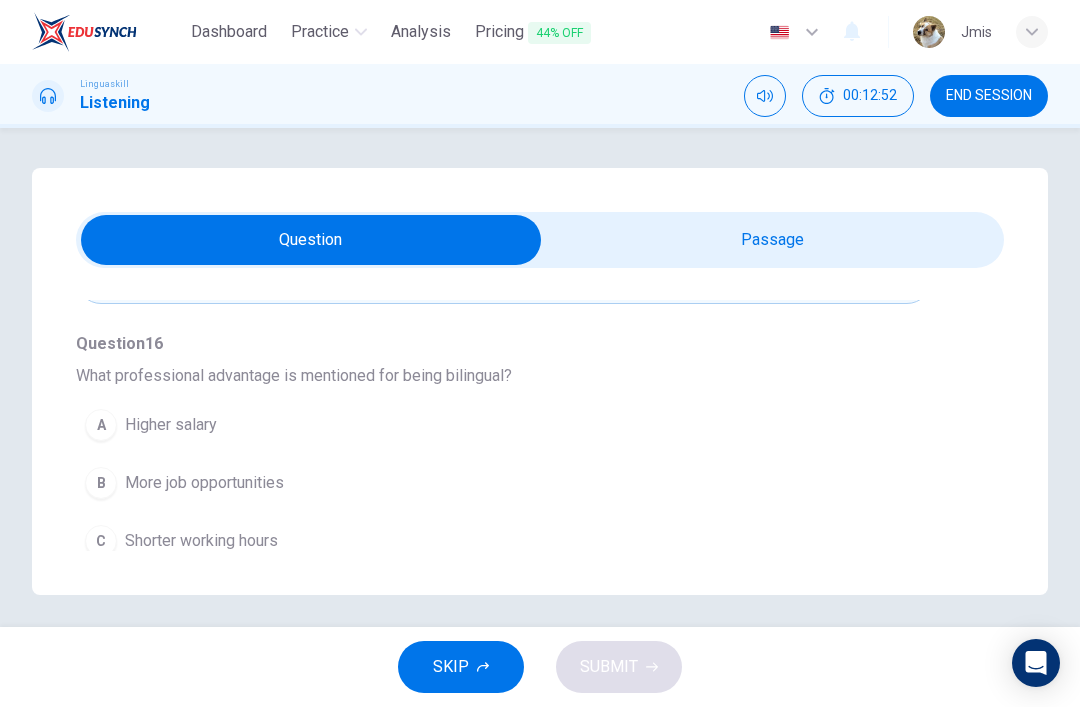 click on "More job opportunities" at bounding box center (204, 483) 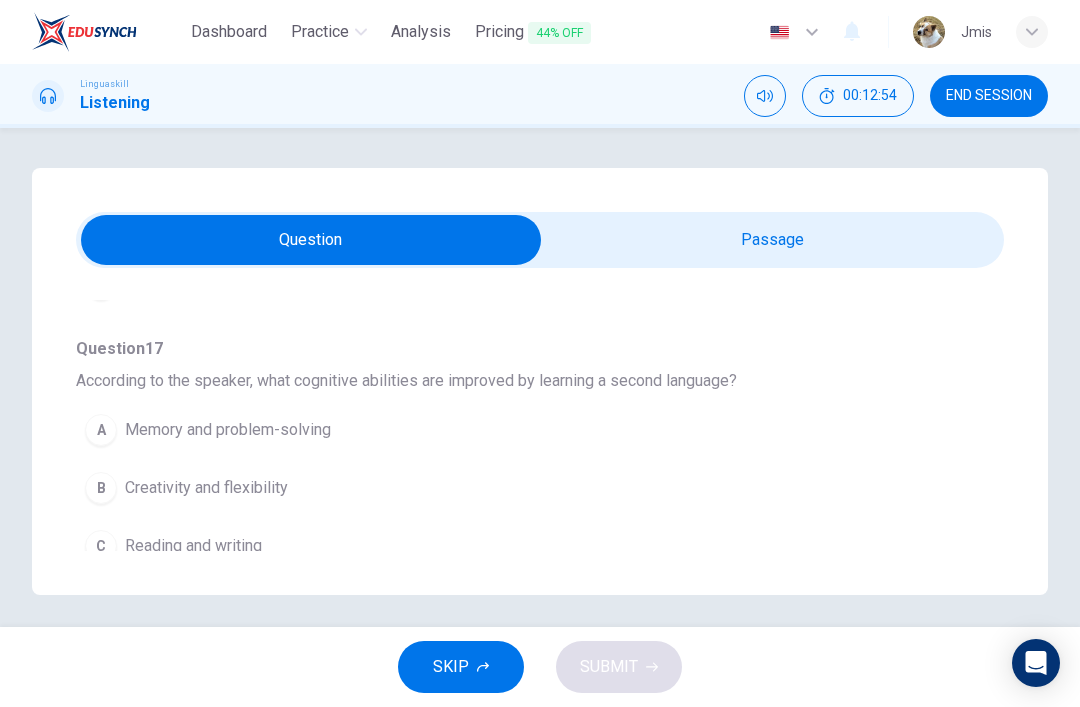 scroll, scrollTop: 931, scrollLeft: 0, axis: vertical 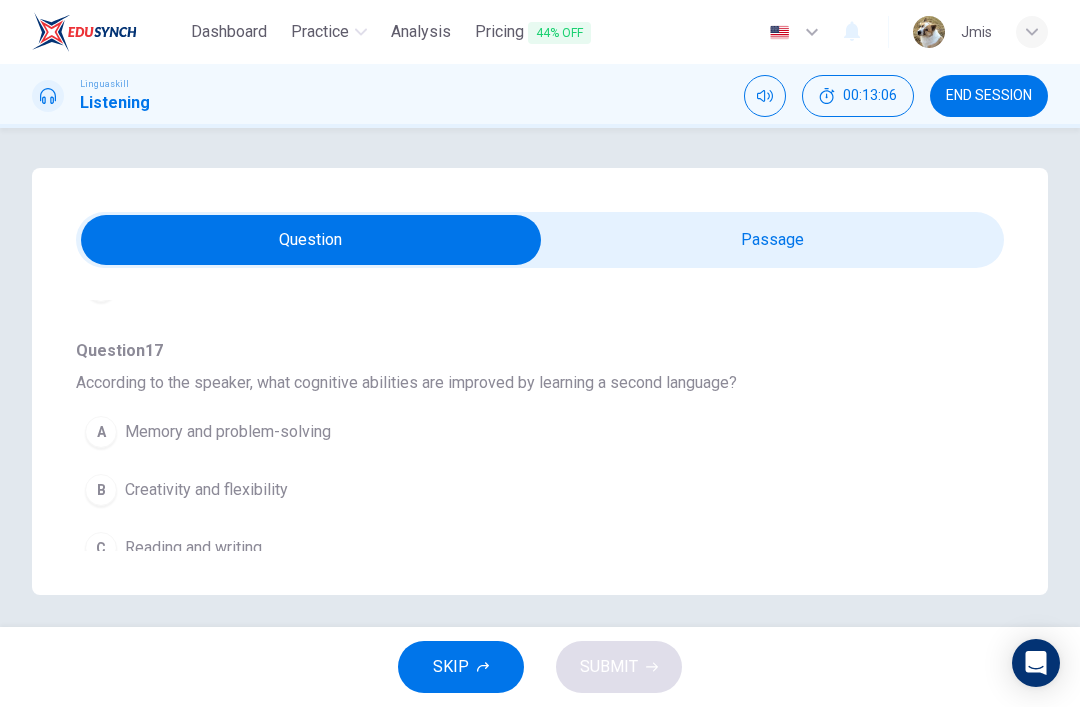 click on "A Memory and problem-solving" at bounding box center [504, 432] 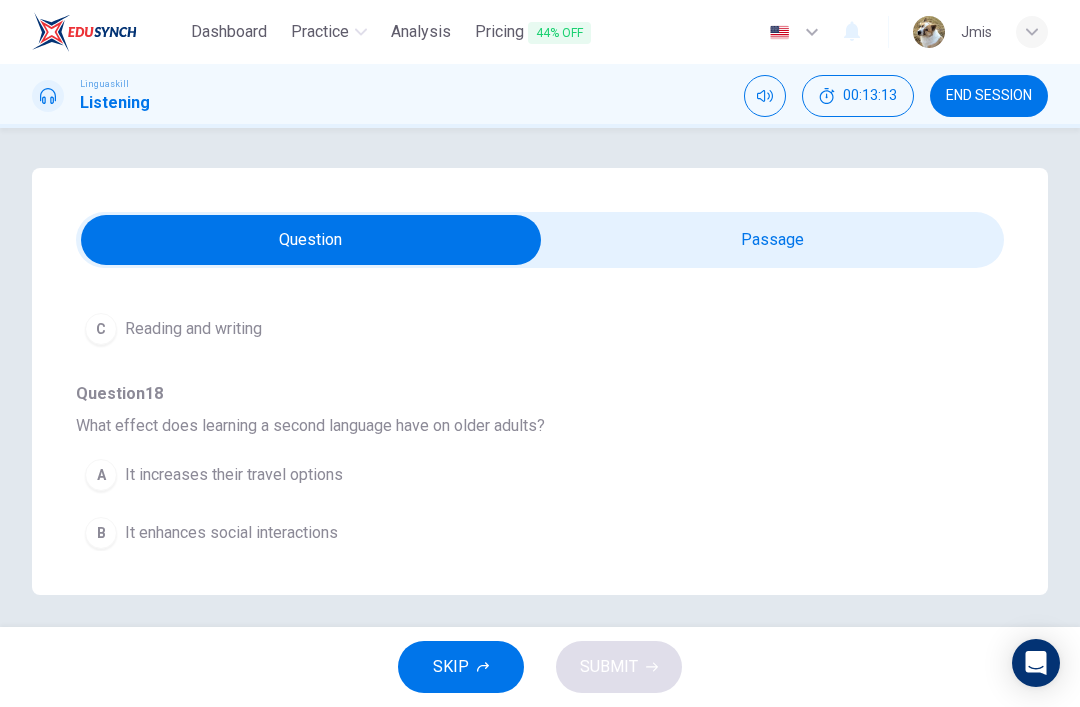 scroll, scrollTop: 1149, scrollLeft: 0, axis: vertical 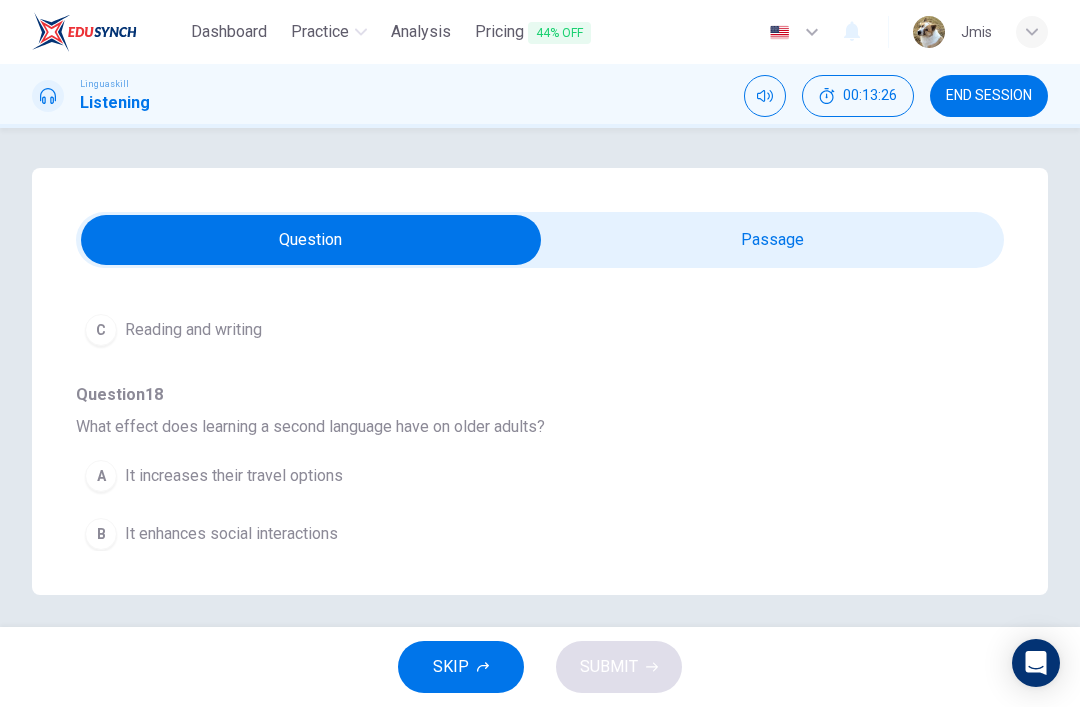 click on "It enhances social interactions" at bounding box center (231, 534) 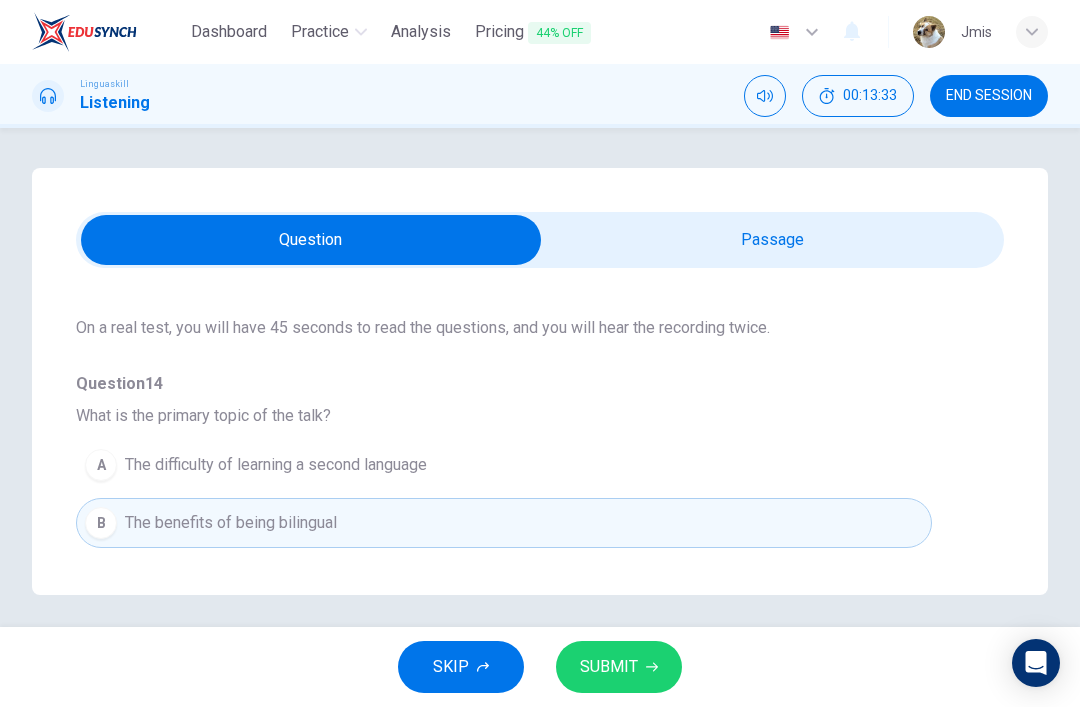 scroll, scrollTop: 116, scrollLeft: 0, axis: vertical 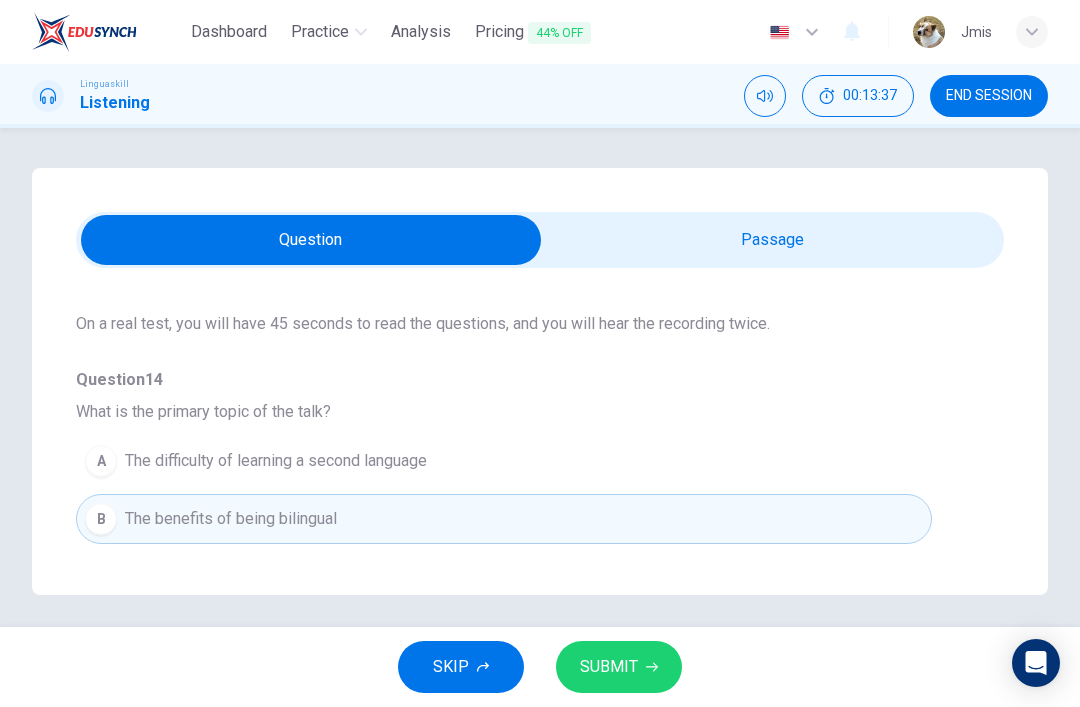 click at bounding box center (311, 240) 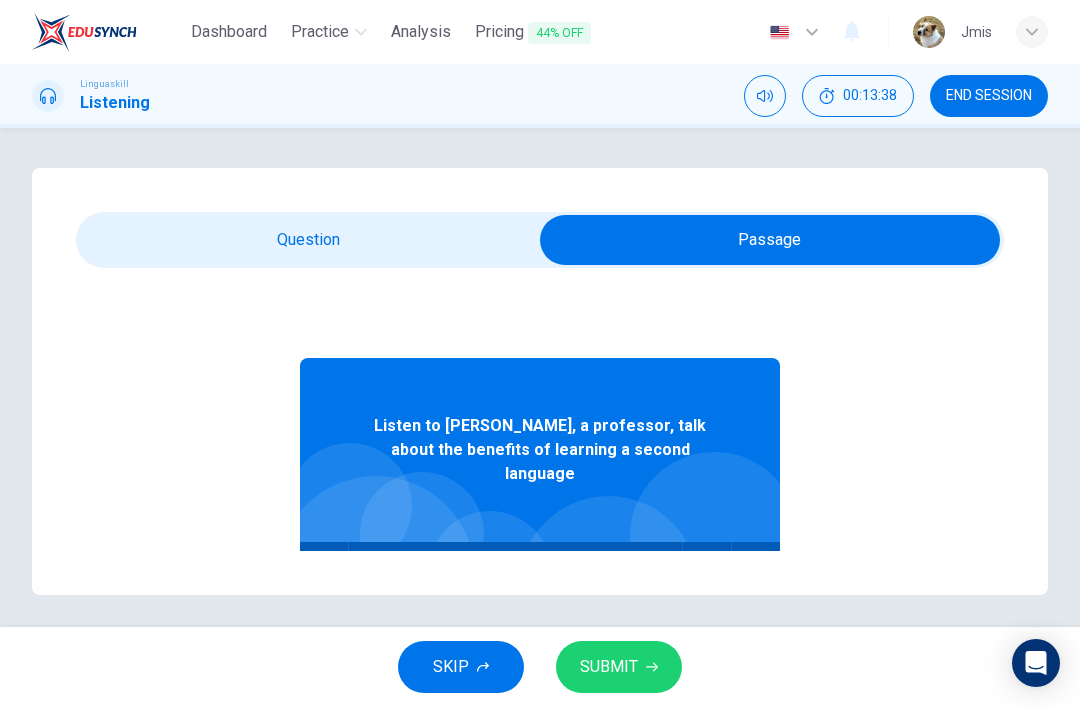 click 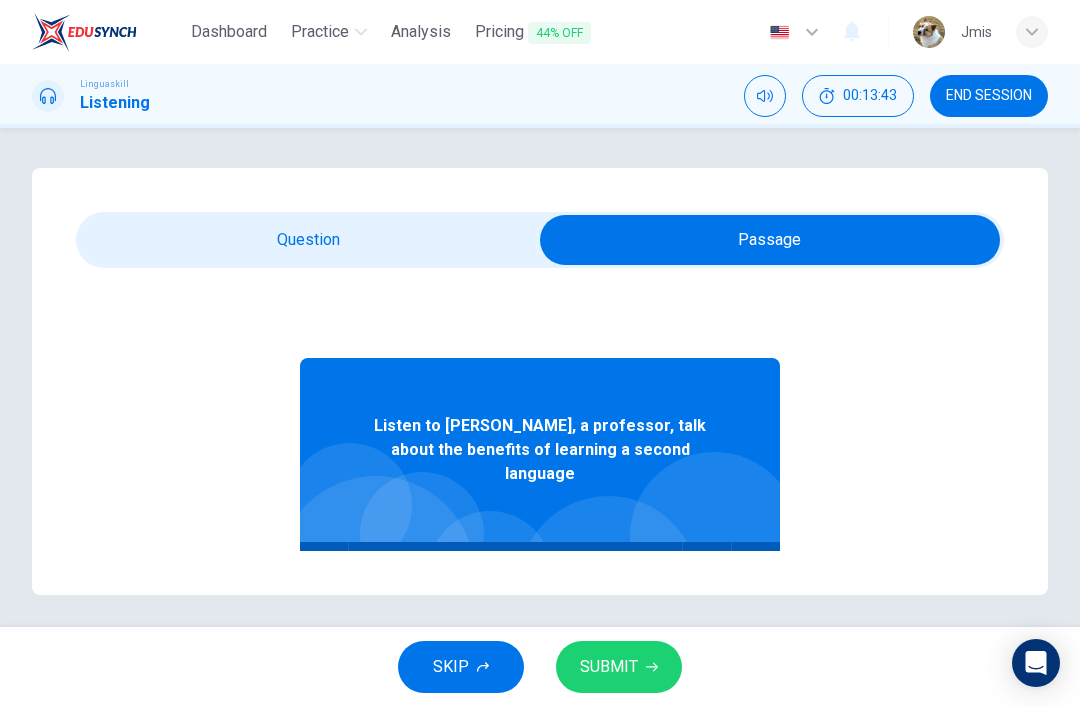 type on "11" 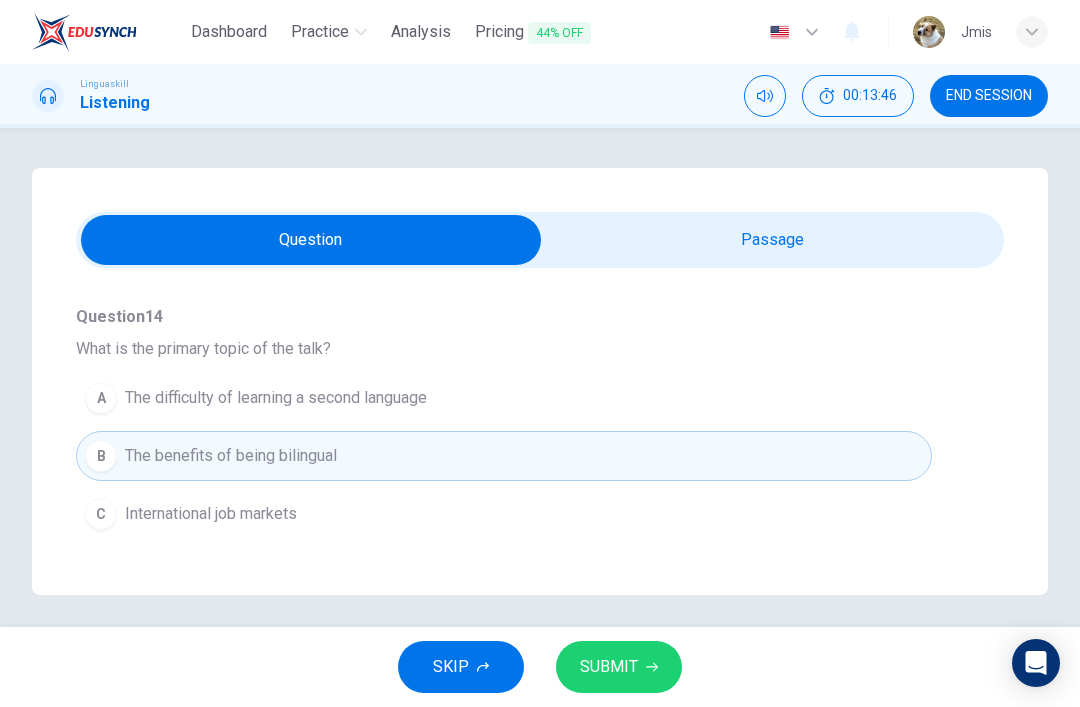 scroll, scrollTop: 180, scrollLeft: 0, axis: vertical 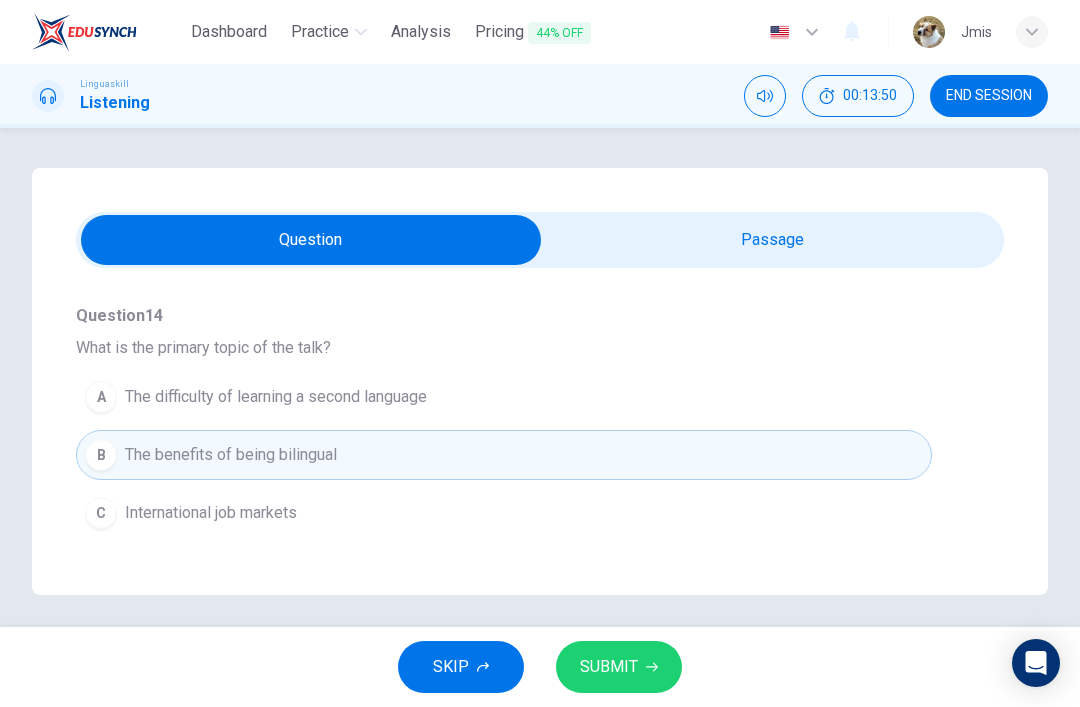 click on "SUBMIT" at bounding box center (609, 667) 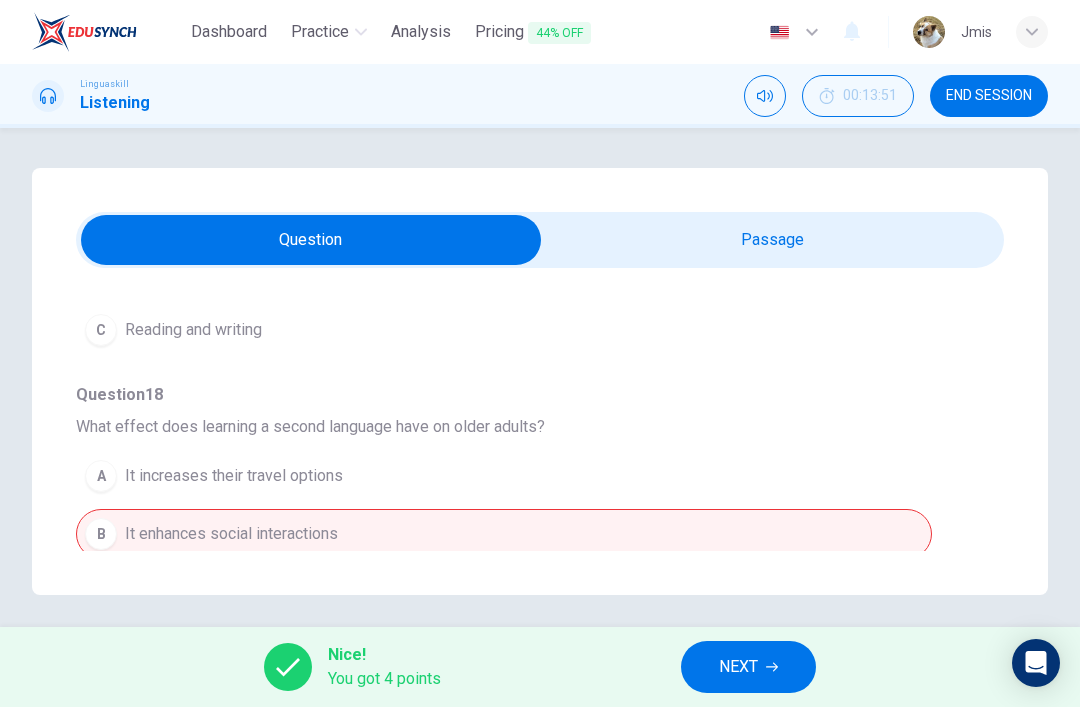 scroll, scrollTop: 1149, scrollLeft: 0, axis: vertical 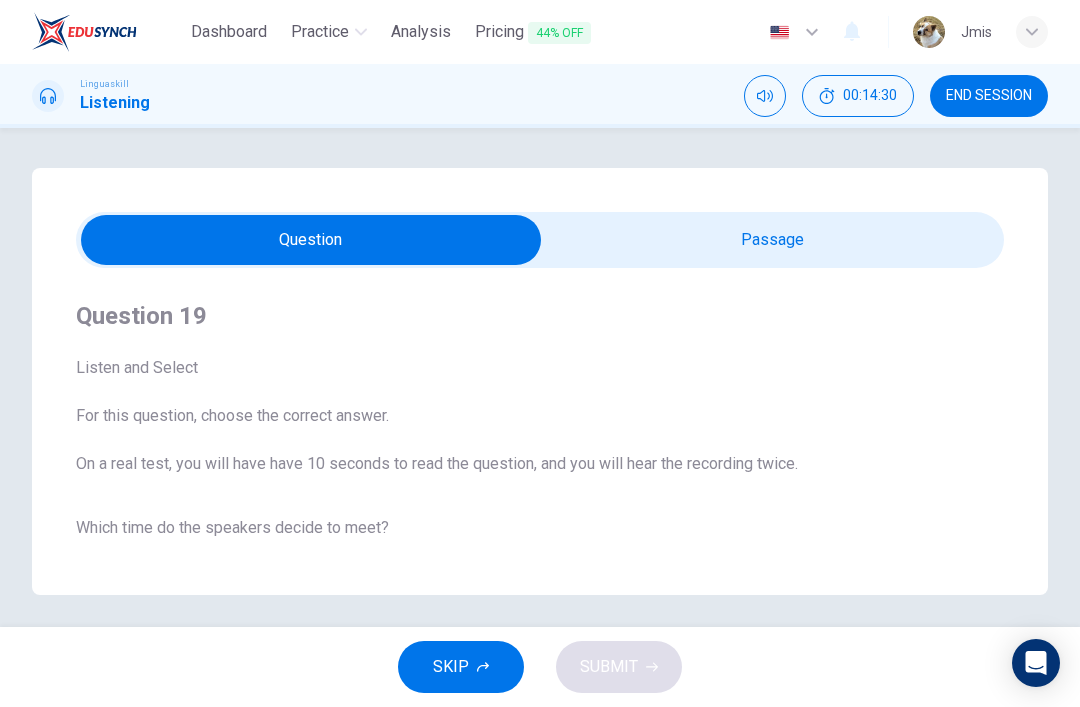 click at bounding box center (311, 240) 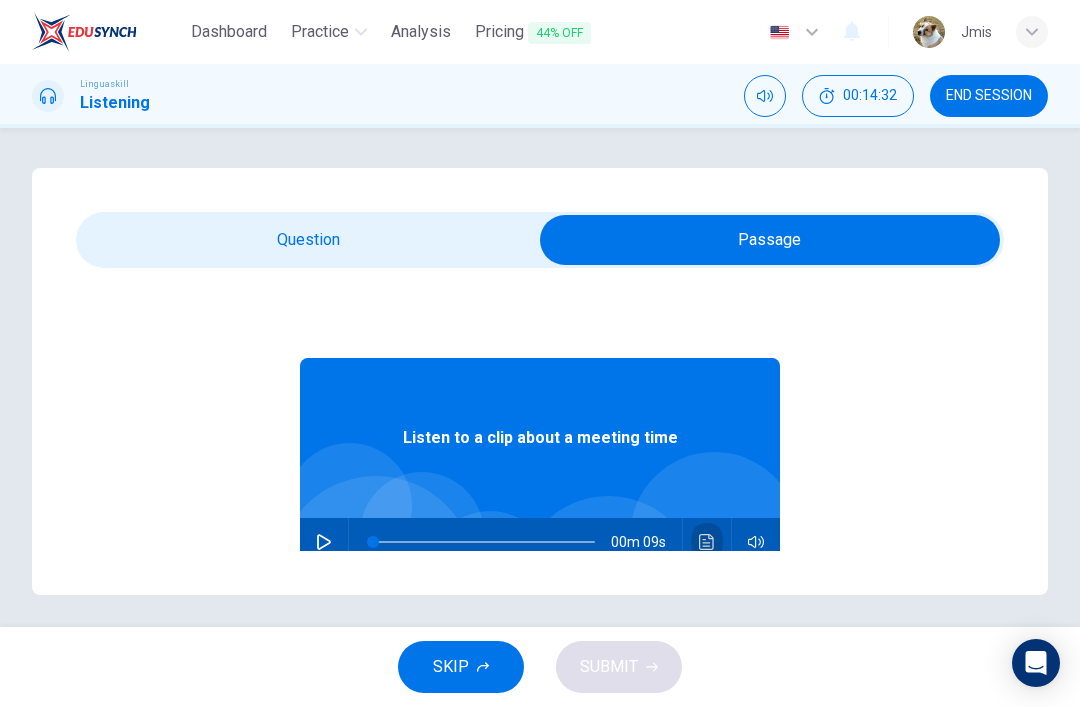 click 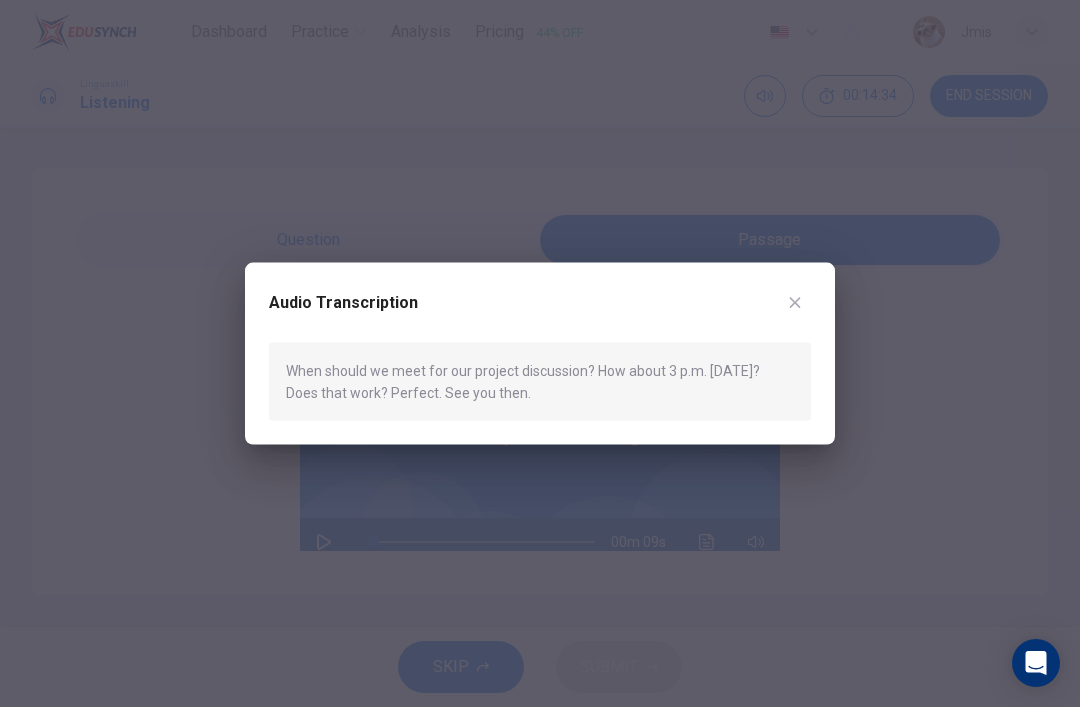 click 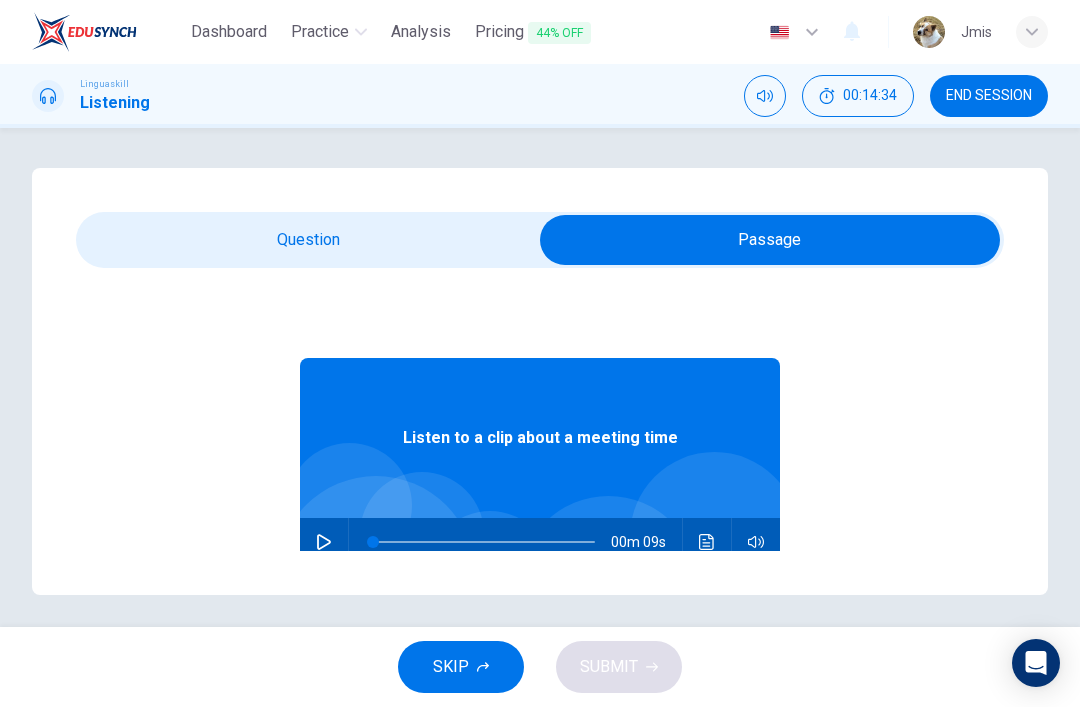 click at bounding box center [770, 240] 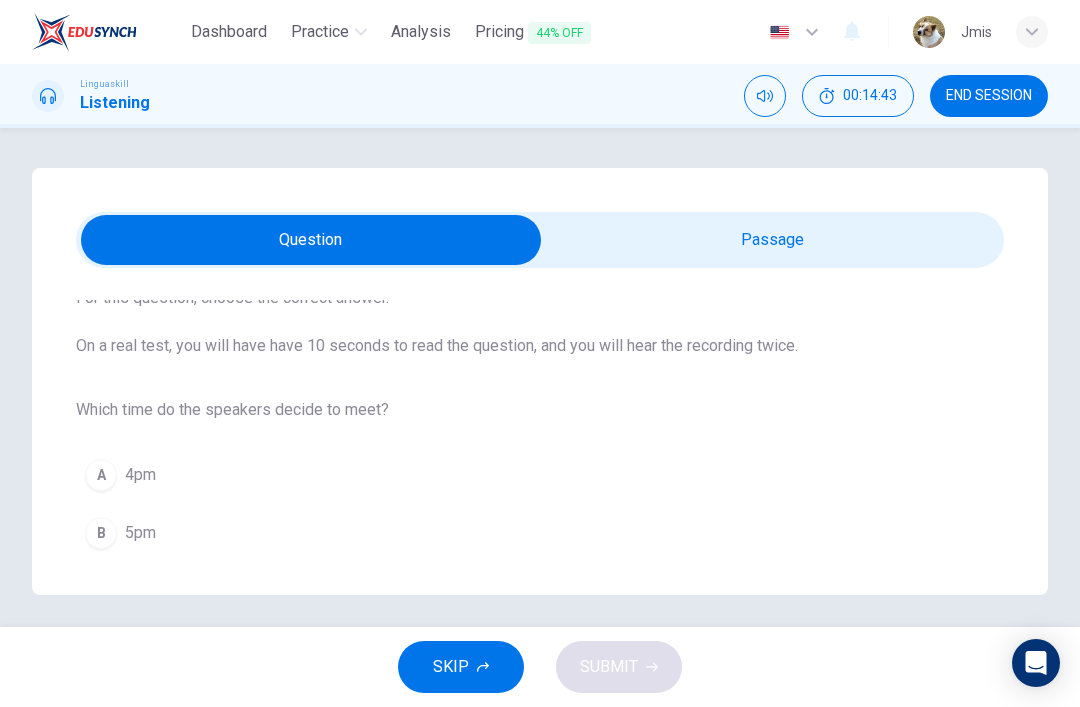 scroll, scrollTop: 117, scrollLeft: 0, axis: vertical 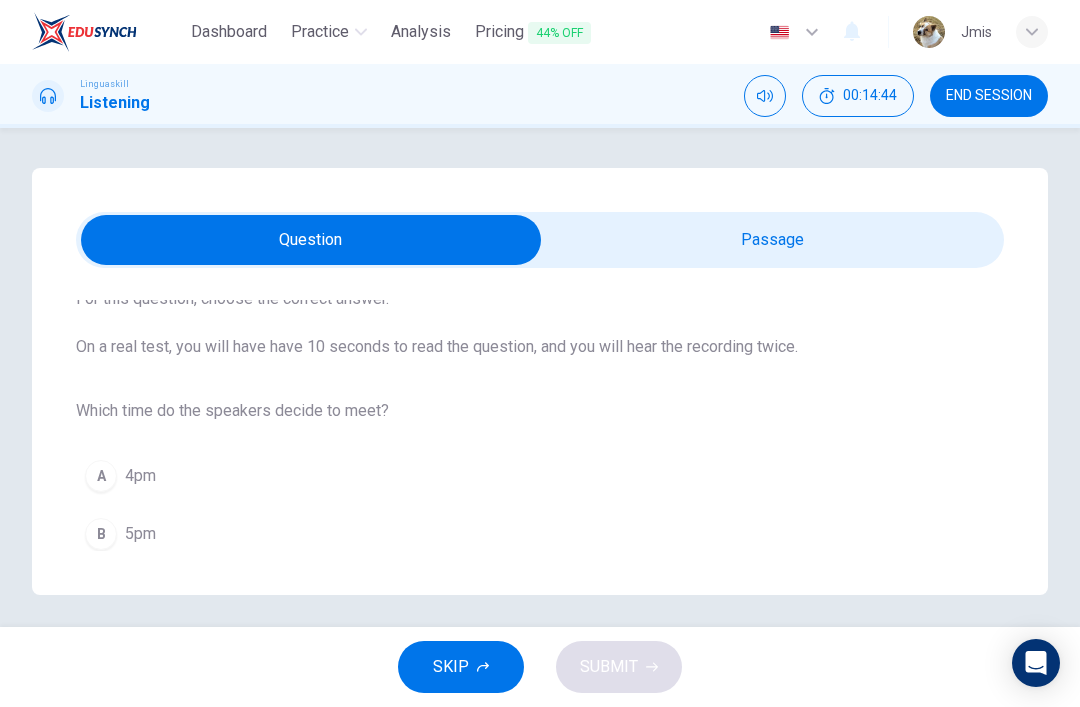 click at bounding box center [311, 240] 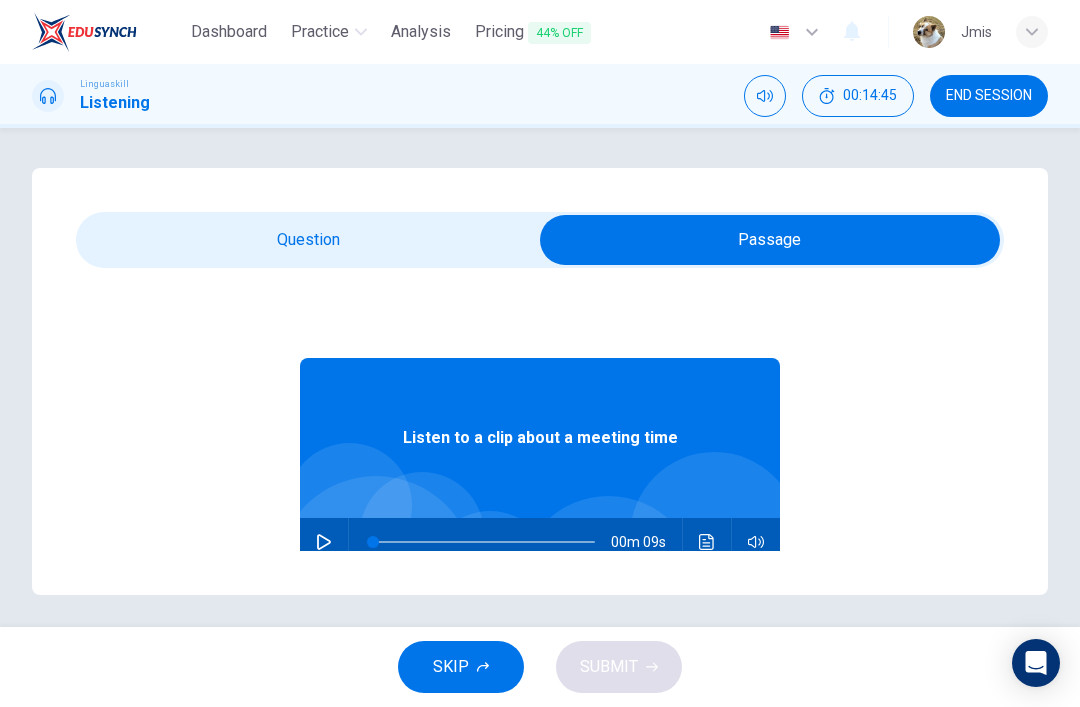 click at bounding box center [324, 542] 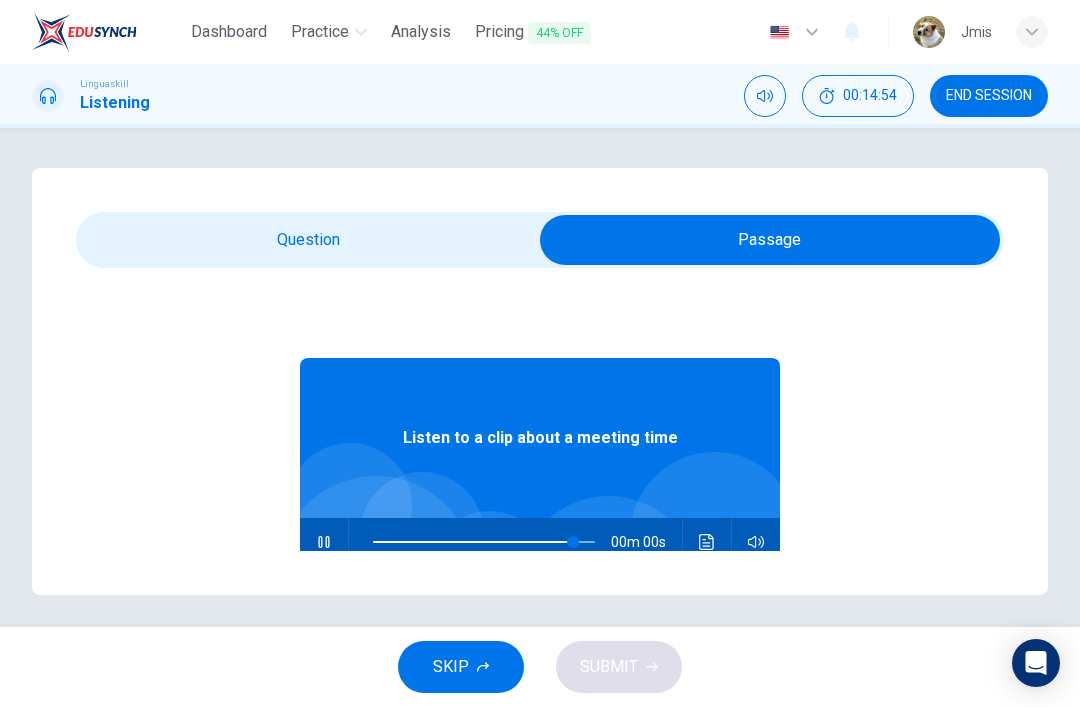 type on "0" 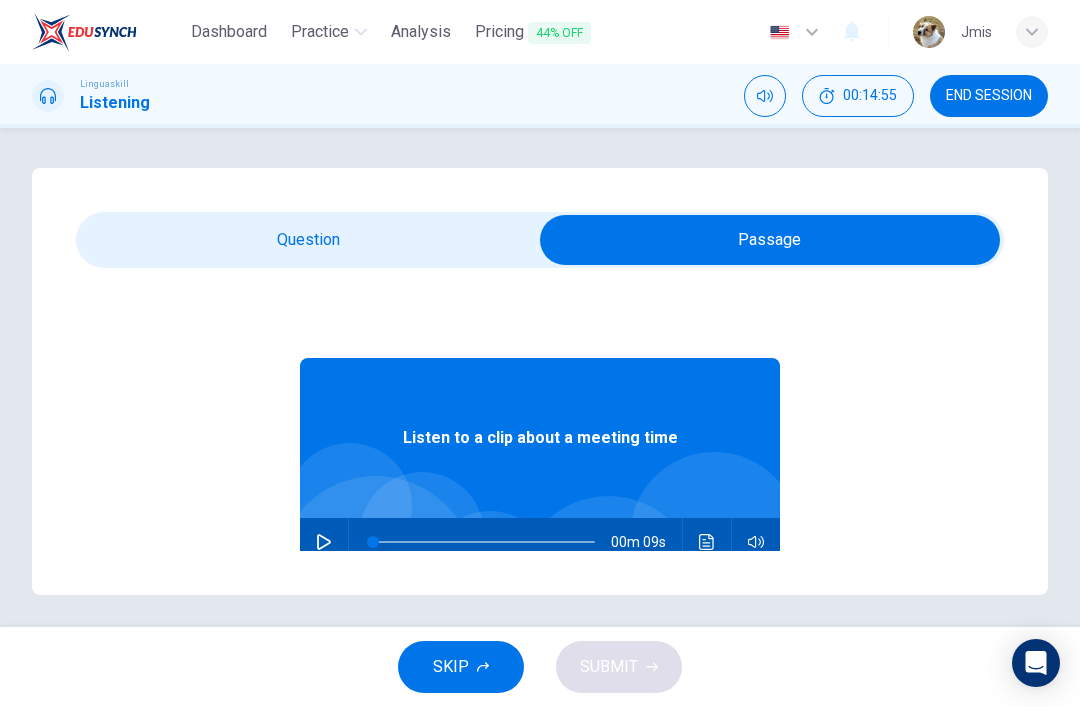 click at bounding box center (770, 240) 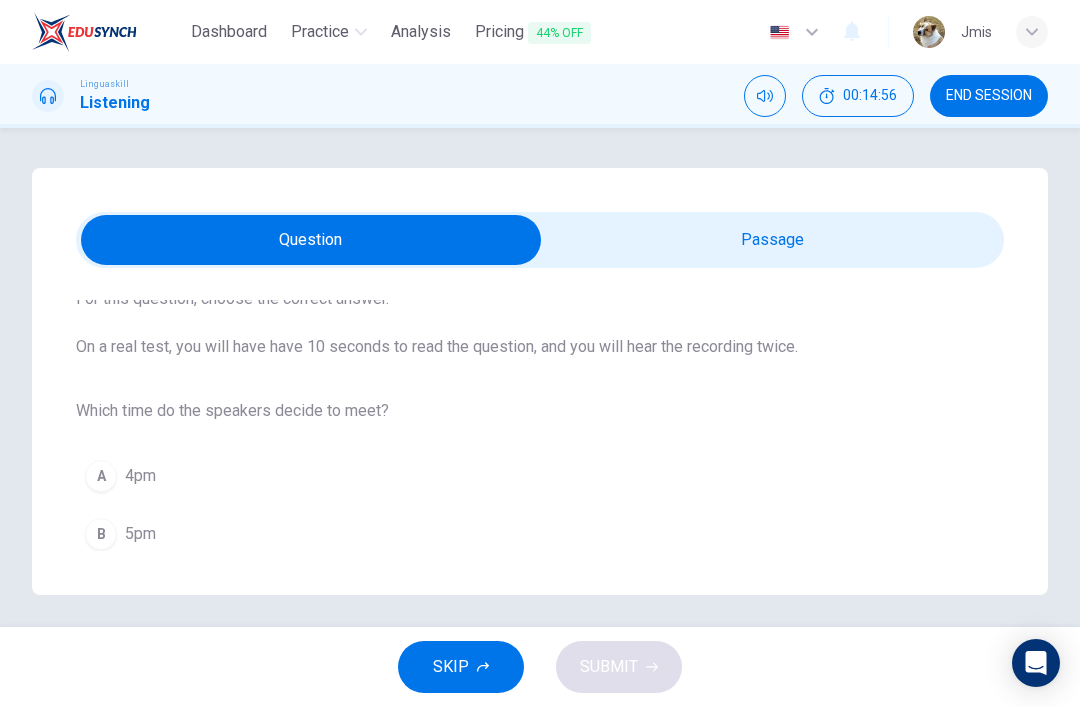 click at bounding box center [311, 240] 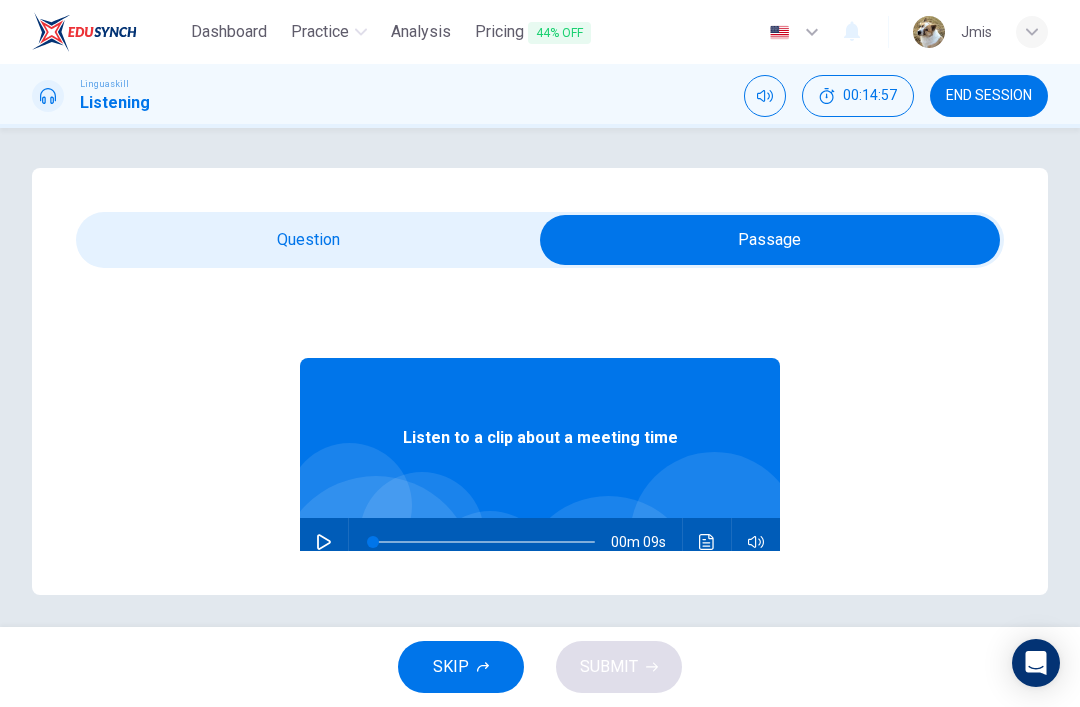 click at bounding box center [324, 542] 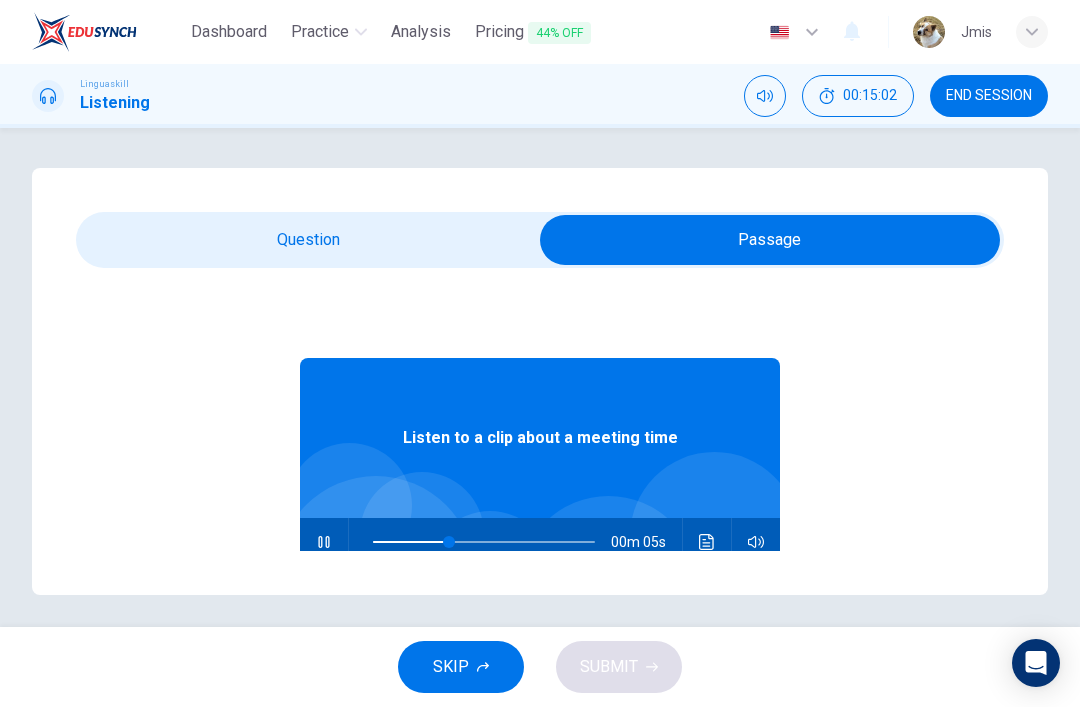type on "45" 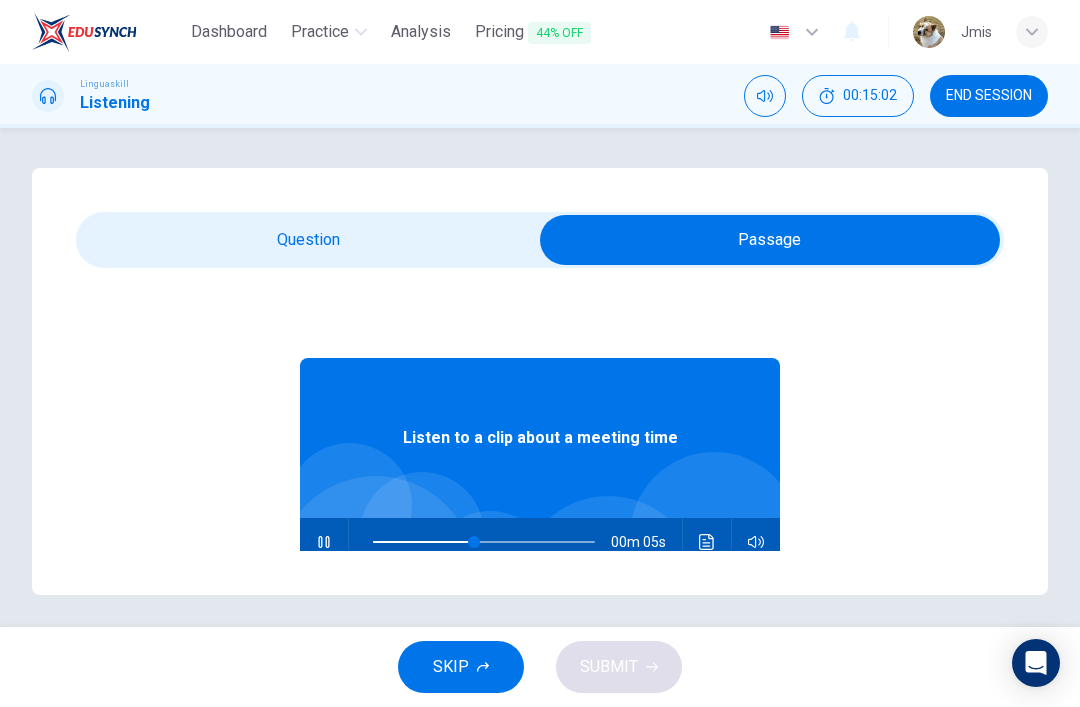 click at bounding box center (770, 240) 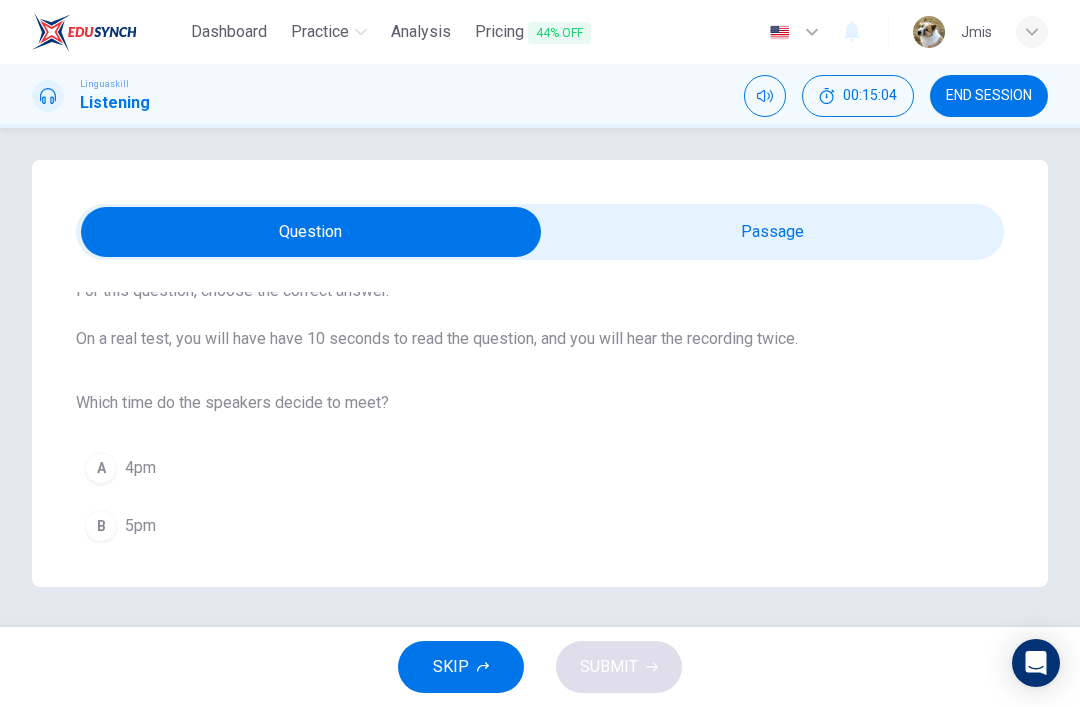 scroll, scrollTop: 72, scrollLeft: 0, axis: vertical 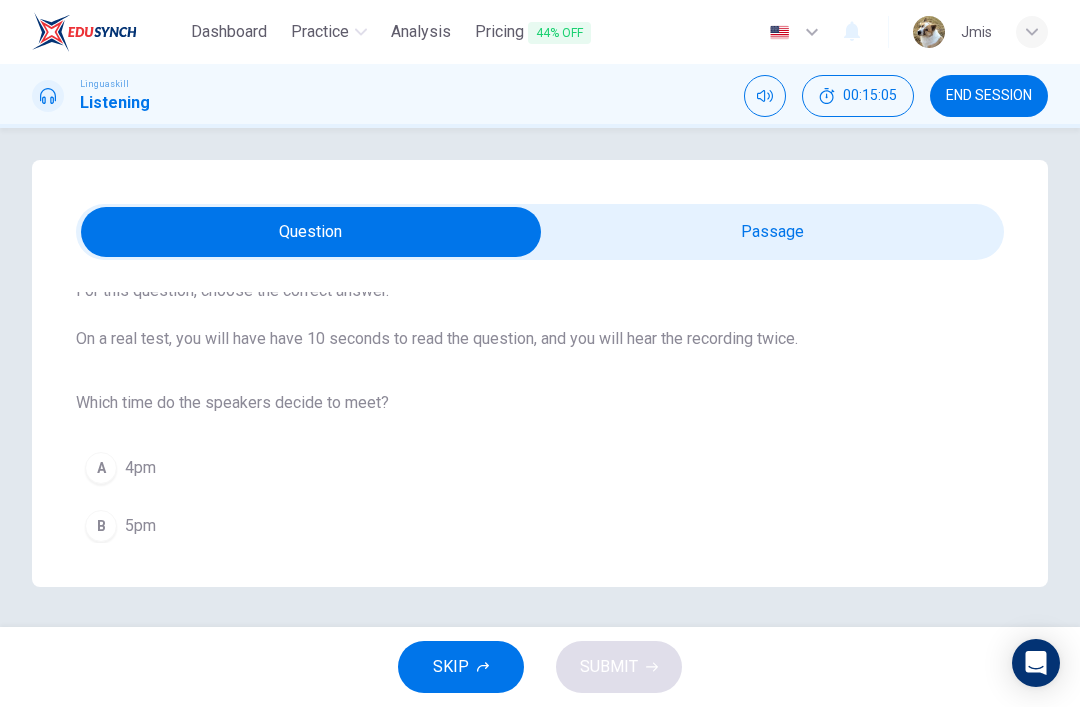 click on "C" at bounding box center (101, 584) 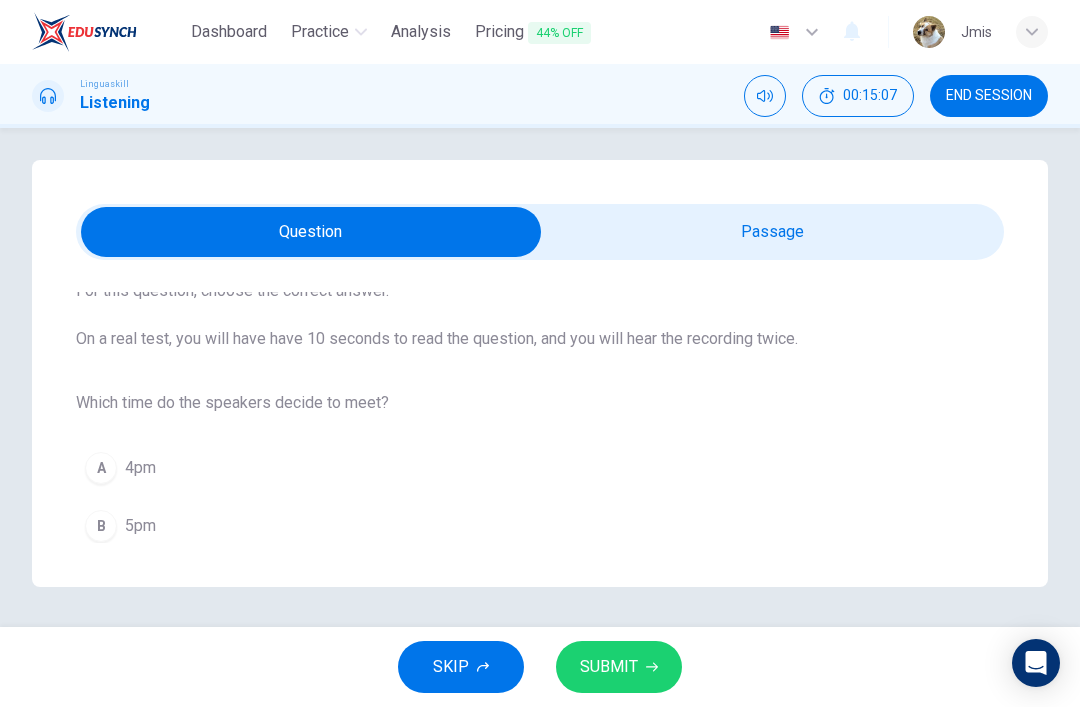 click on "SUBMIT" at bounding box center (609, 667) 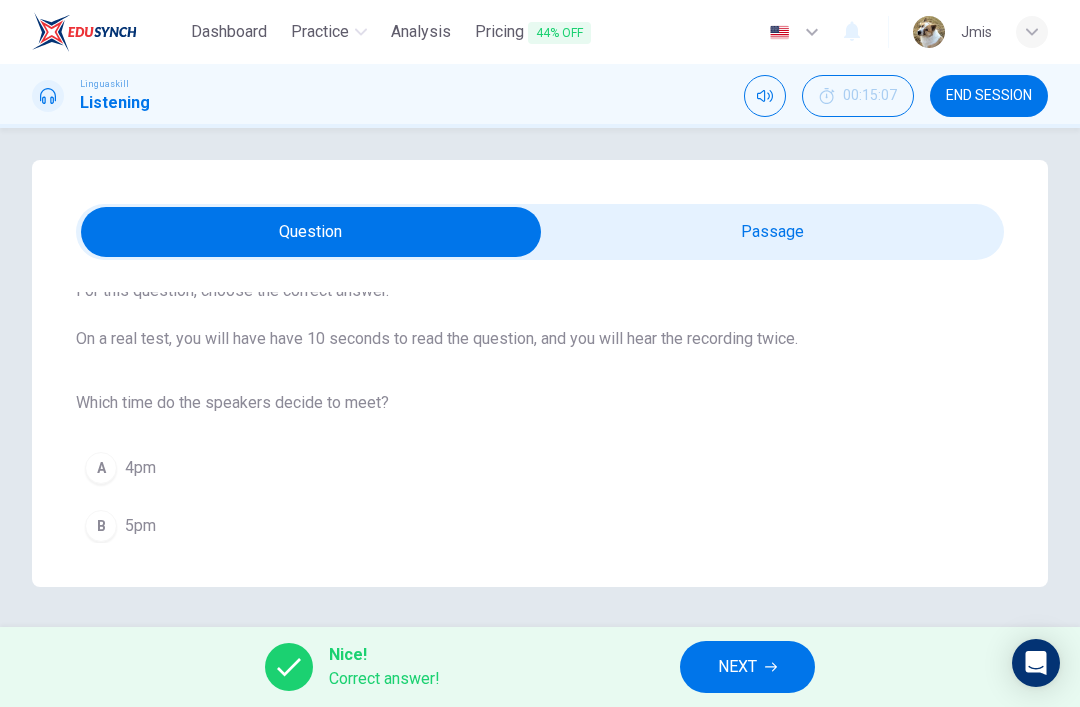 click on "NEXT" at bounding box center [747, 667] 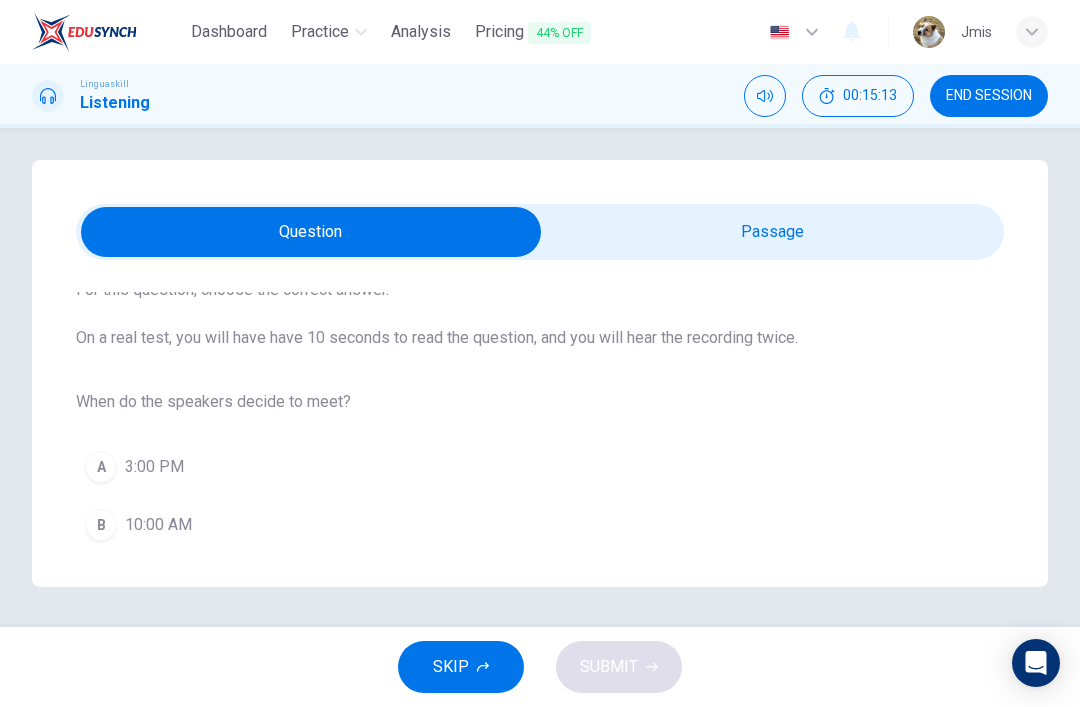scroll, scrollTop: 117, scrollLeft: 0, axis: vertical 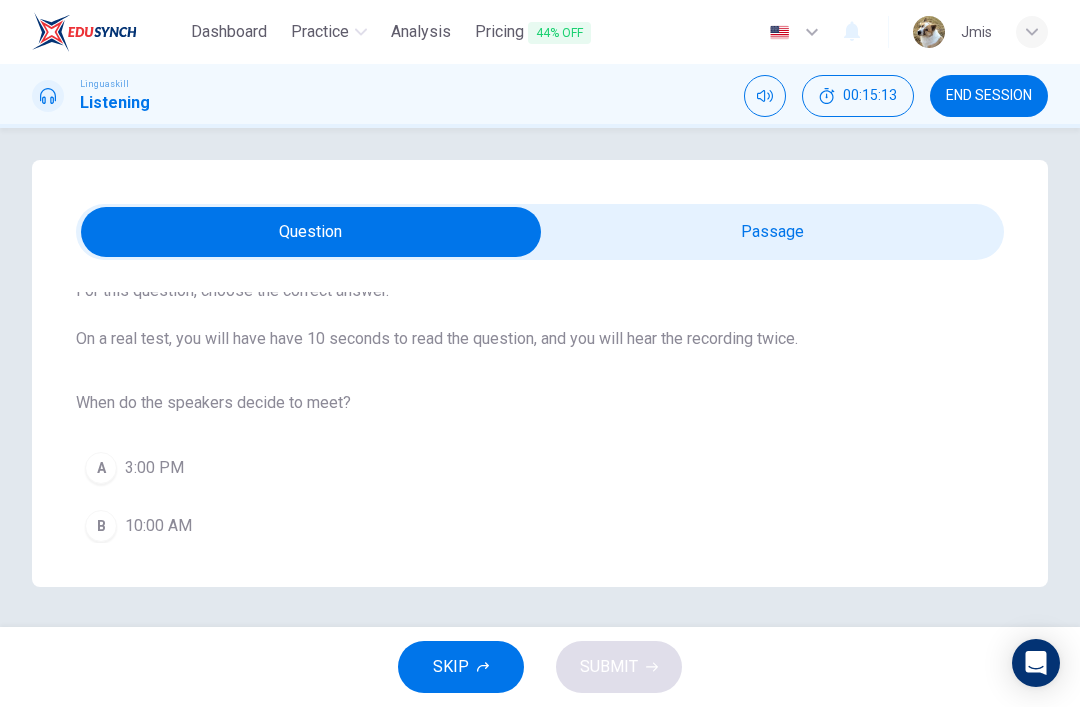 click at bounding box center [311, 232] 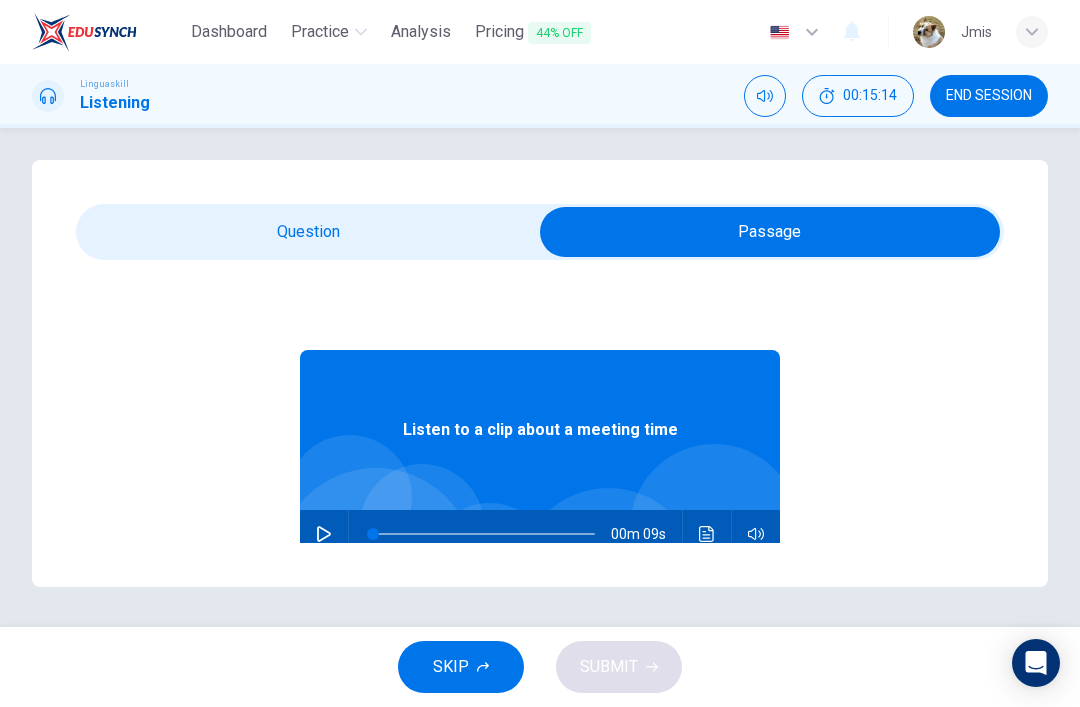 click 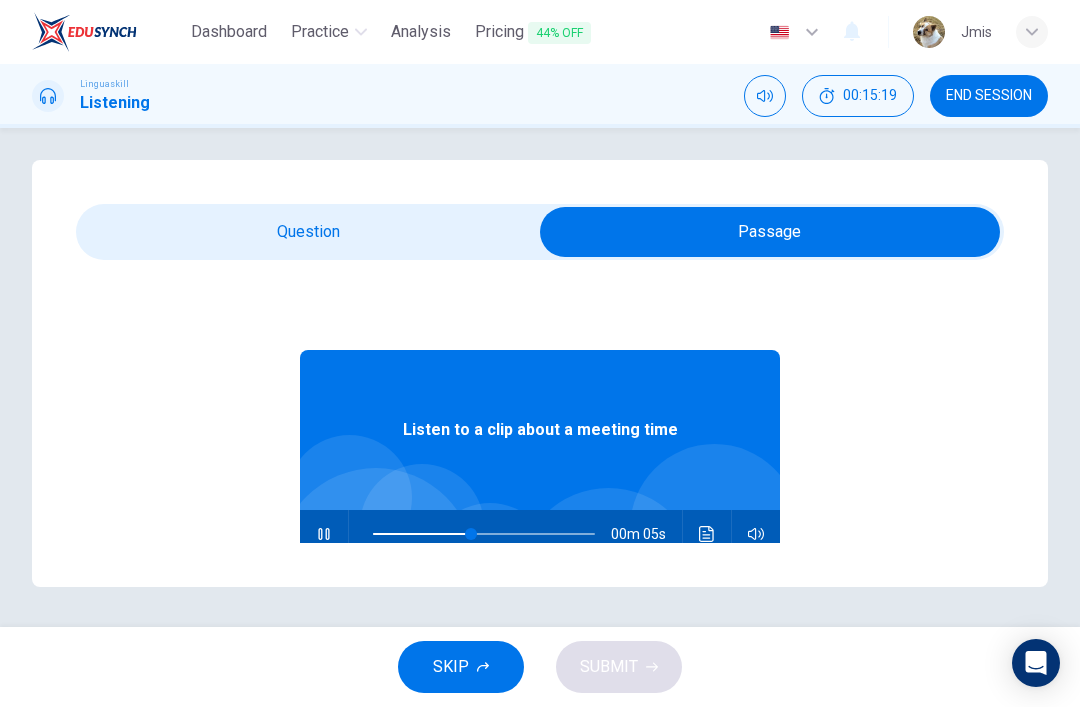 type on "55" 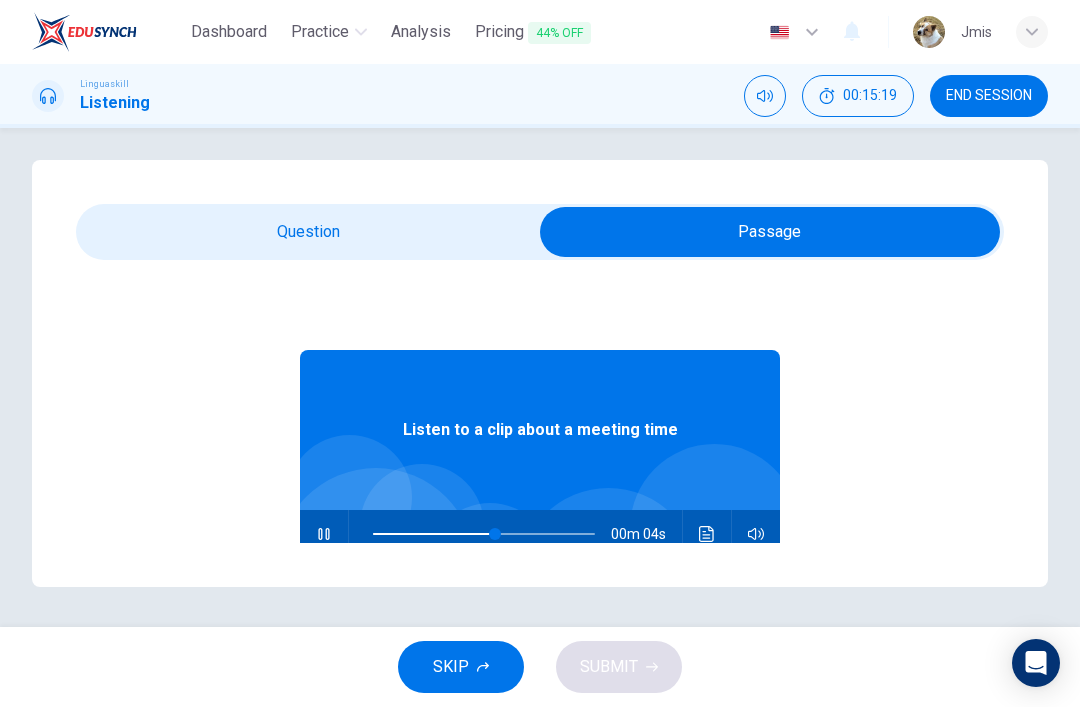 click at bounding box center (770, 232) 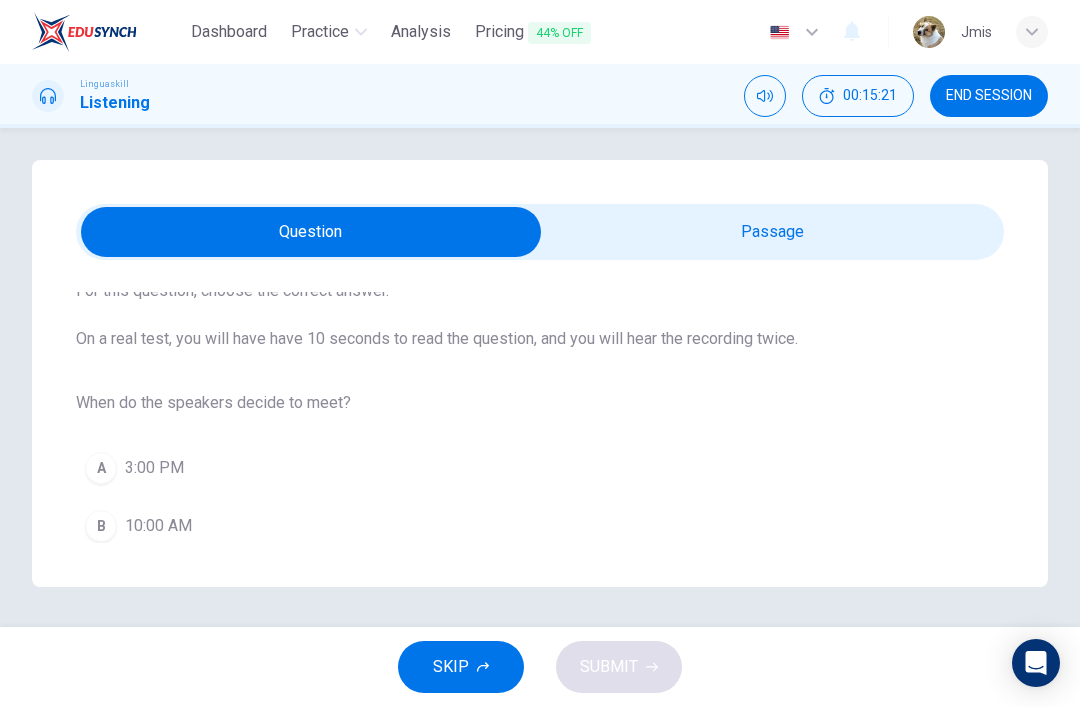 click on "A" at bounding box center (101, 468) 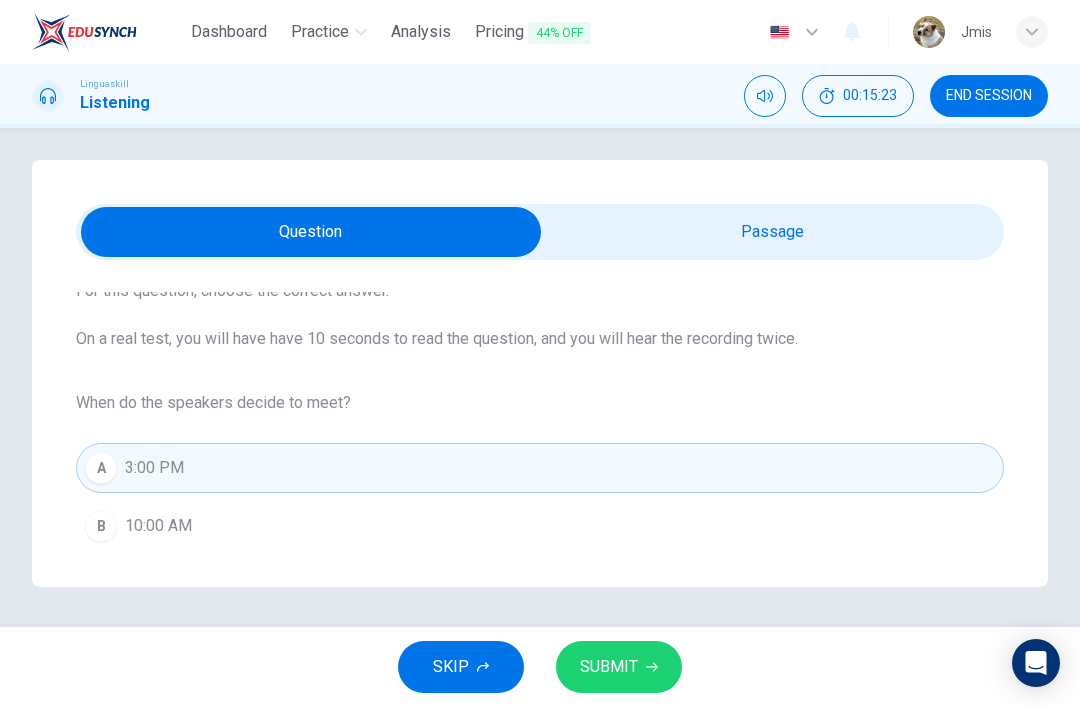 click on "SUBMIT" at bounding box center (609, 667) 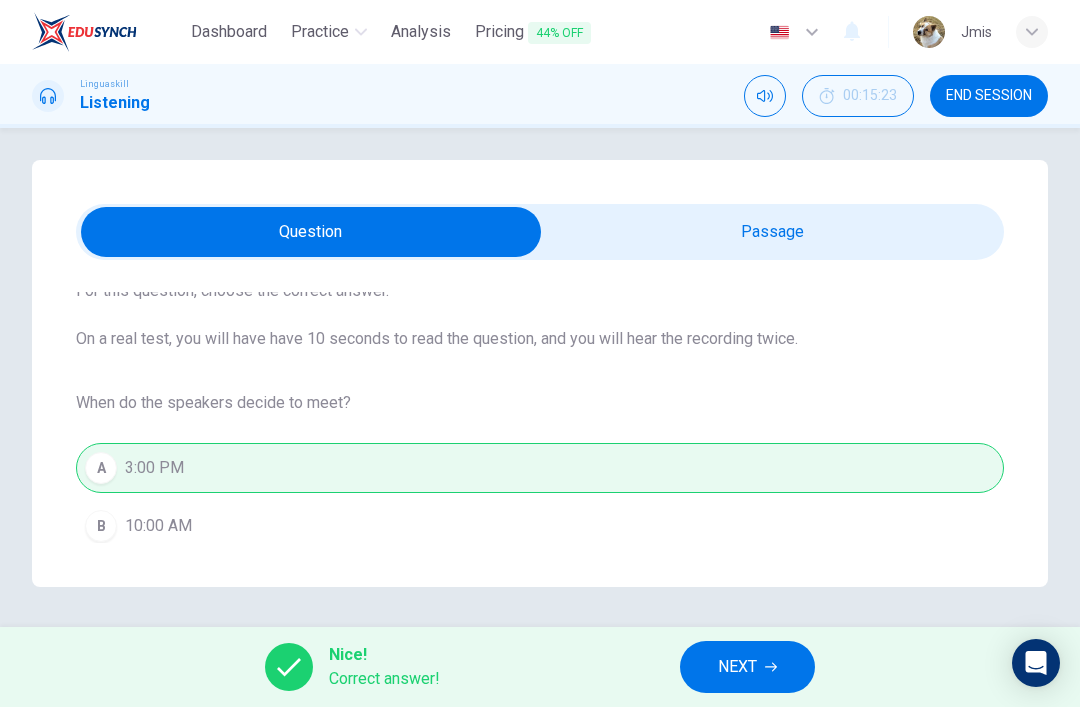 click on "NEXT" at bounding box center (737, 667) 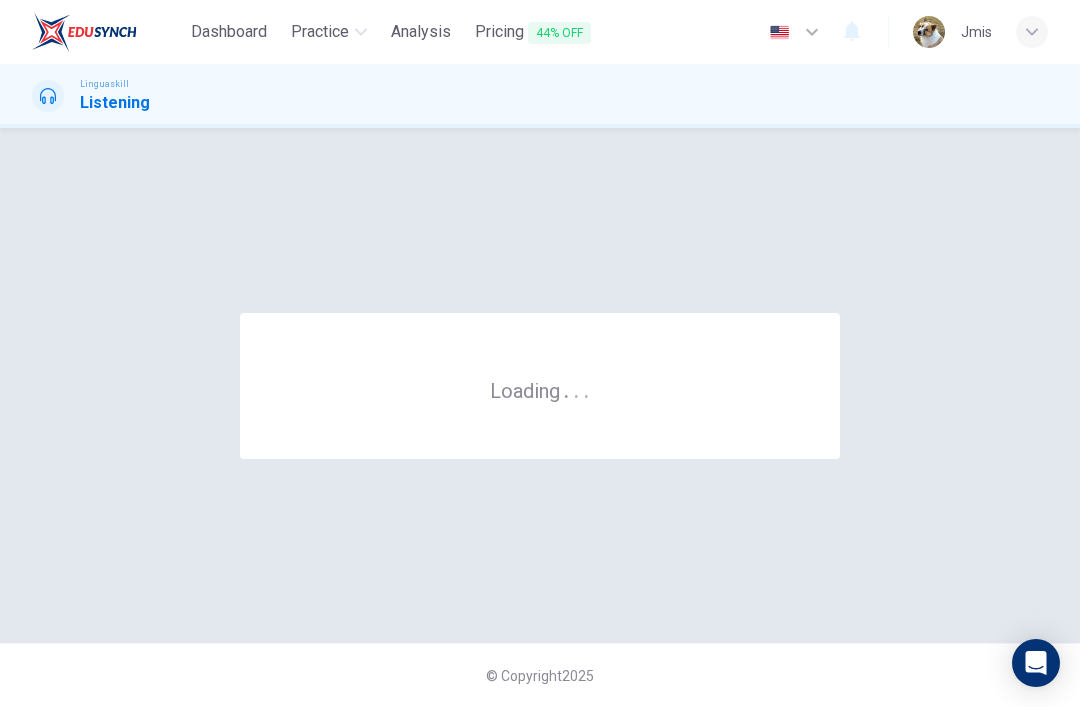 scroll, scrollTop: 0, scrollLeft: 0, axis: both 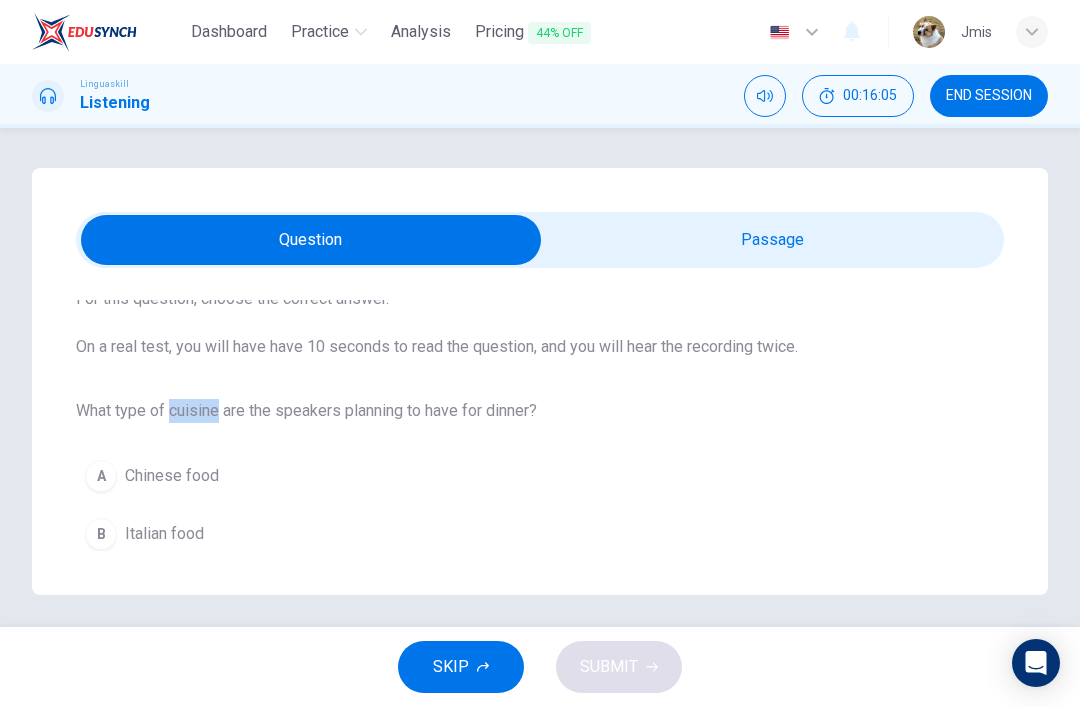 click on "A Chinese food" at bounding box center (540, 476) 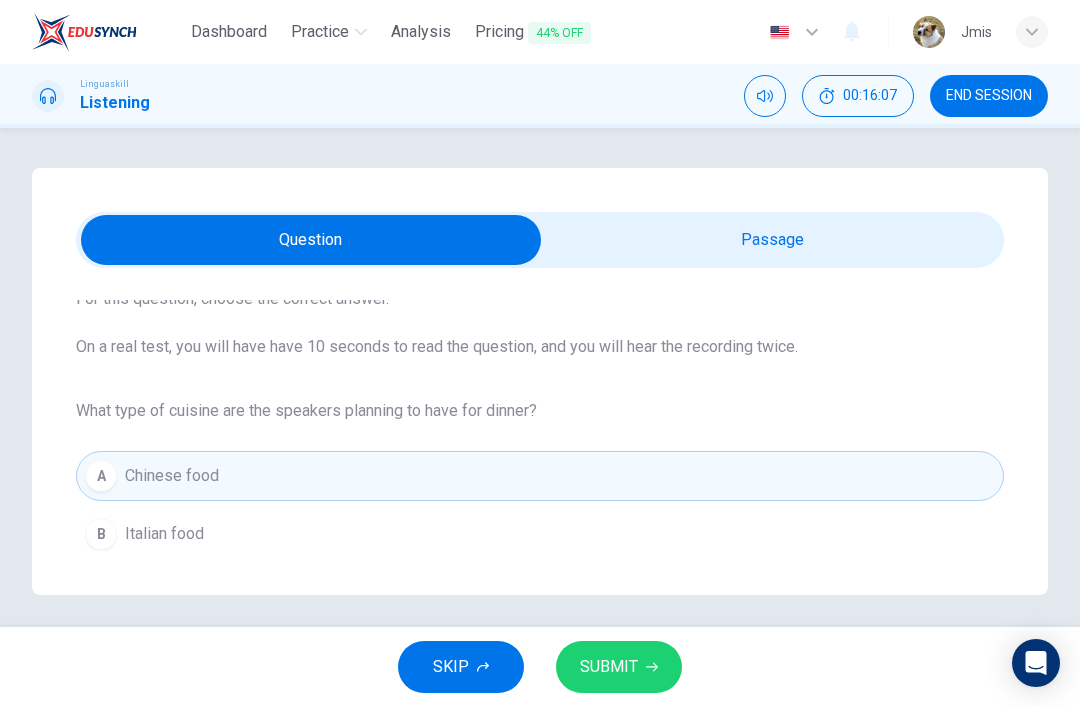click on "What type of cuisine are the speakers planning to have for dinner?" at bounding box center (540, 411) 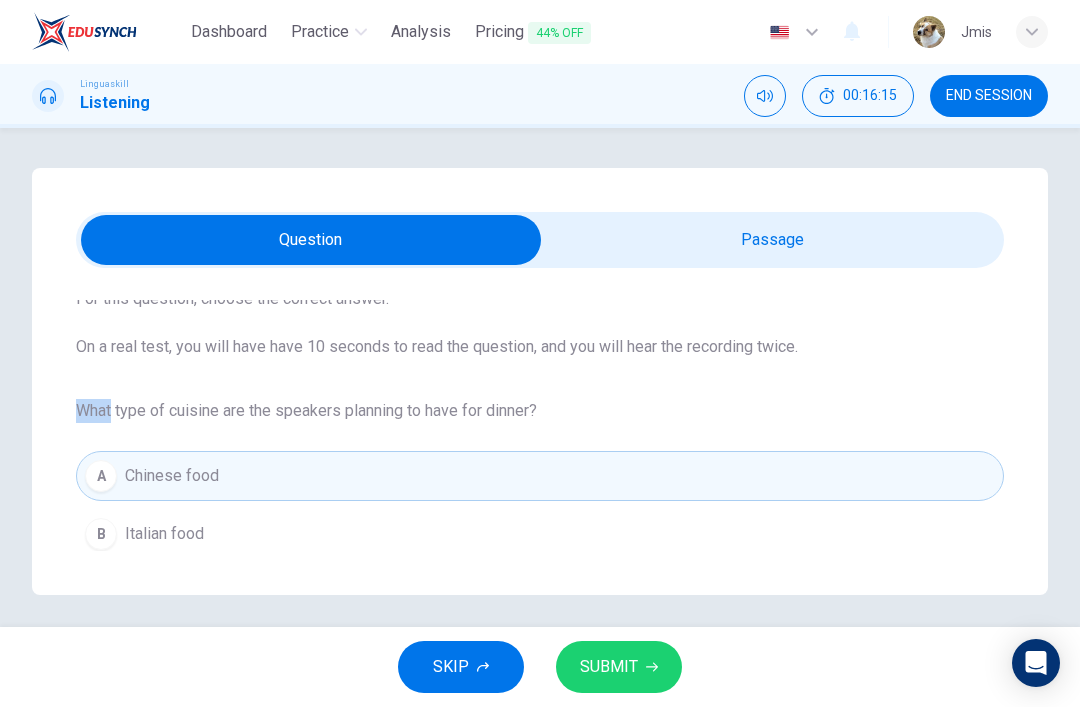 click on "What type of cuisine are the speakers planning to have for dinner?" at bounding box center (540, 411) 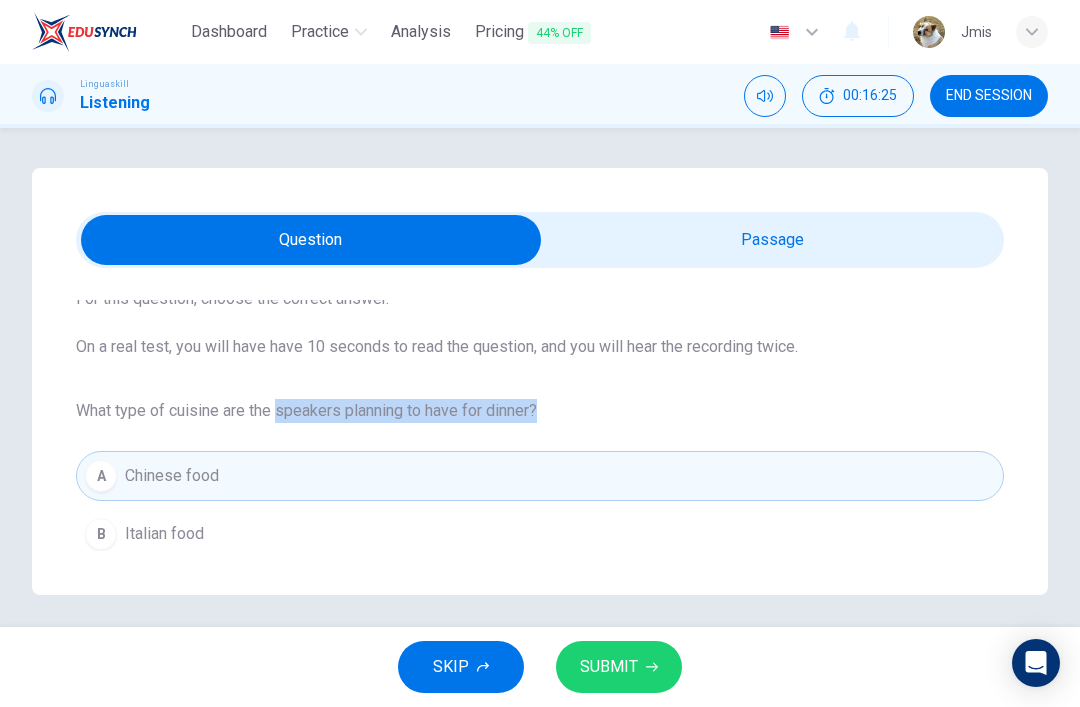 click at bounding box center (311, 240) 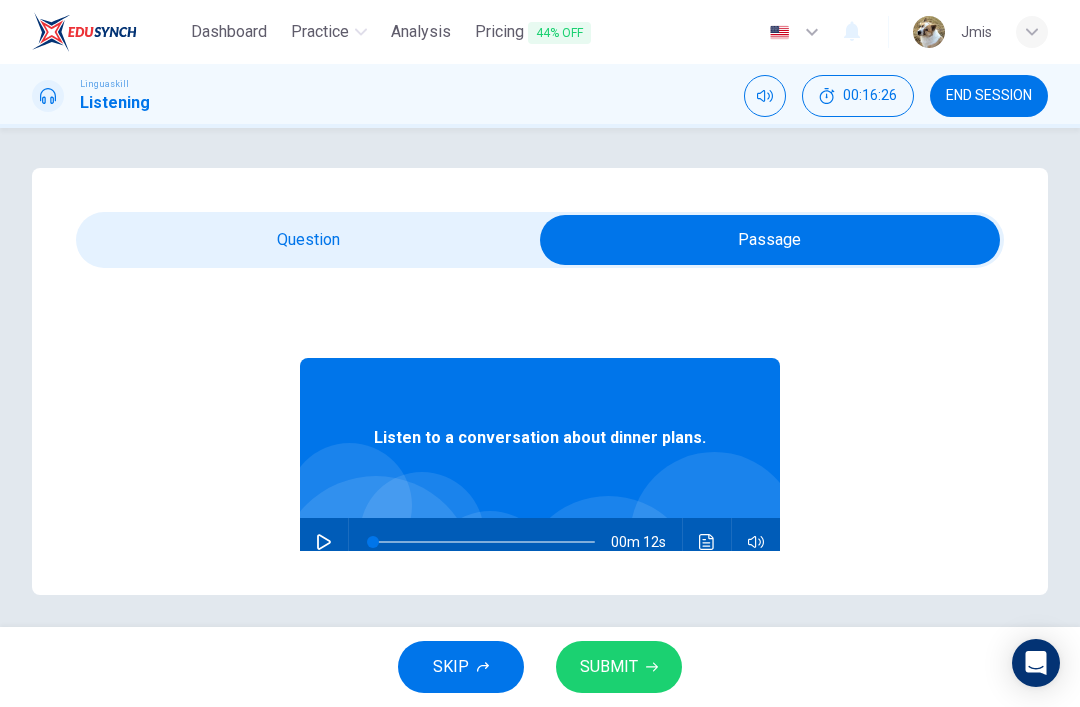 click 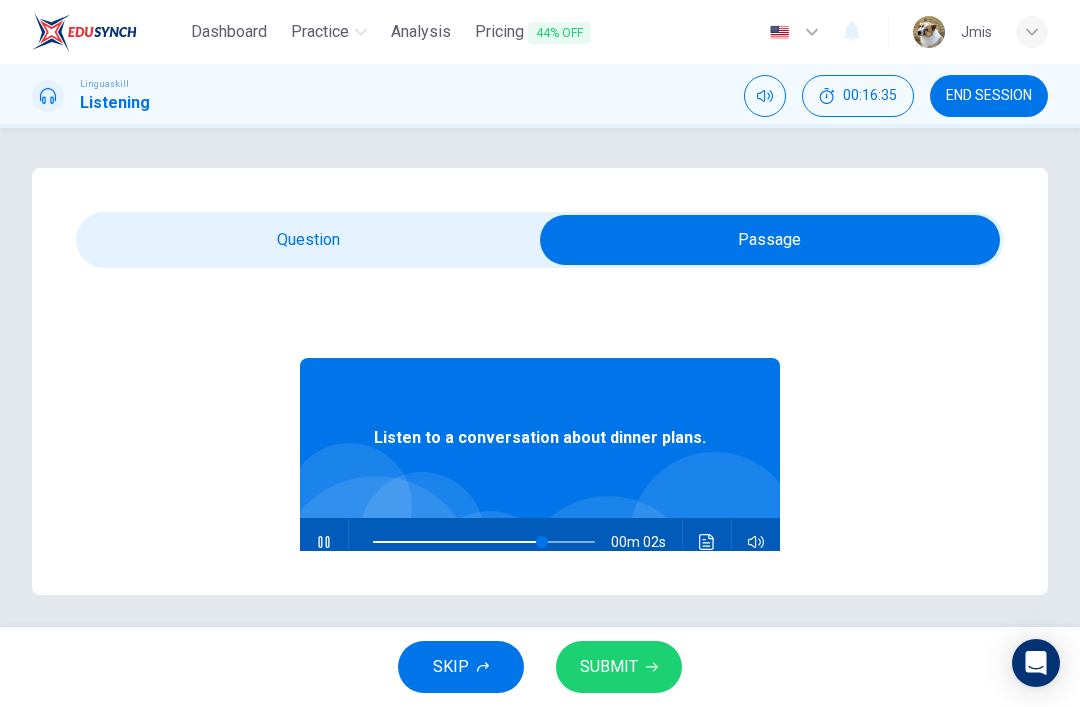 type on "76" 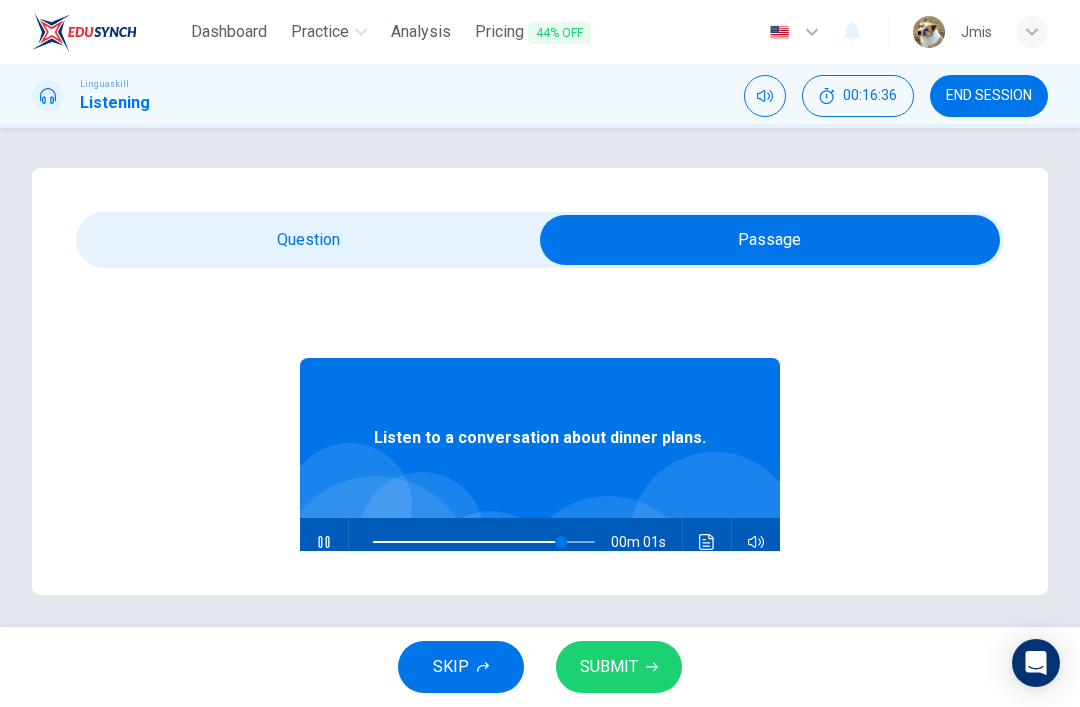 click at bounding box center [770, 240] 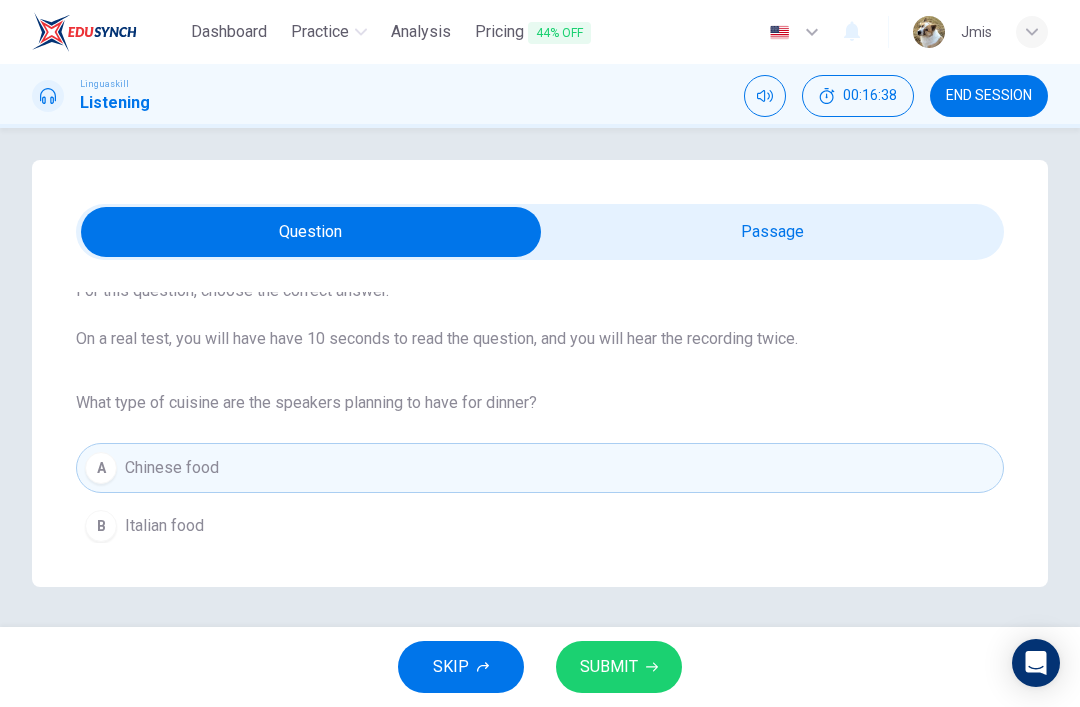 type on "0" 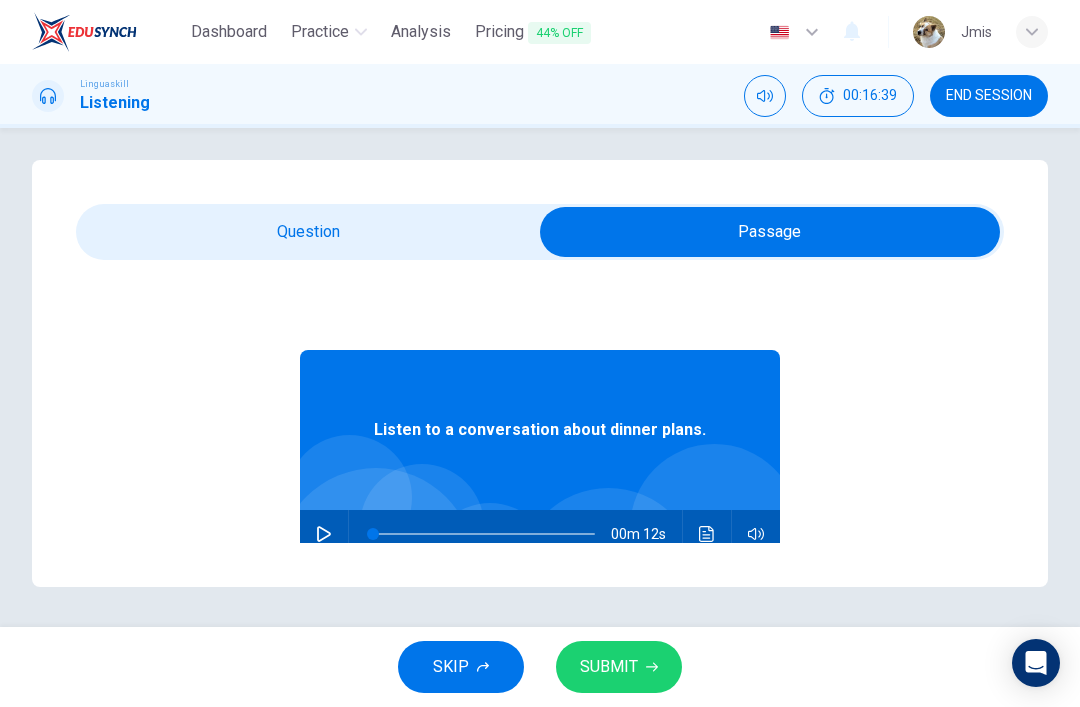 click 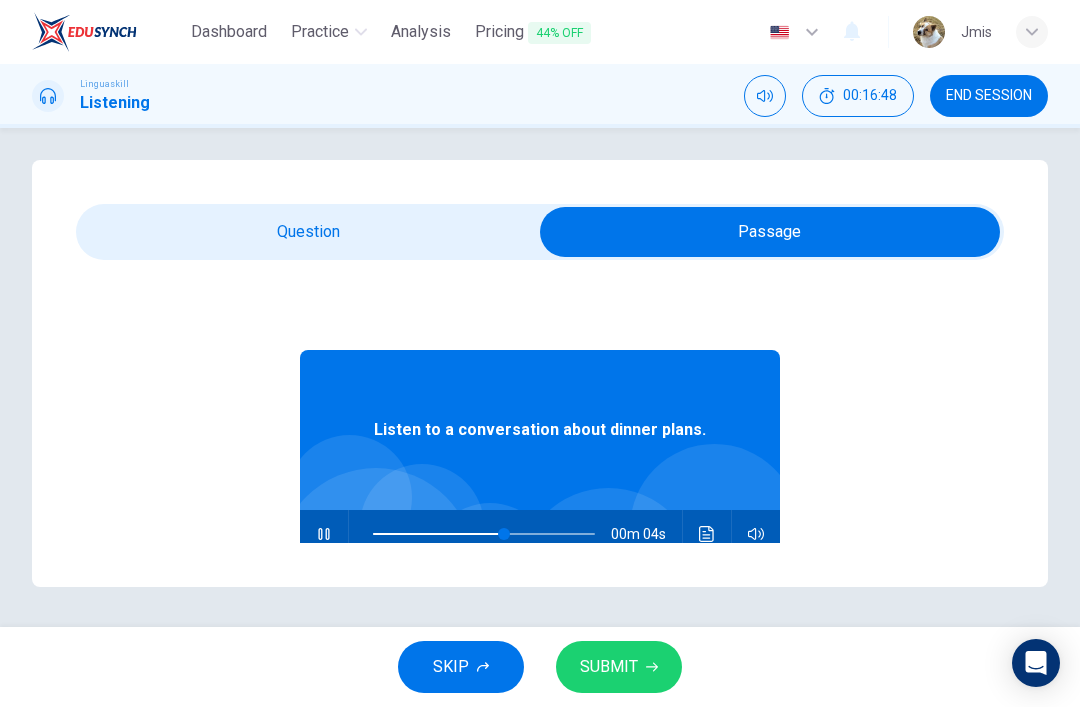type on "59" 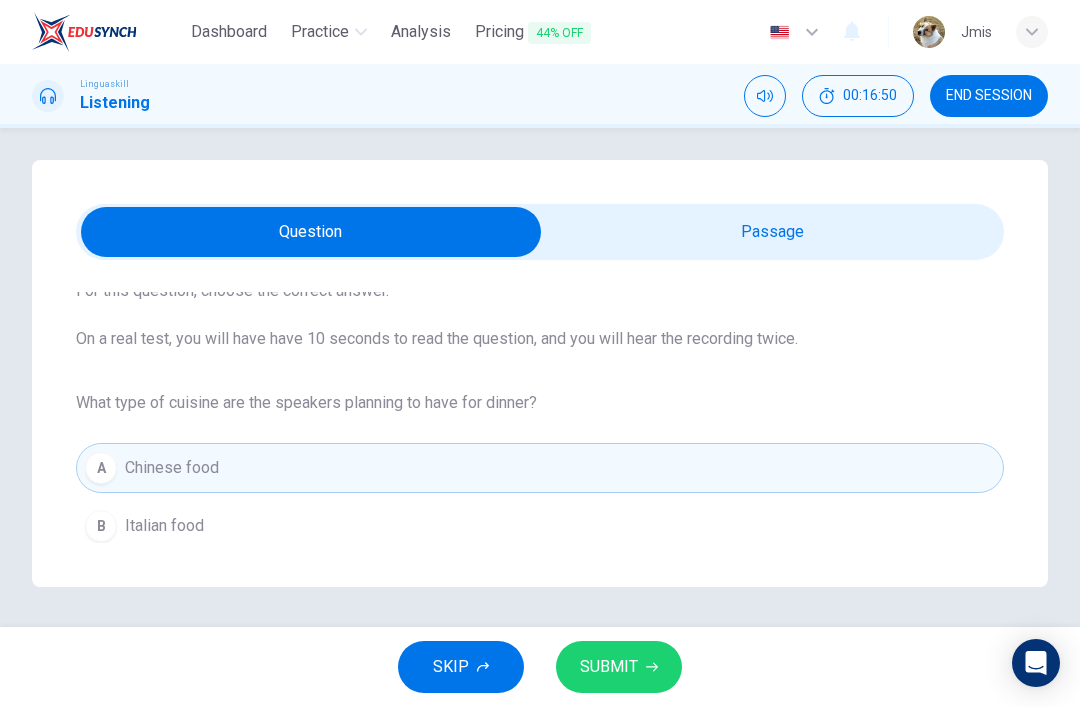 click on "B" at bounding box center [101, 526] 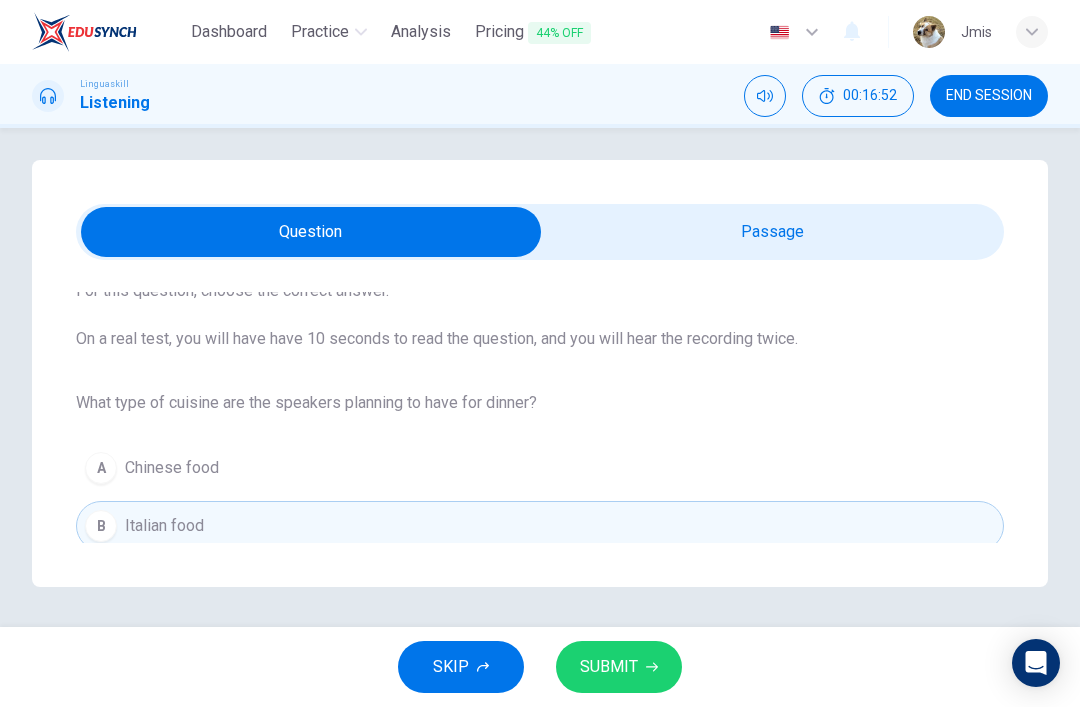 click on "SUBMIT" at bounding box center [619, 667] 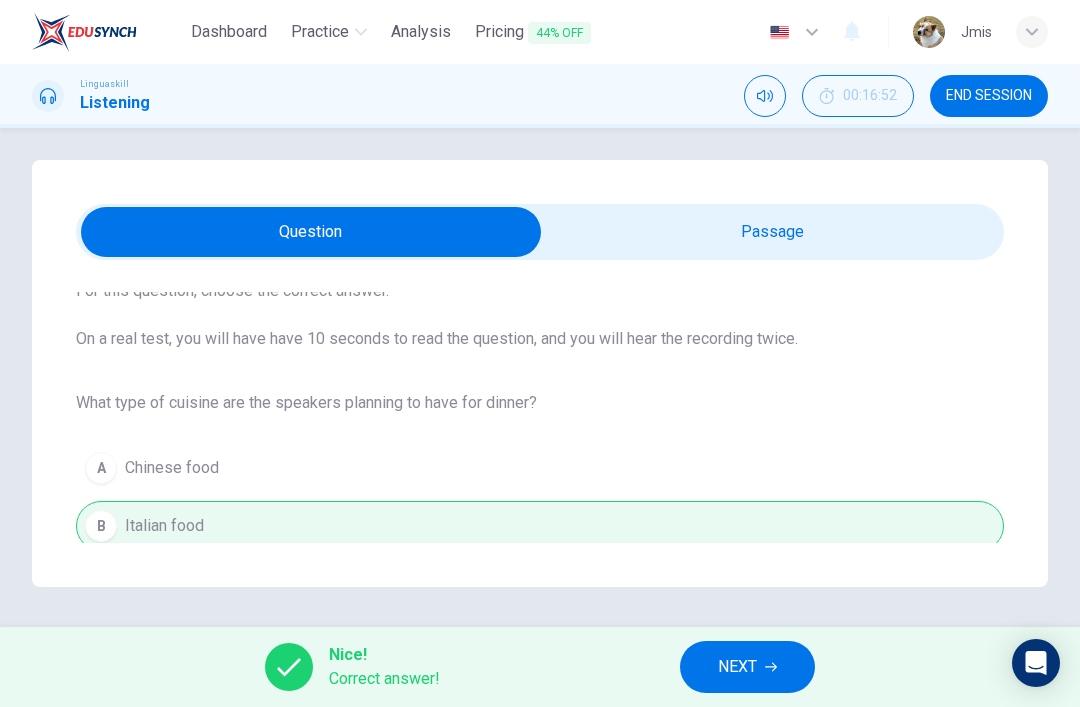 click on "NEXT" at bounding box center (737, 667) 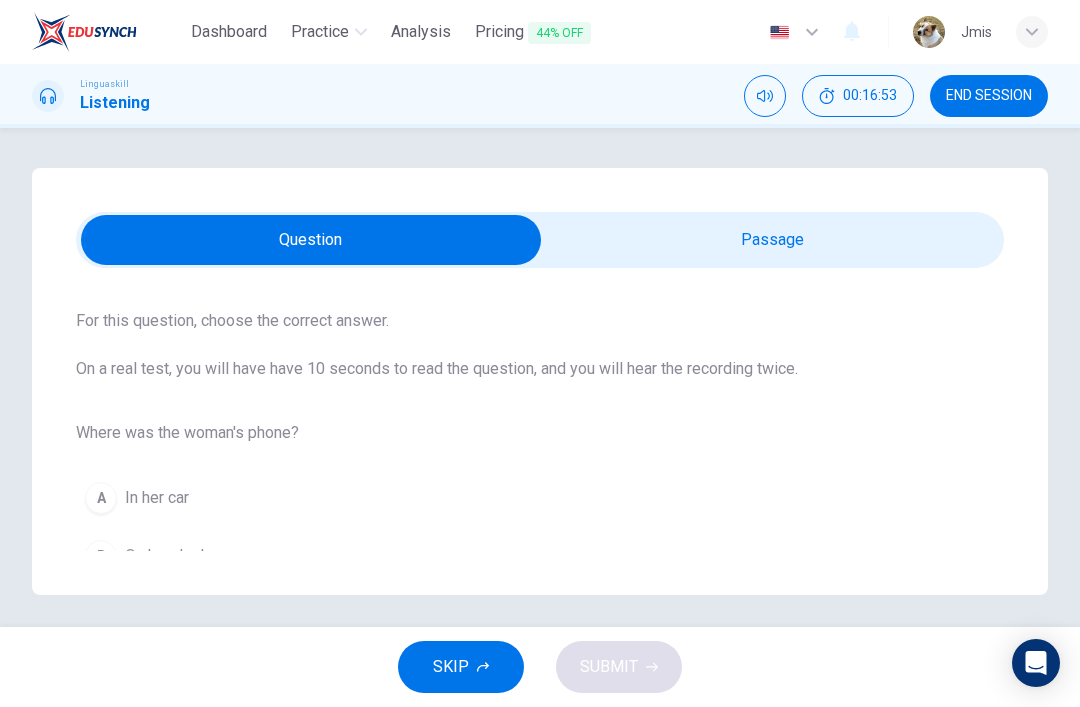 scroll, scrollTop: 98, scrollLeft: 0, axis: vertical 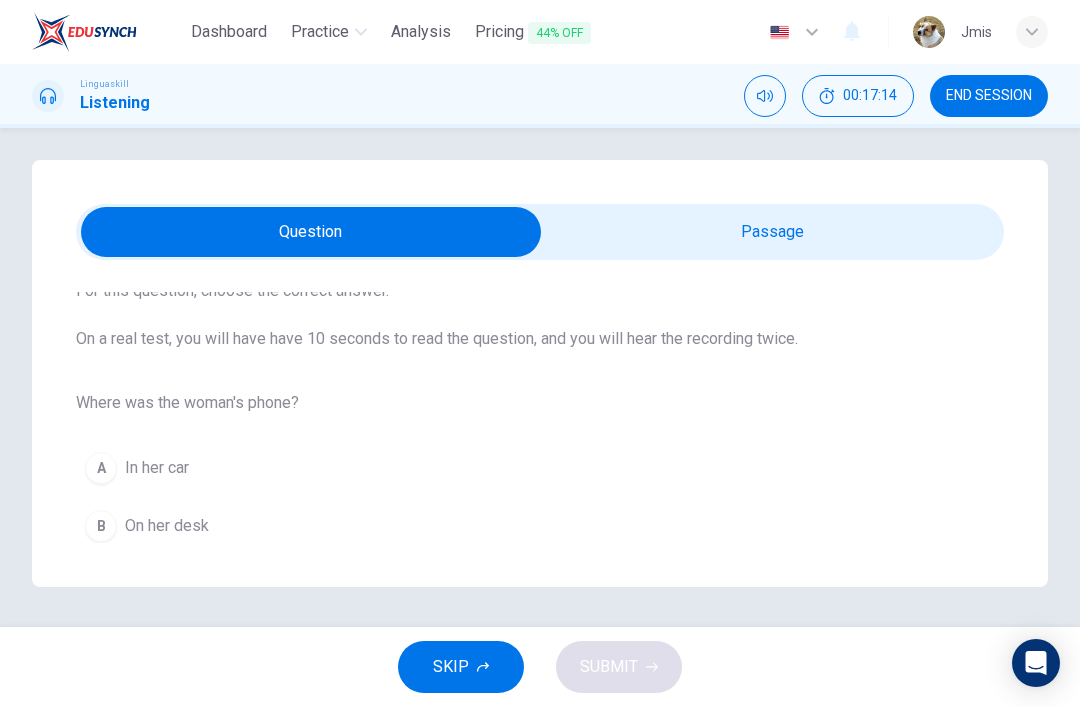 click at bounding box center (311, 232) 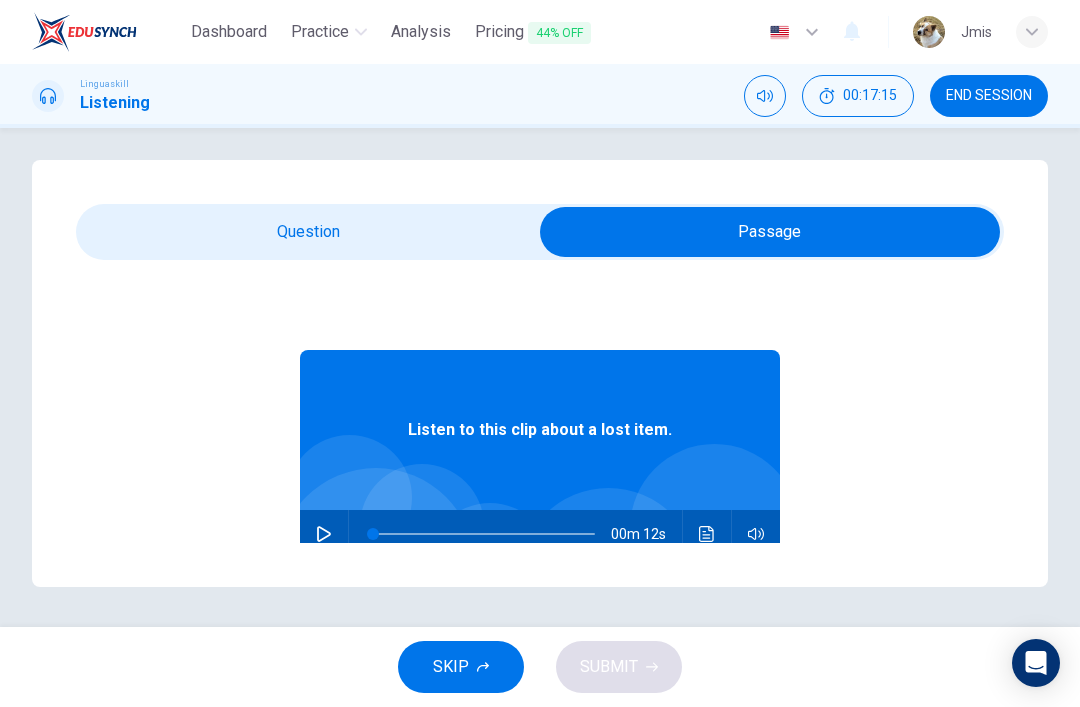 click 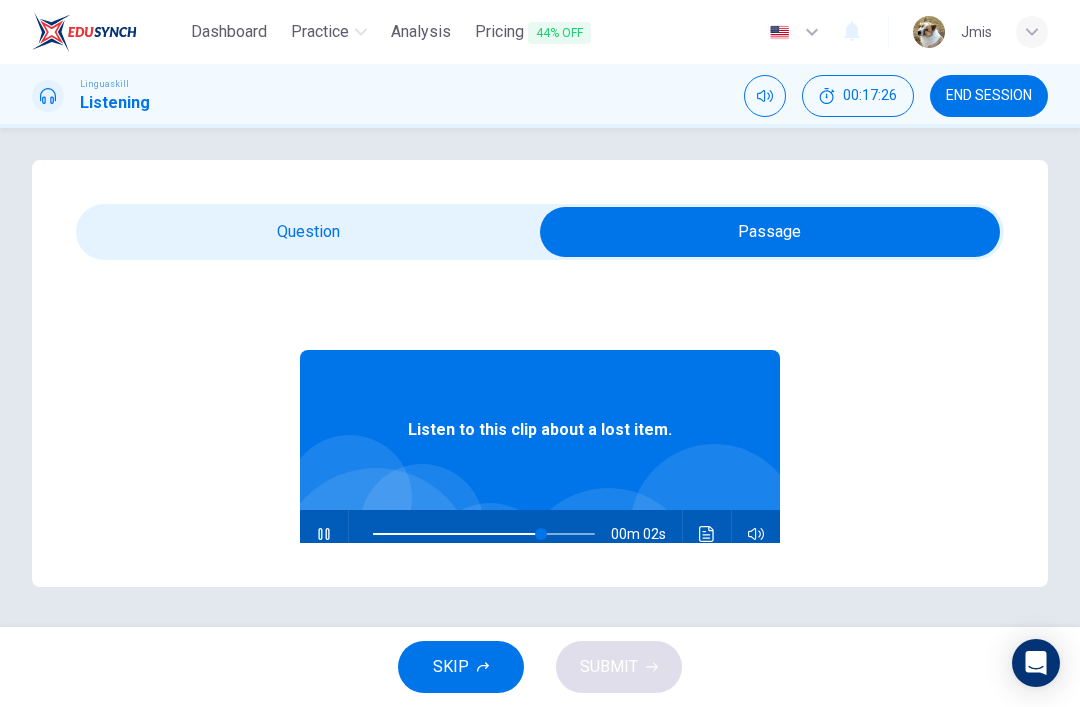 type on "84" 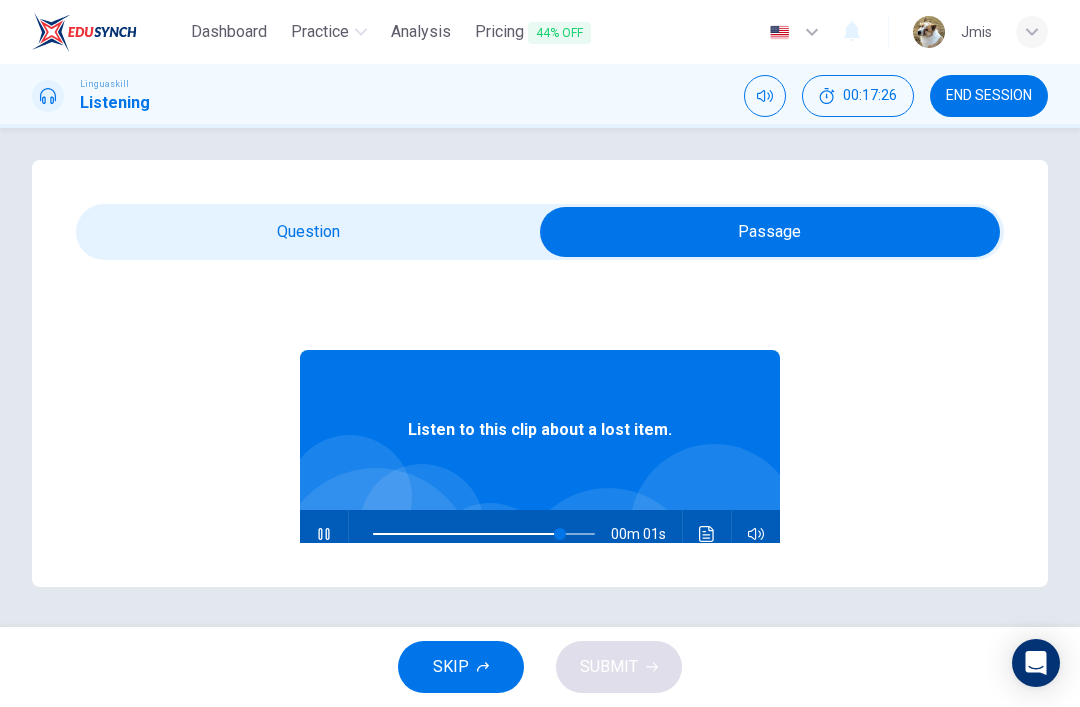 click at bounding box center [770, 232] 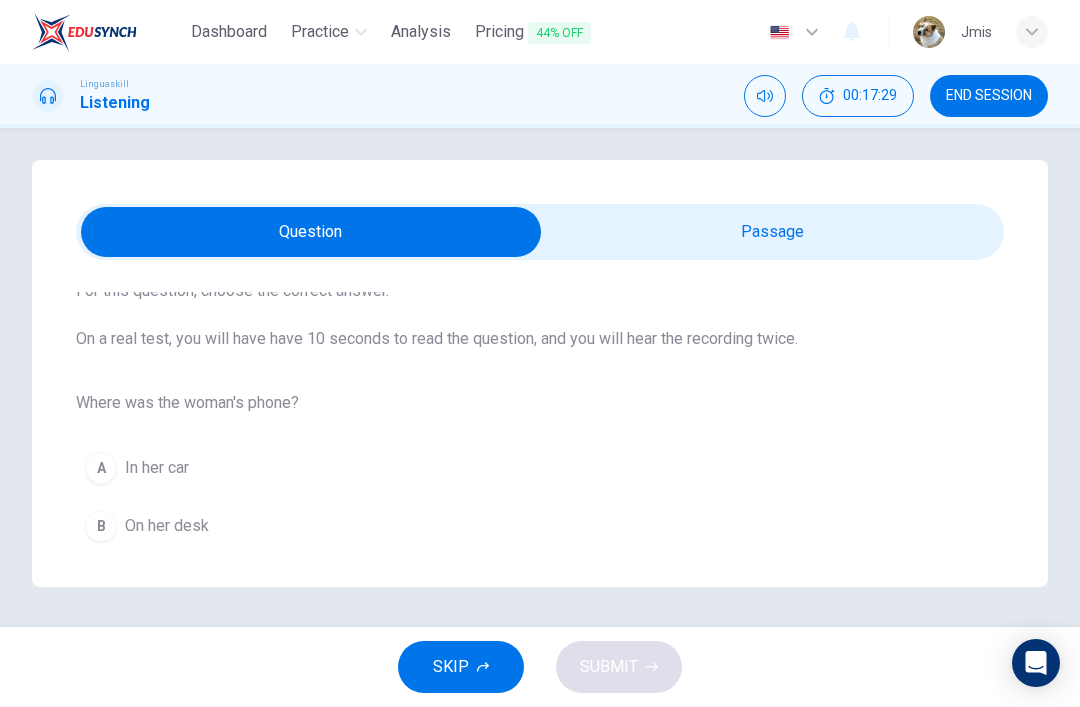 click on "C" at bounding box center (101, 584) 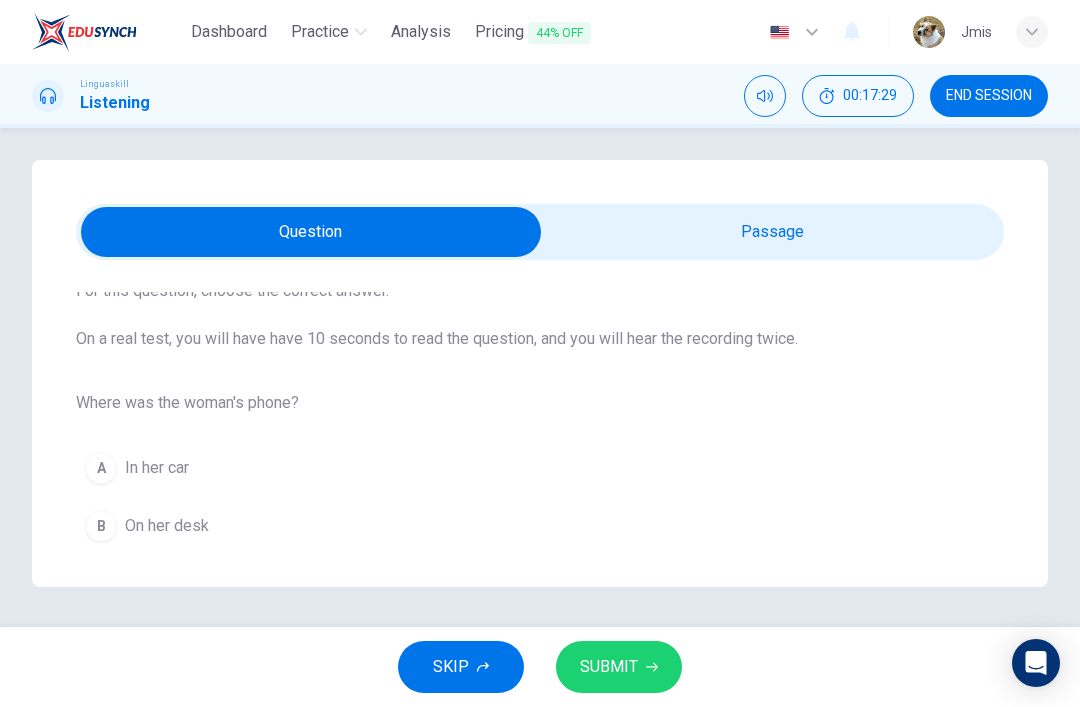 click on "SUBMIT" at bounding box center [609, 667] 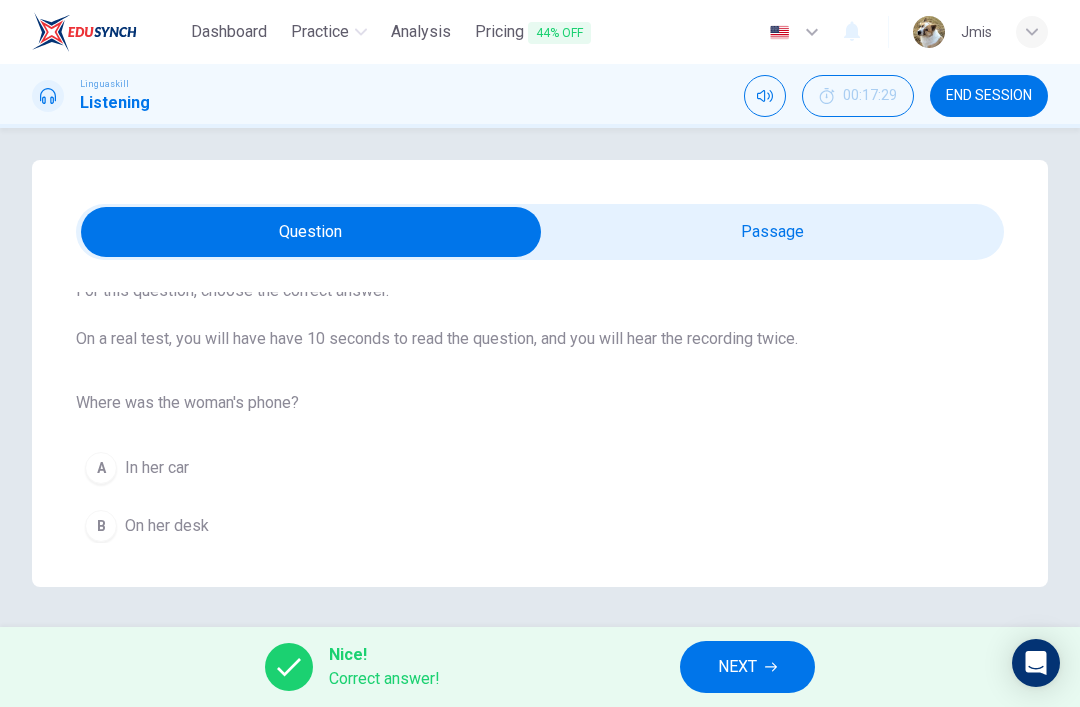 click on "NEXT" at bounding box center (737, 667) 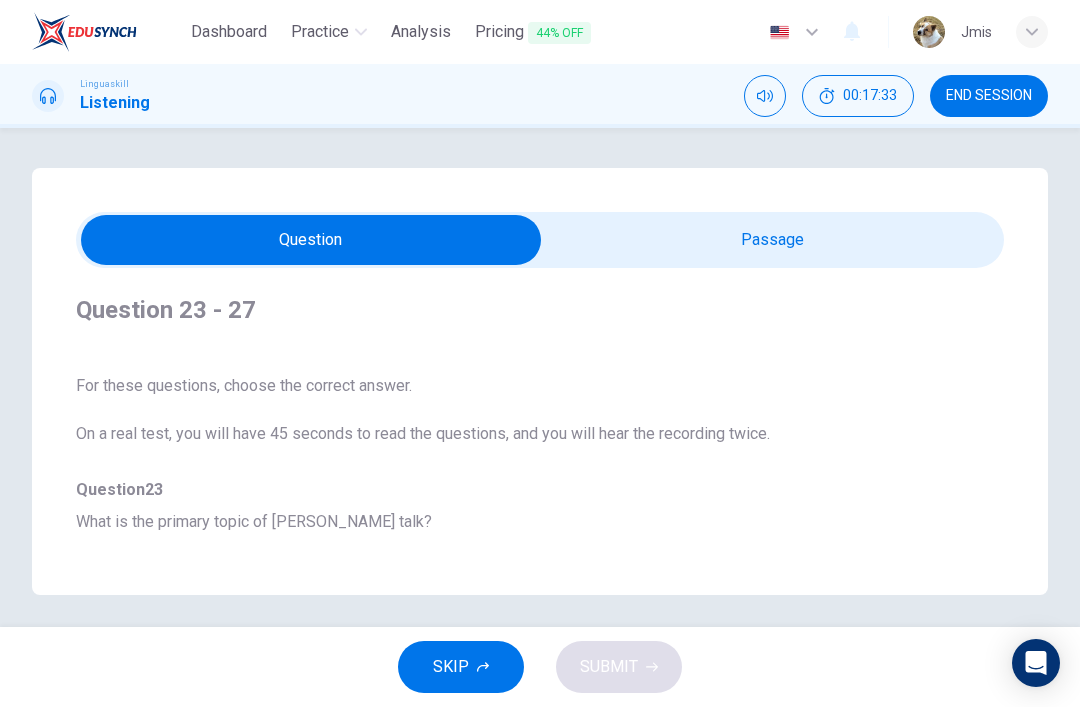 scroll, scrollTop: -3, scrollLeft: 0, axis: vertical 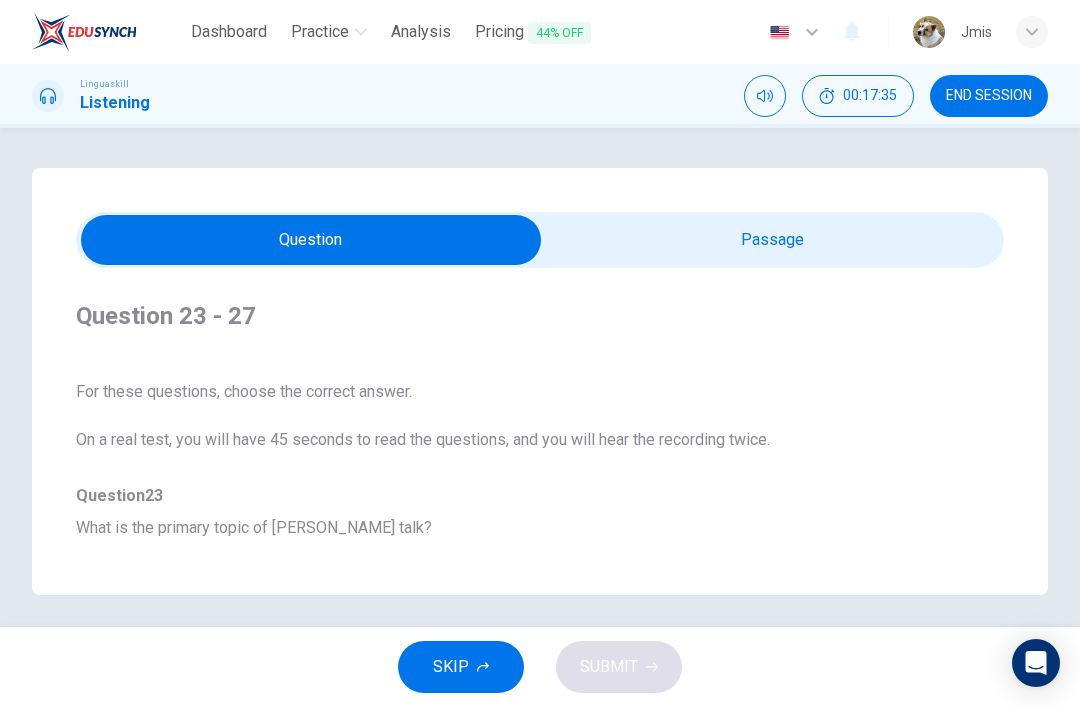 click on "On a real test, you will have 45 seconds to read the questions, and you will hear the recording twice." at bounding box center [540, 440] 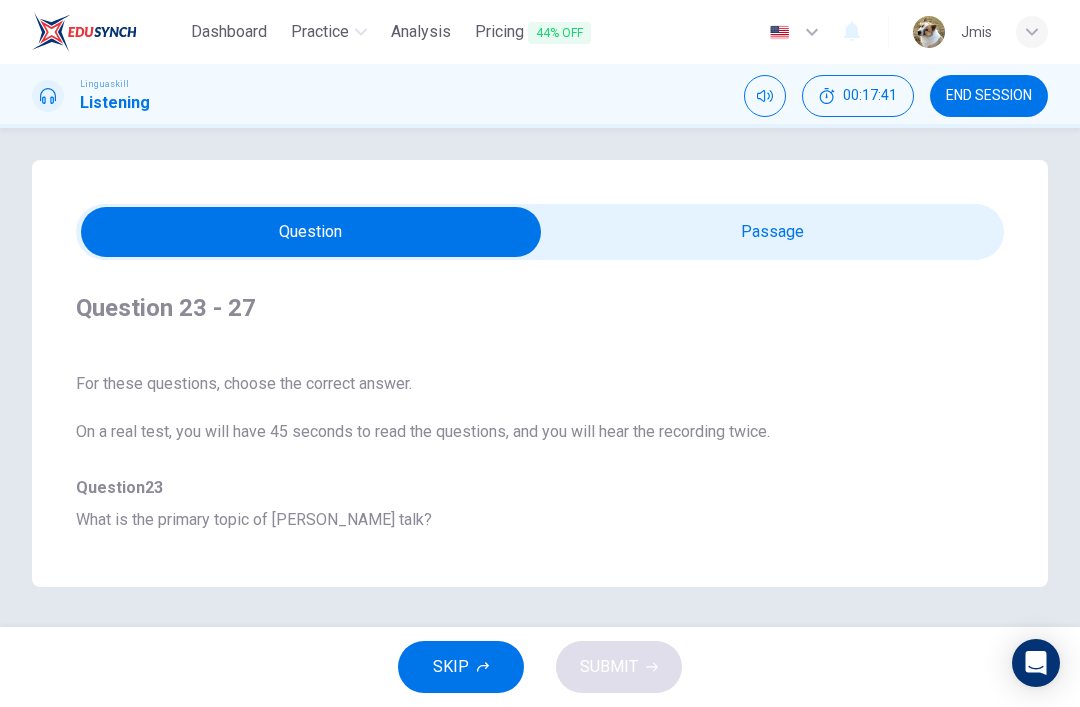 scroll, scrollTop: 72, scrollLeft: 0, axis: vertical 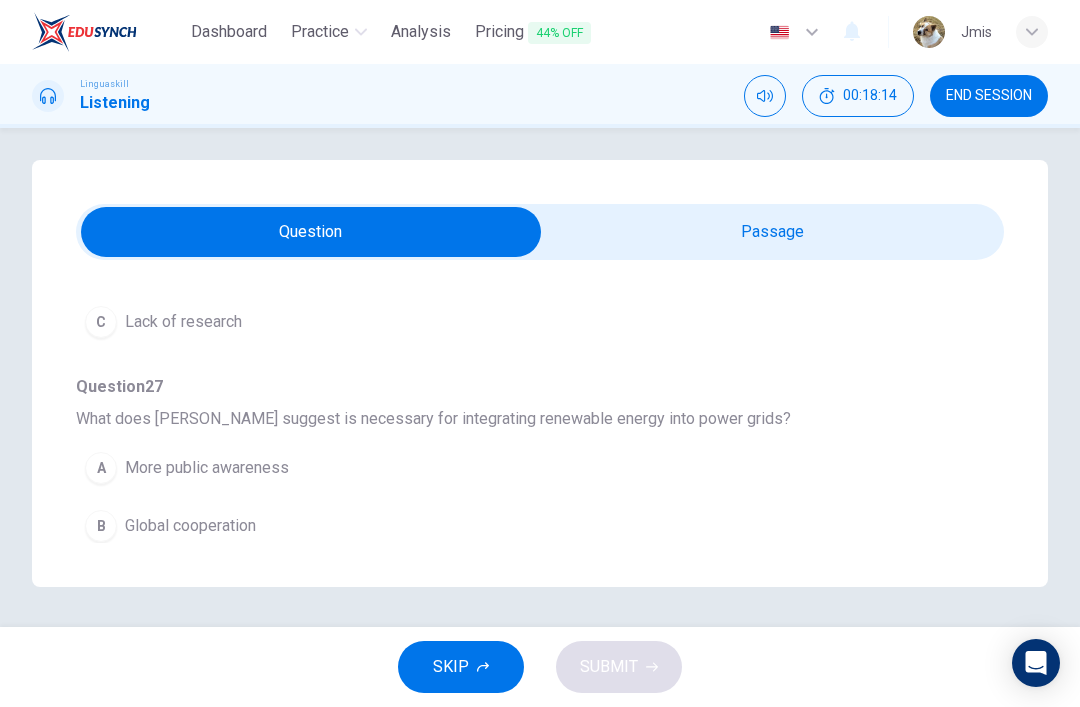click at bounding box center [311, 232] 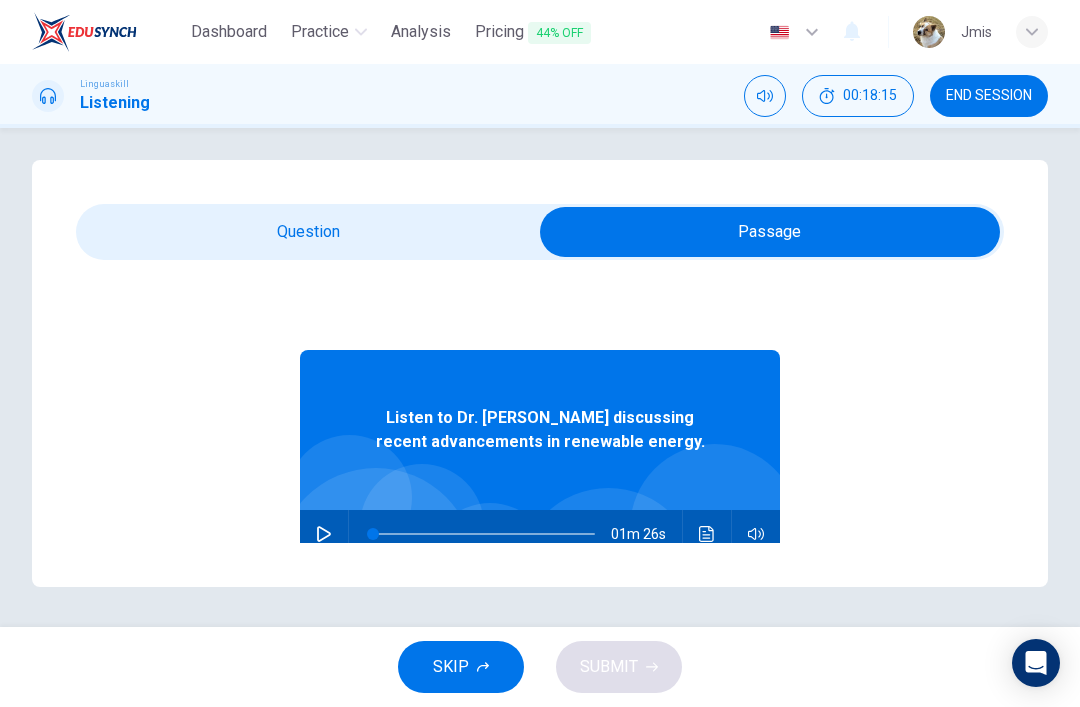 click 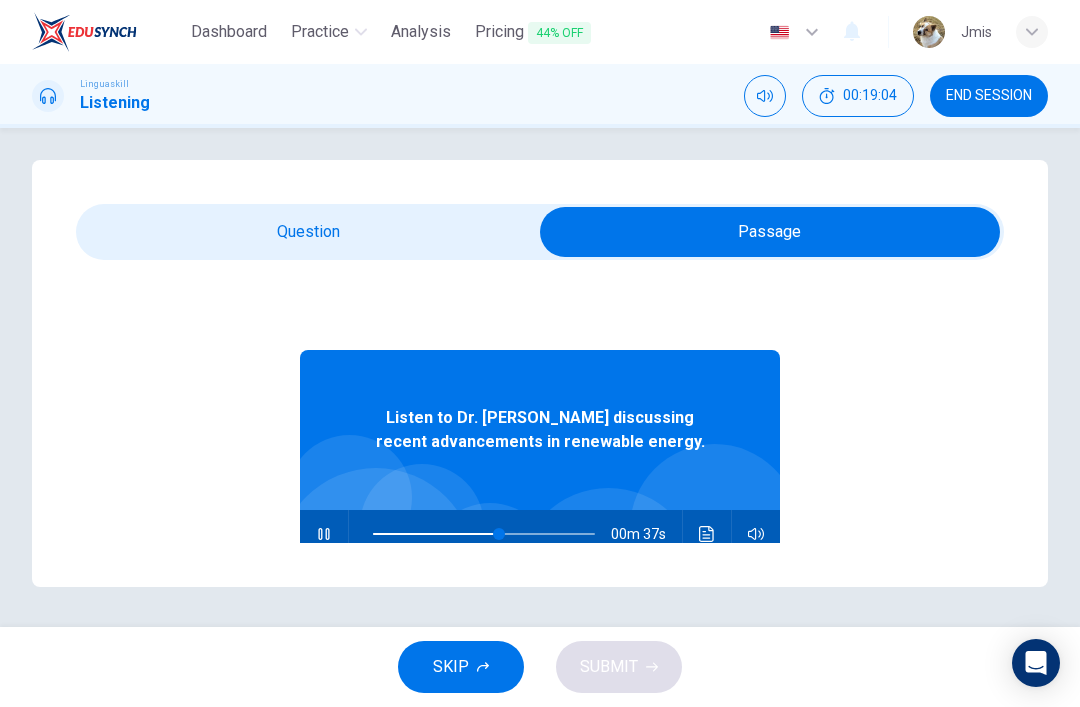 click at bounding box center (1032, 32) 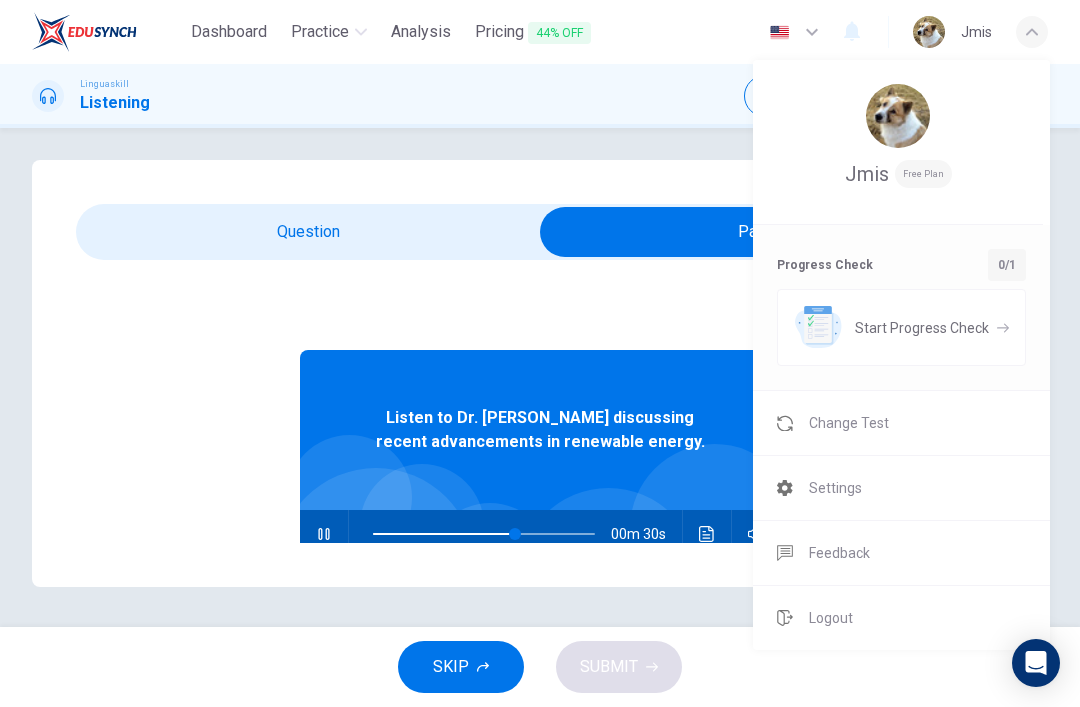 click at bounding box center (540, 353) 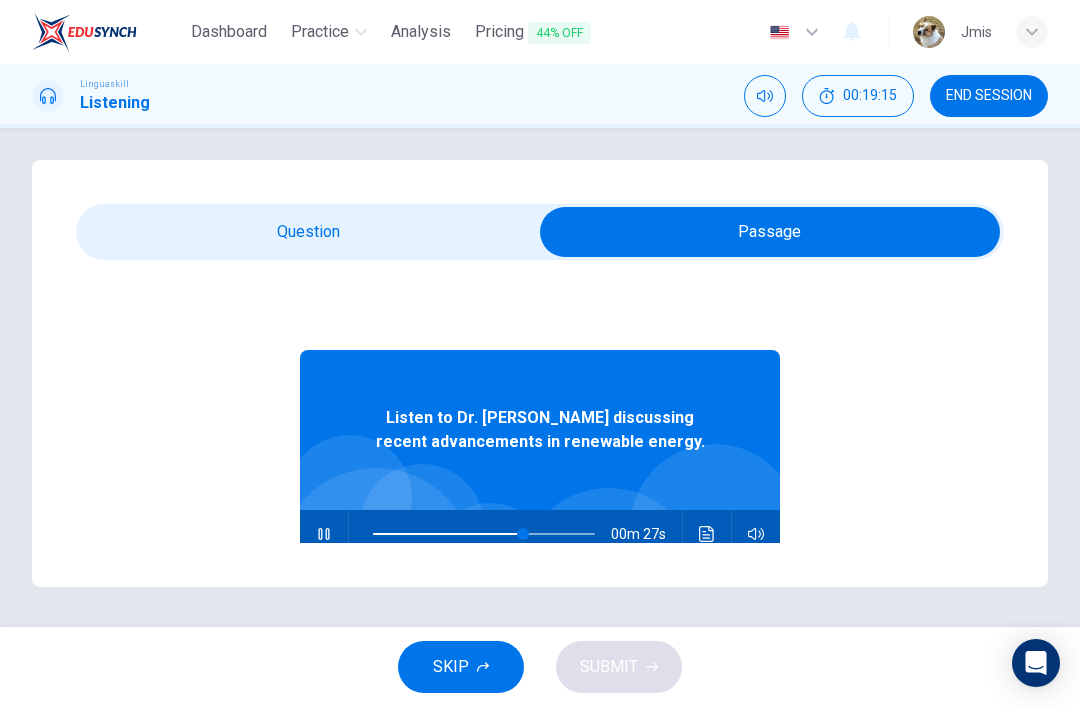 click 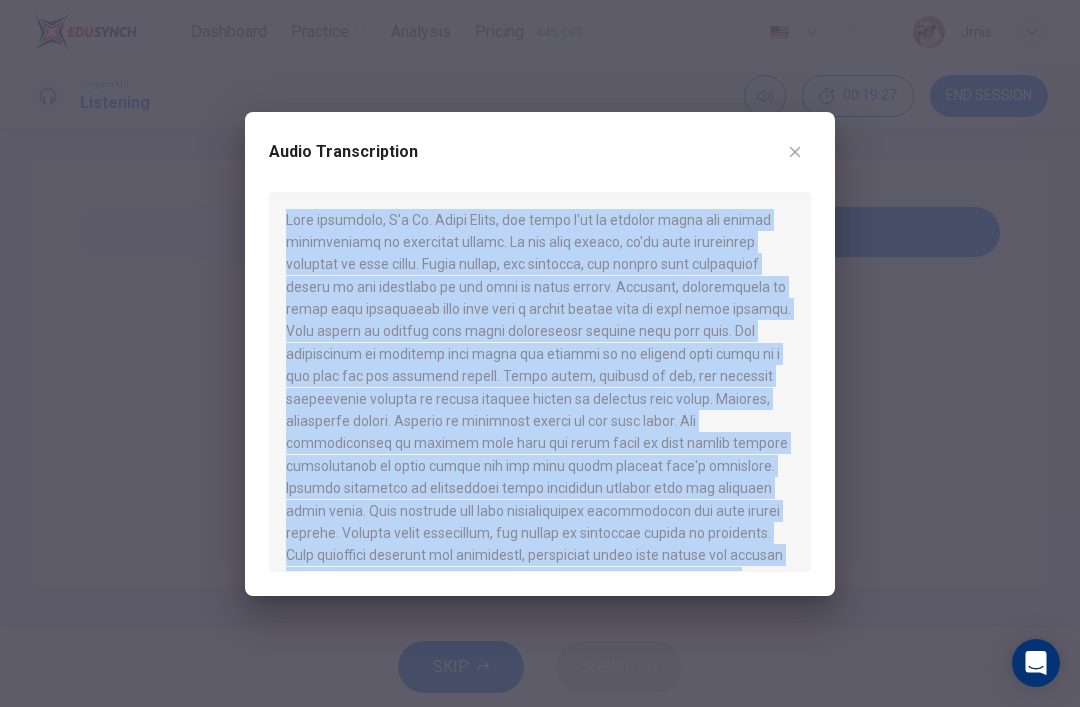 scroll, scrollTop: 0, scrollLeft: 0, axis: both 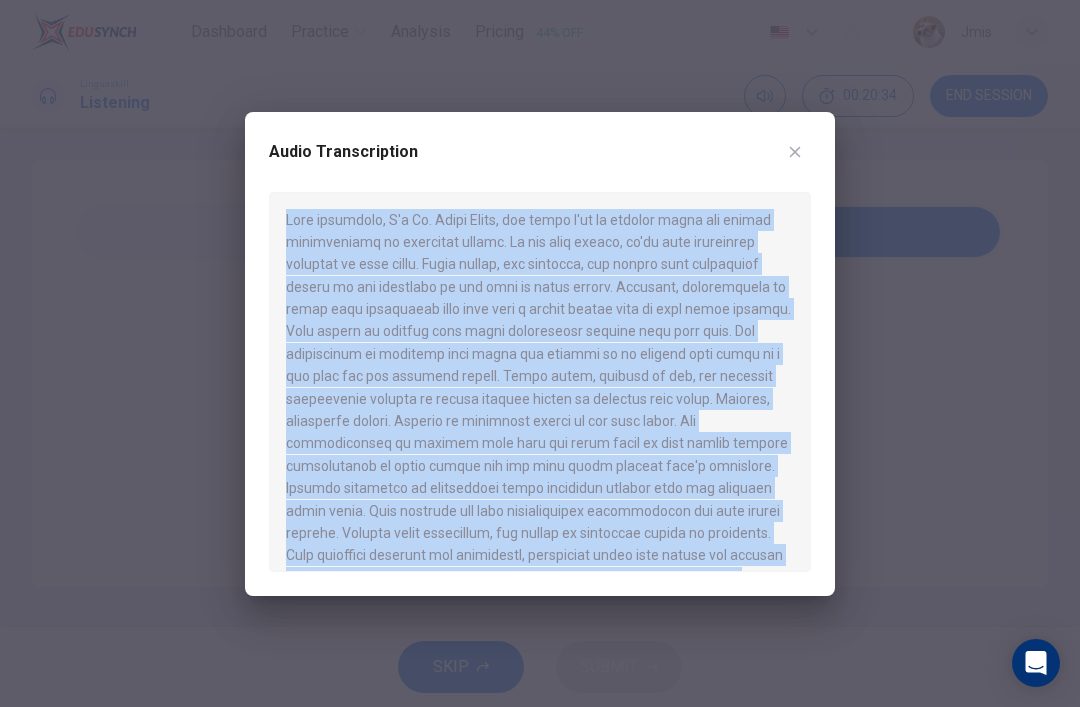 click at bounding box center (540, 382) 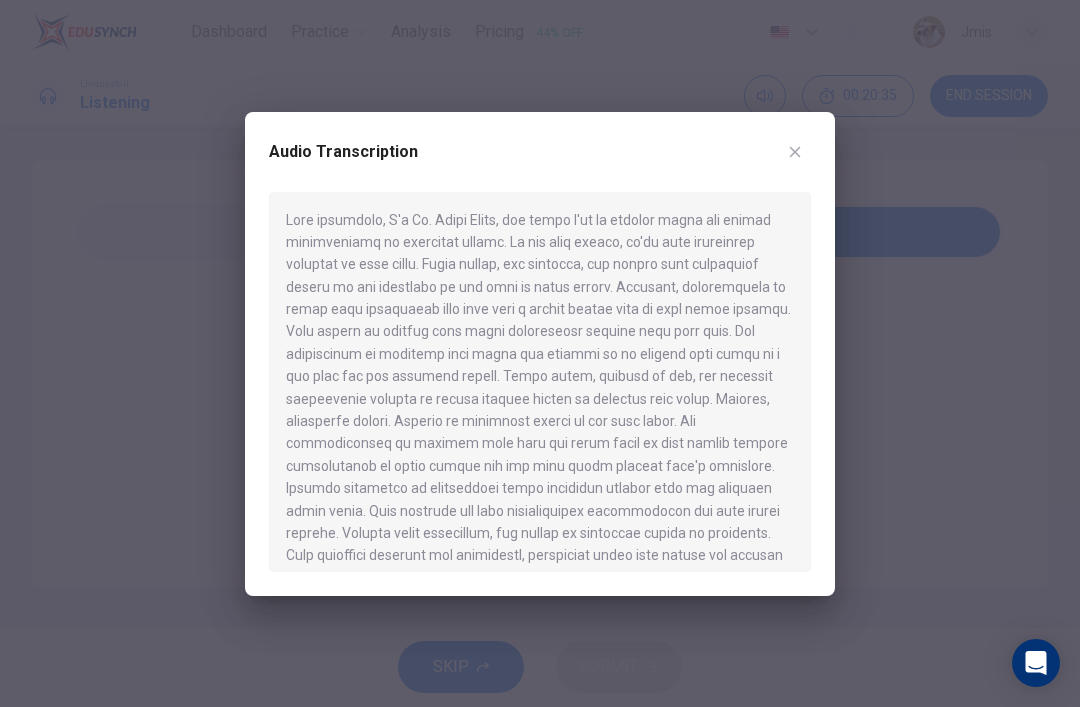 click at bounding box center (540, 382) 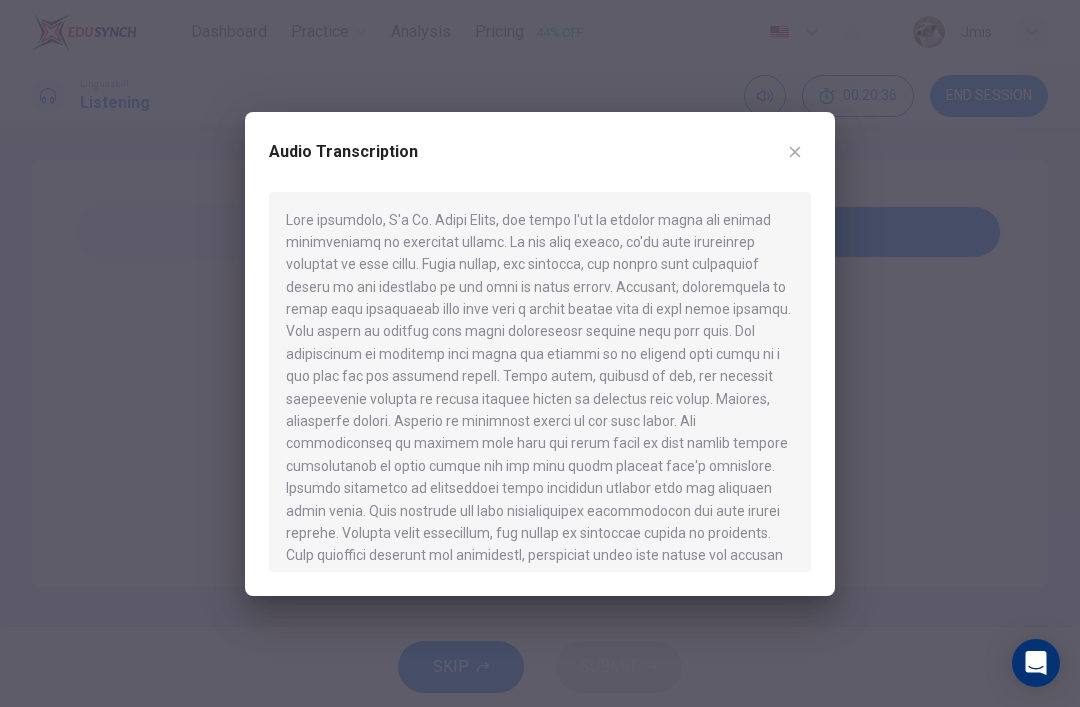 click at bounding box center [540, 382] 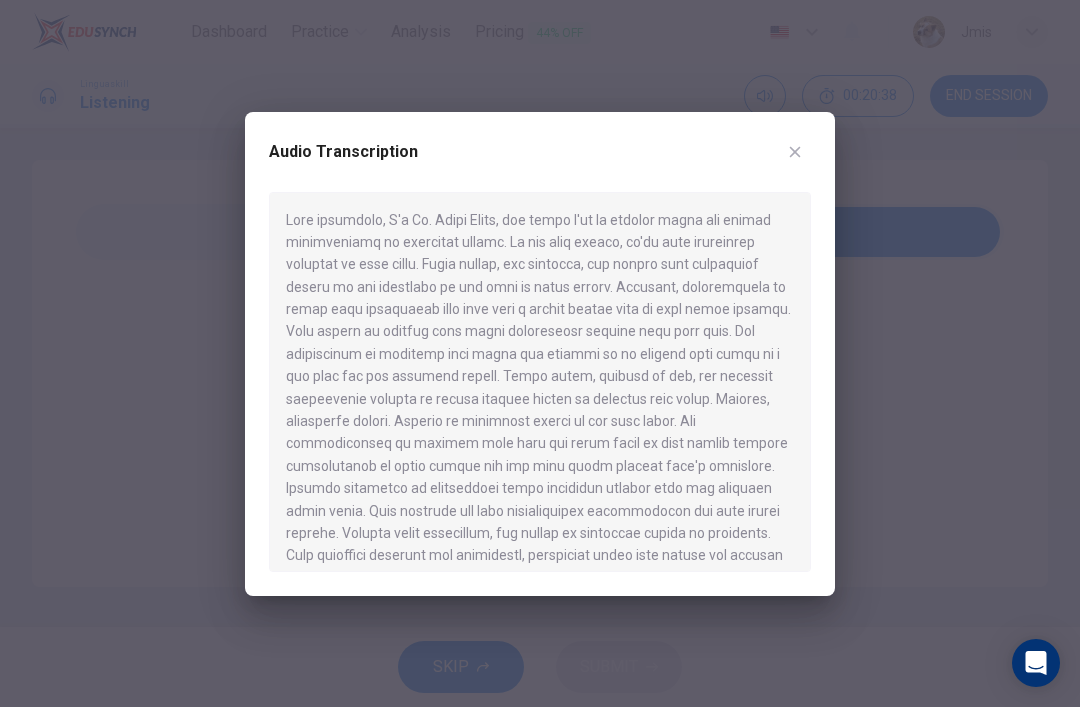 click at bounding box center [540, 382] 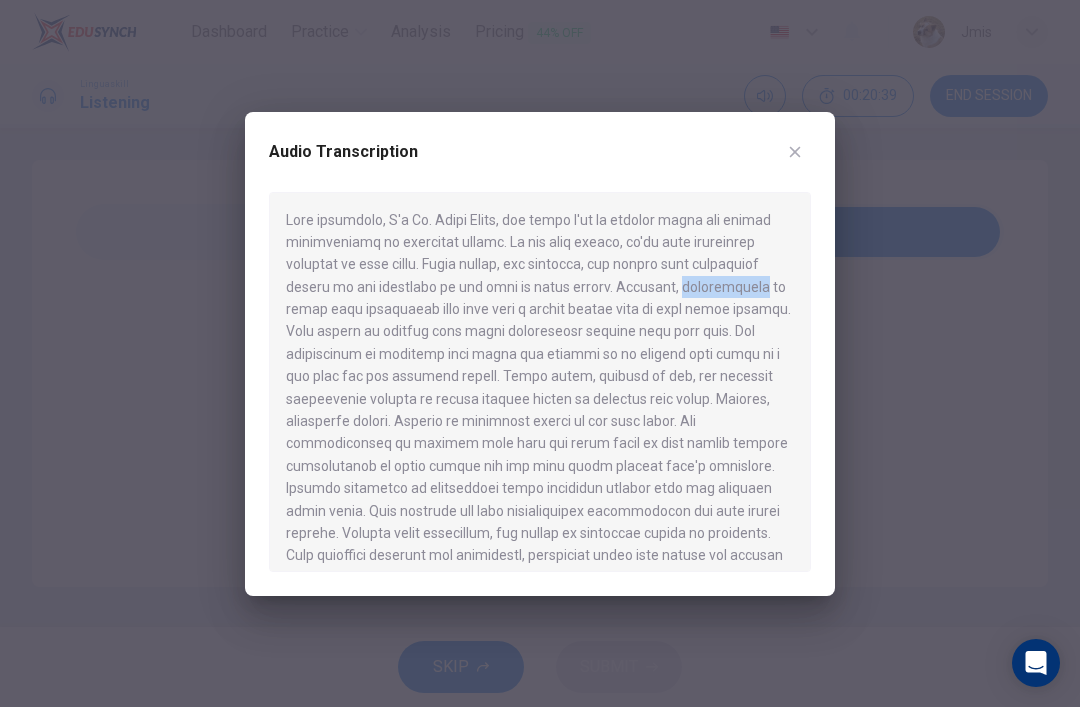 click at bounding box center [540, 382] 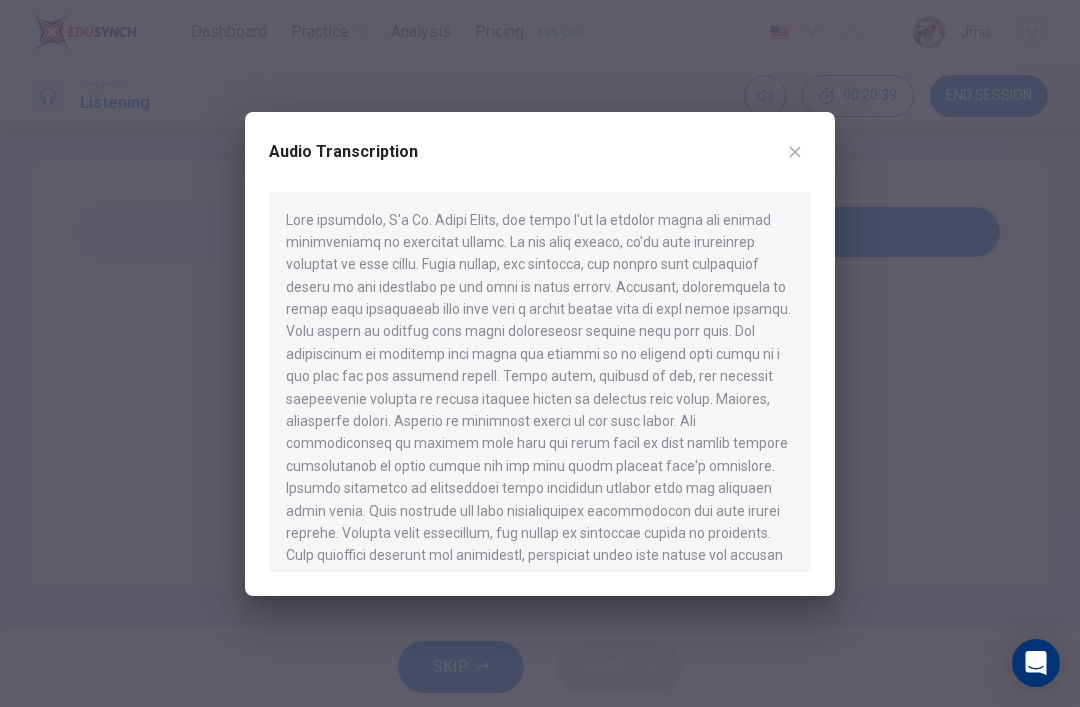 click at bounding box center [540, 382] 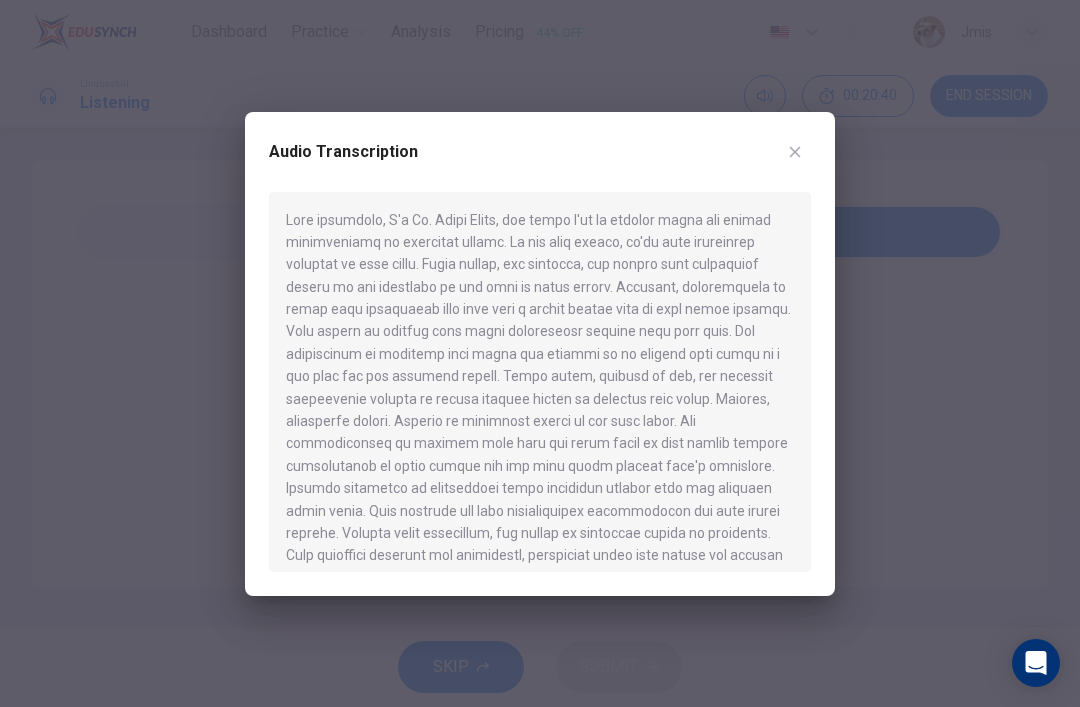 click at bounding box center (540, 382) 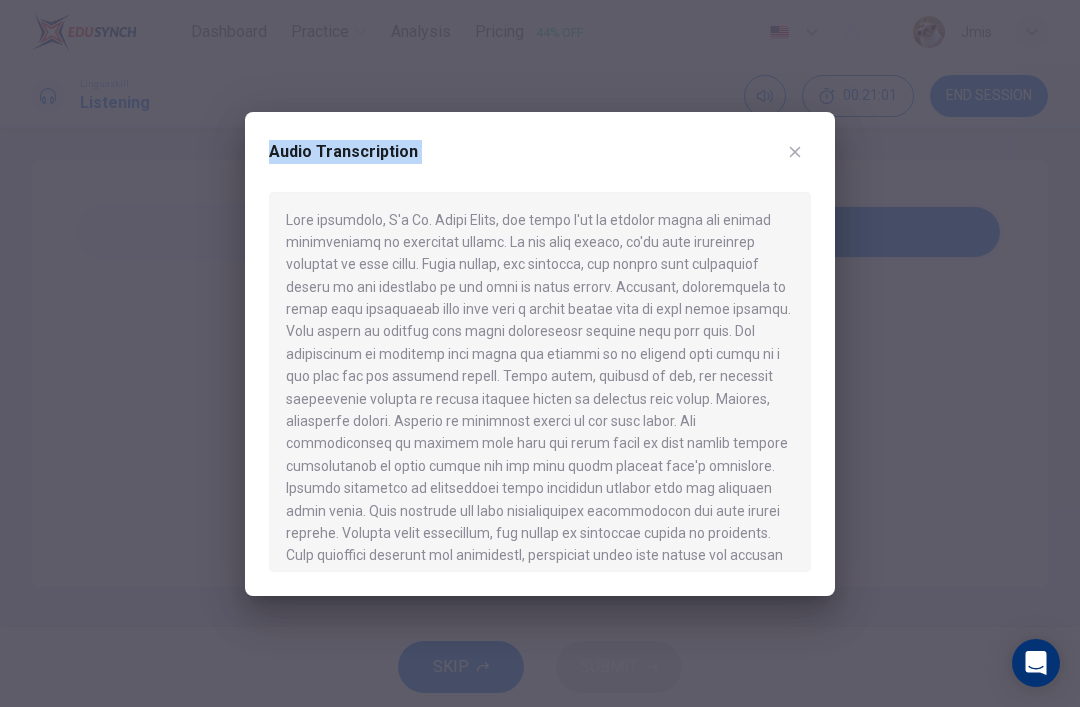 scroll, scrollTop: -2, scrollLeft: 0, axis: vertical 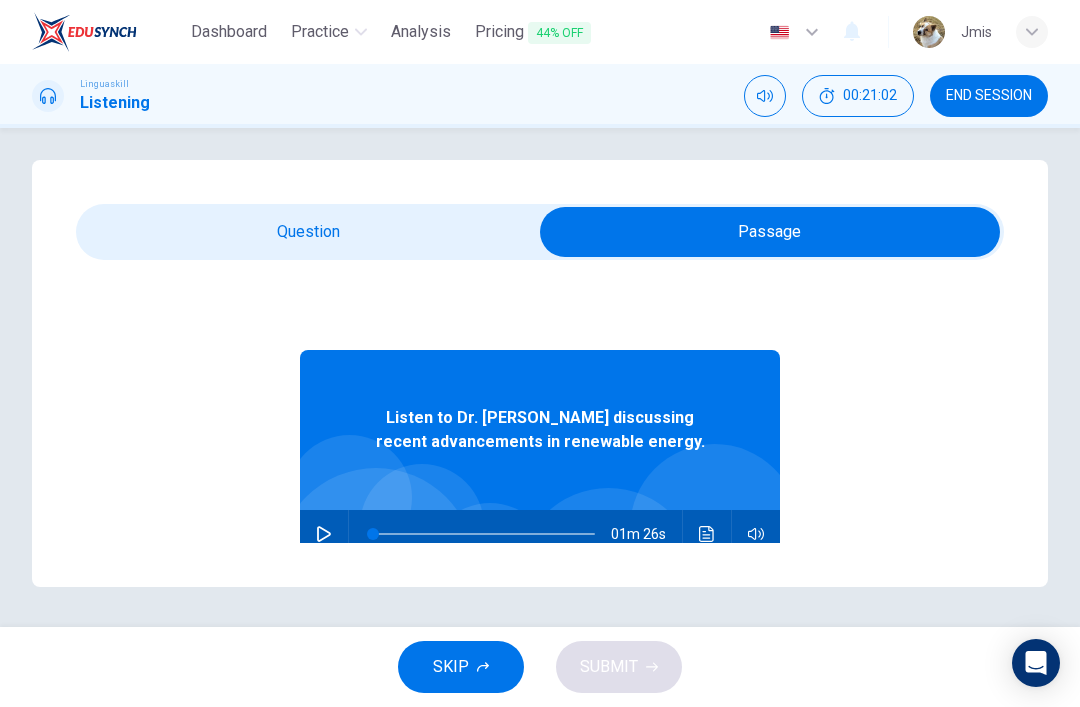 click at bounding box center (324, 534) 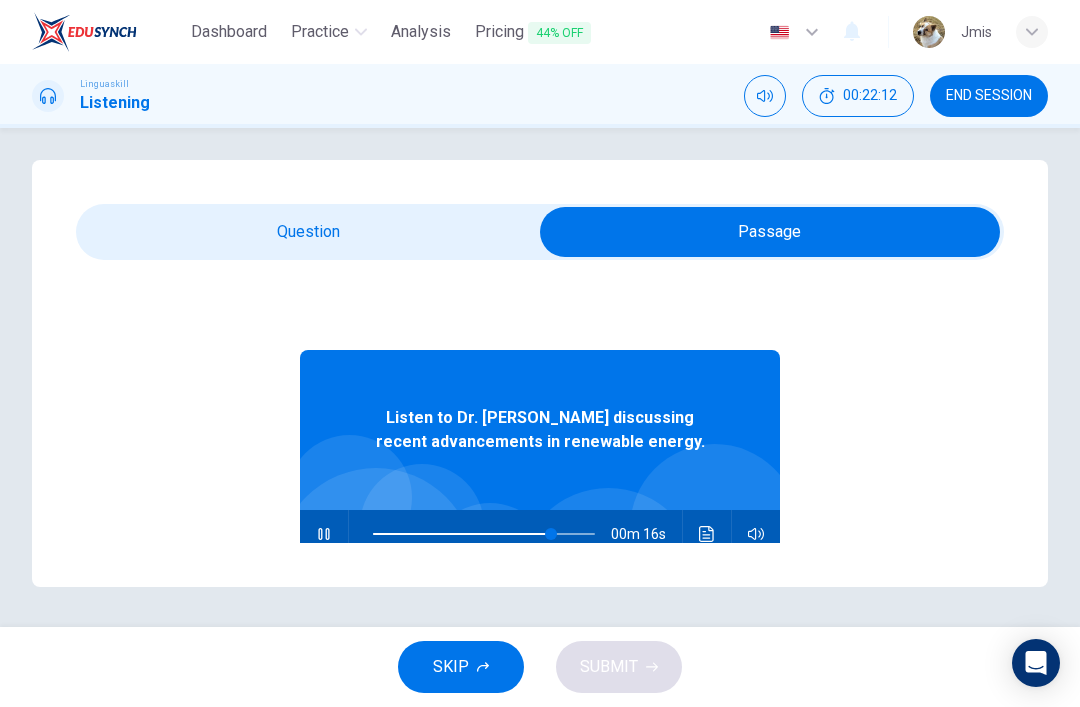 type on "81" 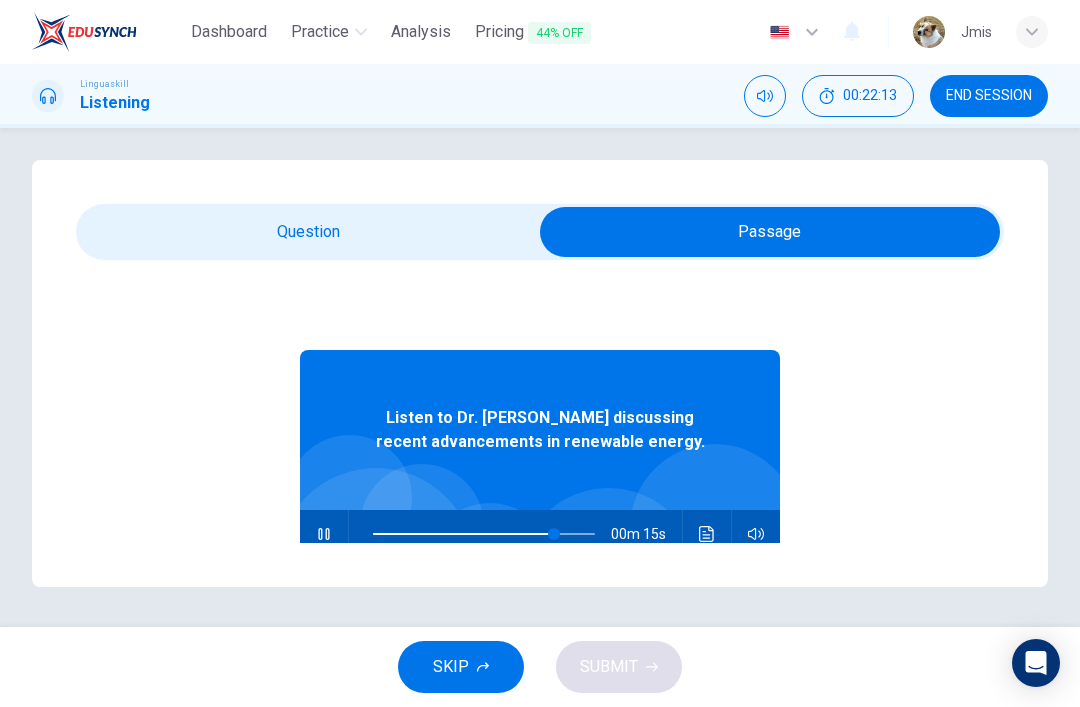 click at bounding box center [770, 232] 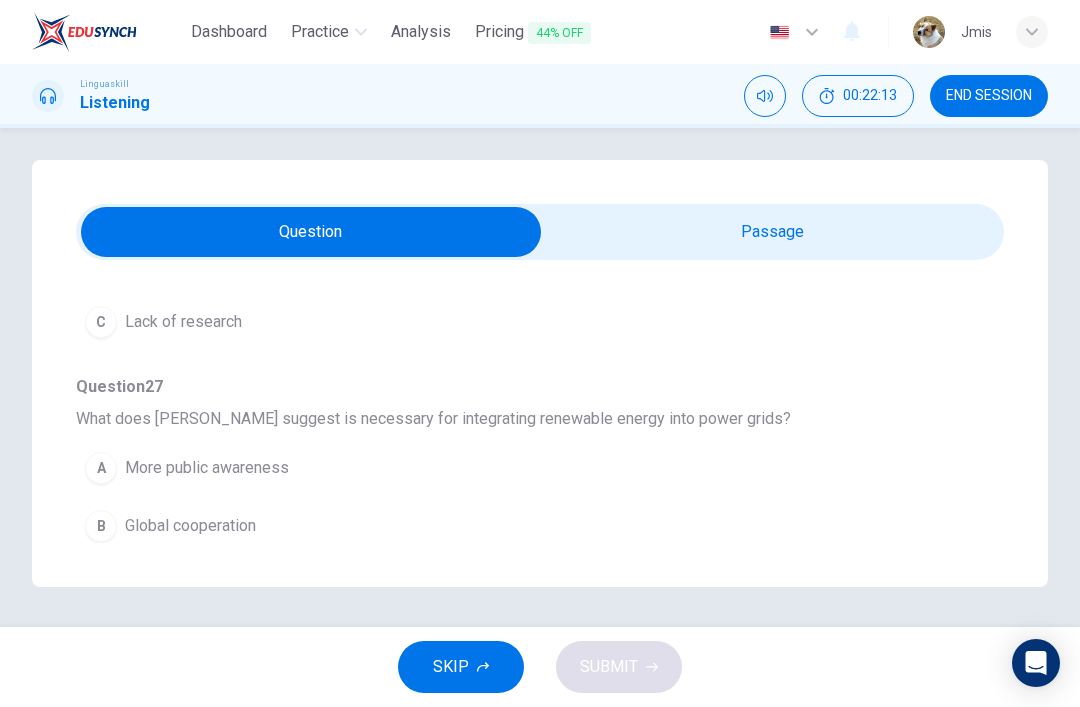 type on "83" 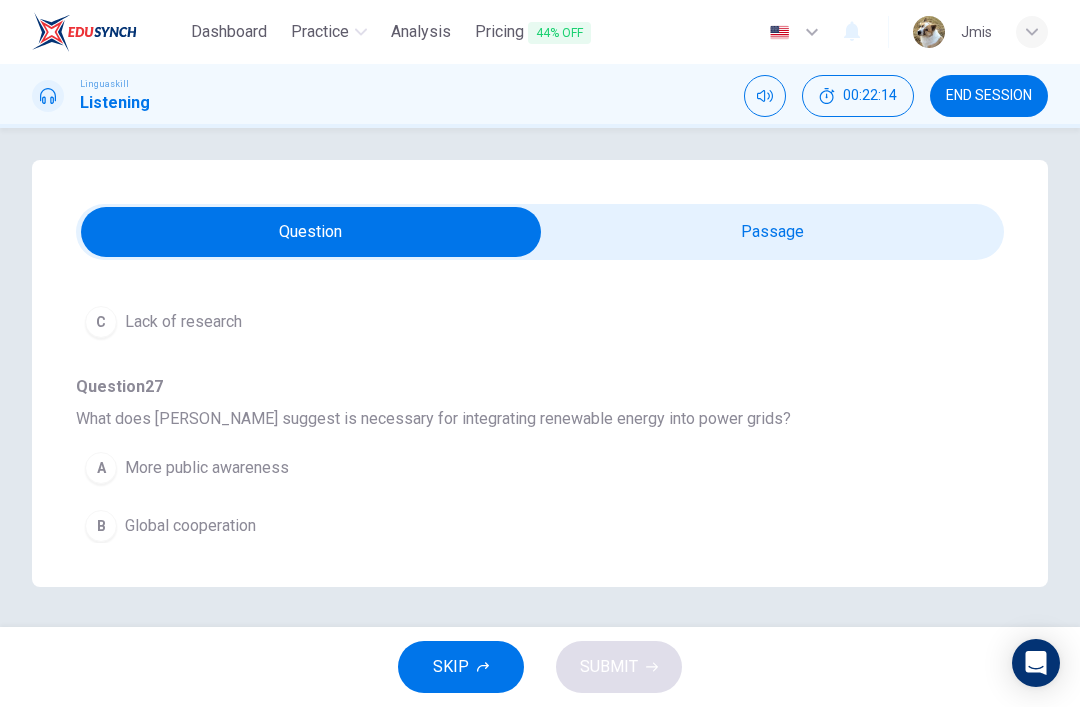 click at bounding box center [311, 232] 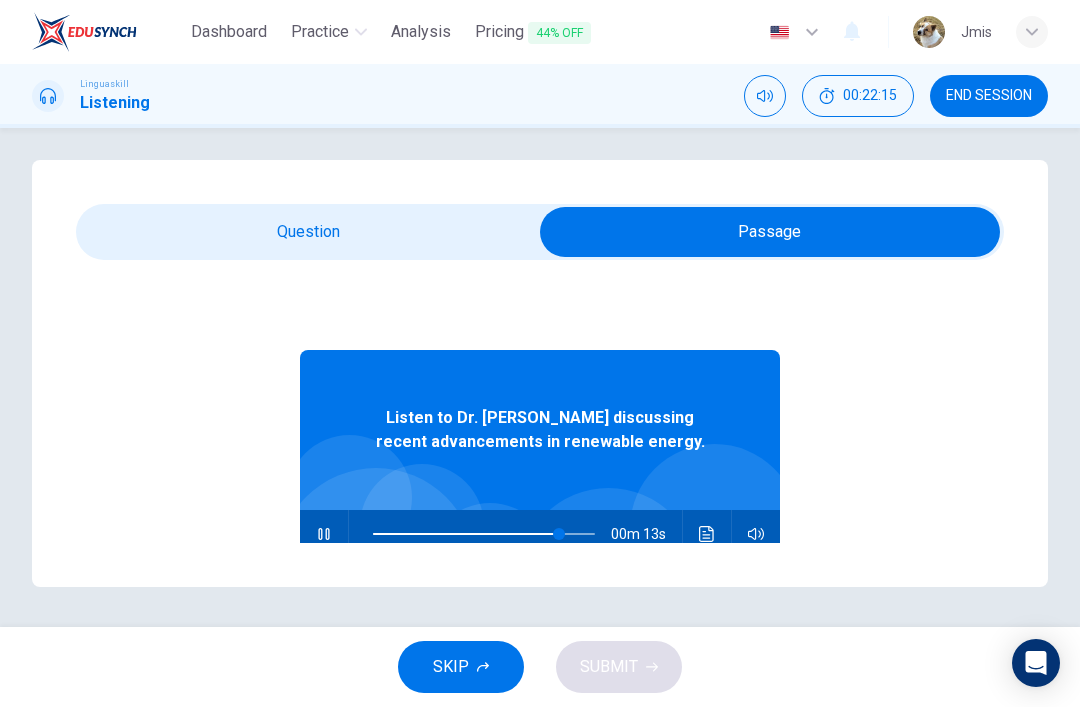 click at bounding box center (707, 534) 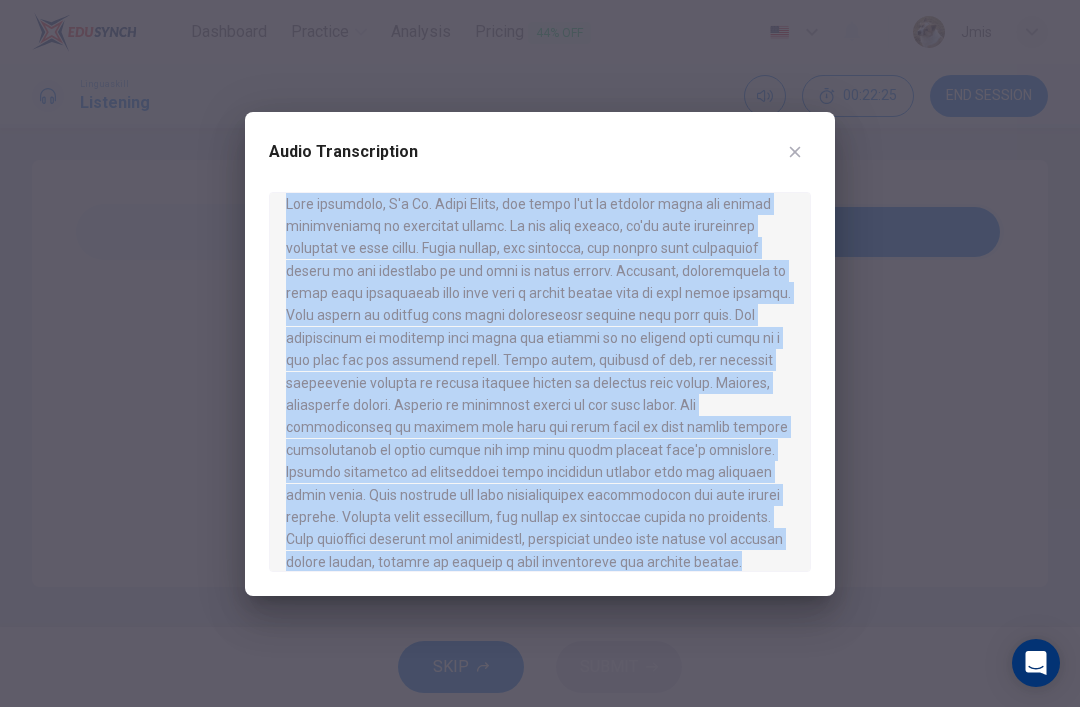 scroll, scrollTop: 0, scrollLeft: 0, axis: both 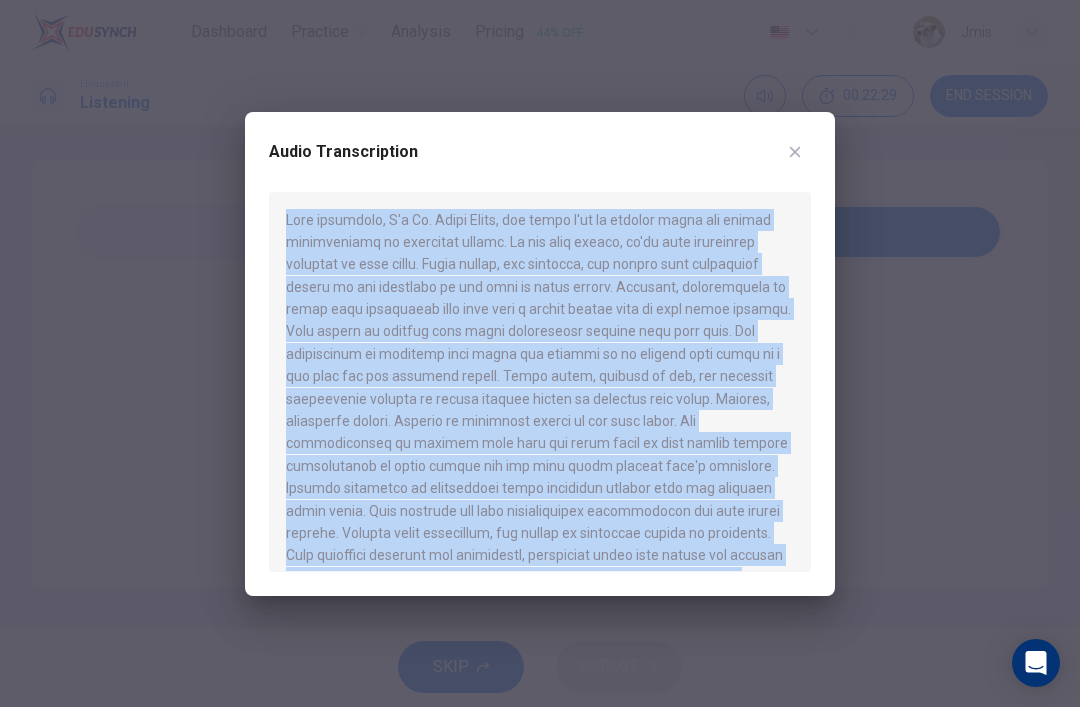 type on "0" 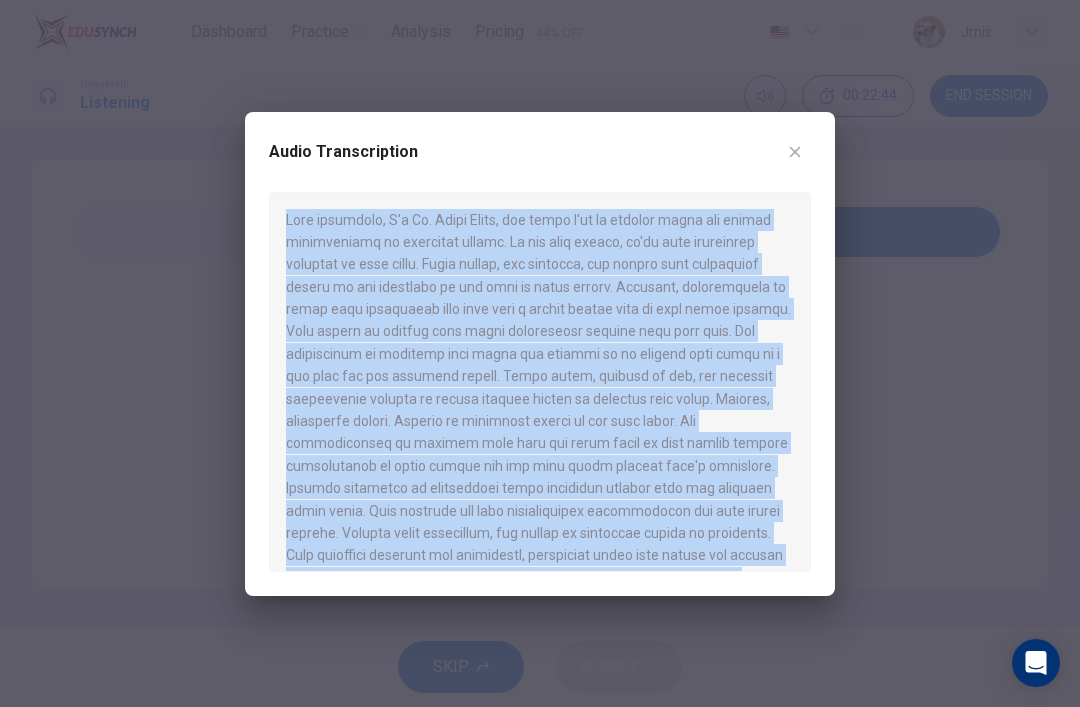 click at bounding box center [540, 353] 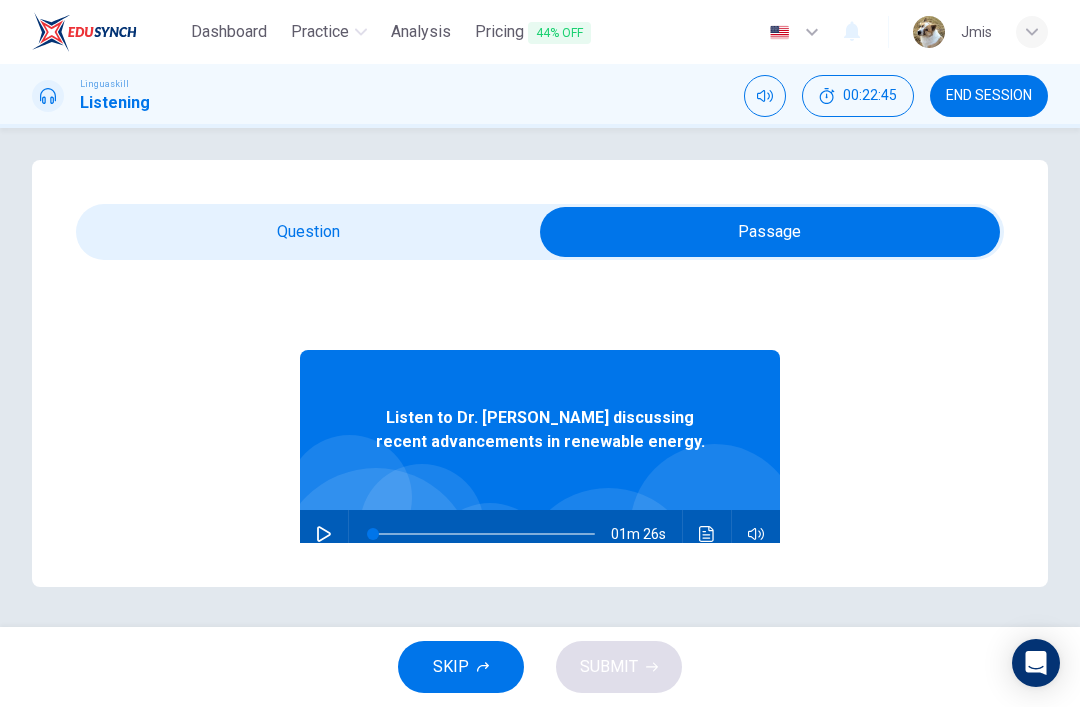 click at bounding box center [770, 232] 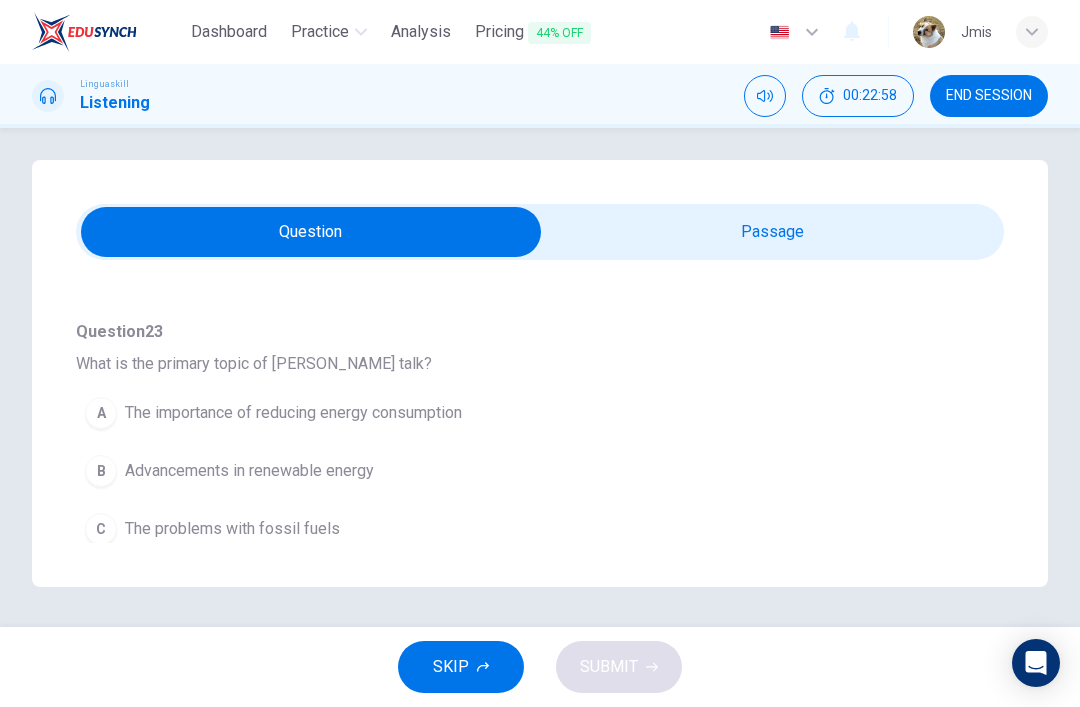 scroll, scrollTop: 158, scrollLeft: 0, axis: vertical 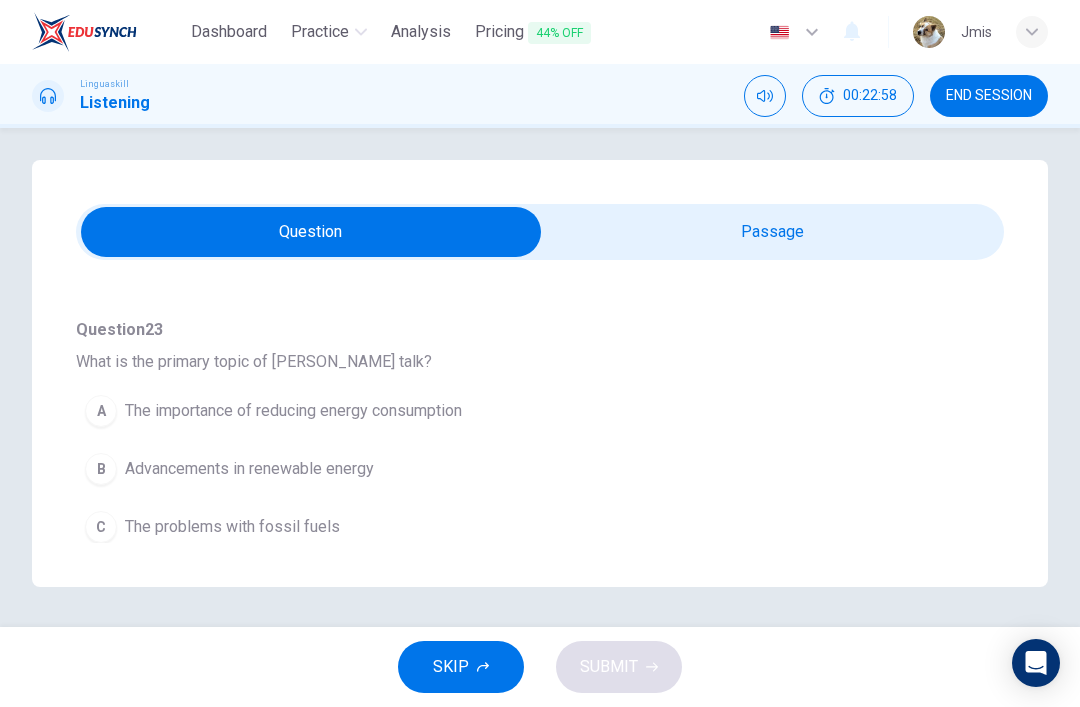 click on "The problems with fossil fuels" at bounding box center (232, 527) 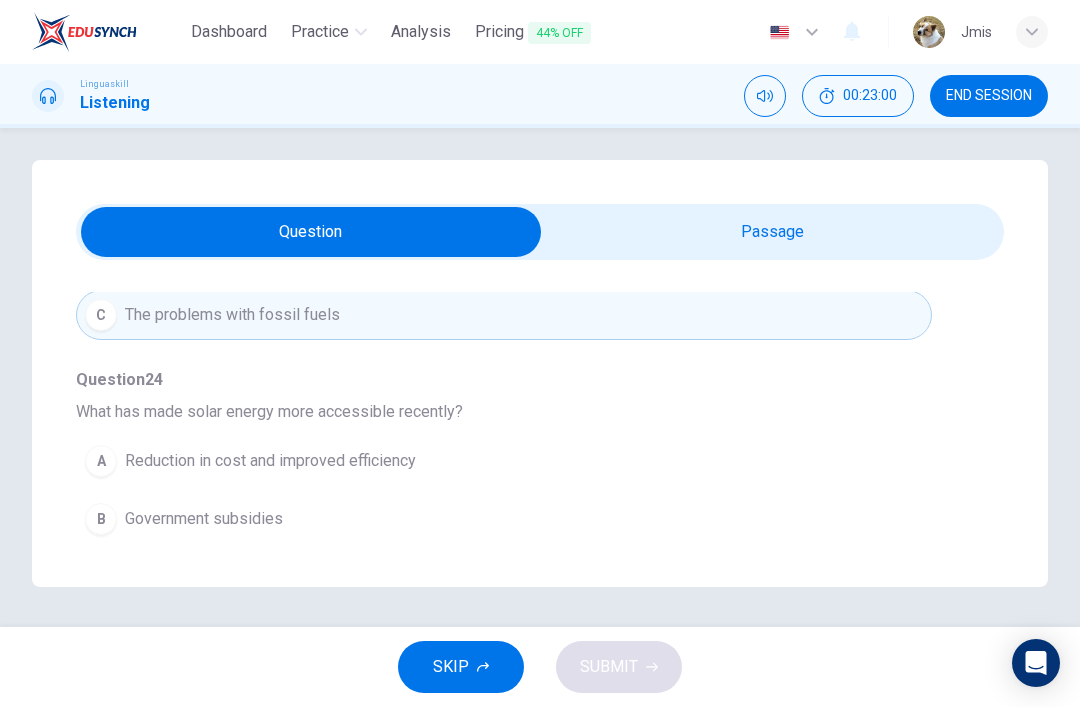 scroll, scrollTop: 372, scrollLeft: 0, axis: vertical 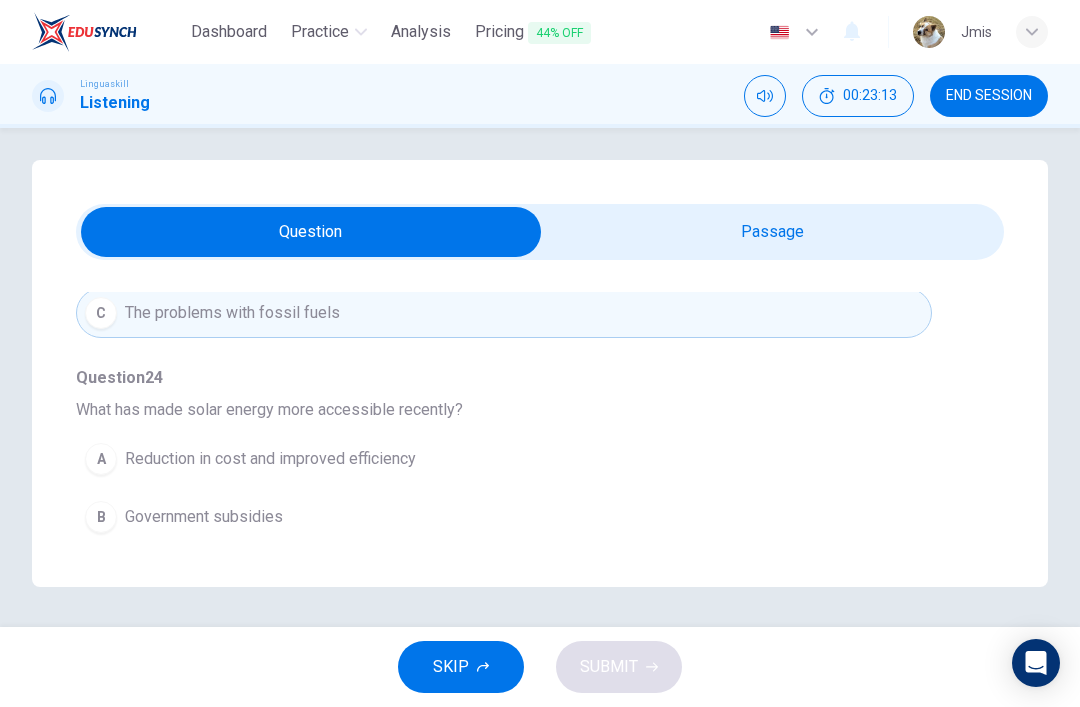 click on "B Government subsidies" at bounding box center [504, 517] 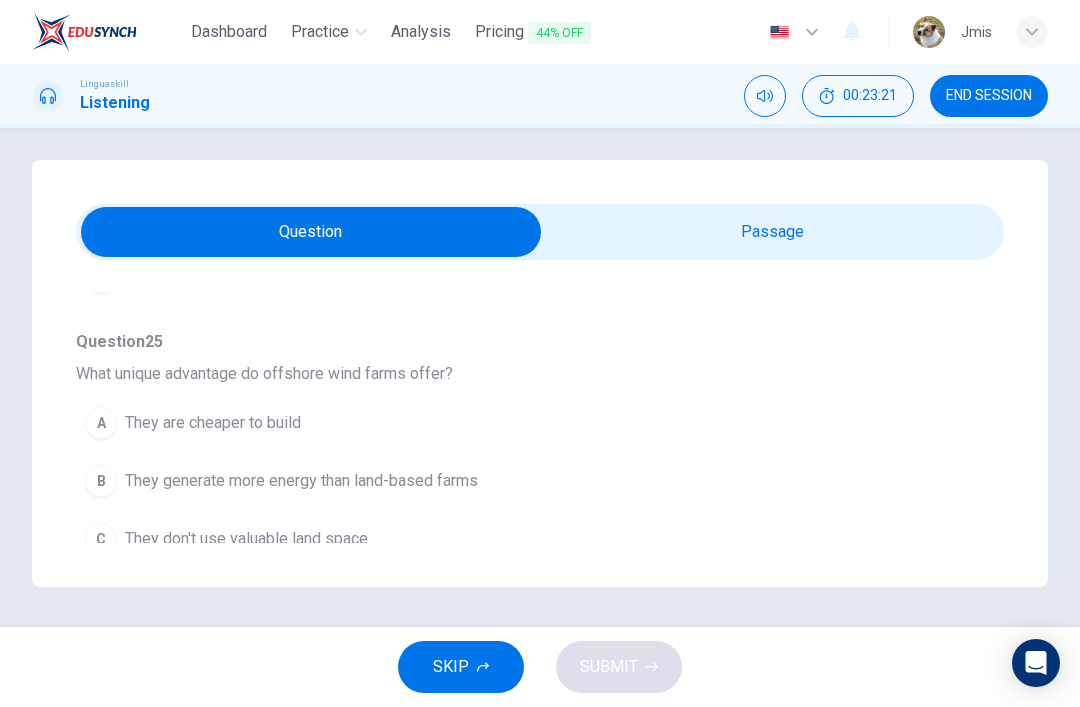 scroll, scrollTop: 669, scrollLeft: 0, axis: vertical 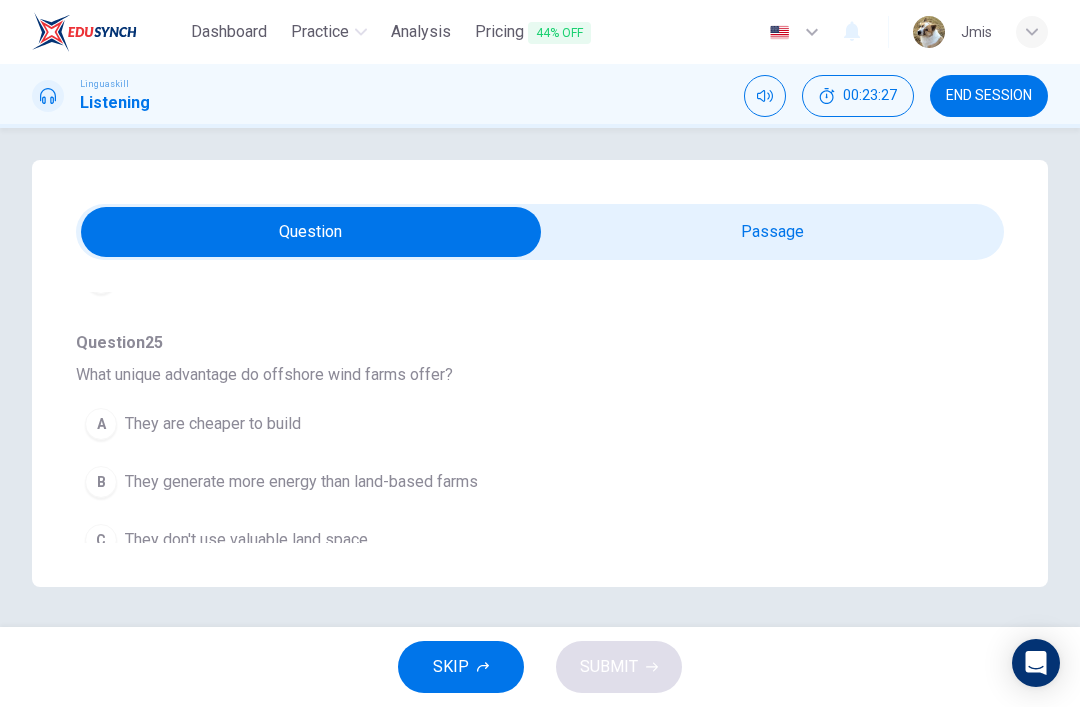 click on "They generate more energy than land-based farms" at bounding box center (301, 482) 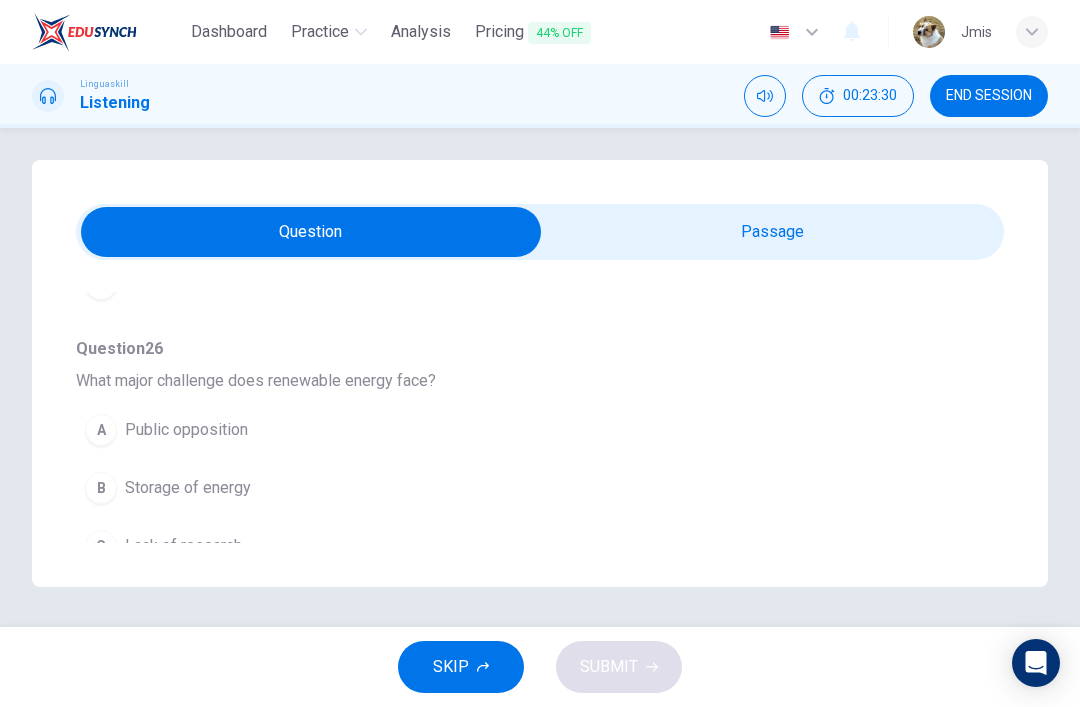 scroll, scrollTop: 927, scrollLeft: 0, axis: vertical 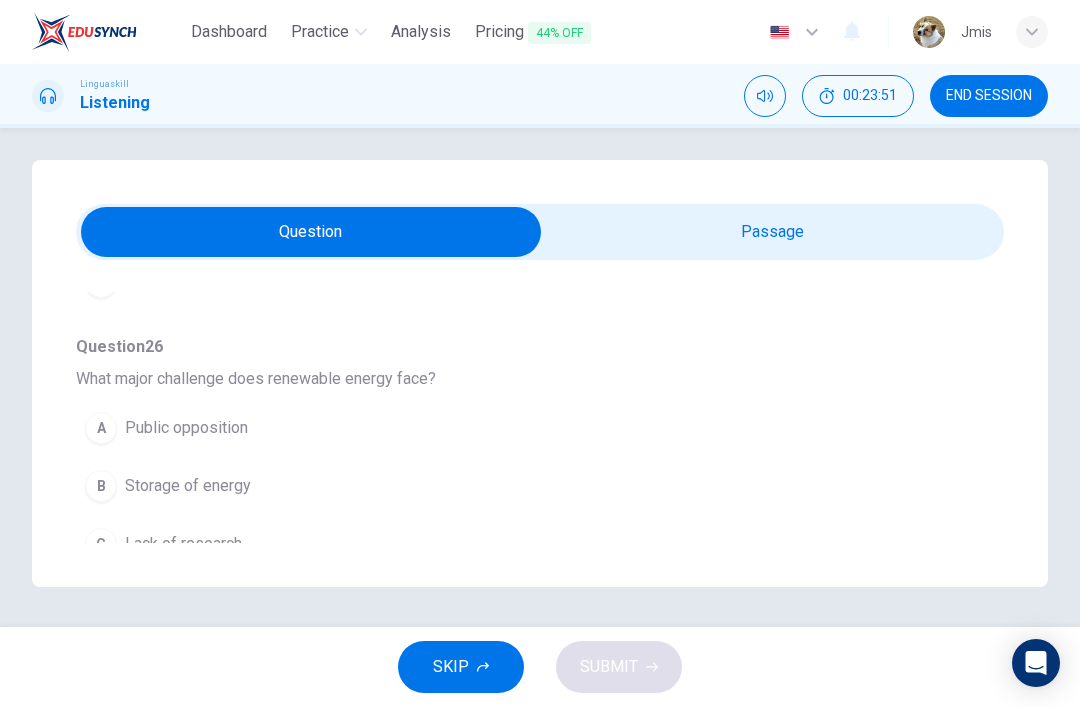 click on "B Storage of energy" at bounding box center [504, 486] 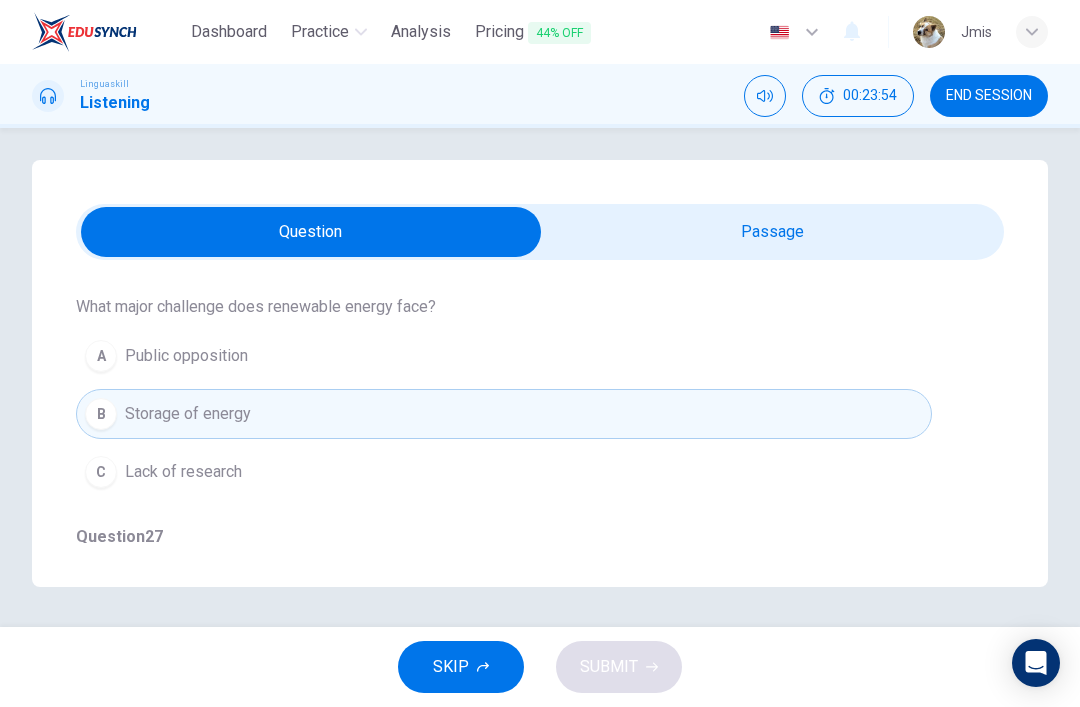scroll, scrollTop: 998, scrollLeft: 0, axis: vertical 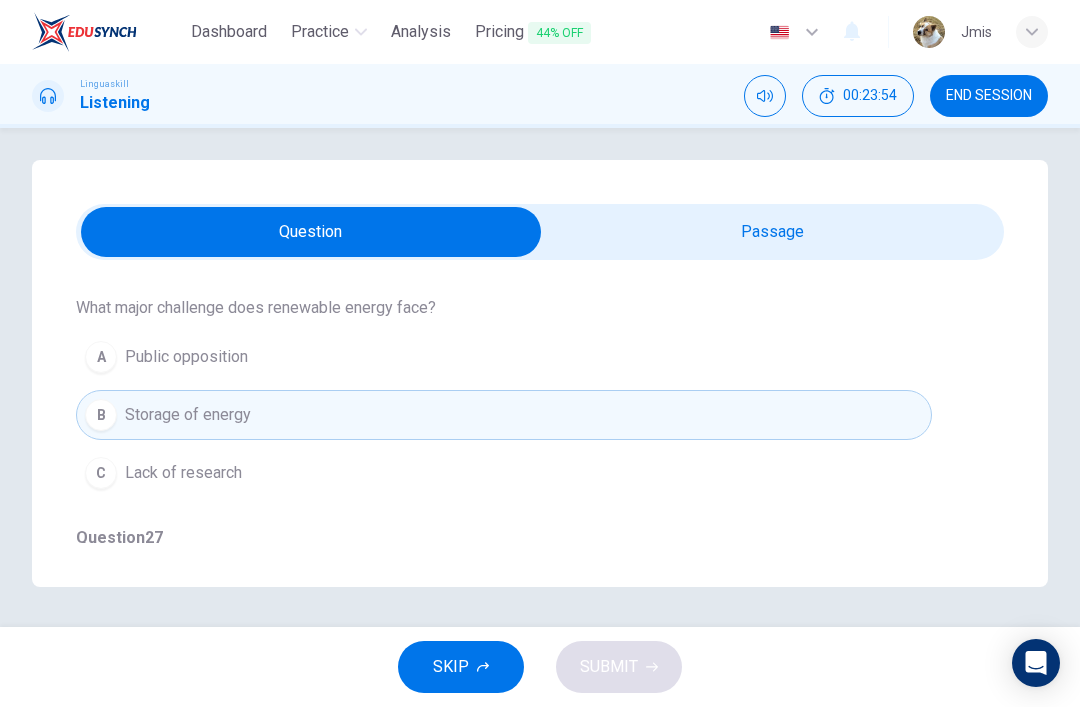 click on "A Public opposition" at bounding box center (504, 357) 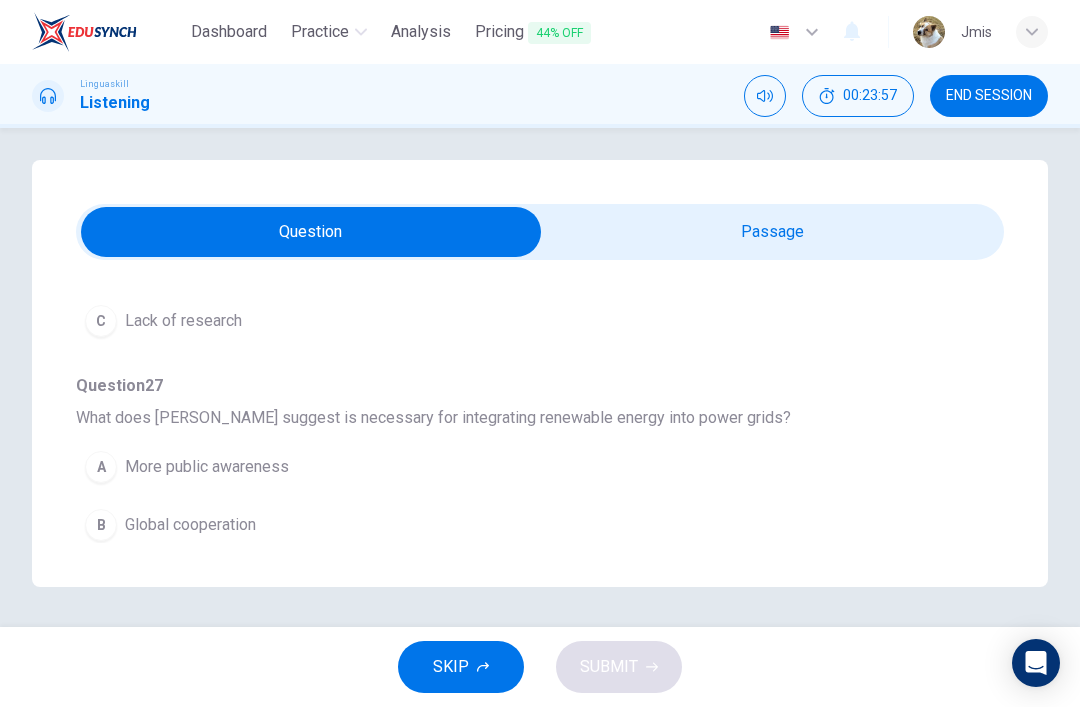 scroll, scrollTop: 1149, scrollLeft: 0, axis: vertical 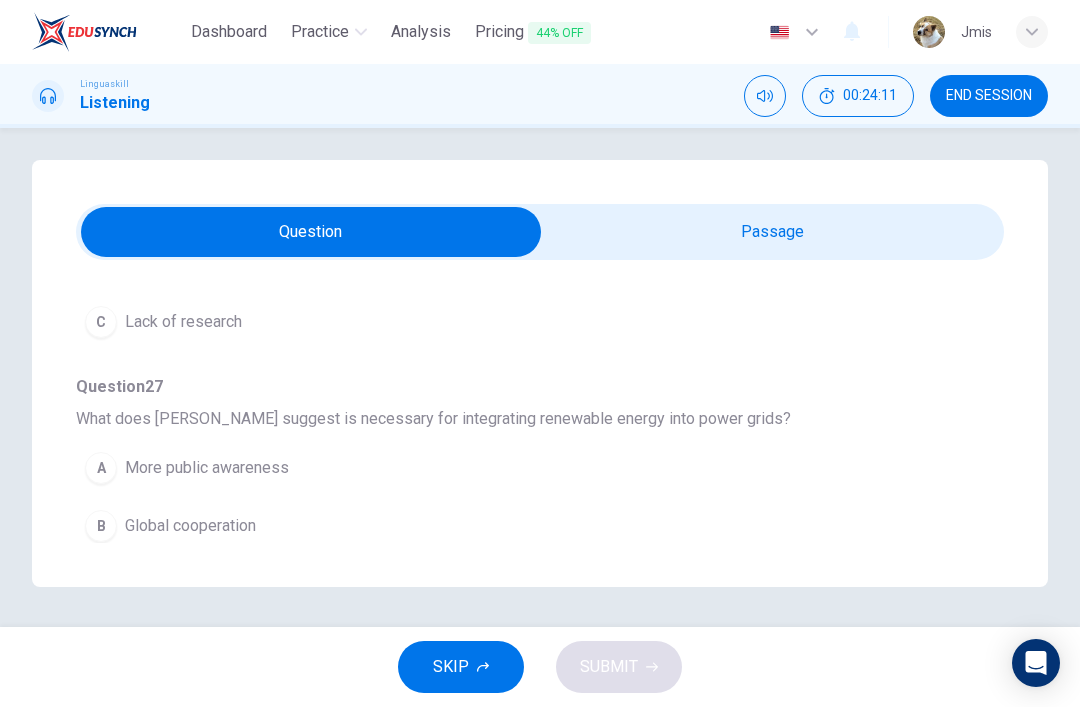 click on "Global cooperation" at bounding box center [190, 526] 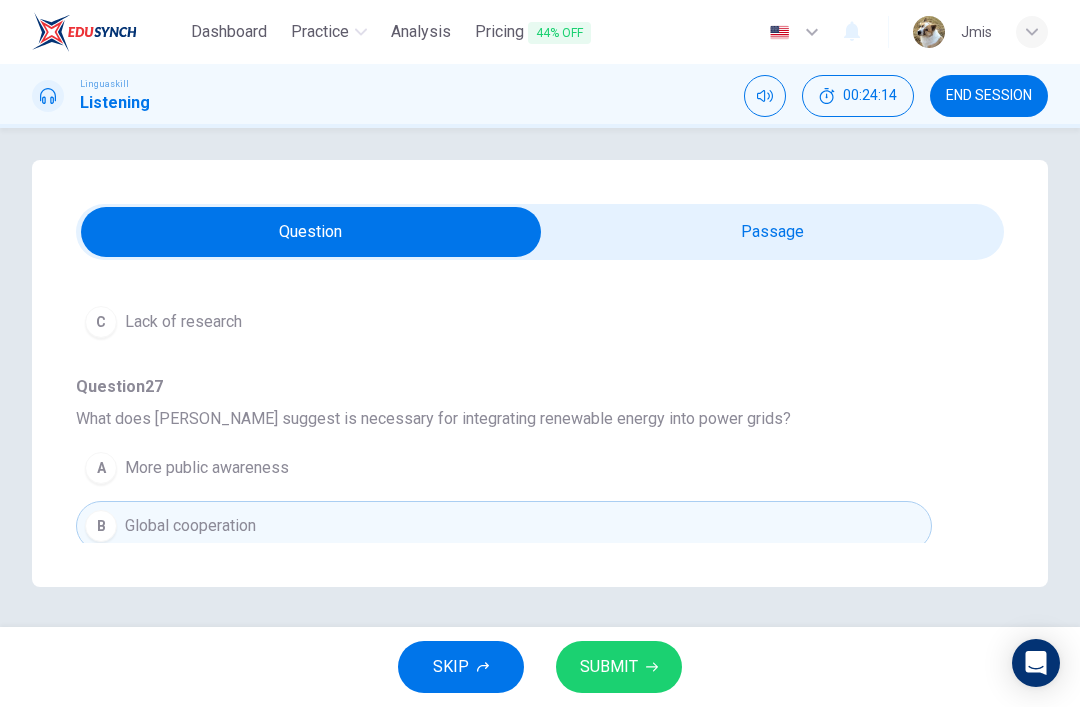 click on "SUBMIT" at bounding box center [619, 667] 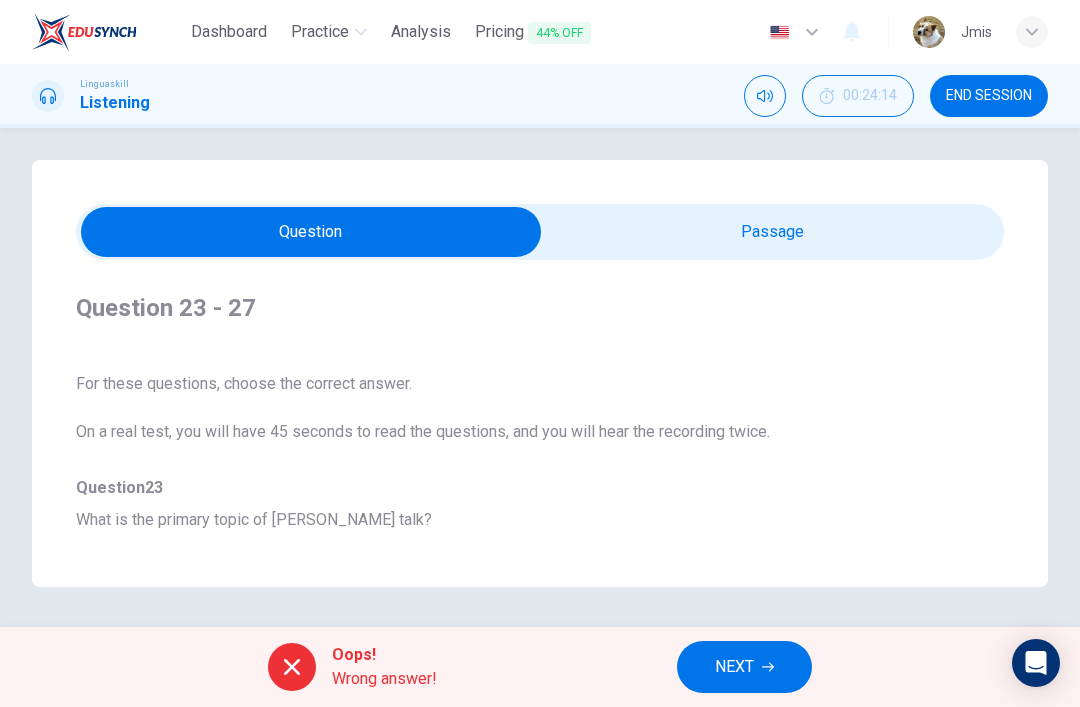 scroll, scrollTop: 0, scrollLeft: 0, axis: both 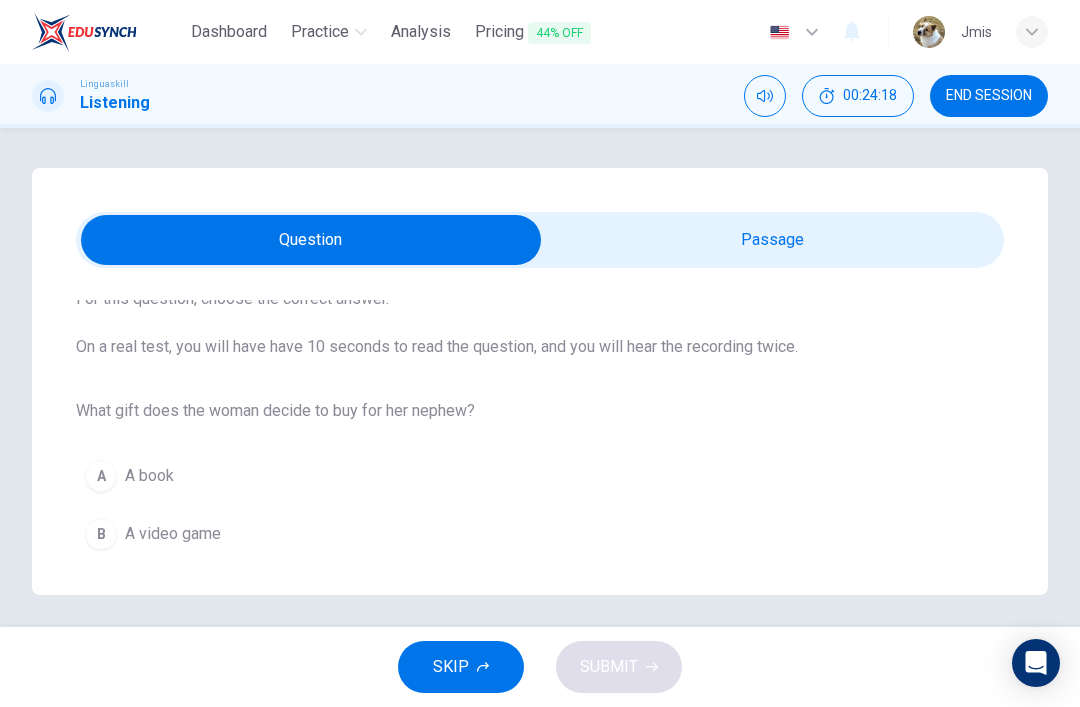 click at bounding box center [311, 240] 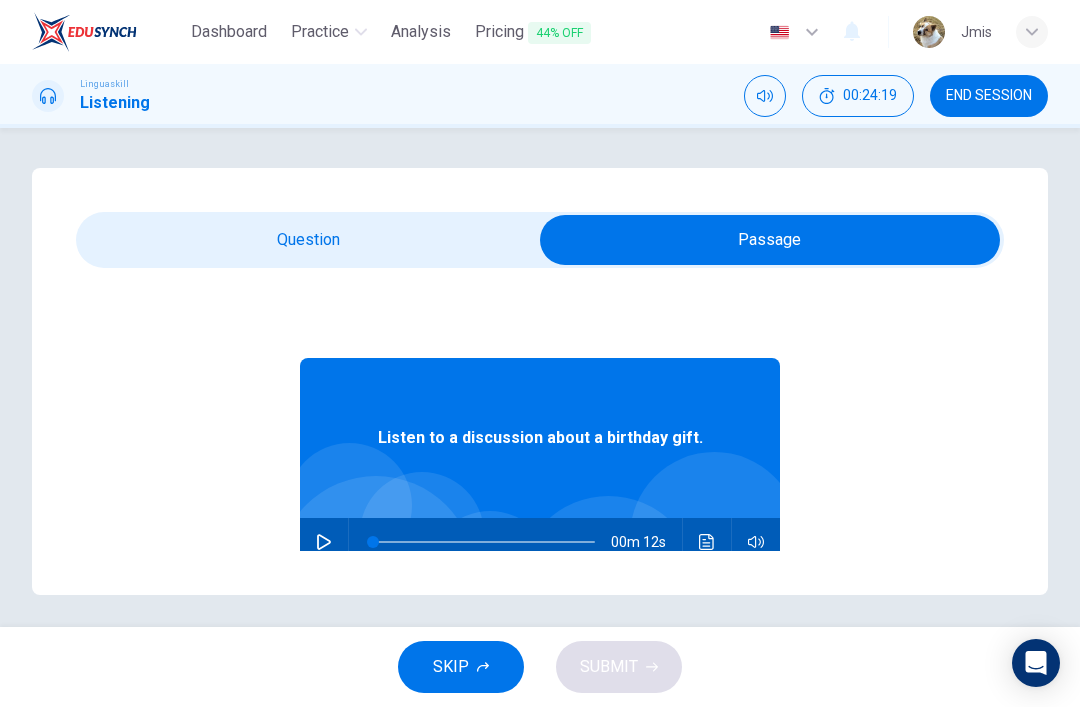 click 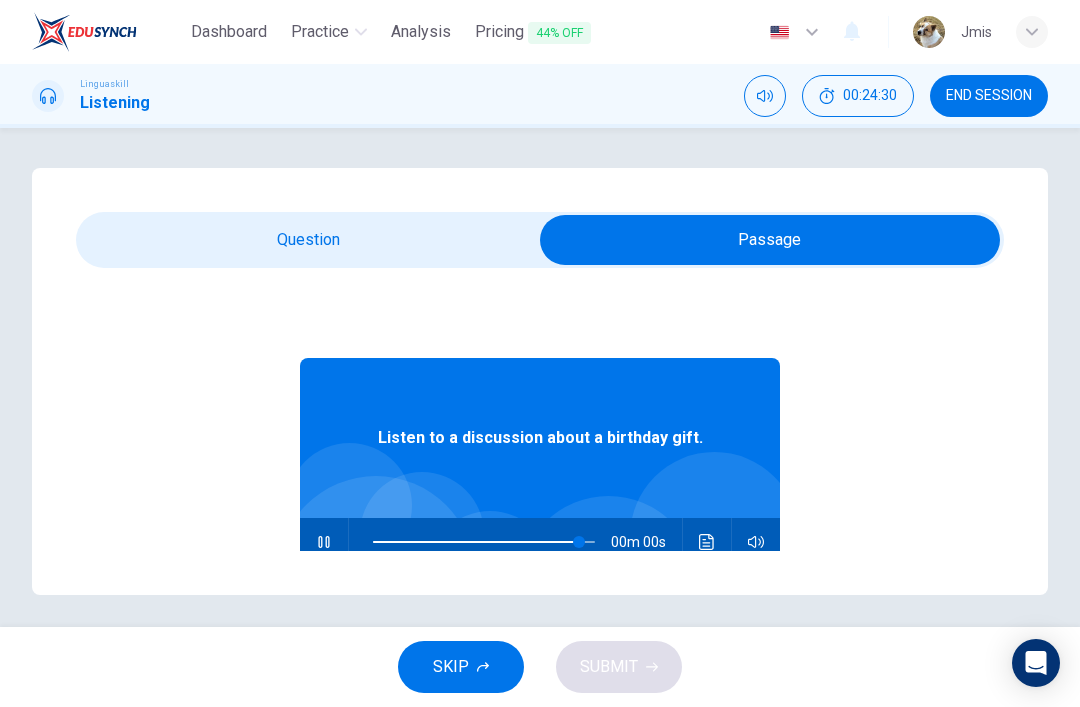 type on "93" 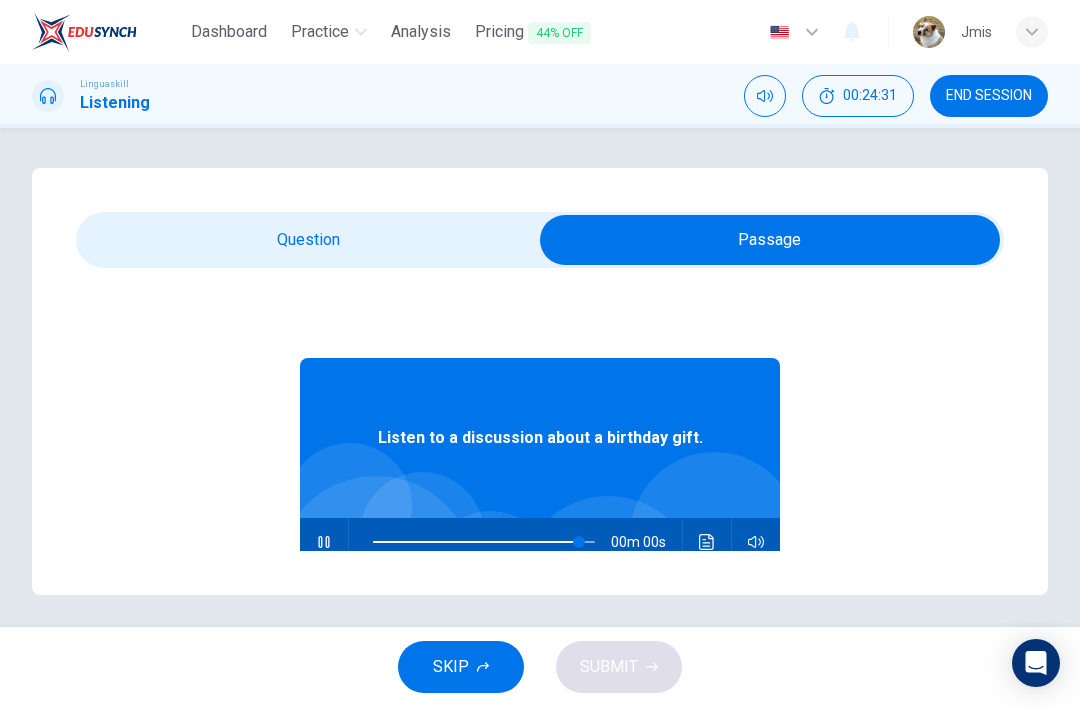 click at bounding box center (770, 240) 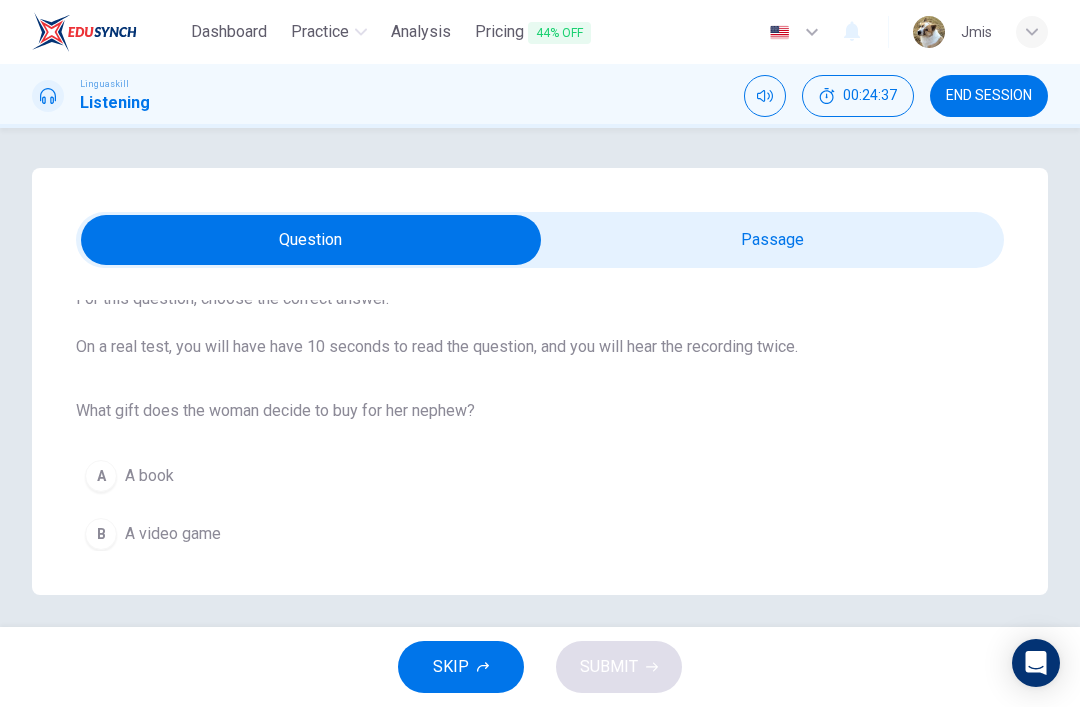 click at bounding box center [311, 240] 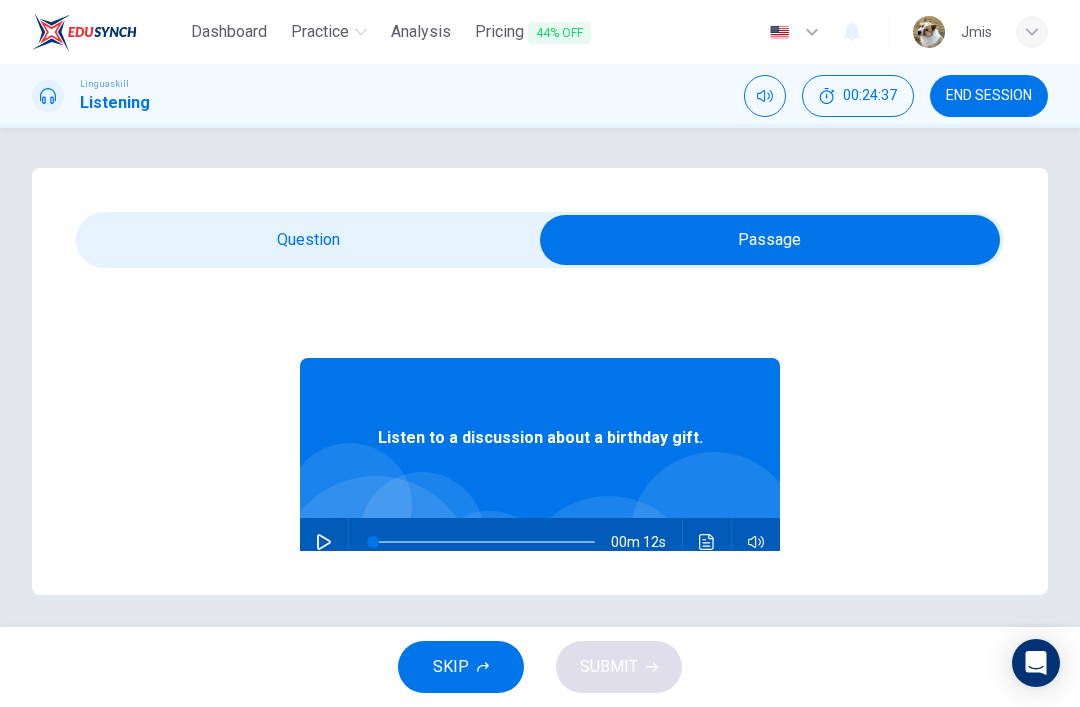 click at bounding box center [324, 542] 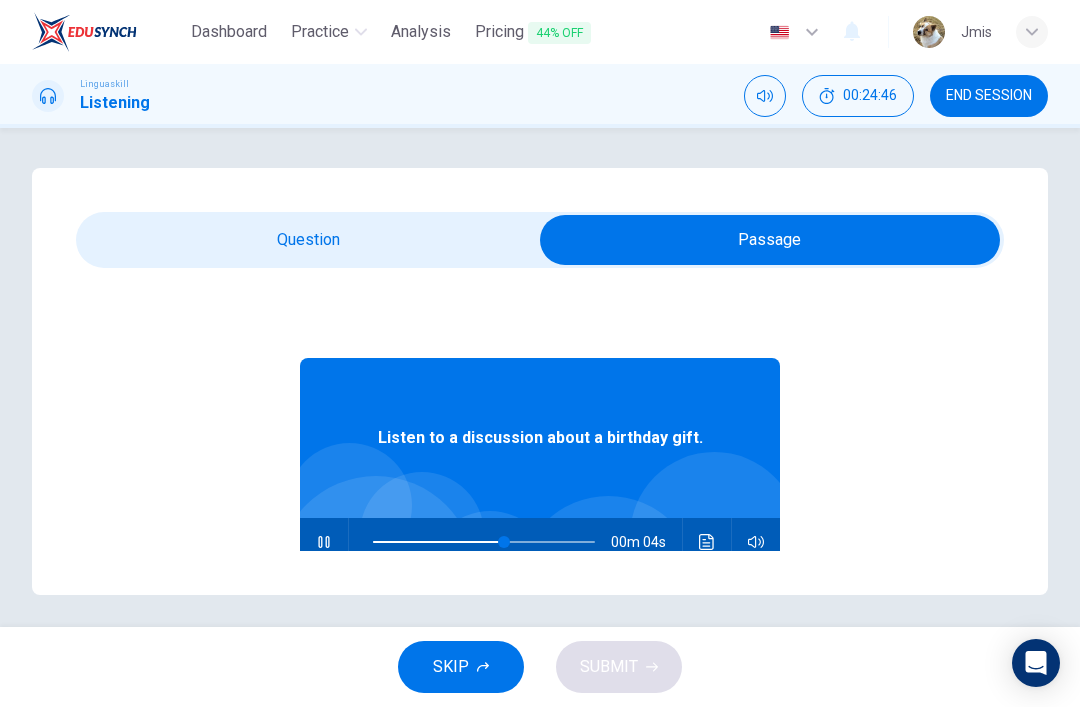 type on "67" 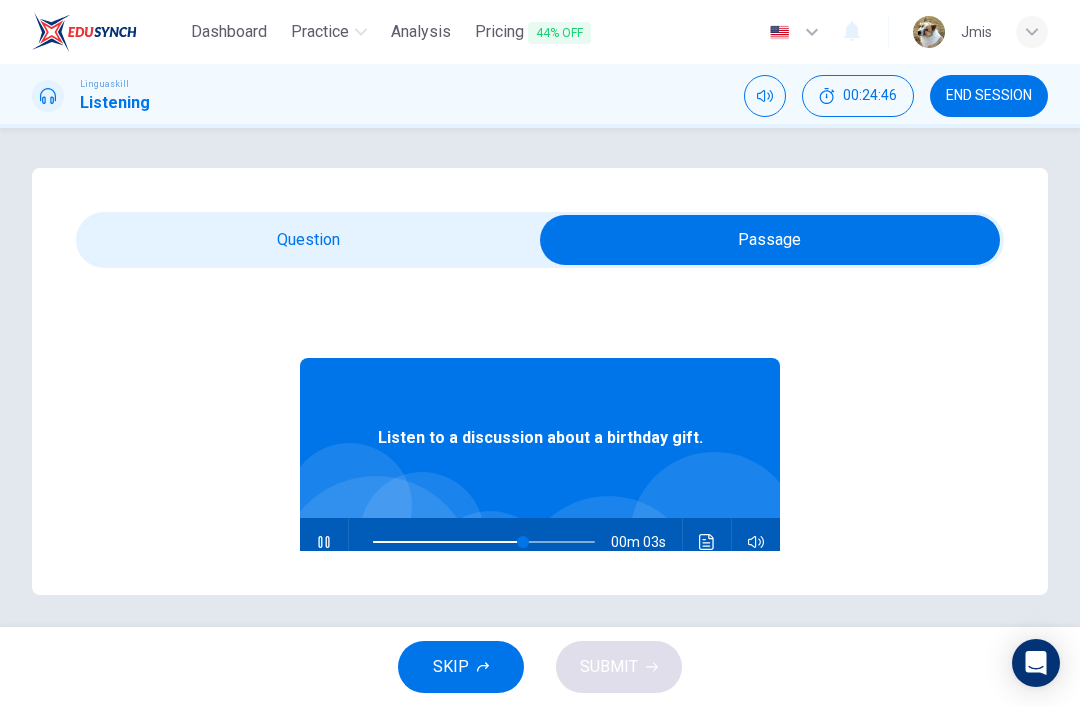 click at bounding box center [770, 240] 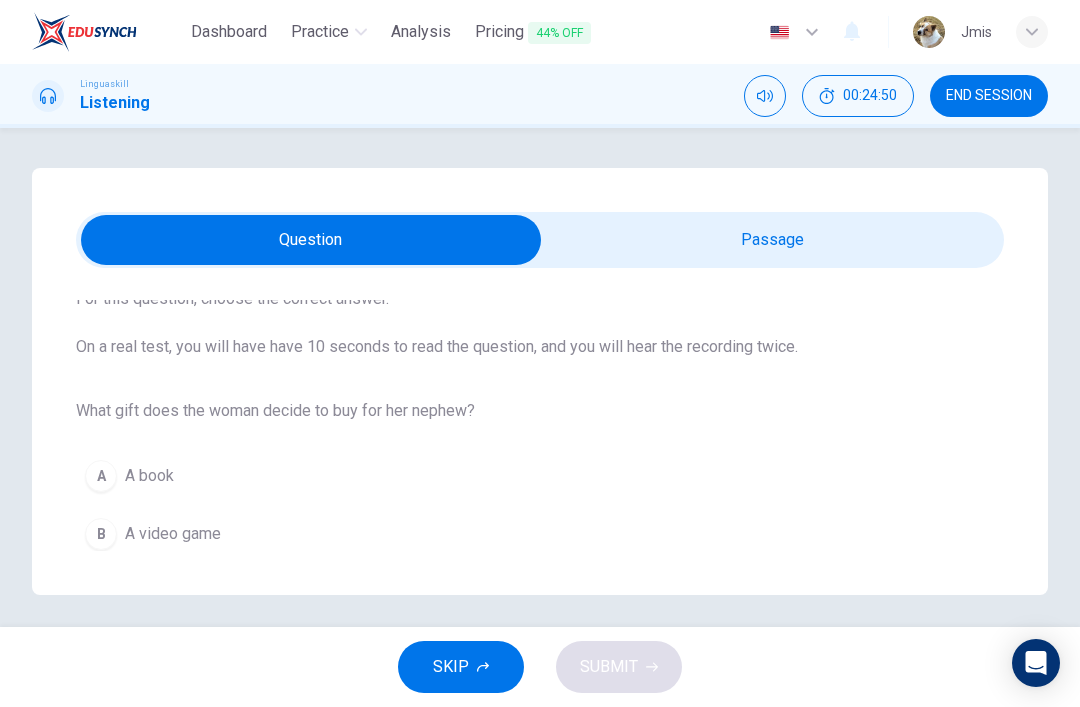 click on "Watercolors" at bounding box center [167, 592] 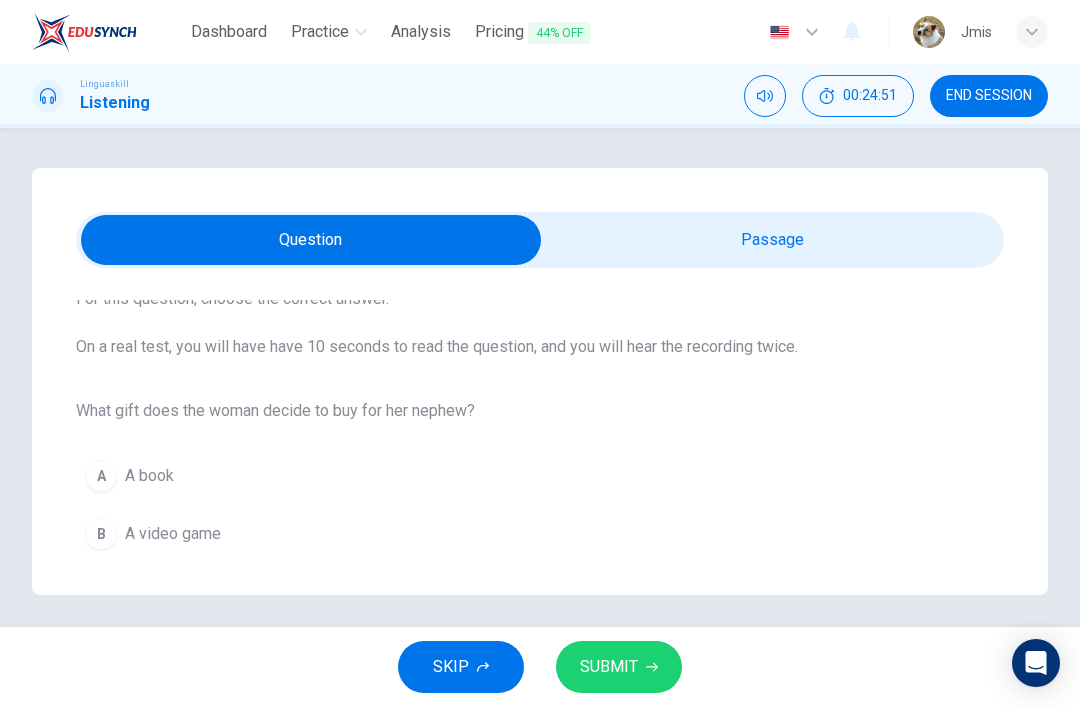 click on "SUBMIT" at bounding box center (609, 667) 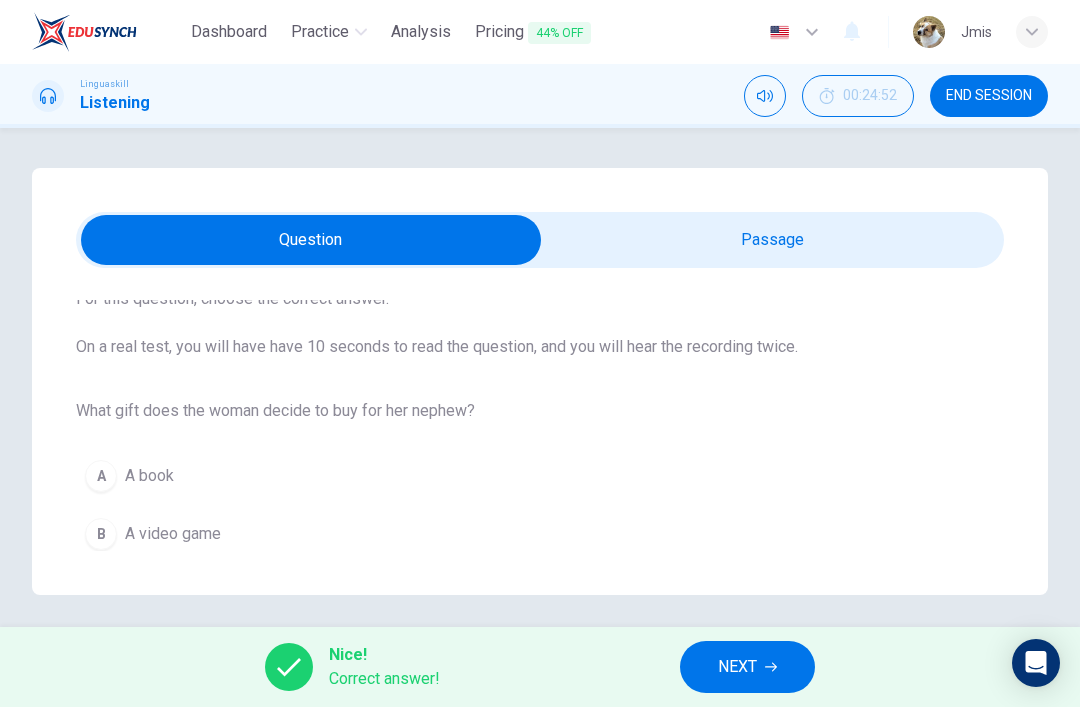 click on "NEXT" at bounding box center (737, 667) 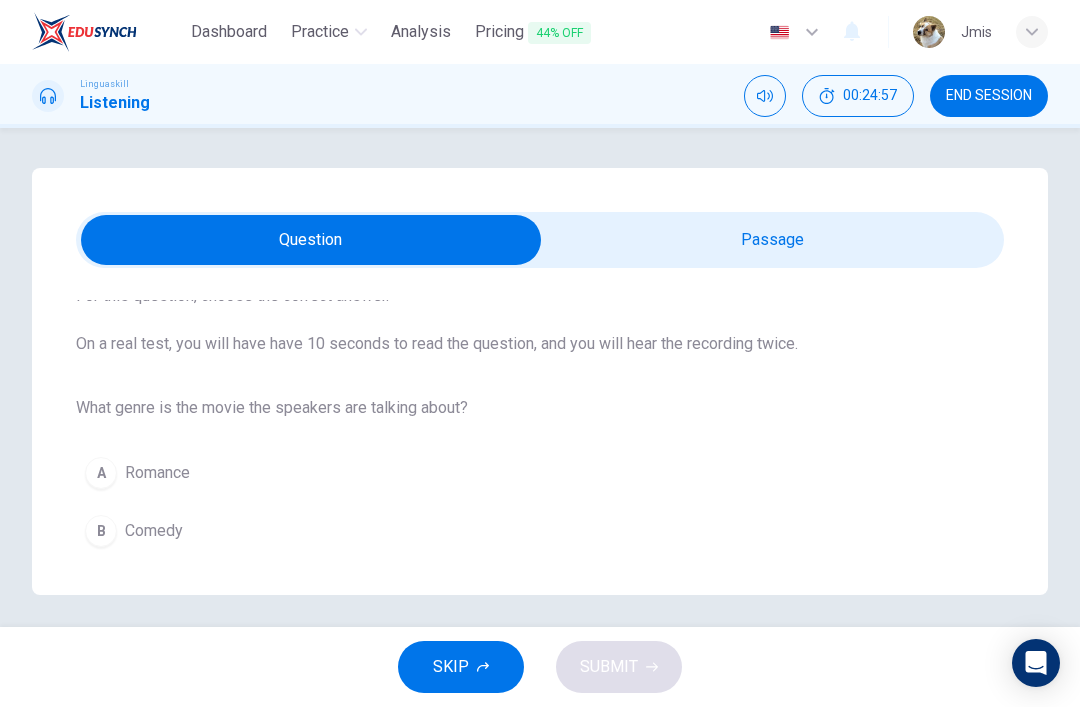 scroll, scrollTop: 117, scrollLeft: 0, axis: vertical 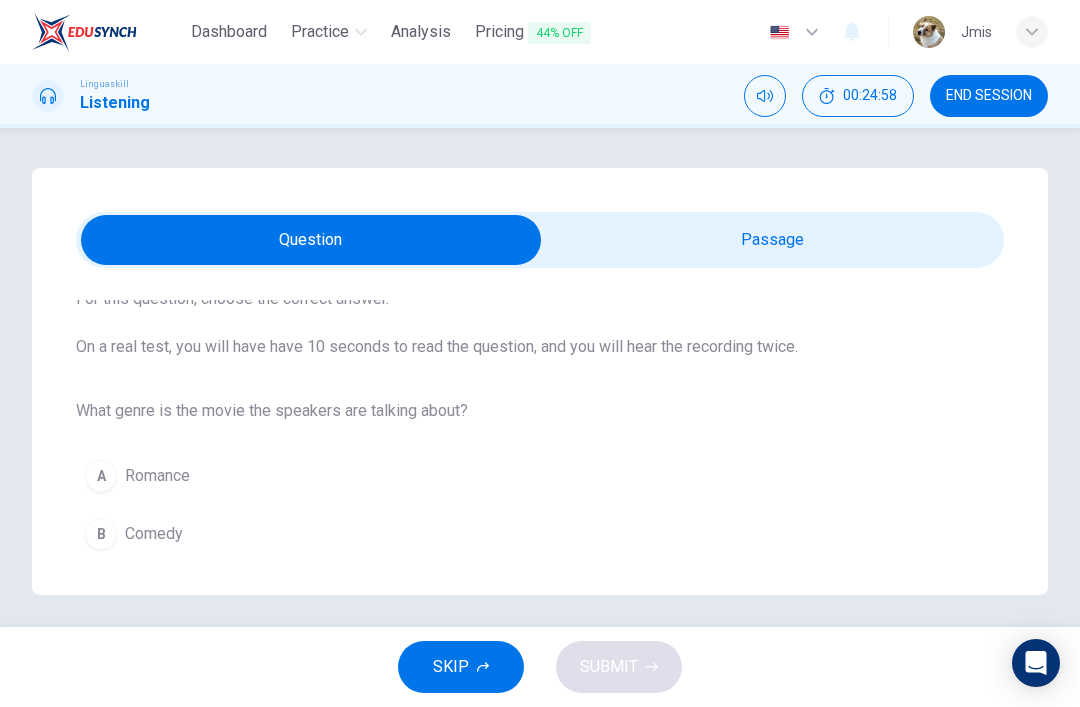 click at bounding box center [311, 240] 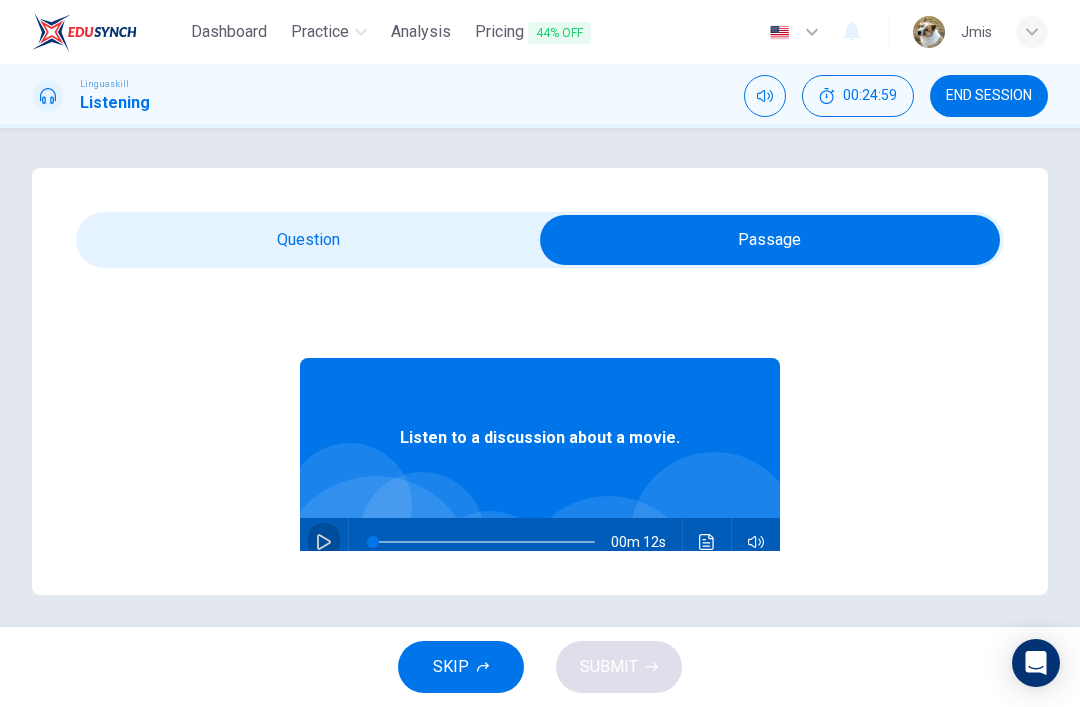 click at bounding box center (324, 542) 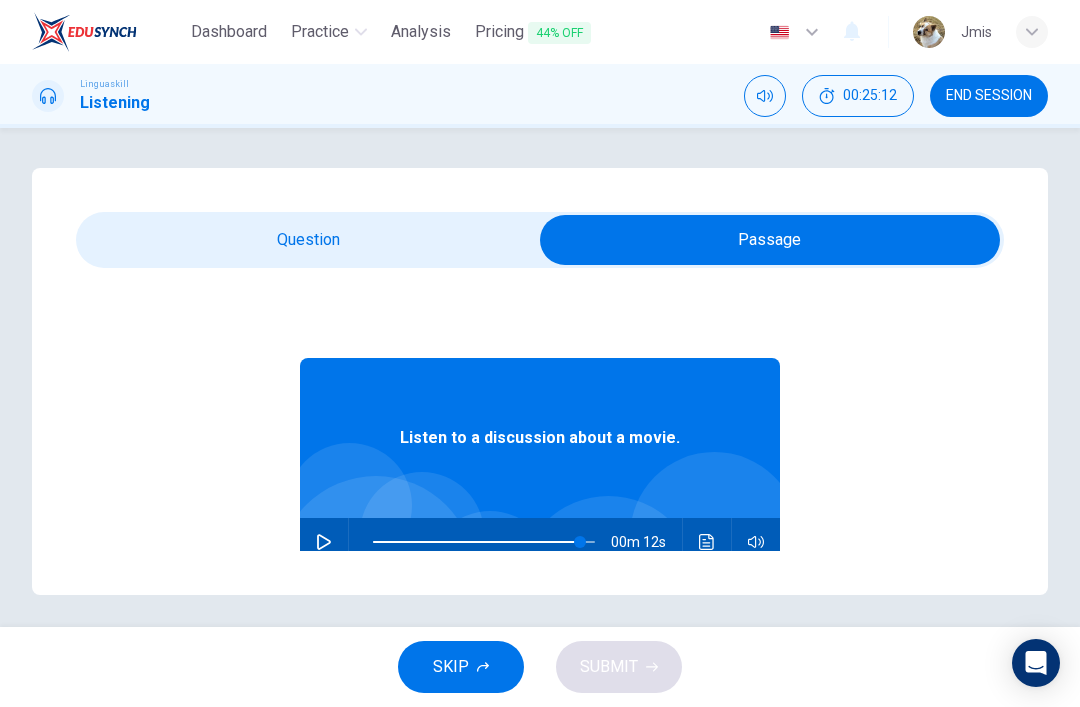 type on "0" 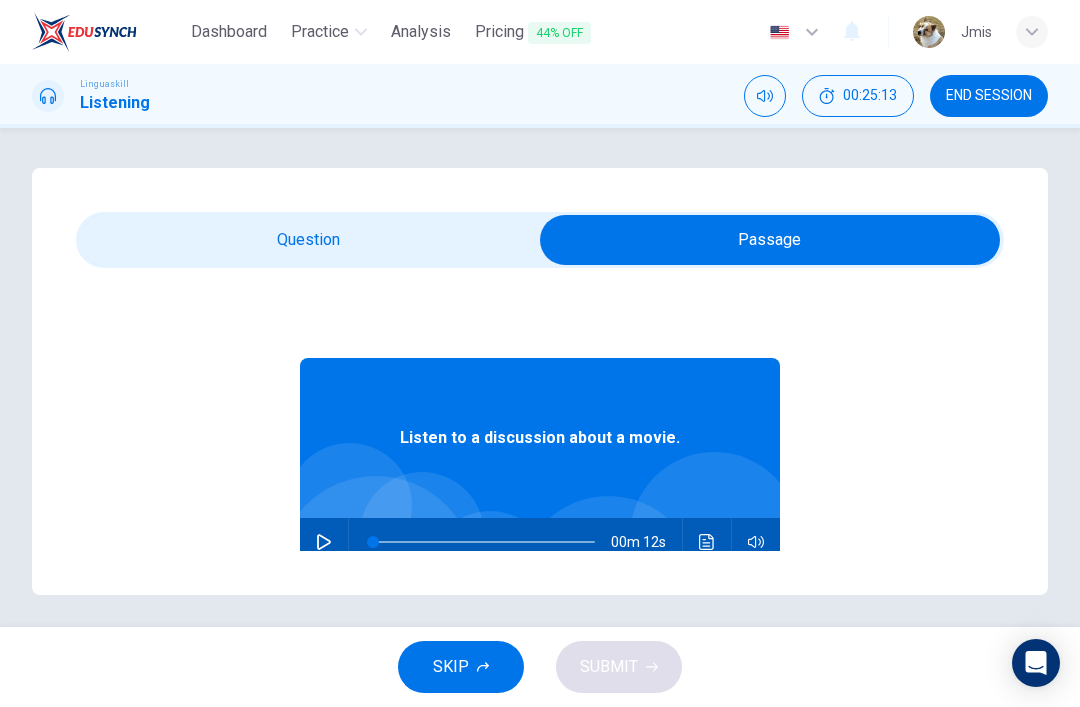 click at bounding box center [770, 240] 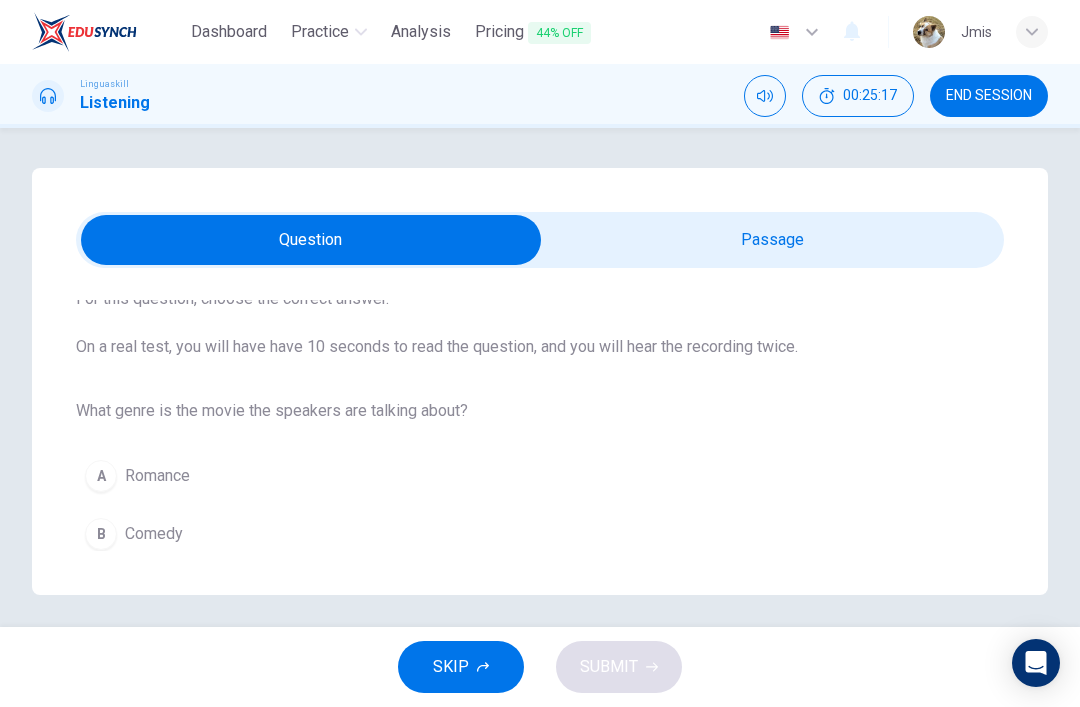 click on "Science fiction" at bounding box center (176, 592) 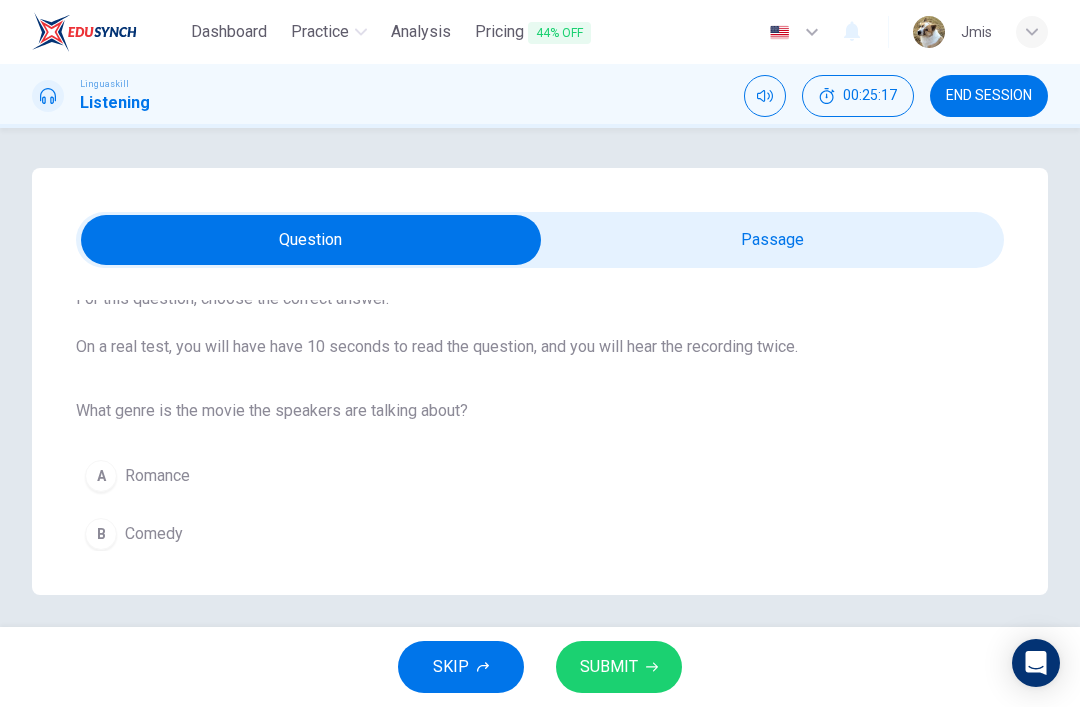click on "SUBMIT" at bounding box center (619, 667) 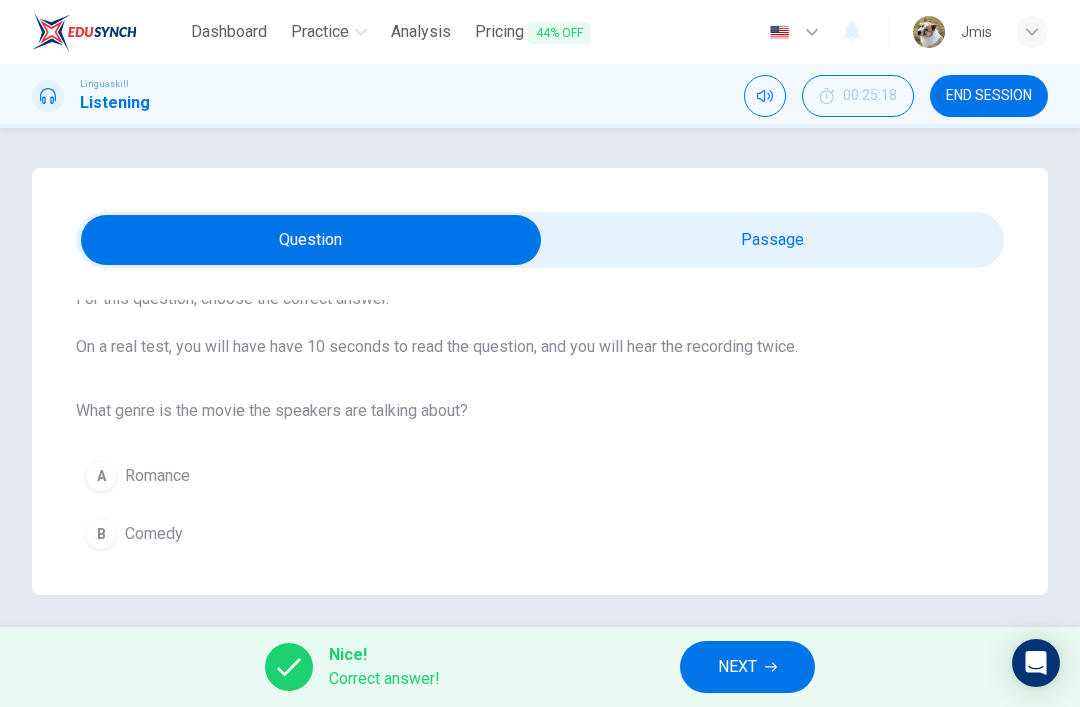 click on "NEXT" at bounding box center [747, 667] 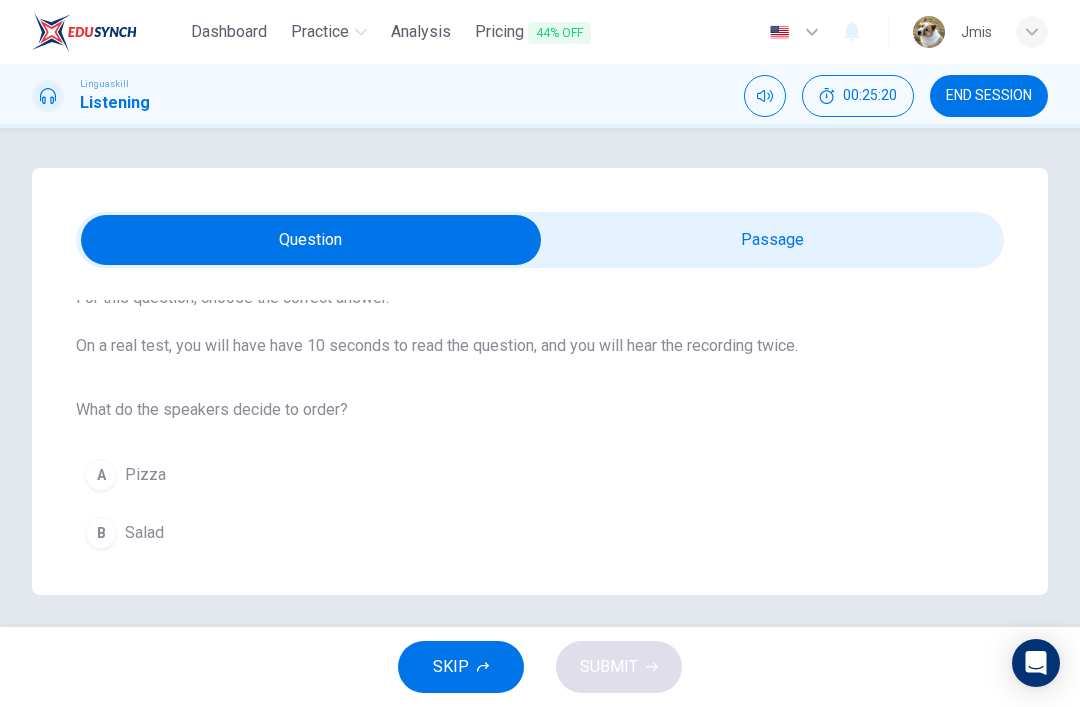 scroll, scrollTop: 117, scrollLeft: 0, axis: vertical 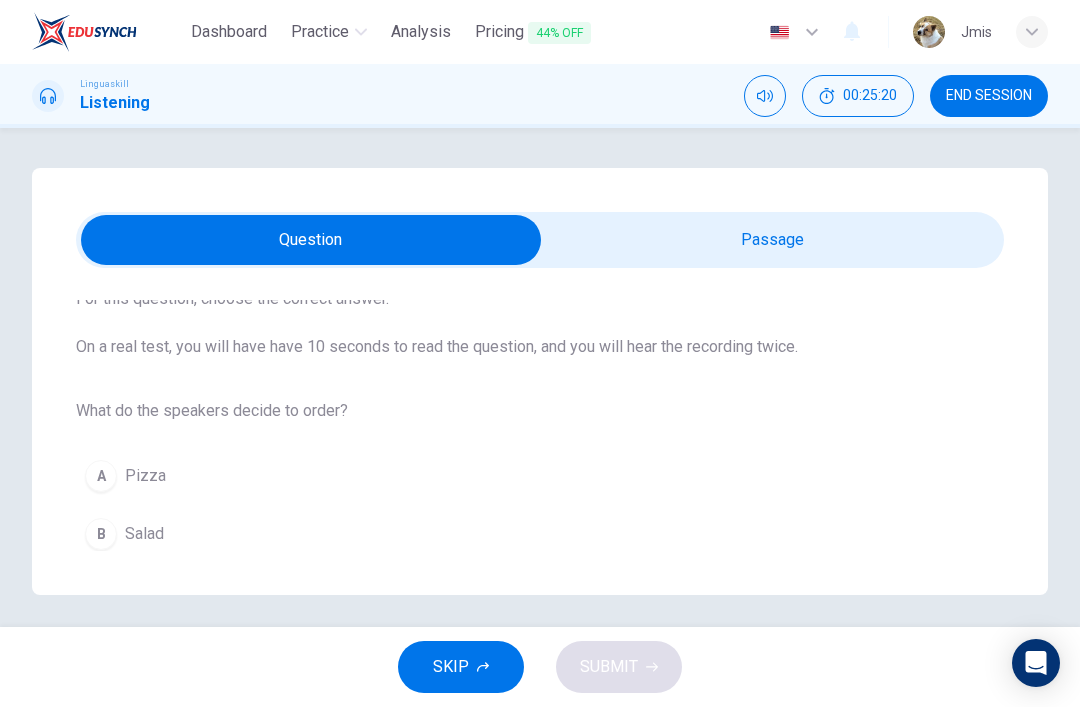 click at bounding box center [311, 240] 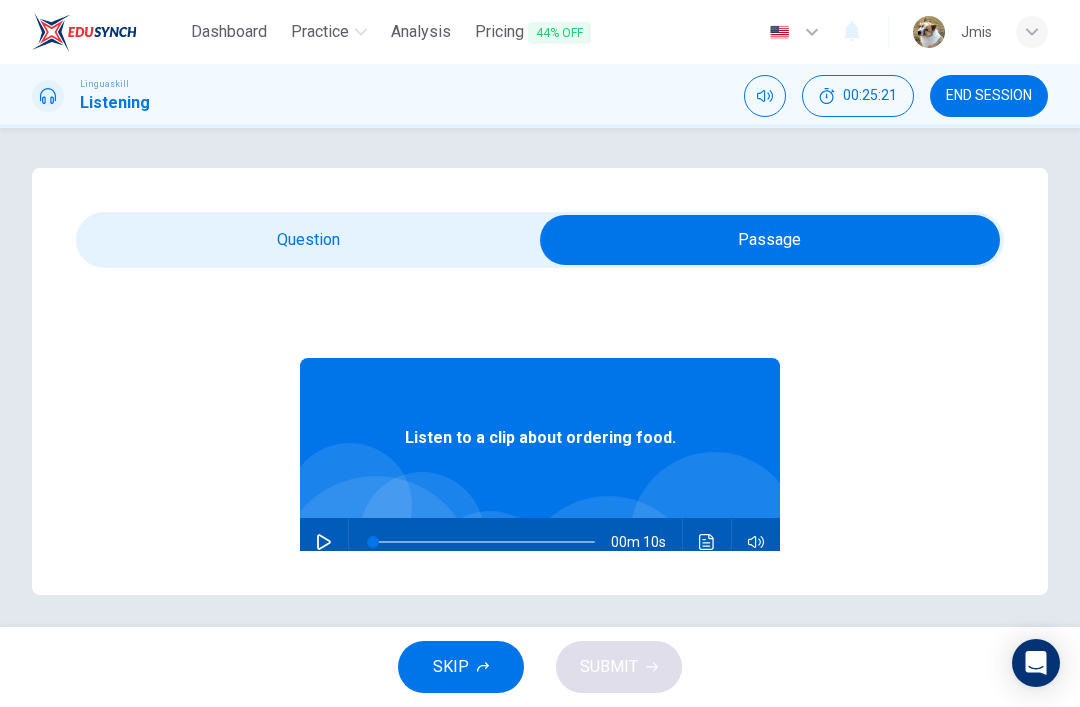 click 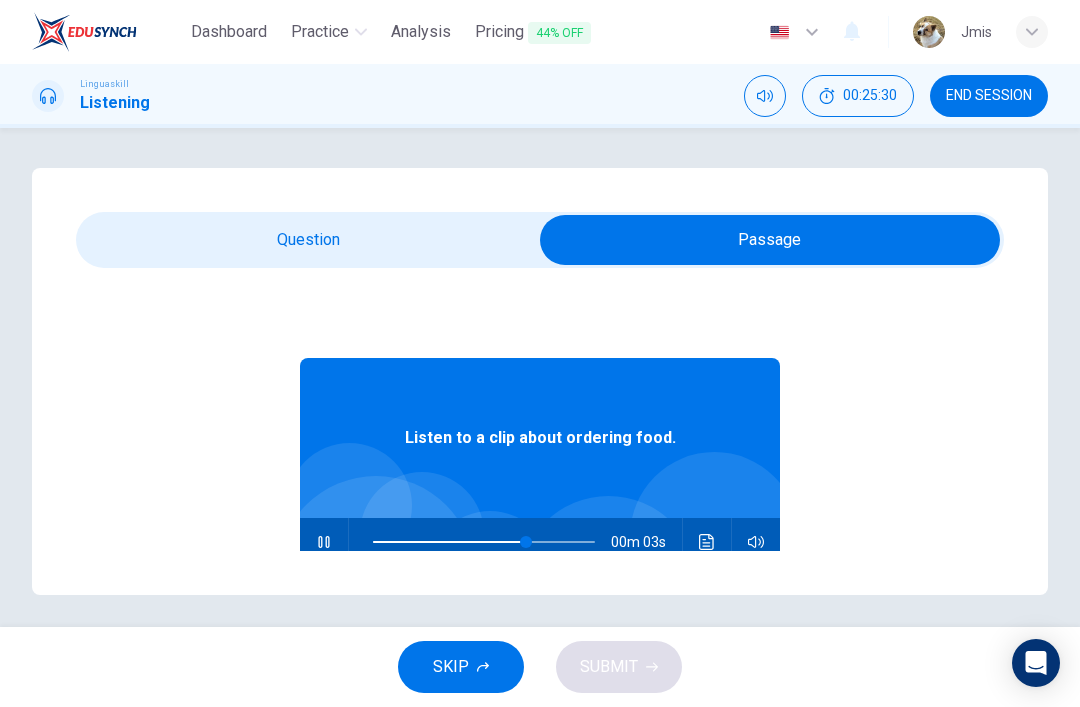 type on "79" 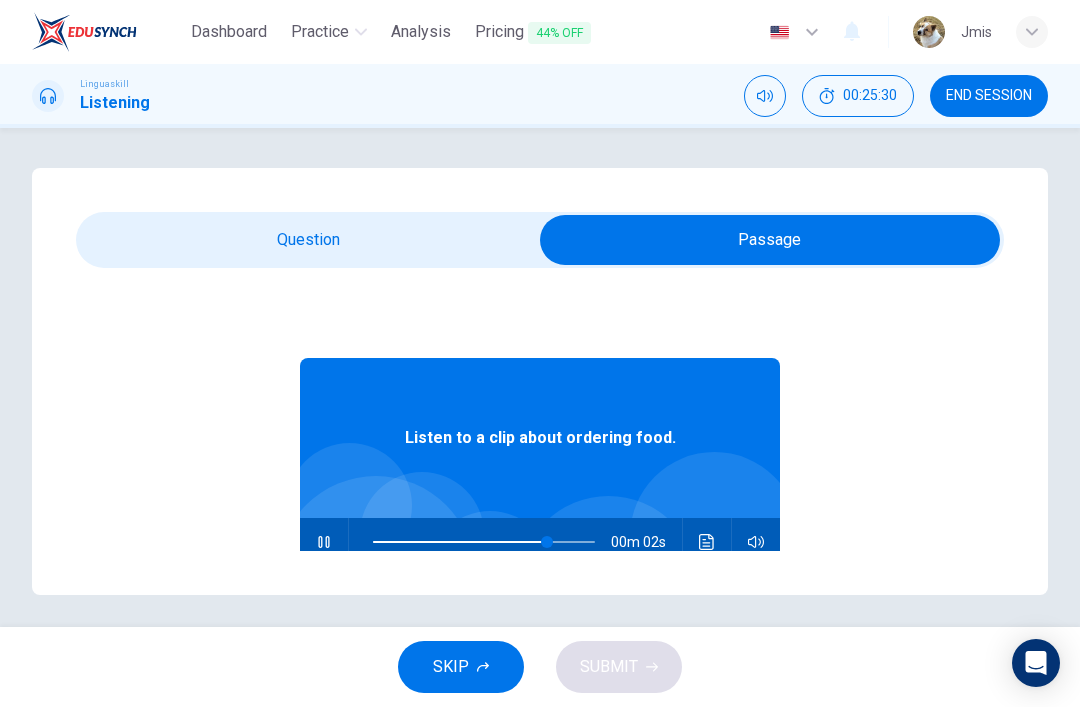 click at bounding box center (770, 240) 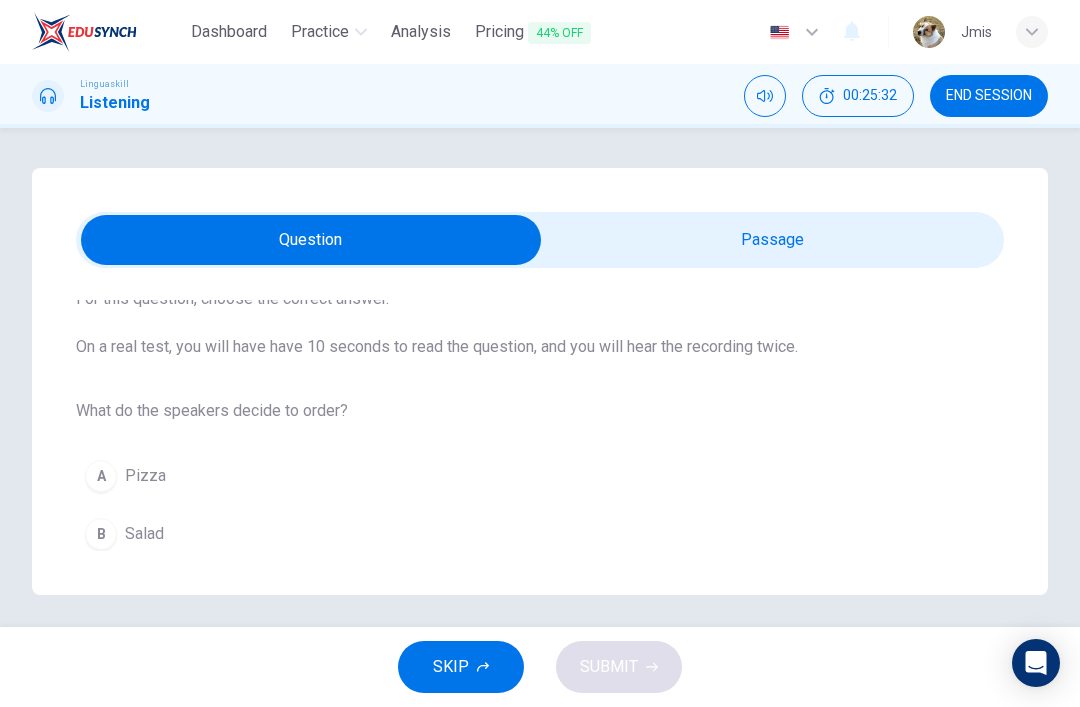 click on "Salad" at bounding box center [144, 534] 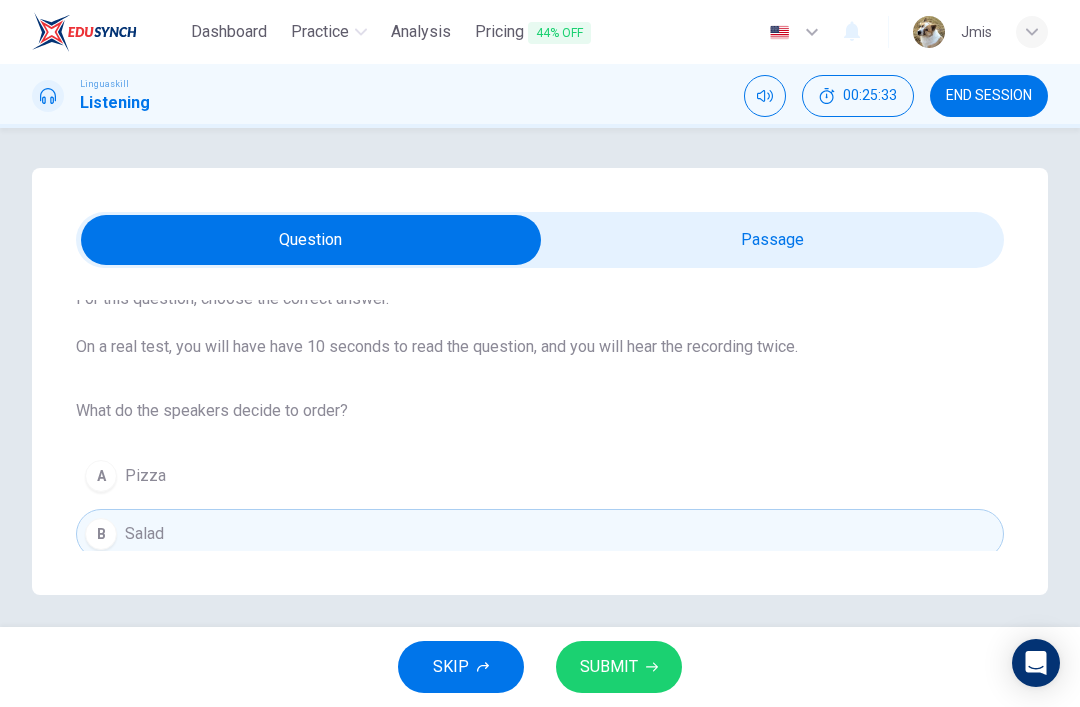 click on "SUBMIT" at bounding box center [619, 667] 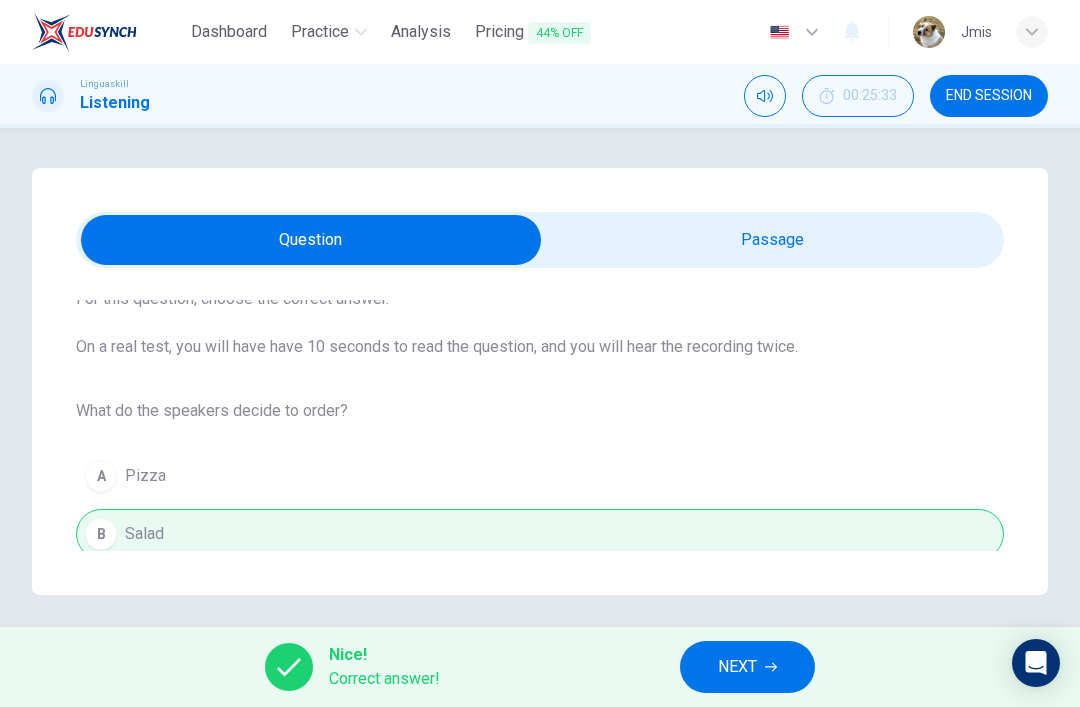 click on "NEXT" at bounding box center [737, 667] 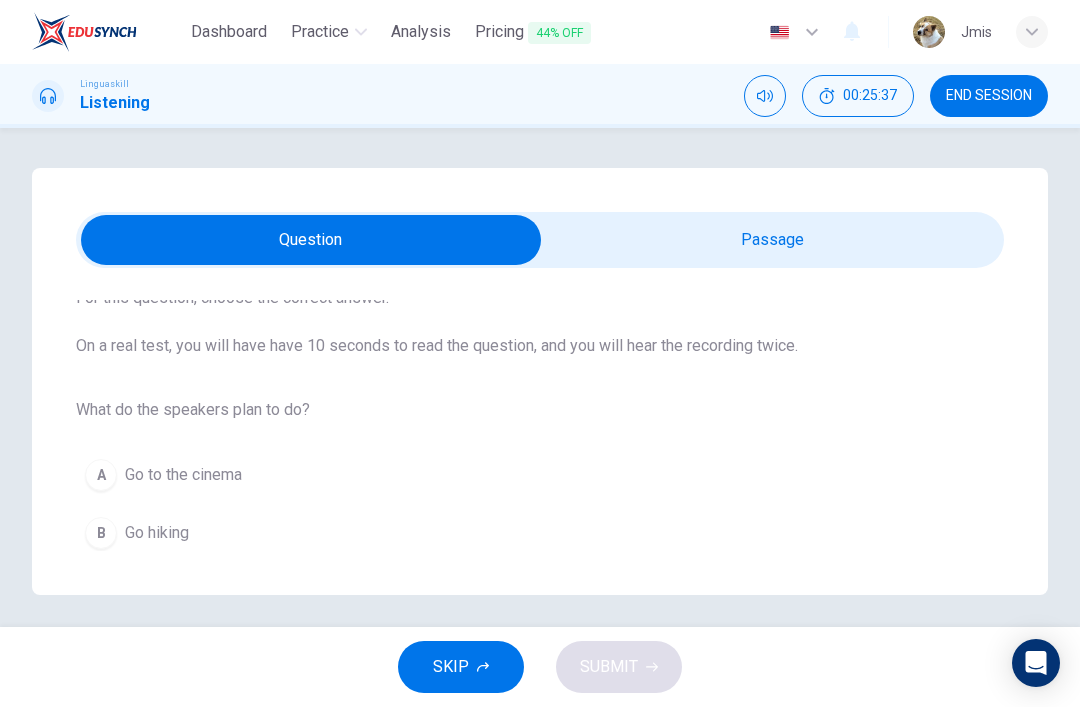 scroll, scrollTop: 117, scrollLeft: 0, axis: vertical 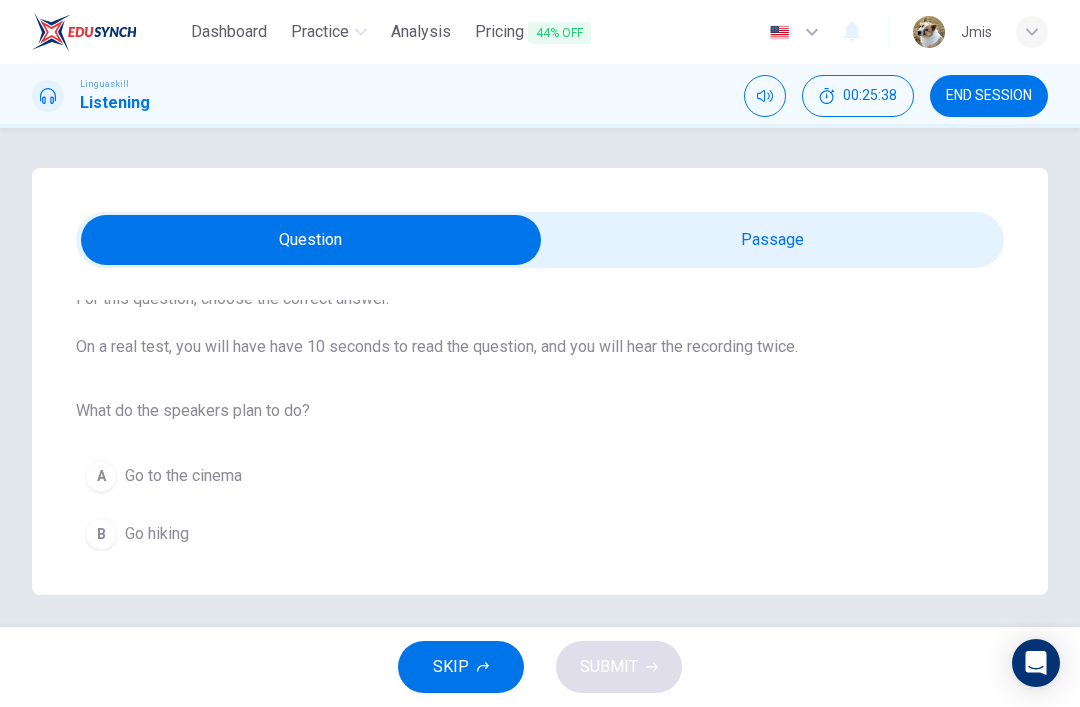 click at bounding box center (311, 240) 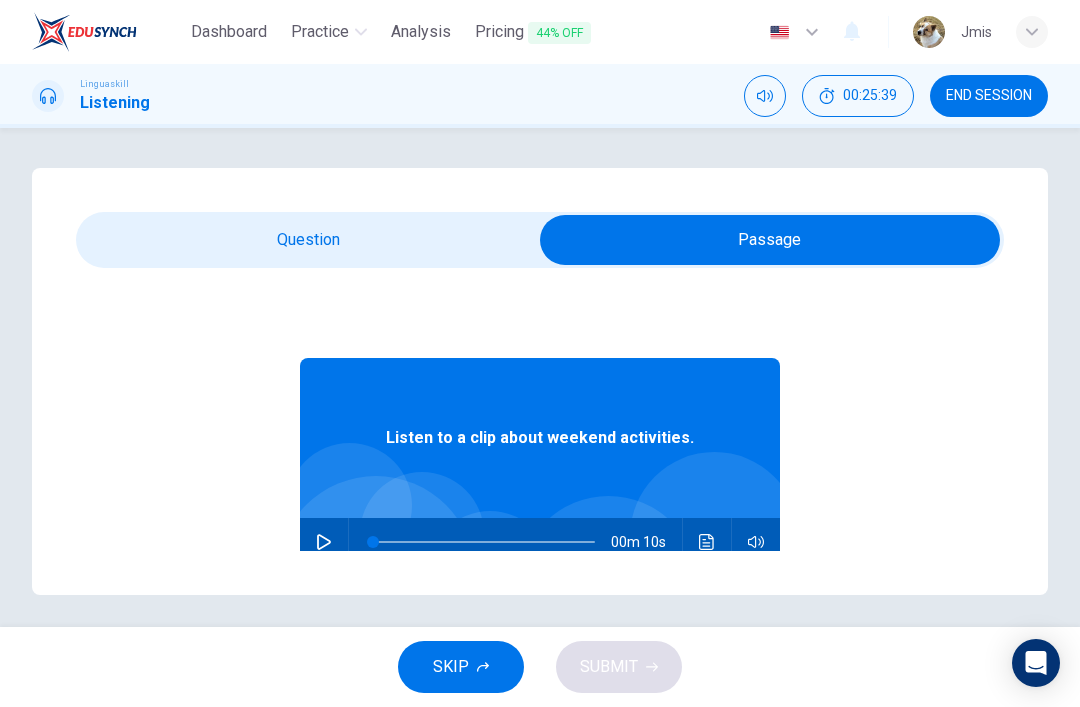 click 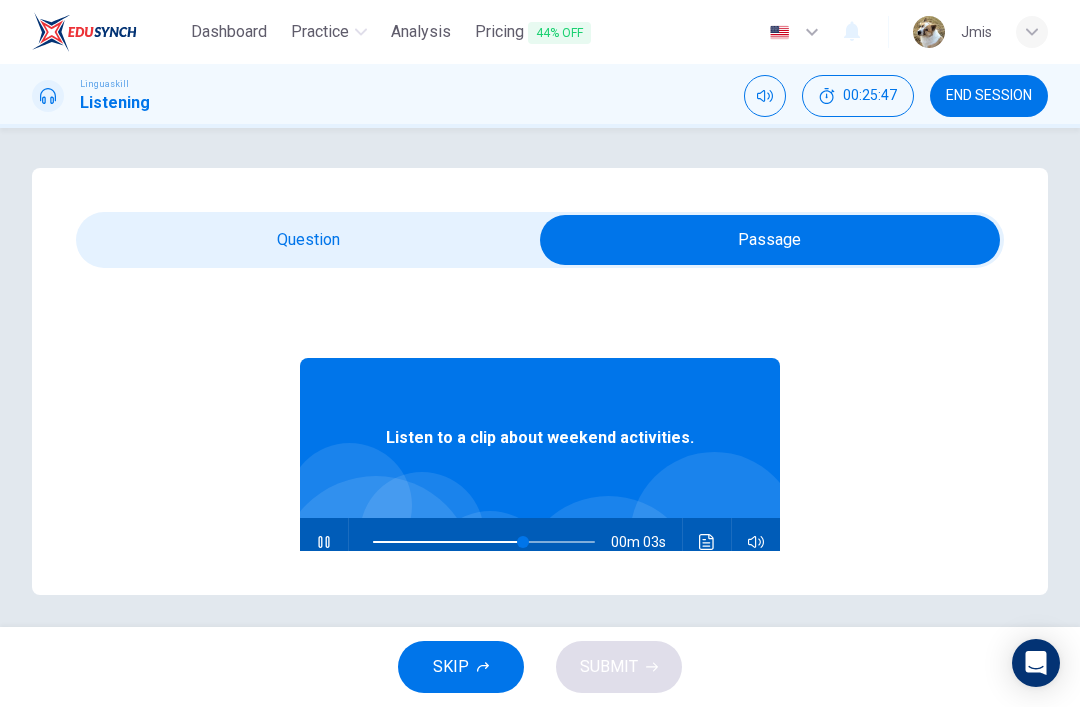 type on "77" 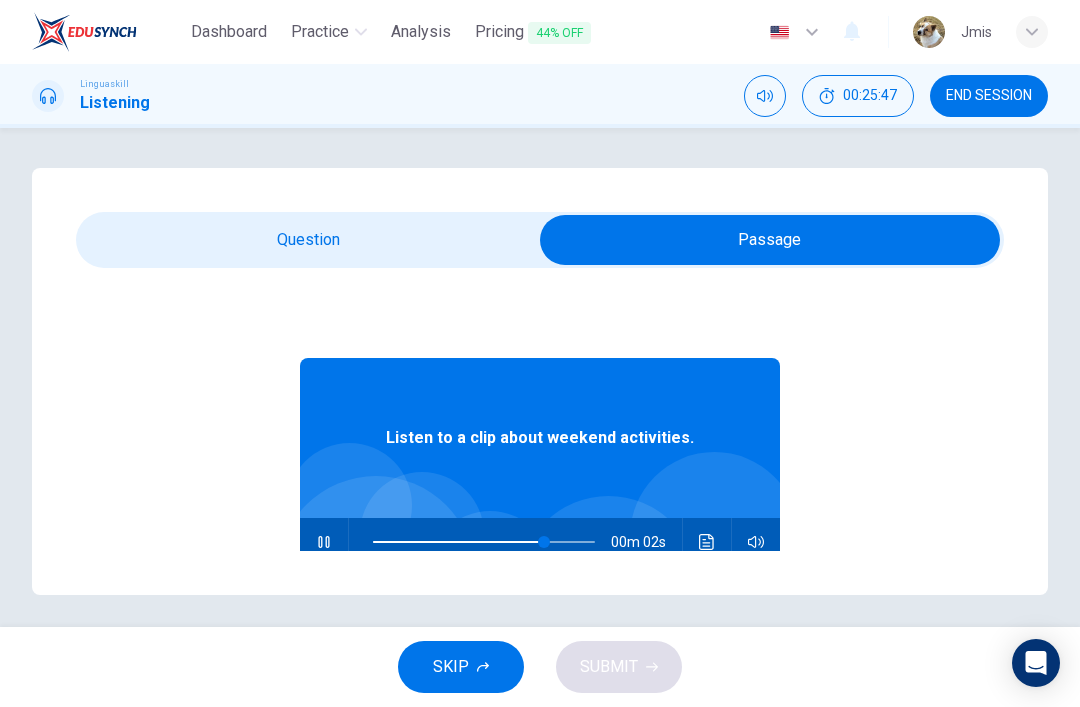 click at bounding box center (770, 240) 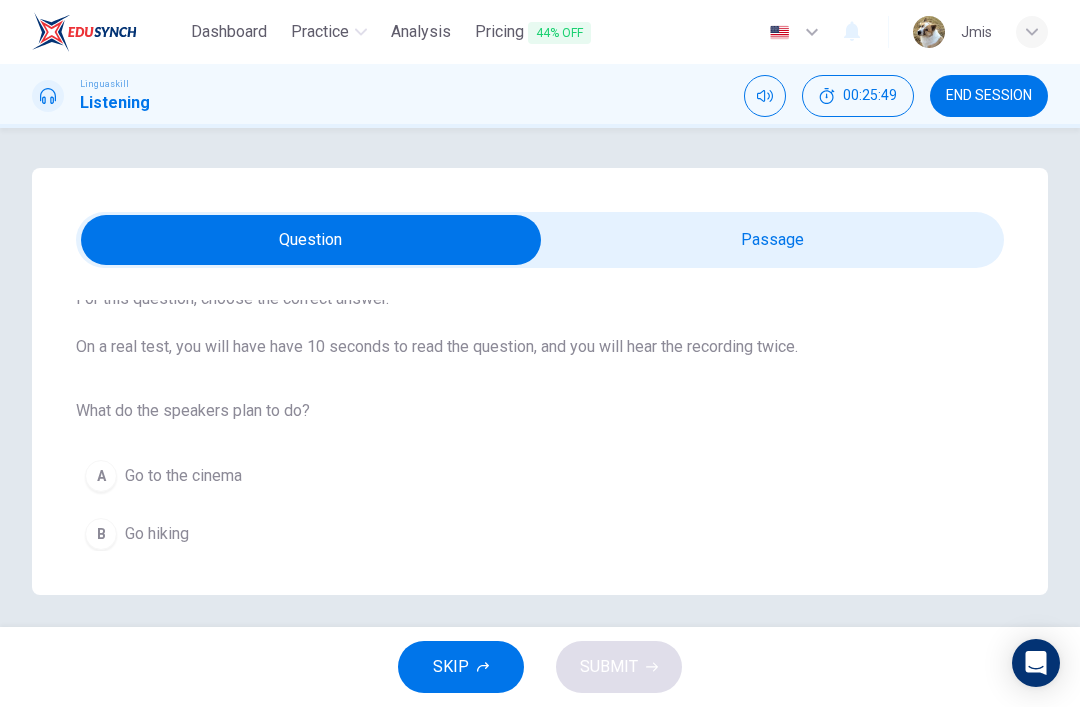 click on "Go hiking" at bounding box center (157, 534) 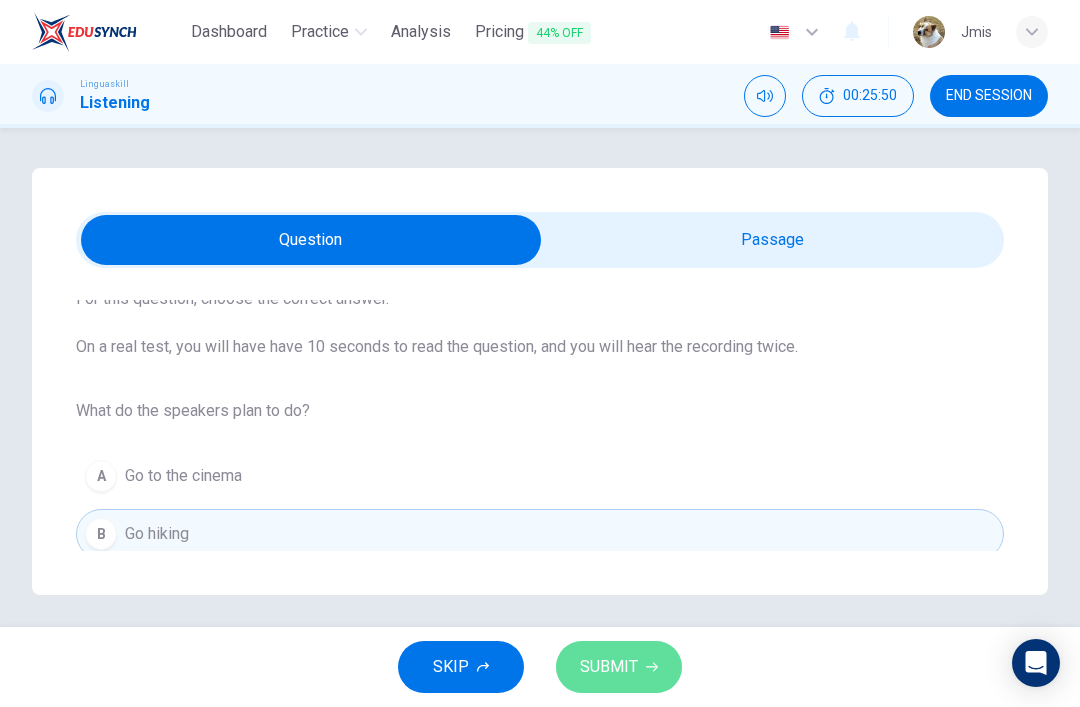 click on "SUBMIT" at bounding box center [609, 667] 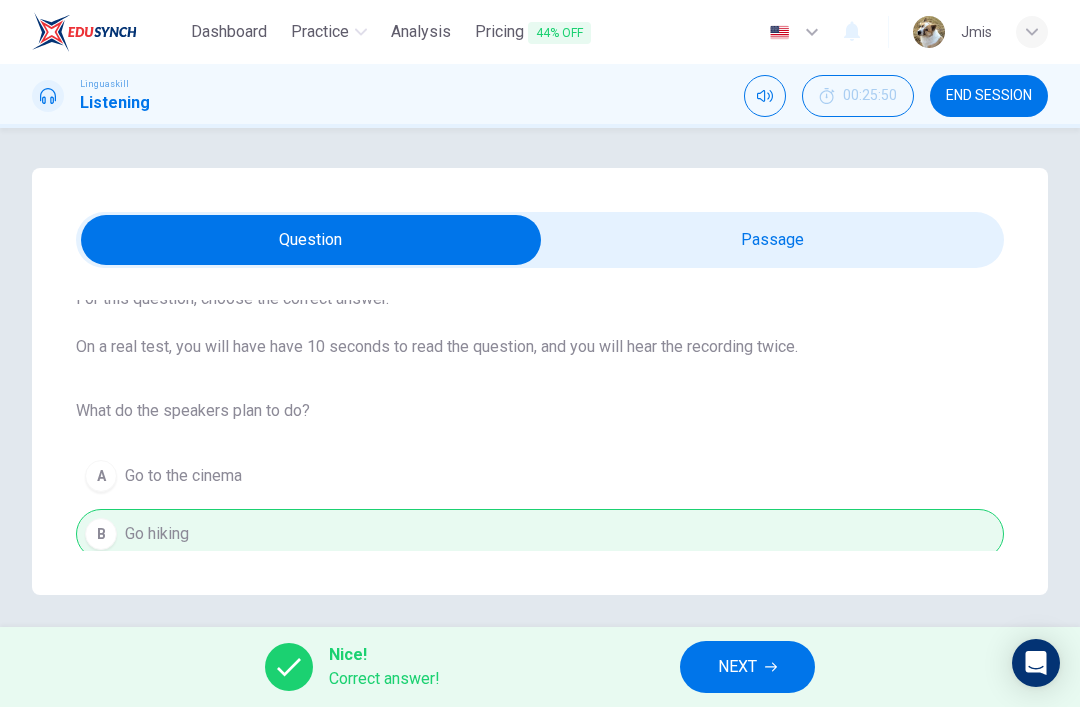 click on "NEXT" at bounding box center [737, 667] 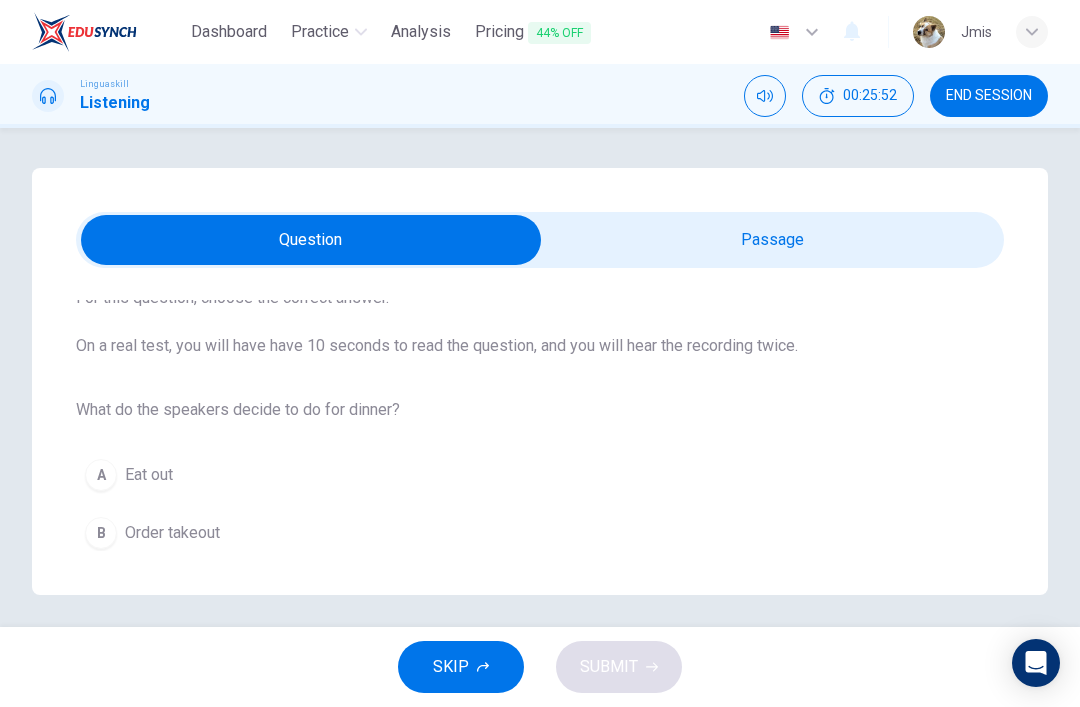 scroll, scrollTop: 117, scrollLeft: 0, axis: vertical 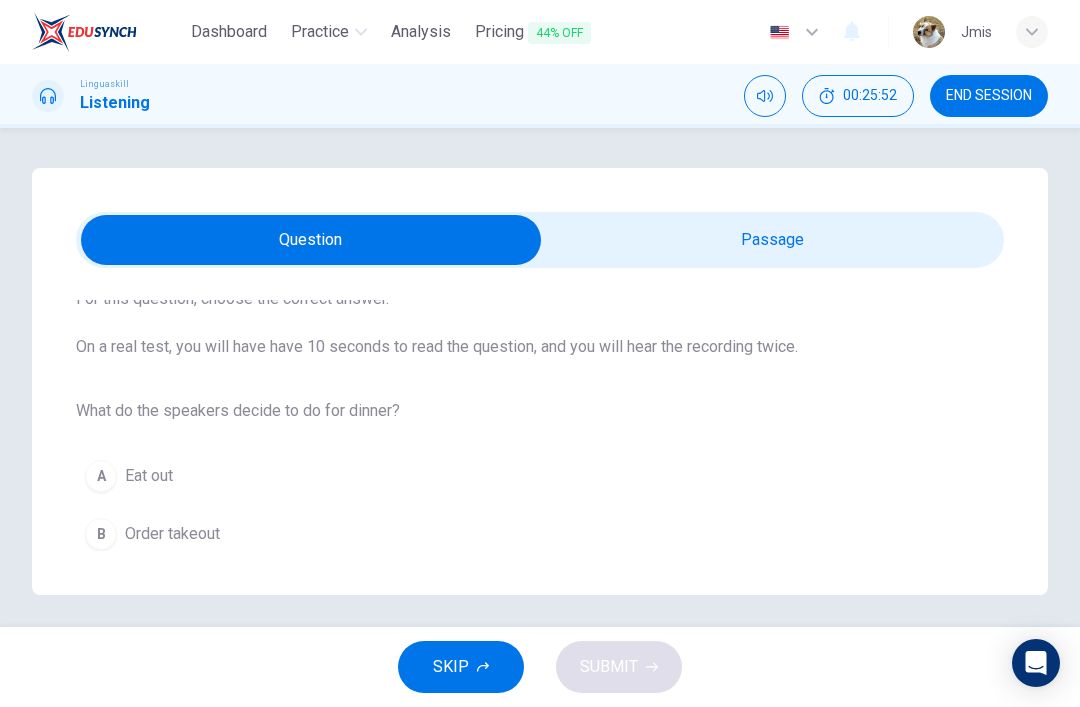click at bounding box center (311, 240) 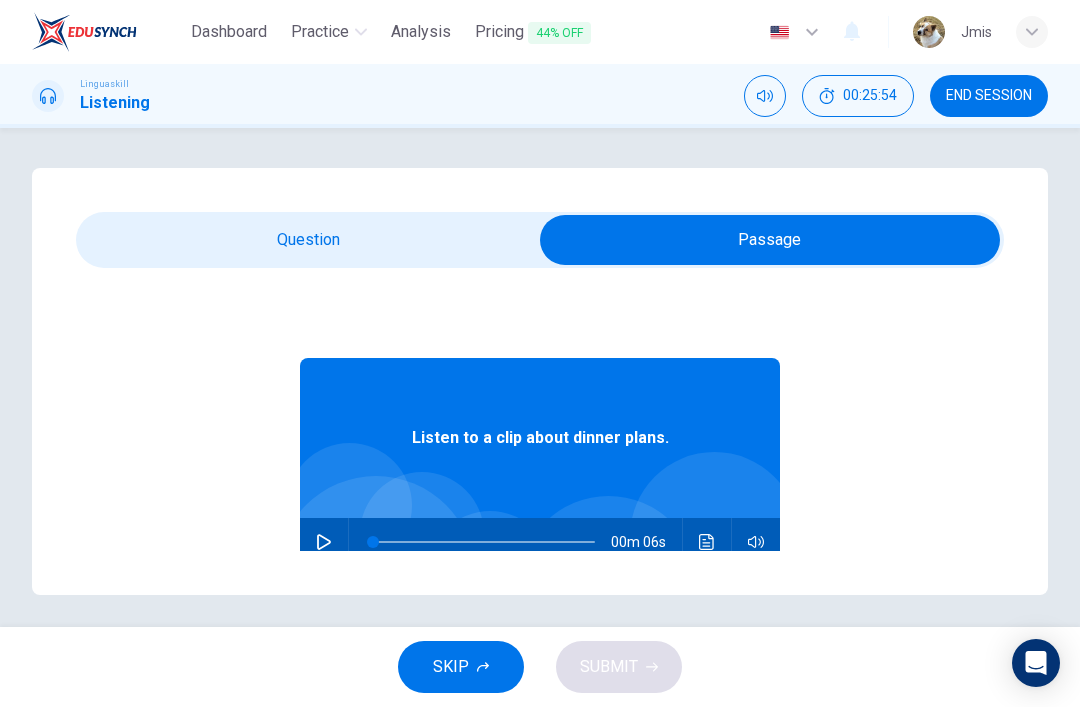 click 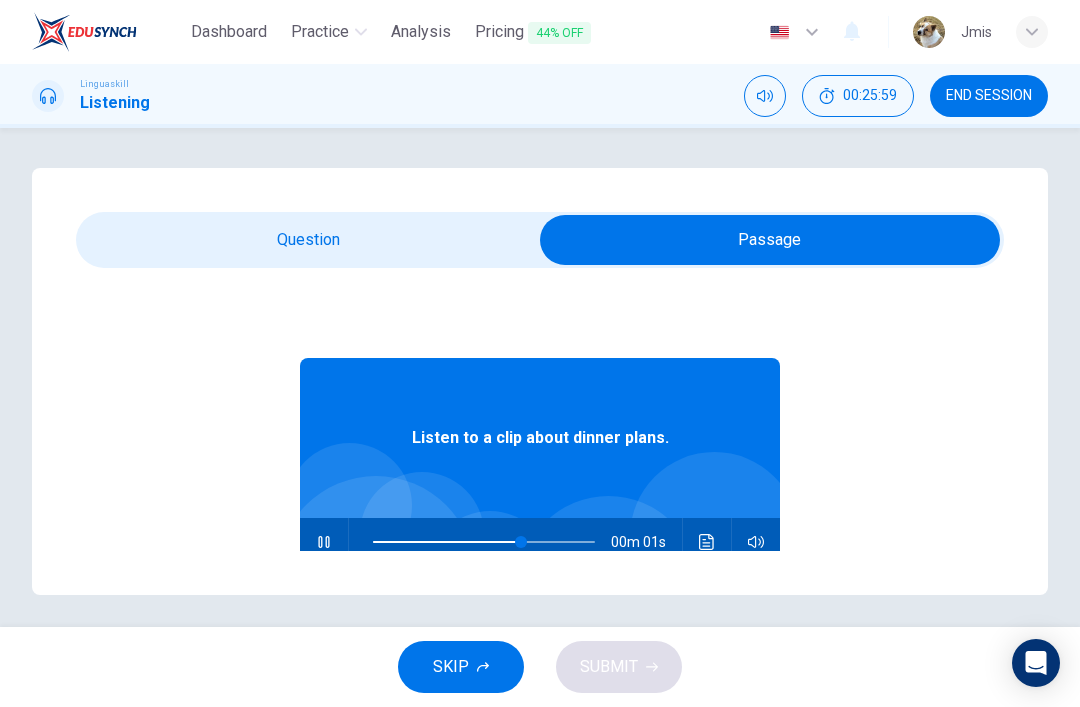 type on "83" 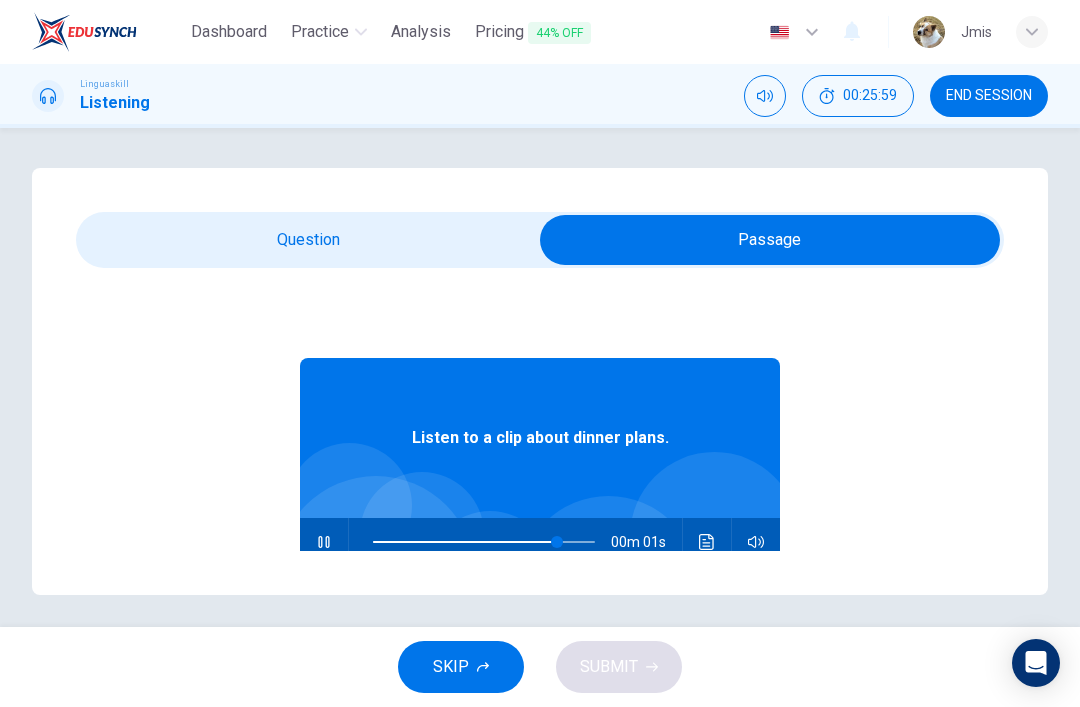 click at bounding box center (770, 240) 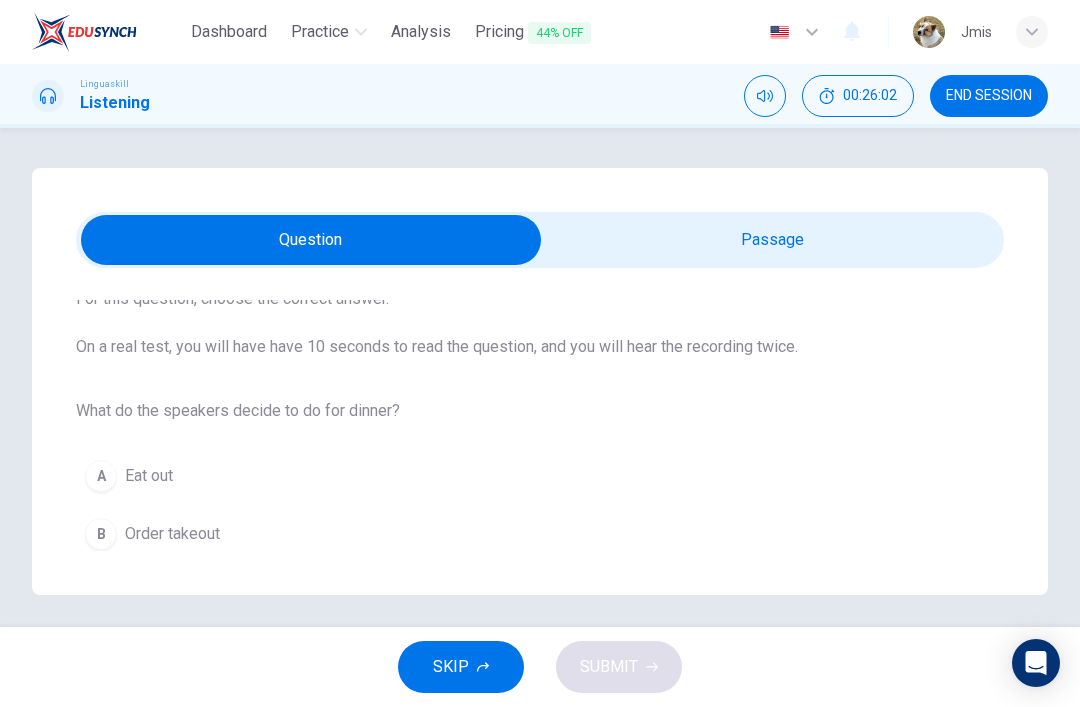 click on "Cook pasta" at bounding box center (164, 592) 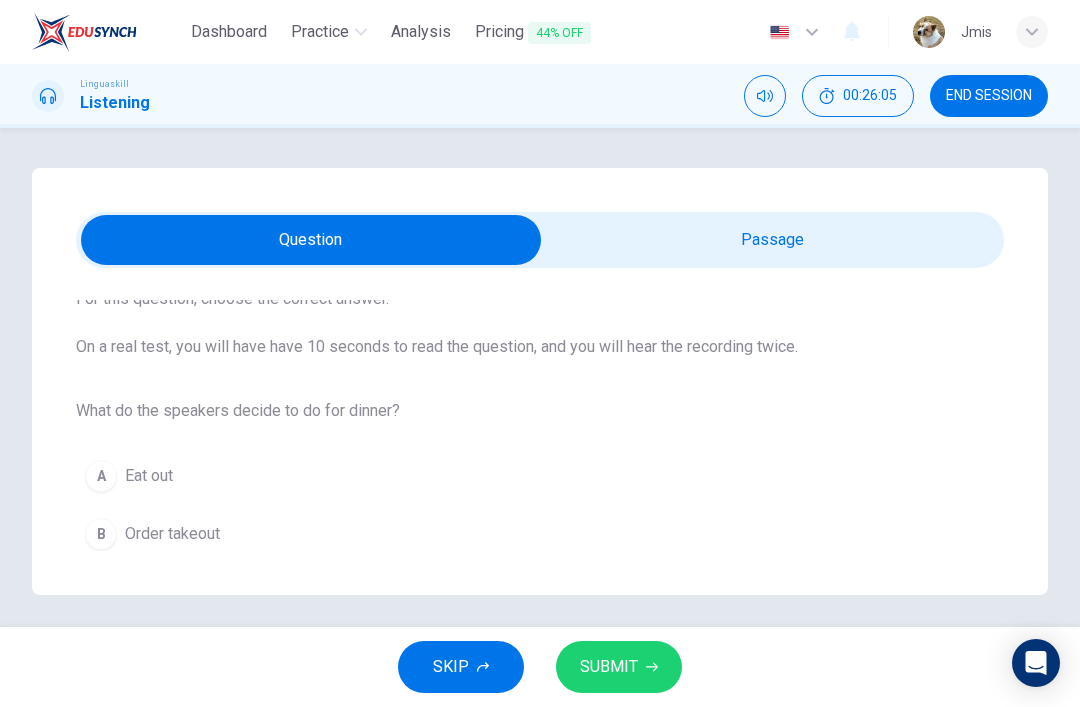 click on "SUBMIT" at bounding box center [609, 667] 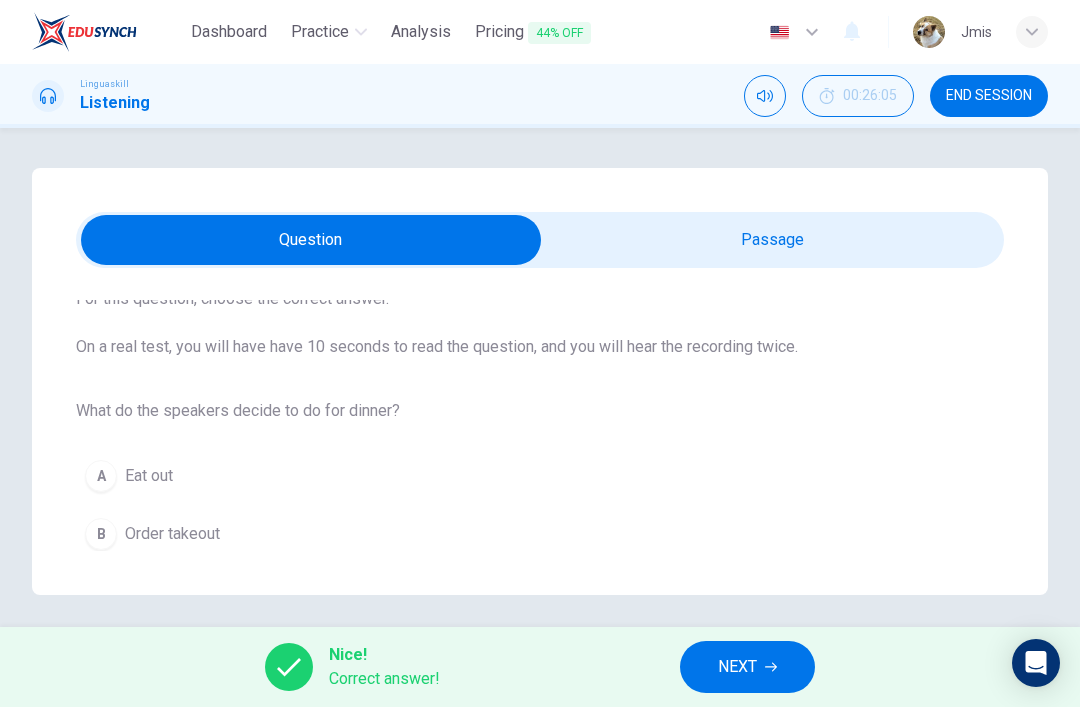 click on "NEXT" at bounding box center (747, 667) 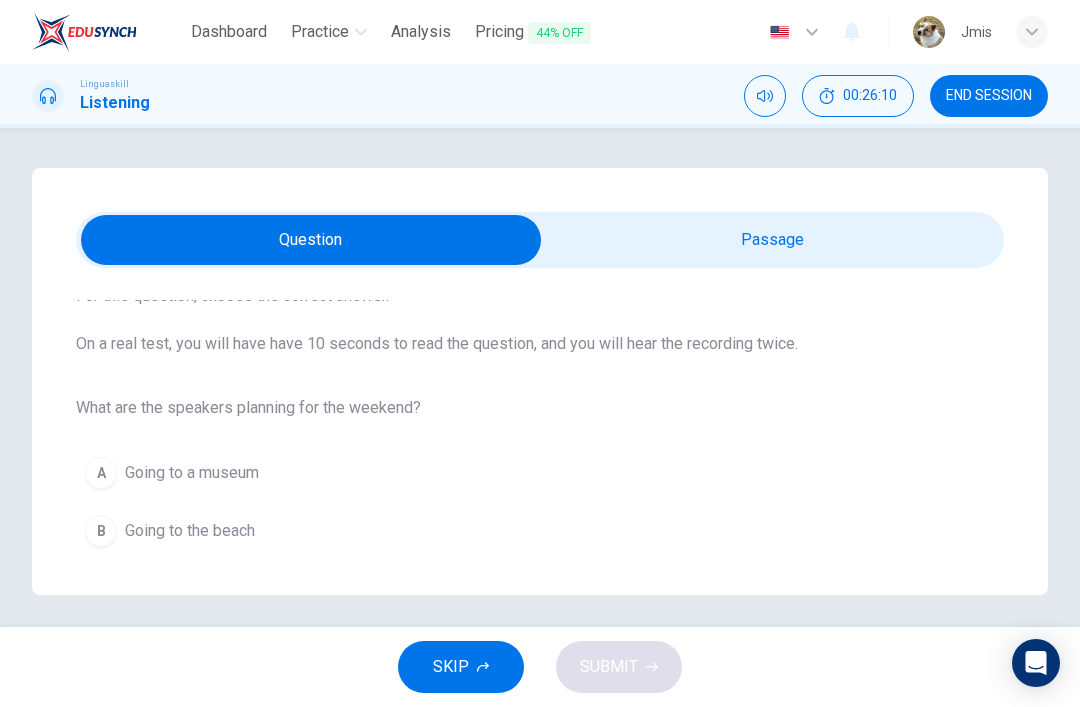scroll, scrollTop: 117, scrollLeft: 0, axis: vertical 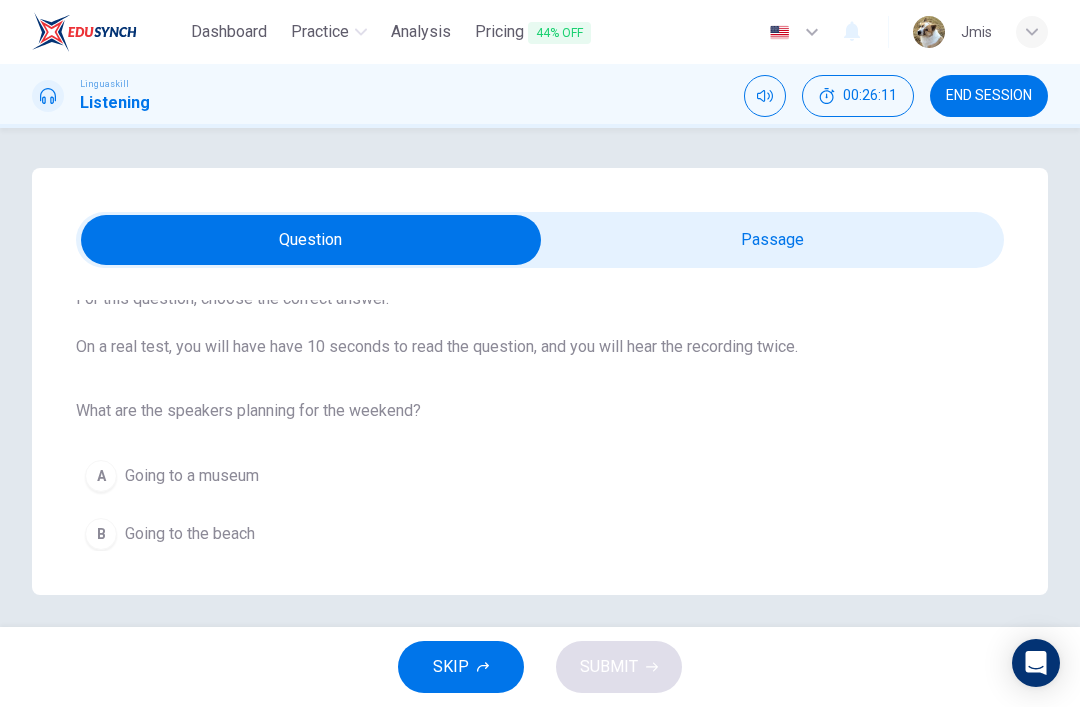 click at bounding box center (311, 240) 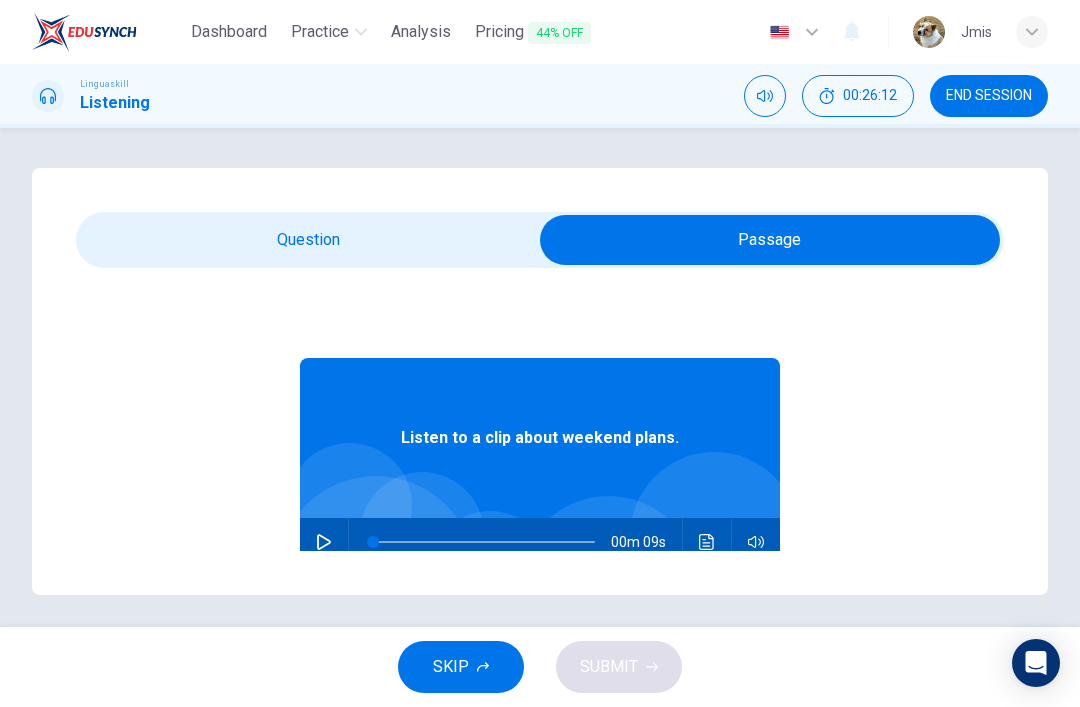 click 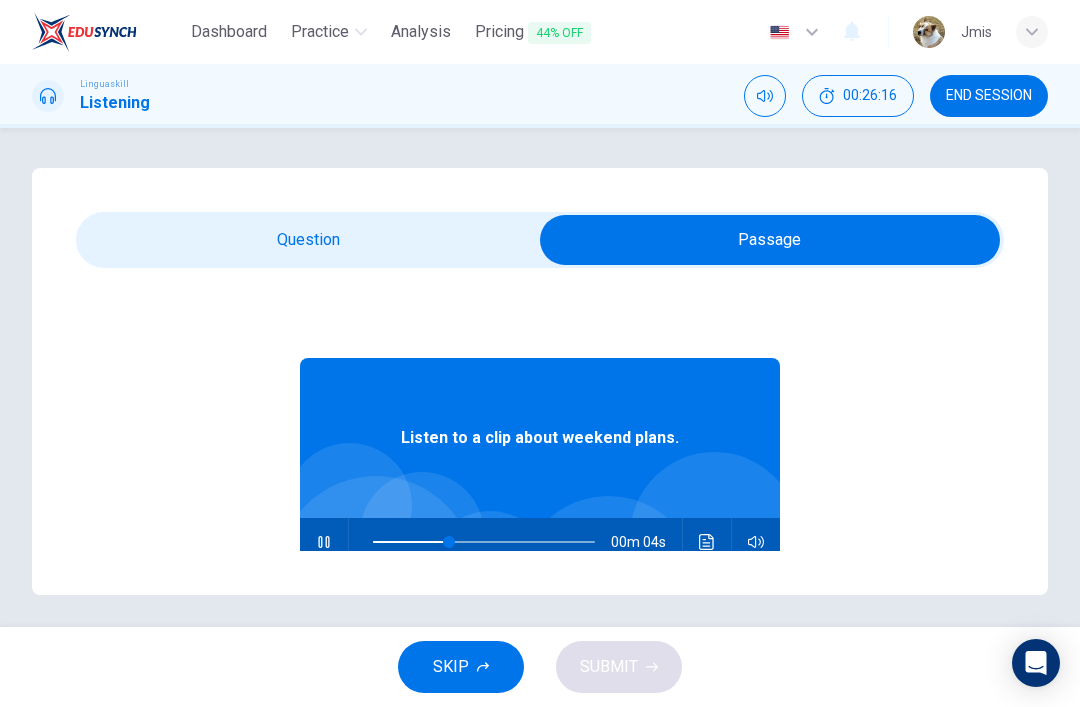type on "45" 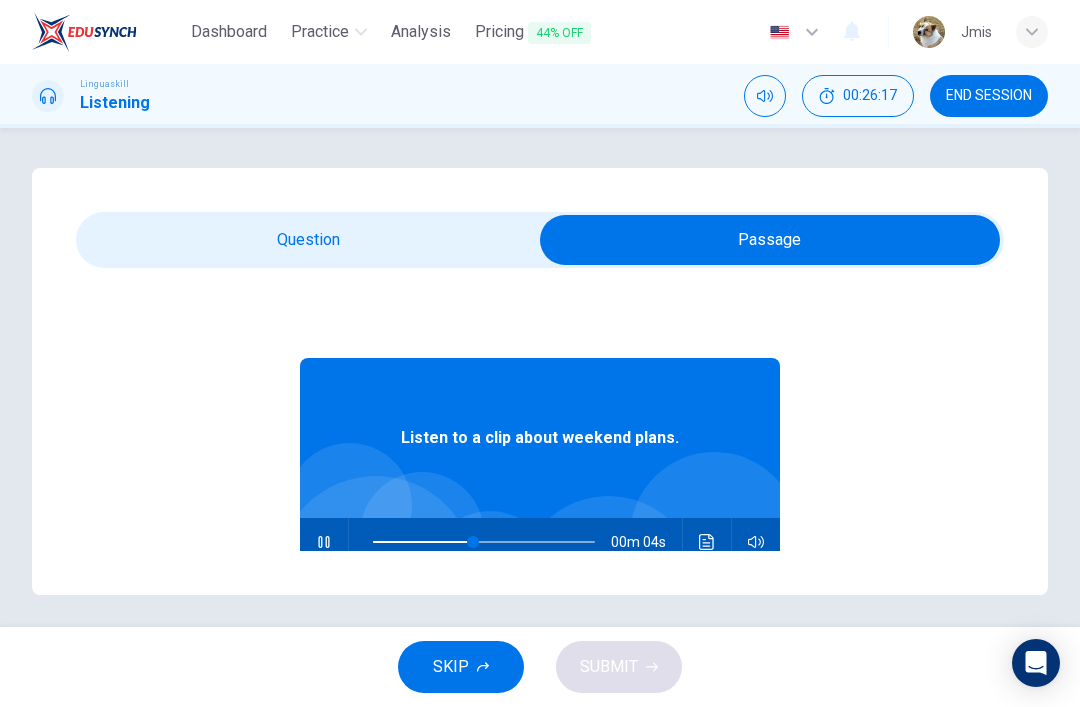 click at bounding box center (770, 240) 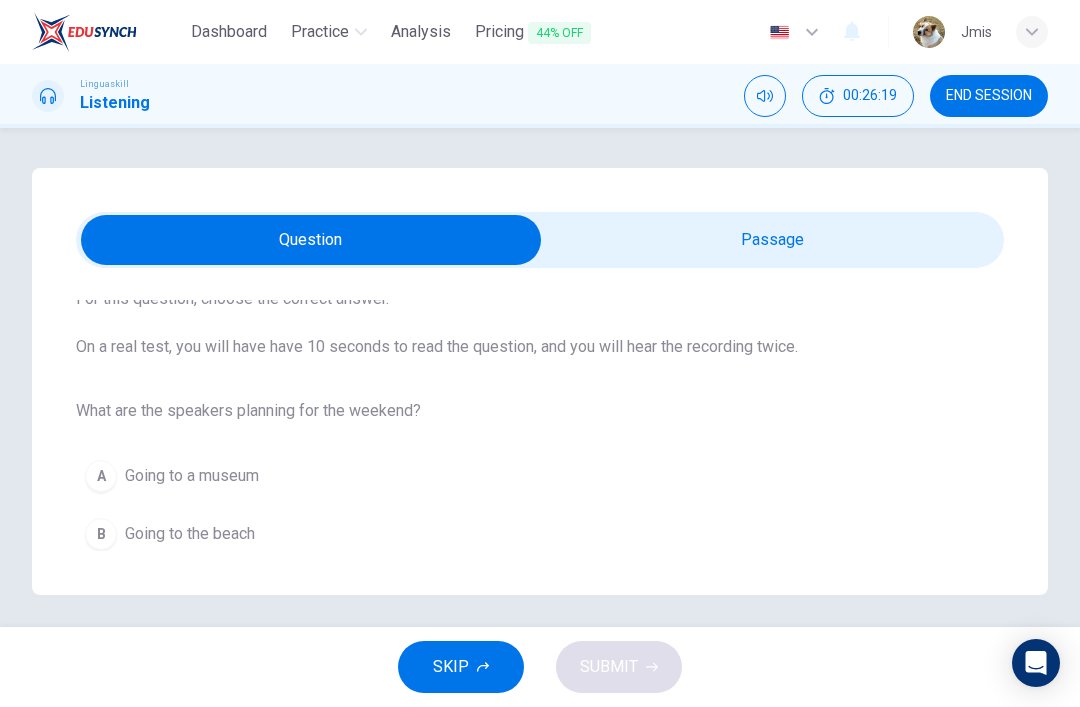 click on "Going to the beach" at bounding box center [190, 534] 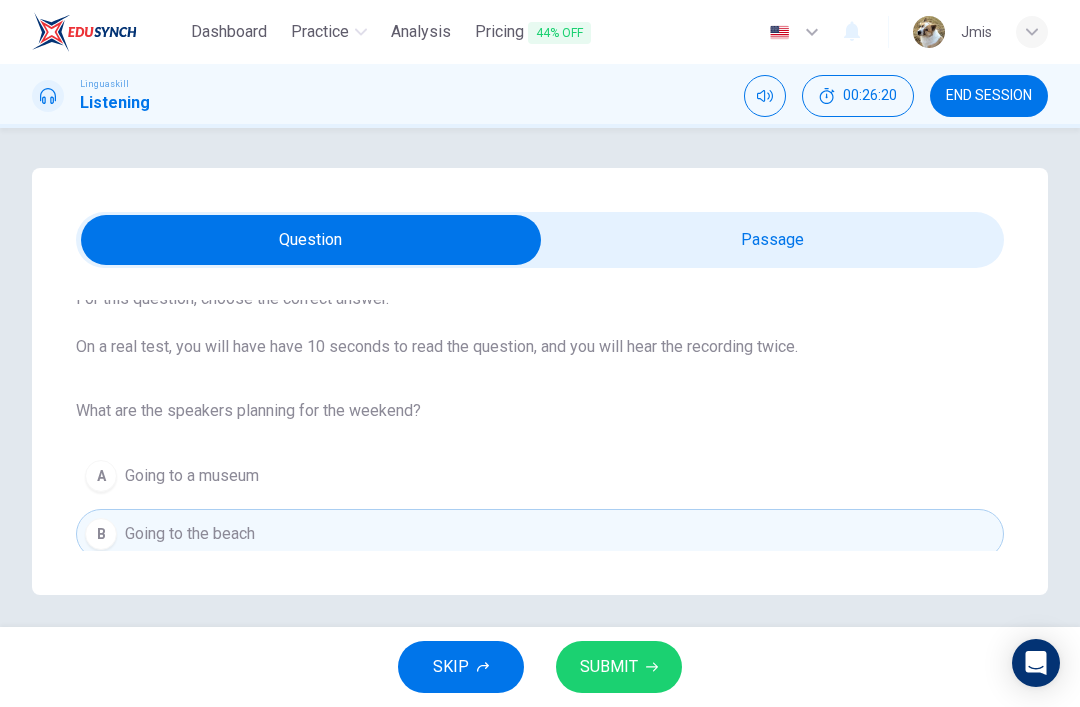 click on "SUBMIT" at bounding box center [609, 667] 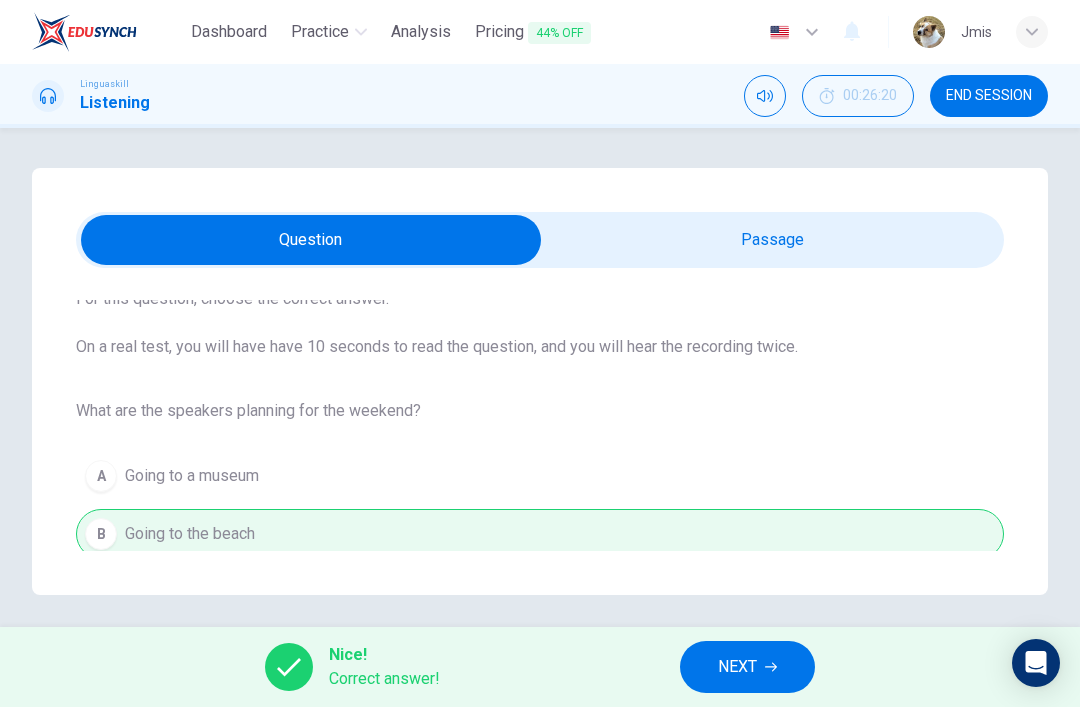 click on "NEXT" at bounding box center [747, 667] 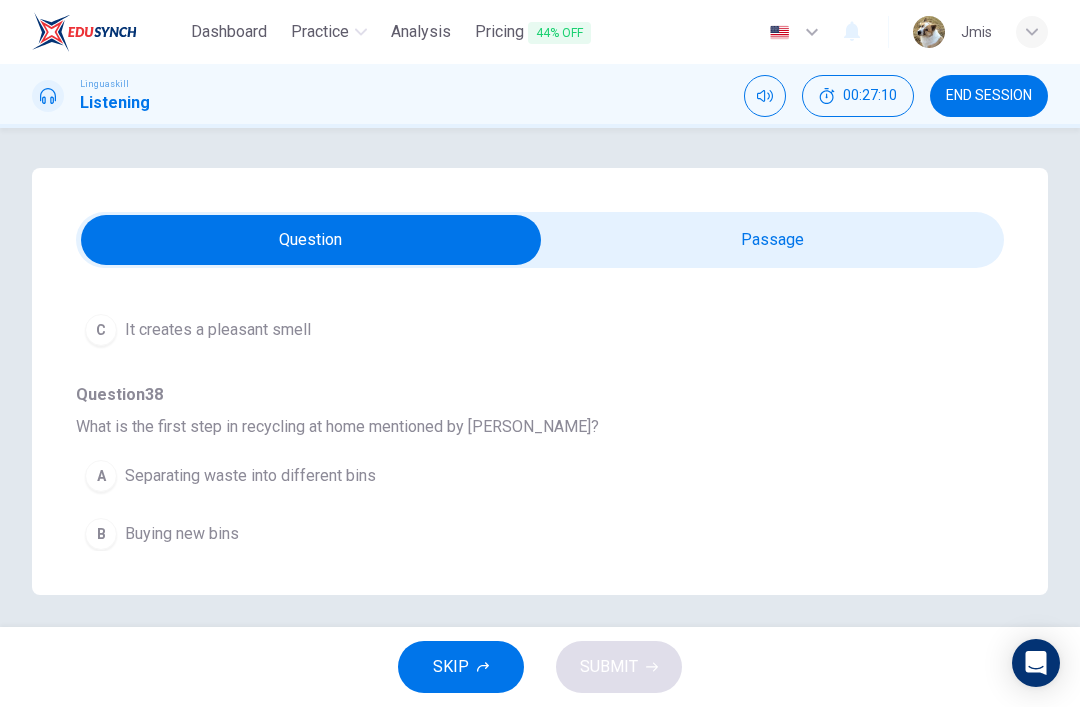 scroll, scrollTop: 1149, scrollLeft: 0, axis: vertical 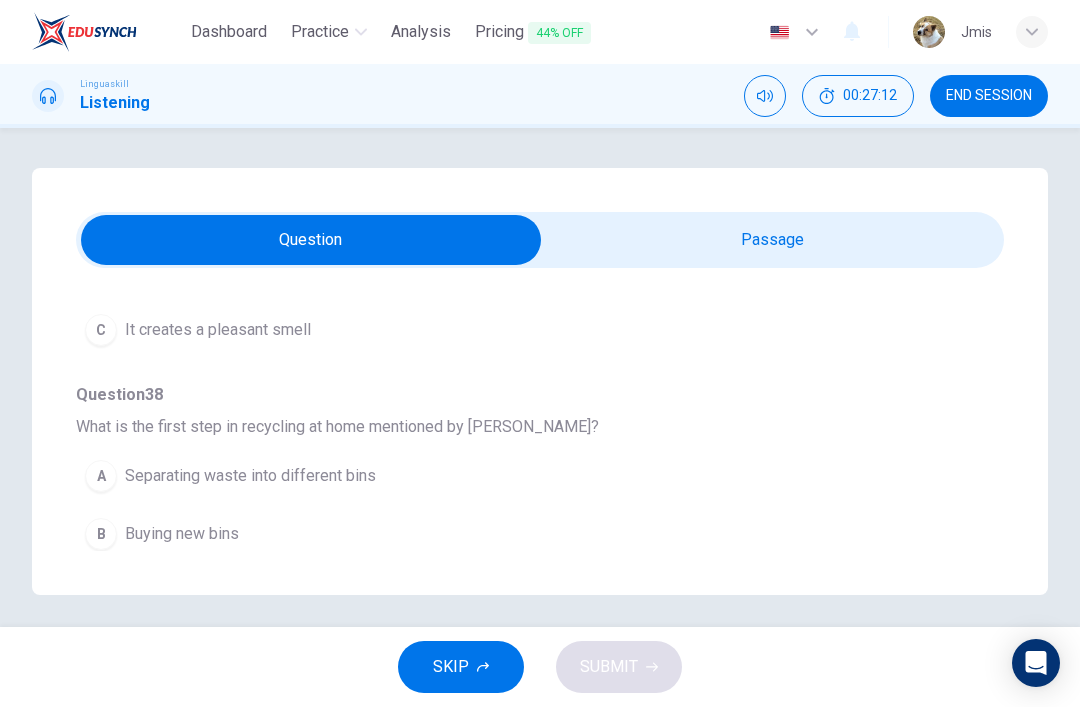click at bounding box center (311, 240) 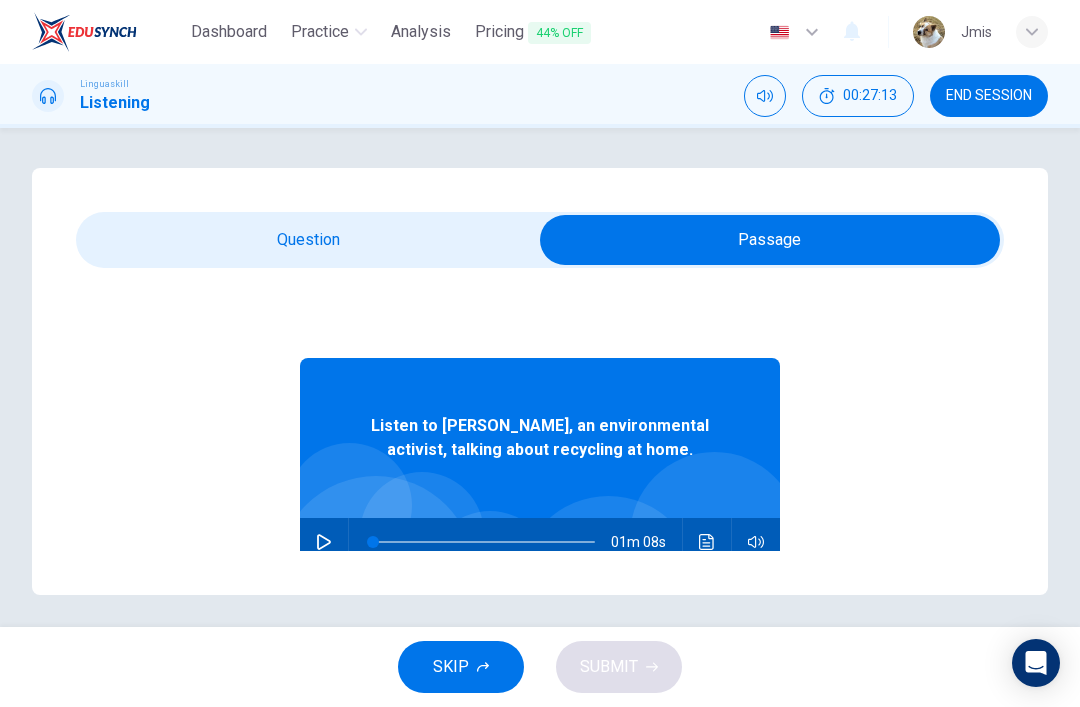 click 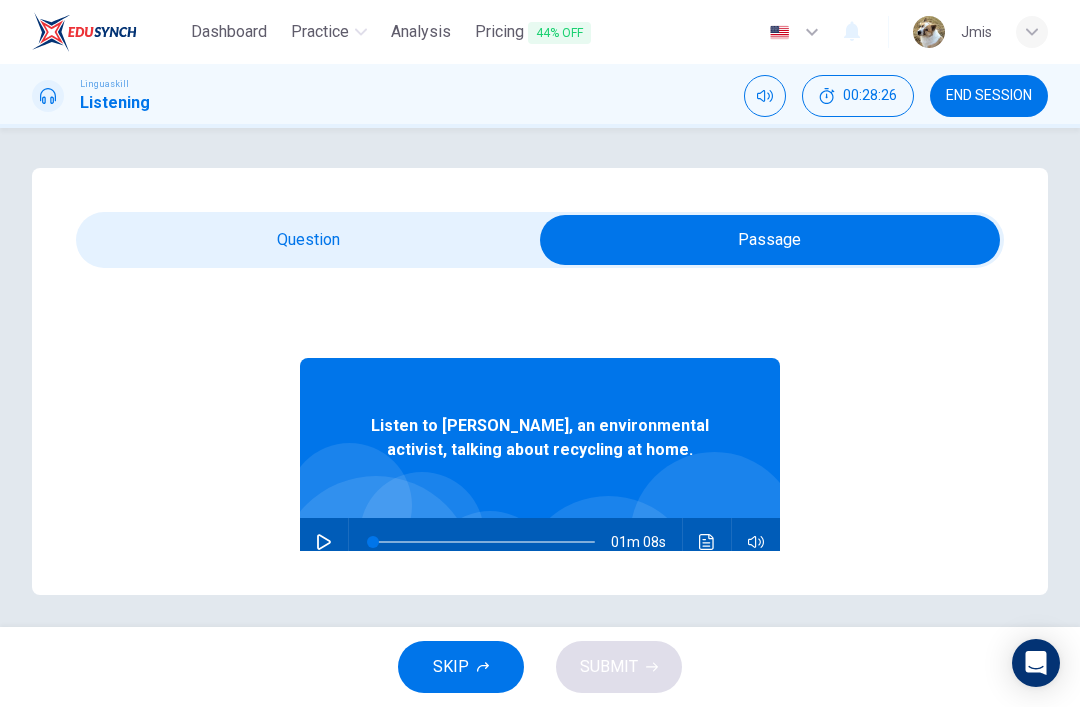 click at bounding box center (324, 542) 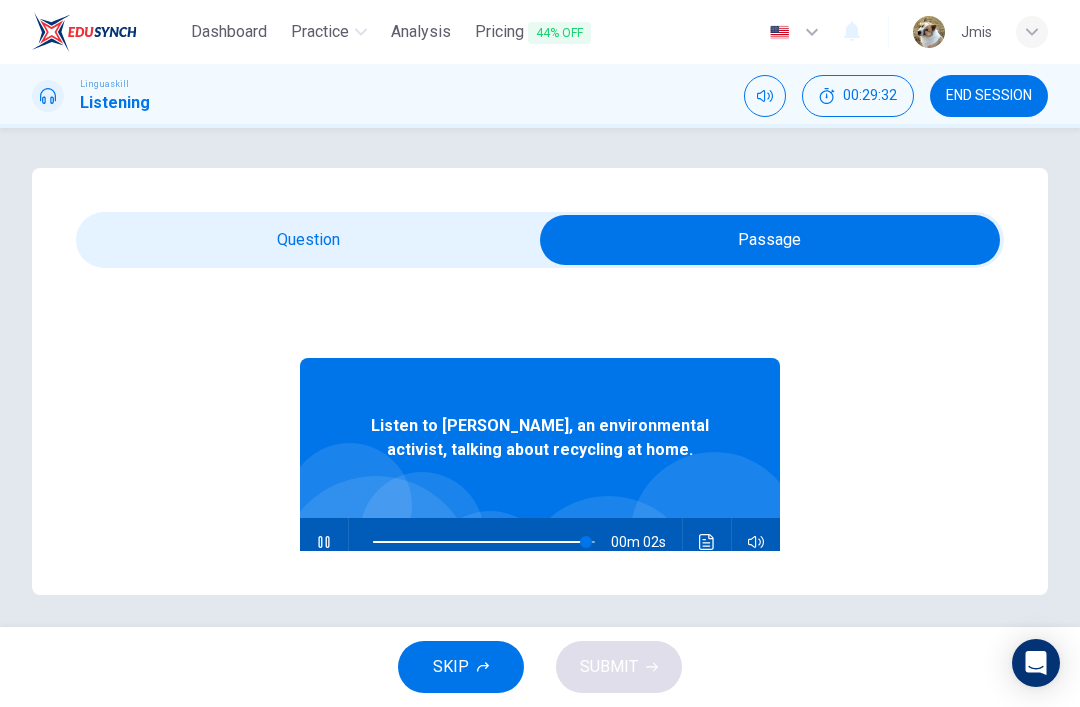 type on "98" 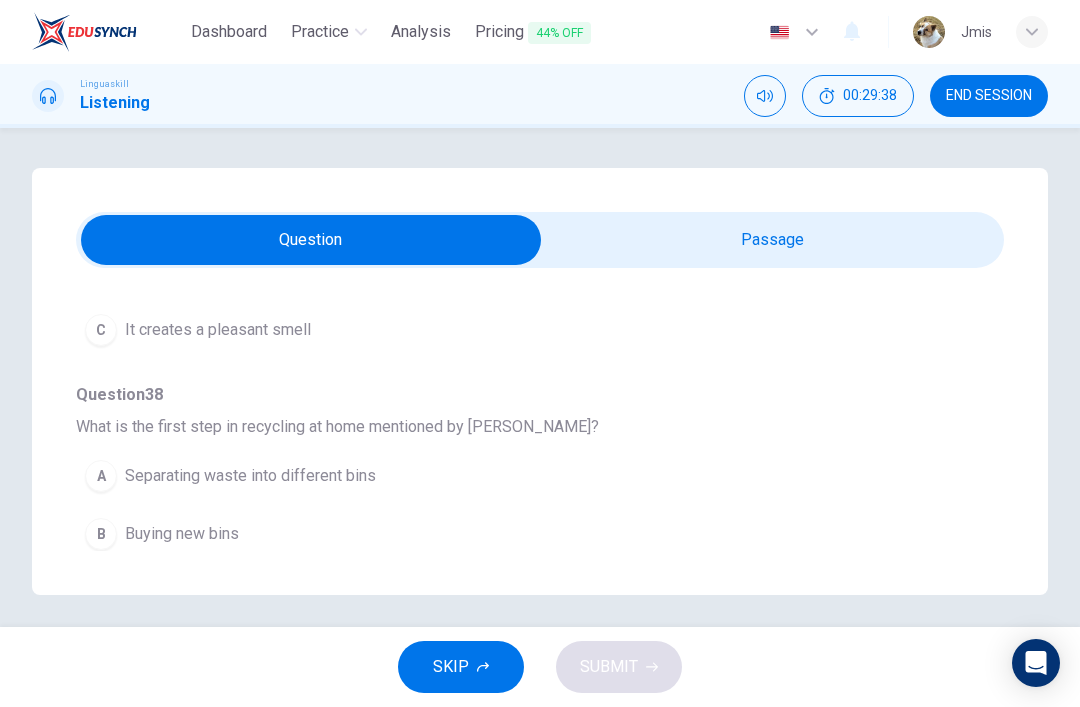 scroll, scrollTop: 0, scrollLeft: 0, axis: both 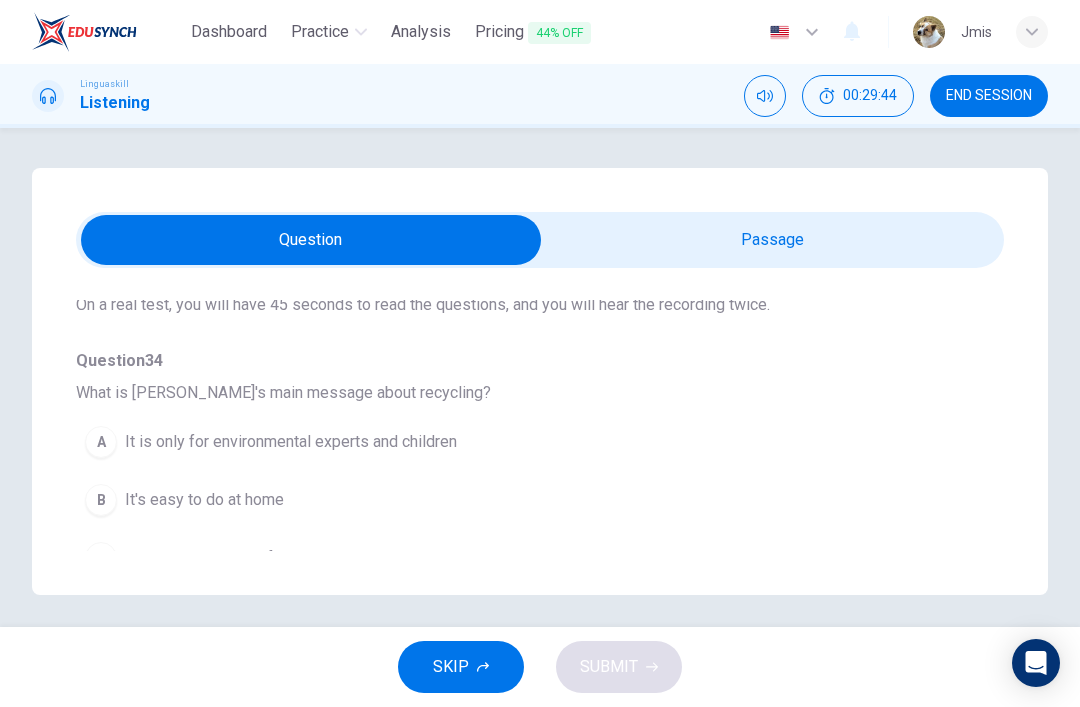 click on "It's easy to do at home" at bounding box center [204, 500] 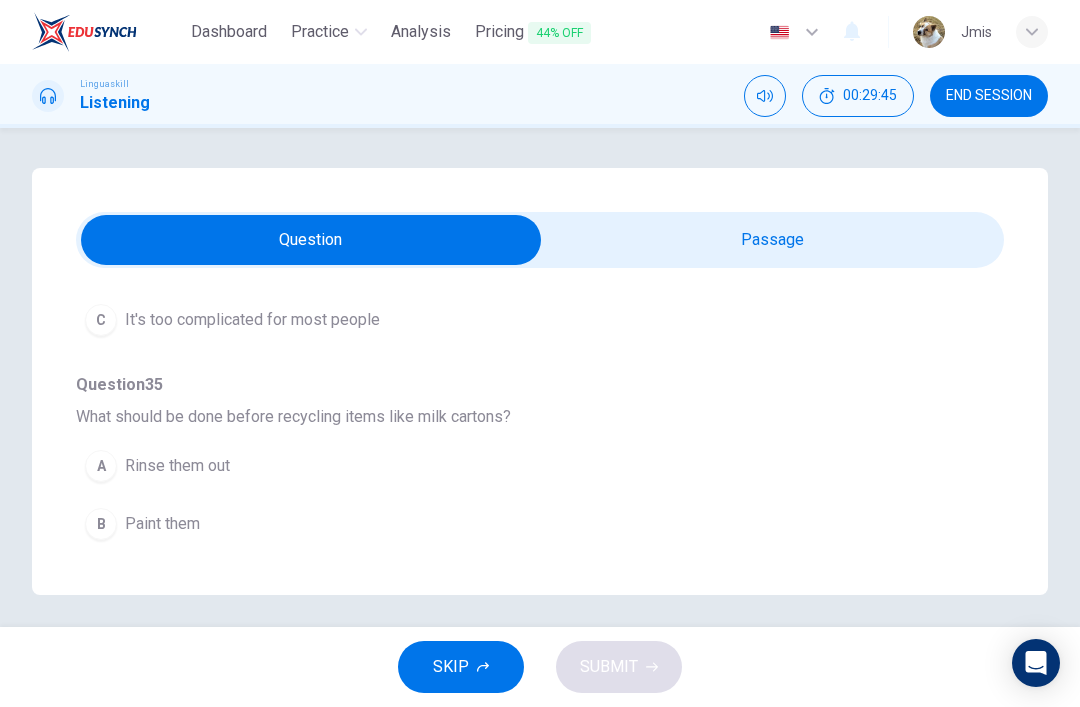 scroll, scrollTop: 378, scrollLeft: 0, axis: vertical 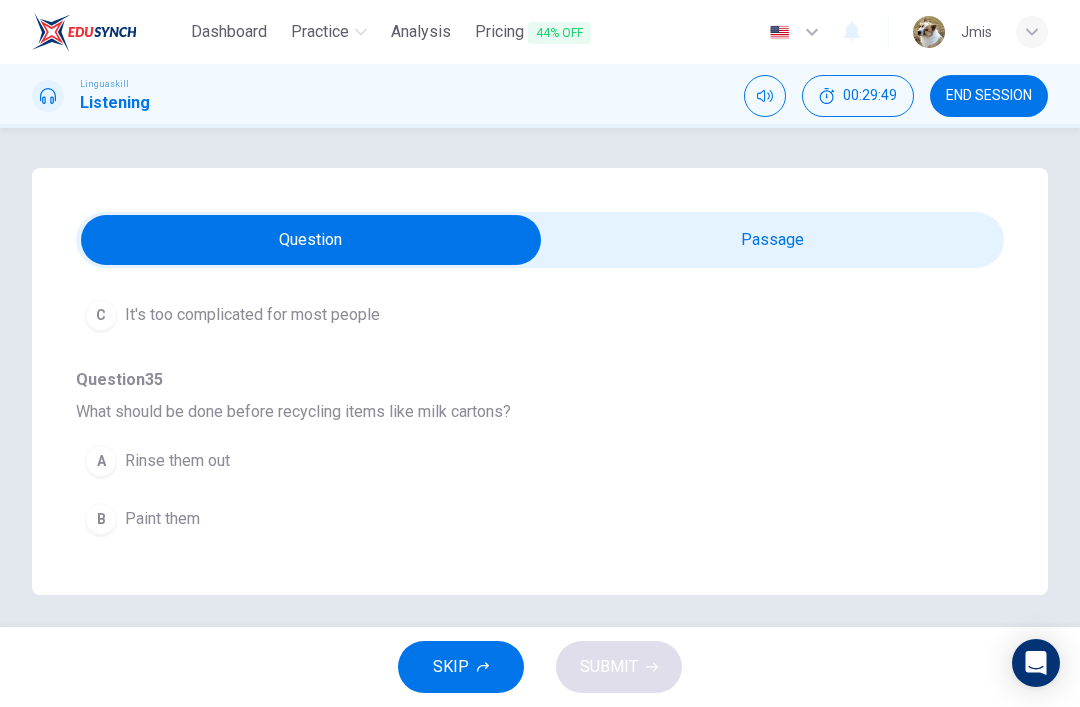 click on "A Rinse them out" at bounding box center (504, 461) 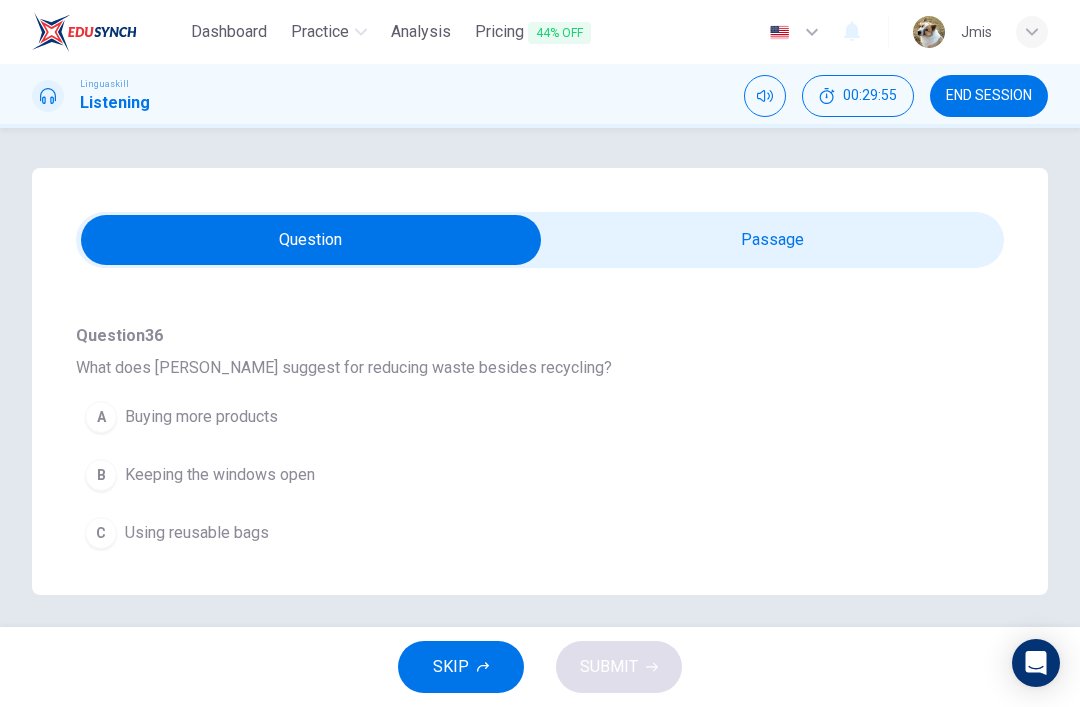 scroll, scrollTop: 685, scrollLeft: 0, axis: vertical 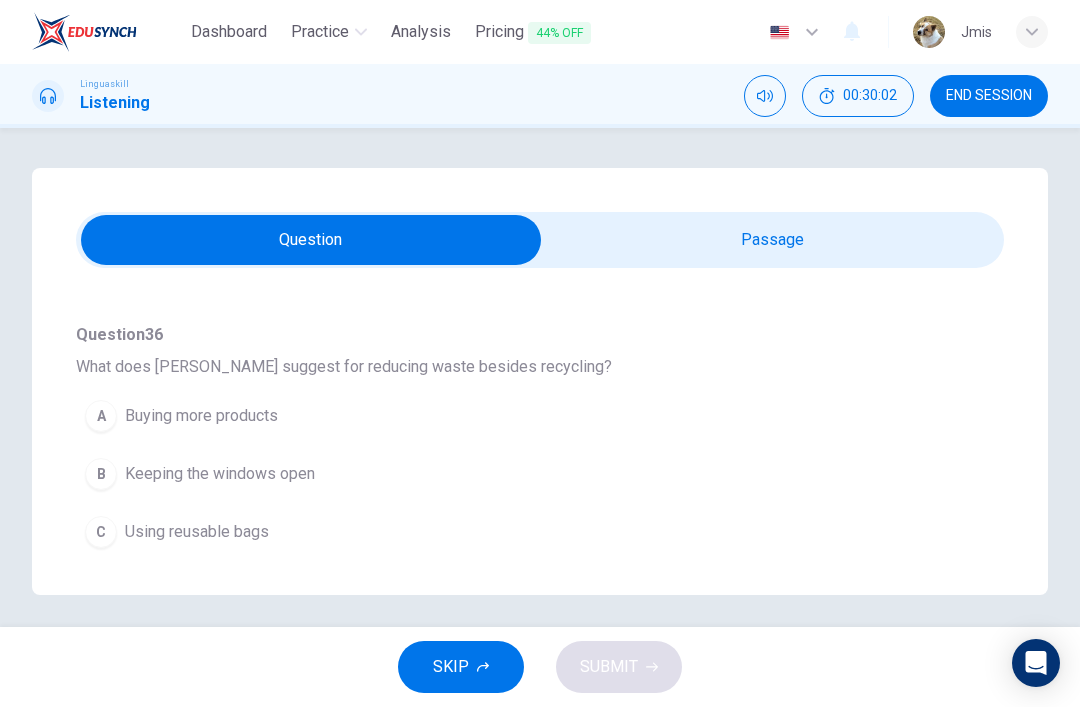 click on "Using reusable bags" at bounding box center (197, 532) 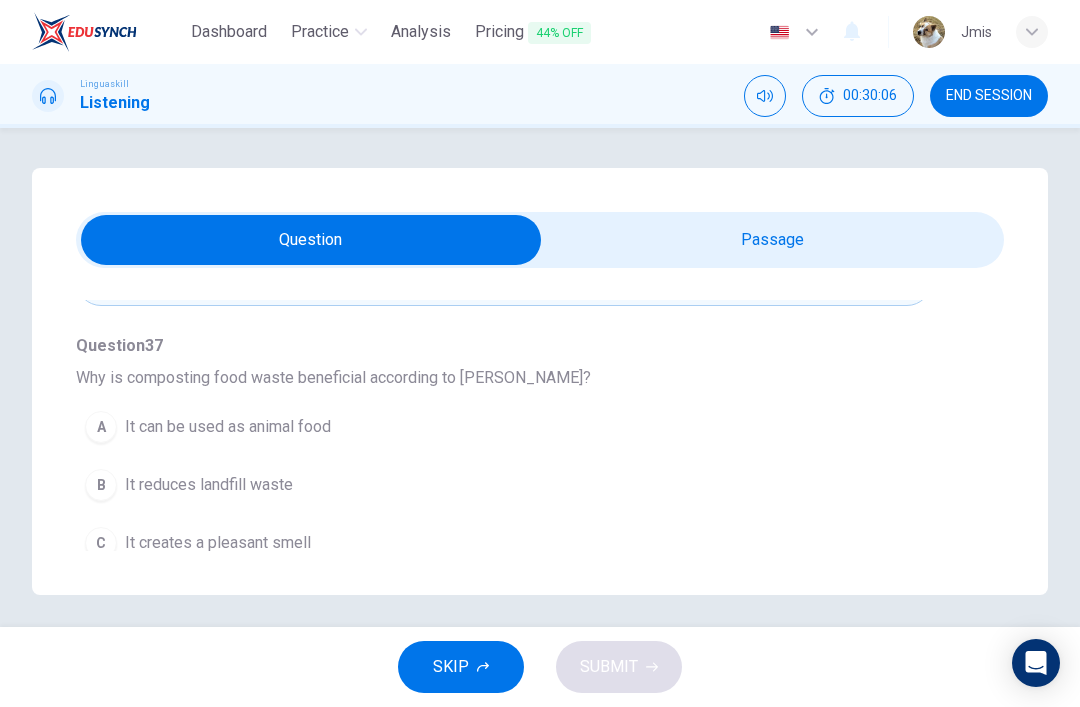 scroll, scrollTop: 938, scrollLeft: 0, axis: vertical 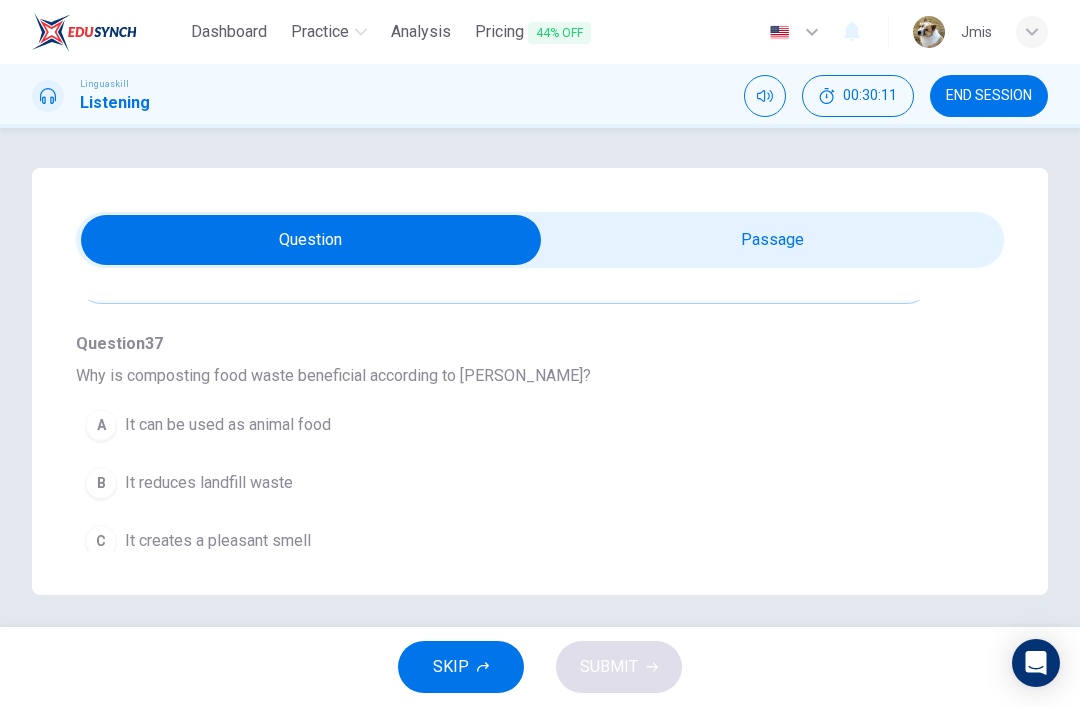 click on "It can be used as animal food" at bounding box center [228, 425] 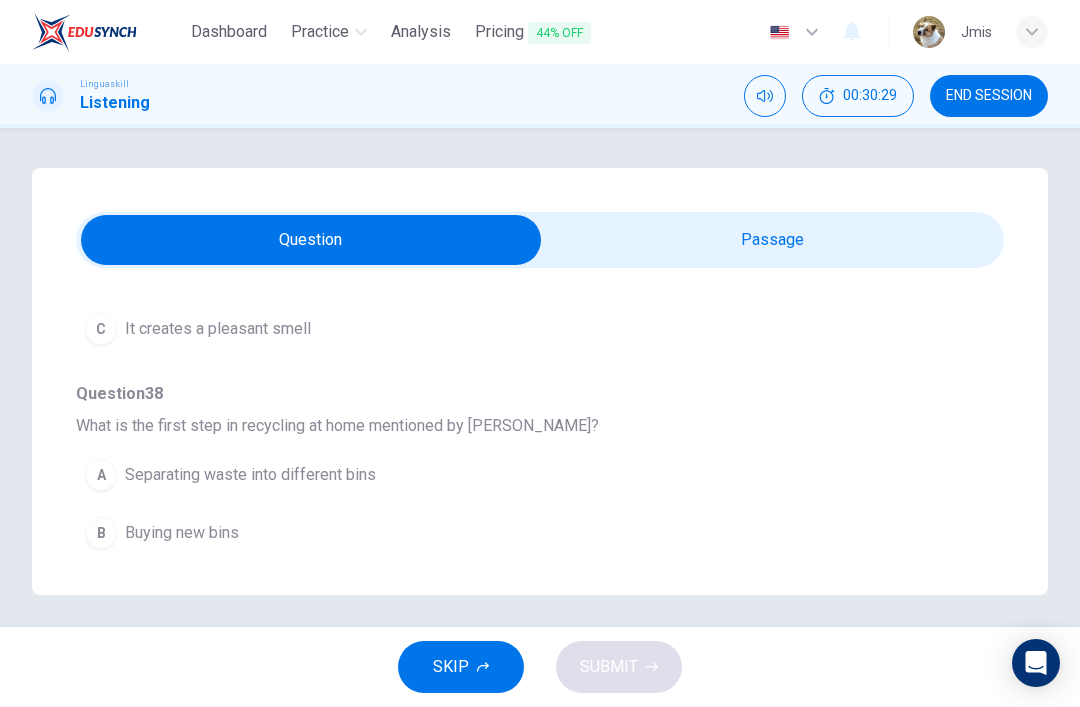 scroll, scrollTop: 1149, scrollLeft: 0, axis: vertical 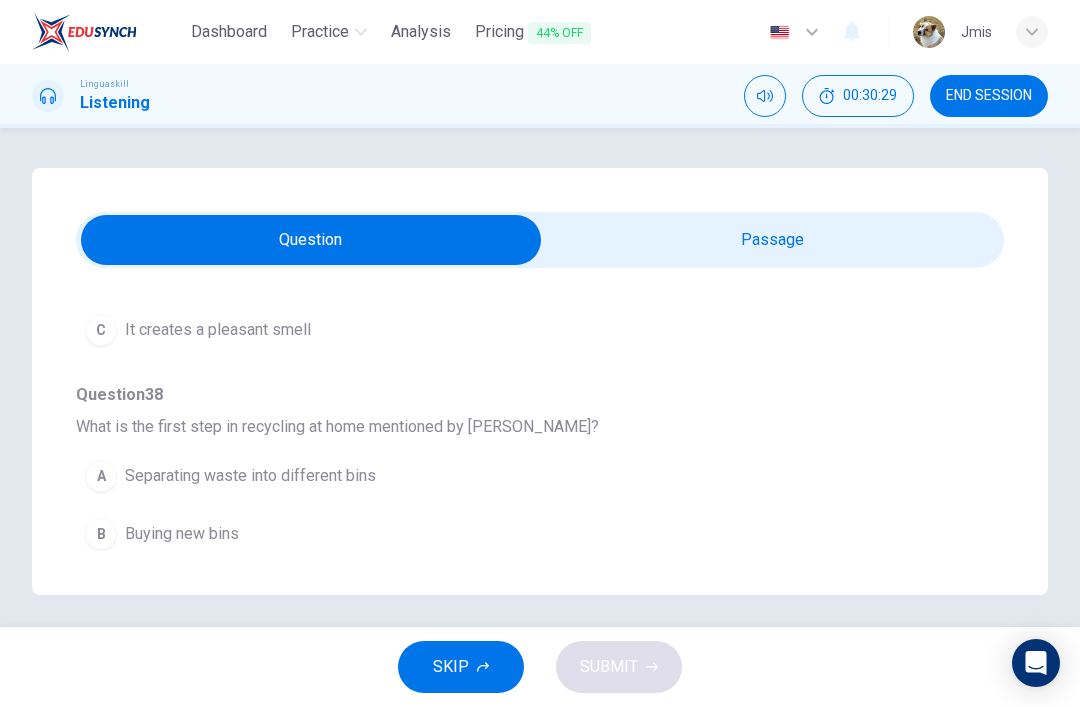 click on "Separating waste into different bins" at bounding box center [250, 476] 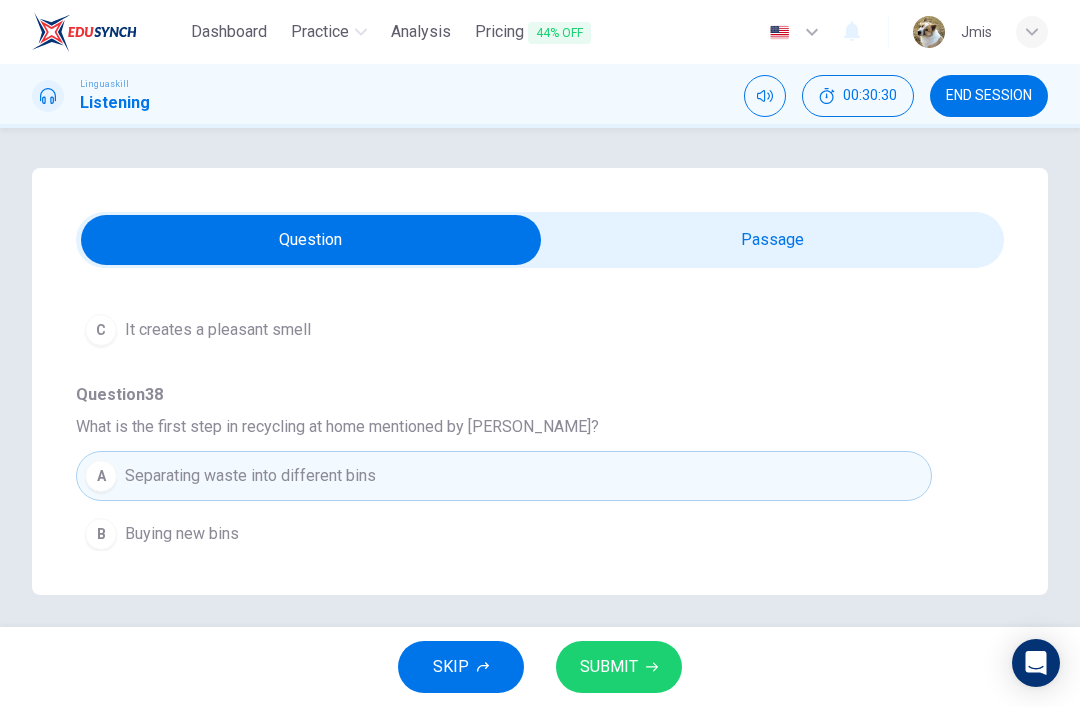 click on "SUBMIT" at bounding box center [609, 667] 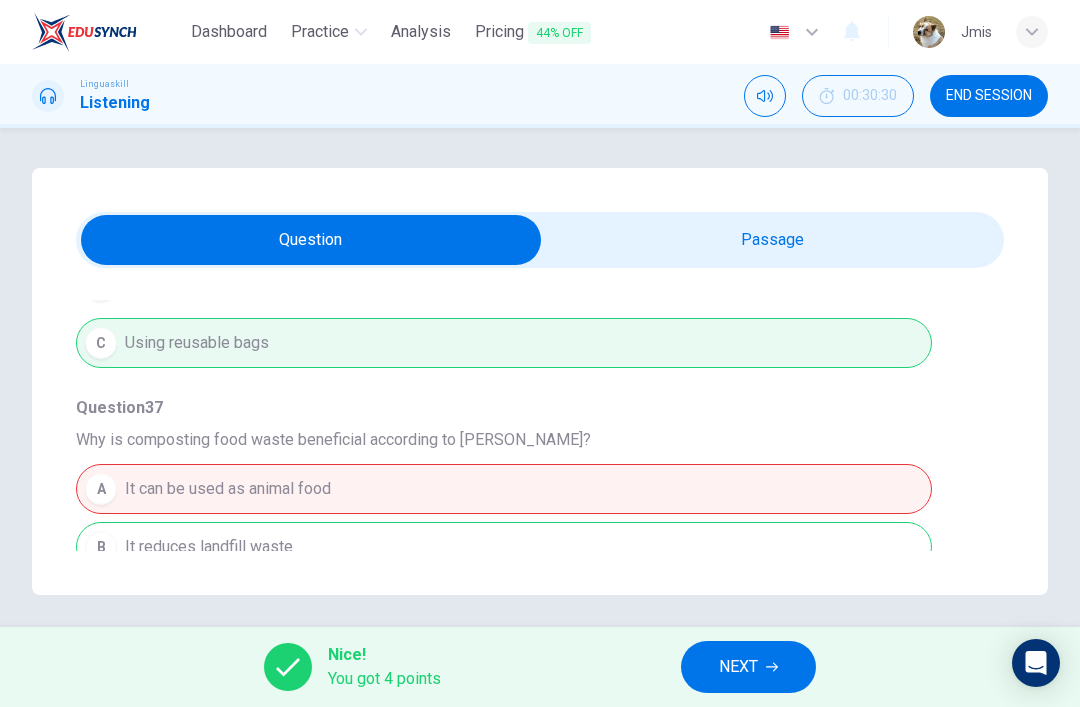 scroll, scrollTop: 875, scrollLeft: 0, axis: vertical 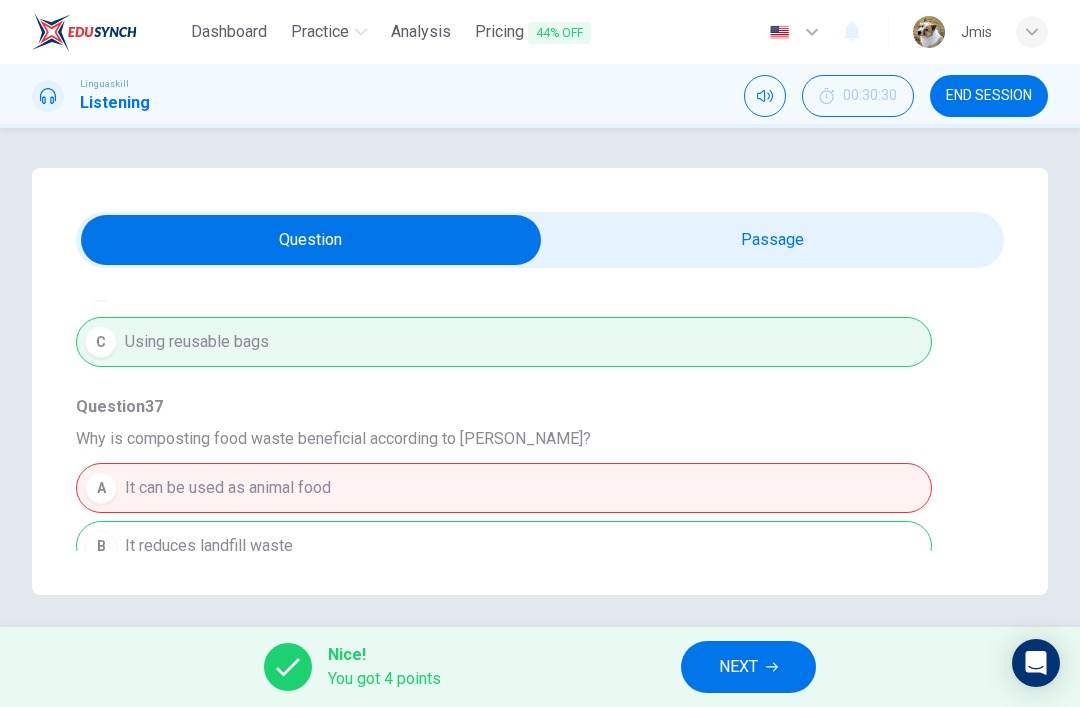 click on "NEXT" at bounding box center [738, 667] 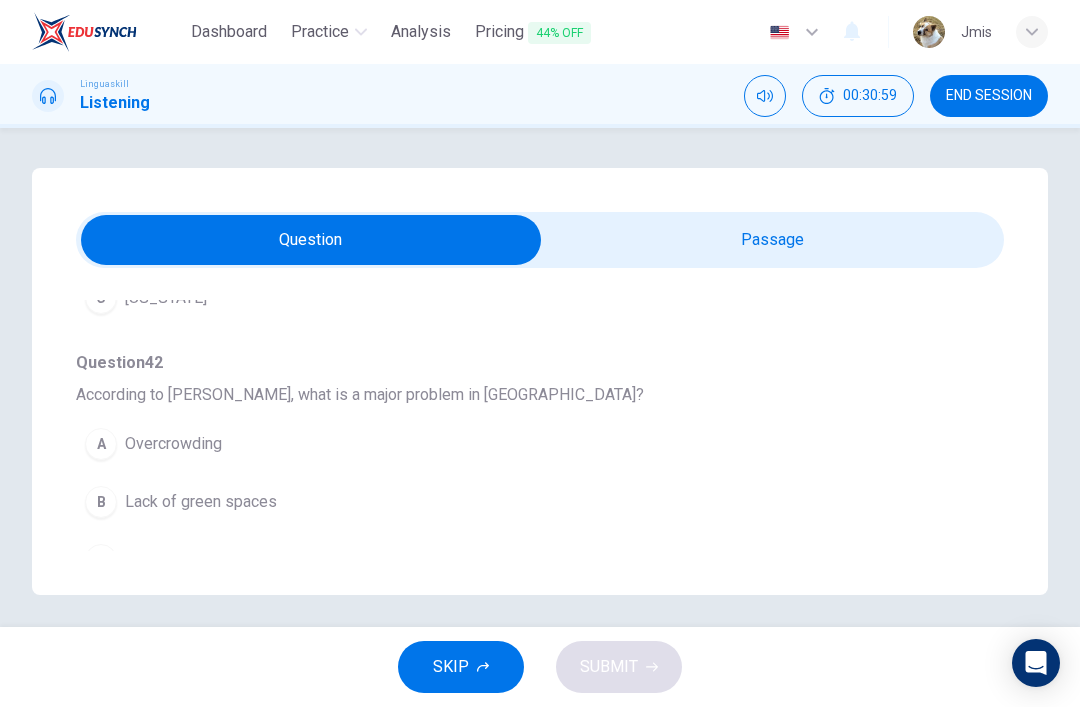 scroll, scrollTop: 922, scrollLeft: 0, axis: vertical 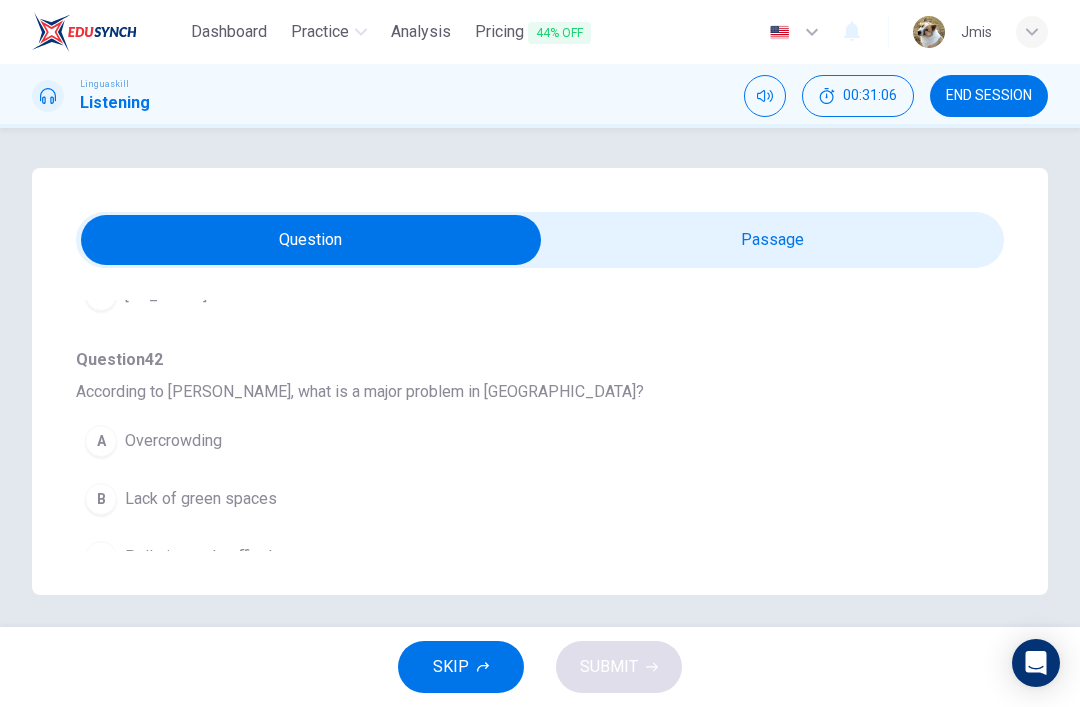 click at bounding box center [311, 240] 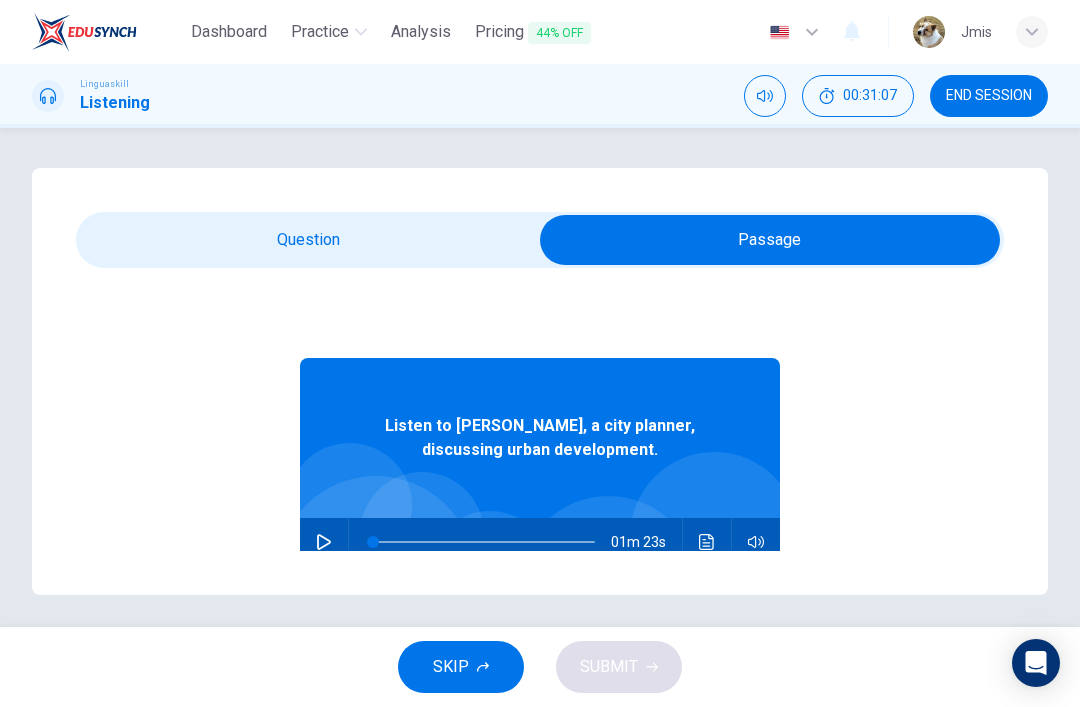 click at bounding box center [324, 542] 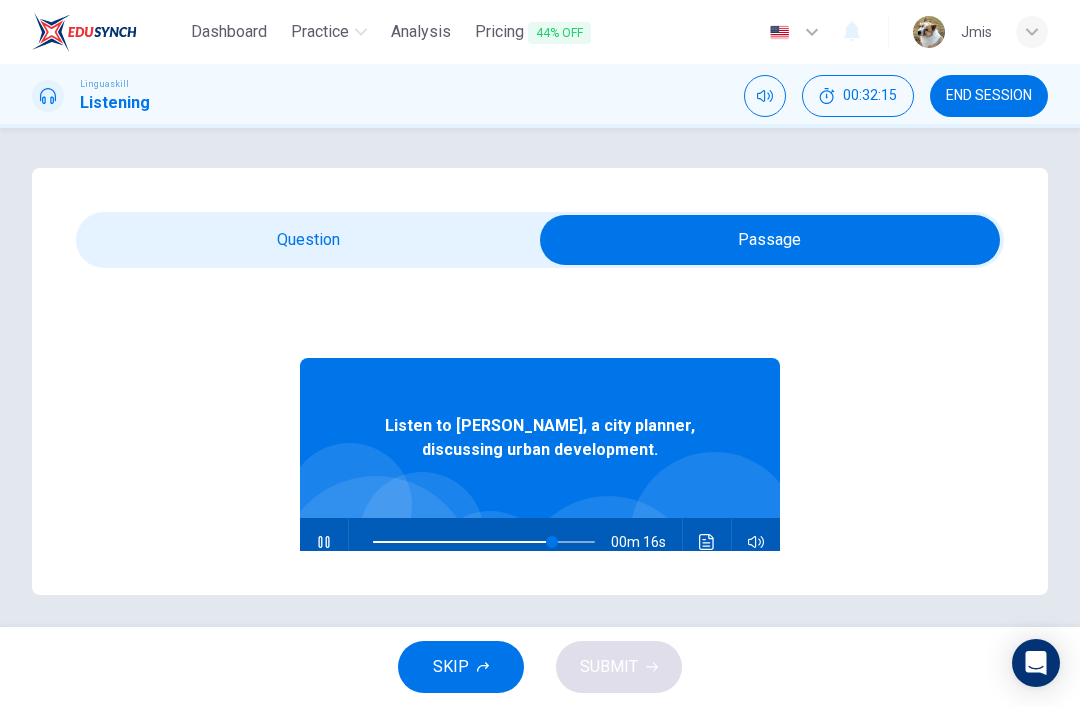 type on "82" 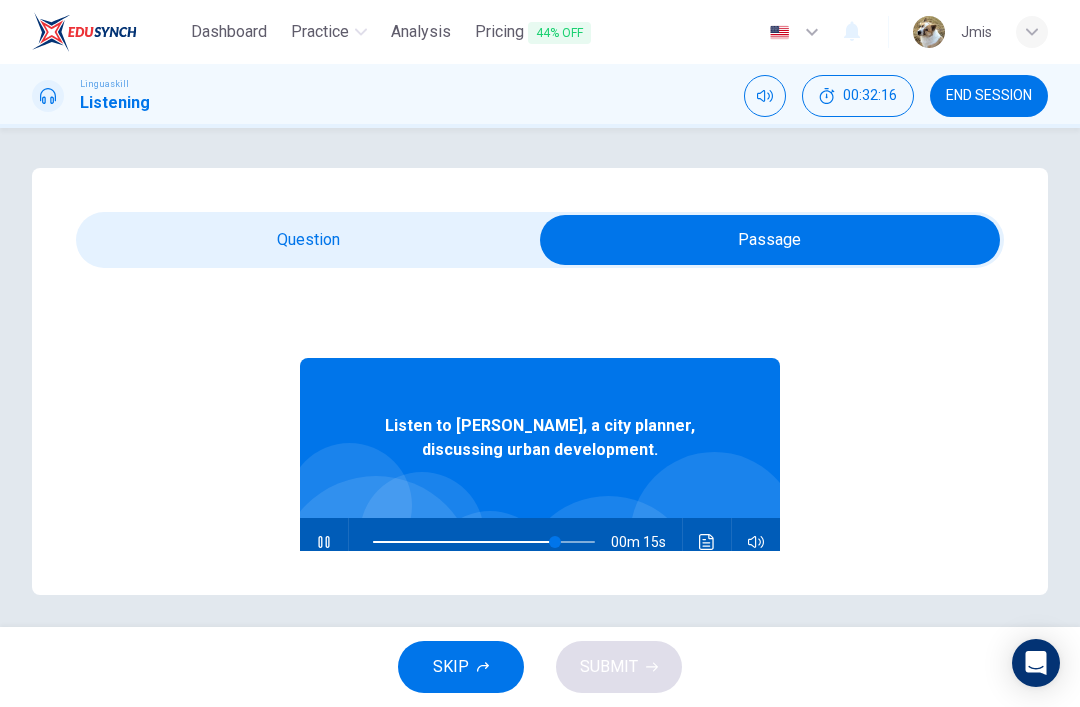 click at bounding box center [770, 240] 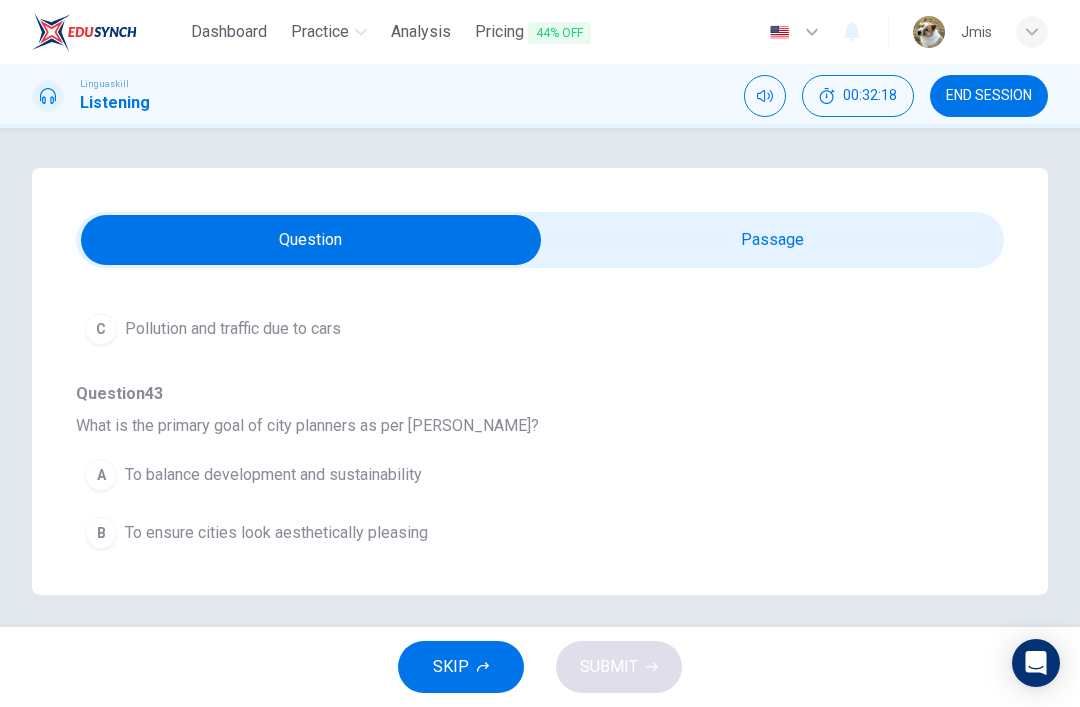 scroll, scrollTop: 1149, scrollLeft: 0, axis: vertical 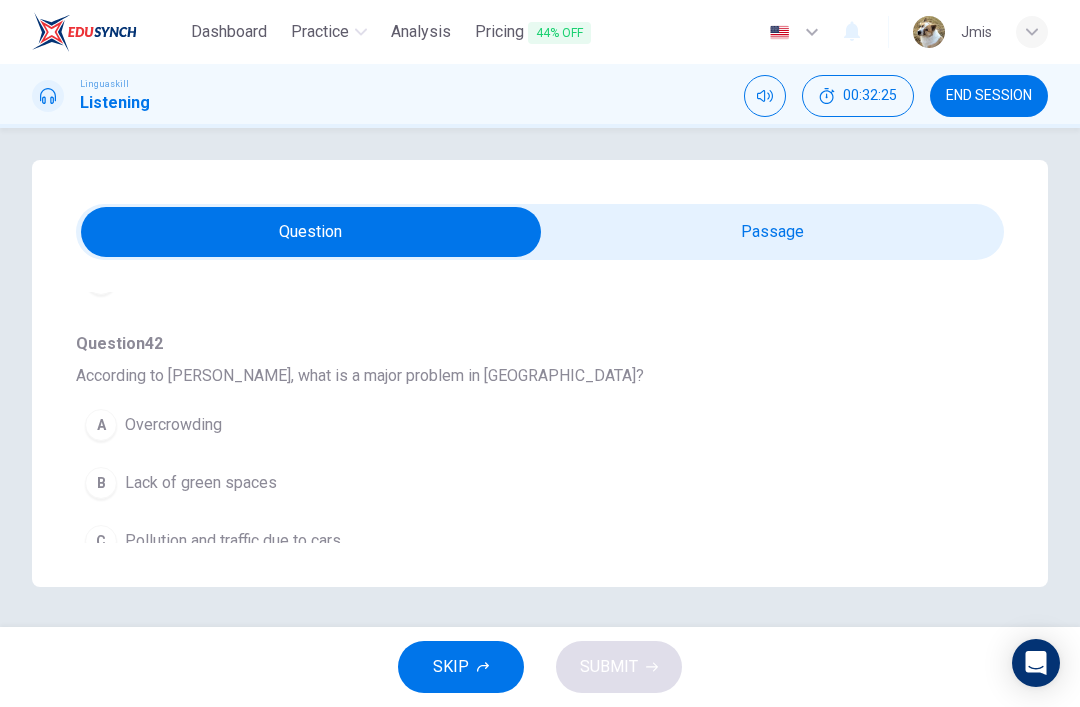 click on "Pollution and traffic due to cars" at bounding box center [233, 541] 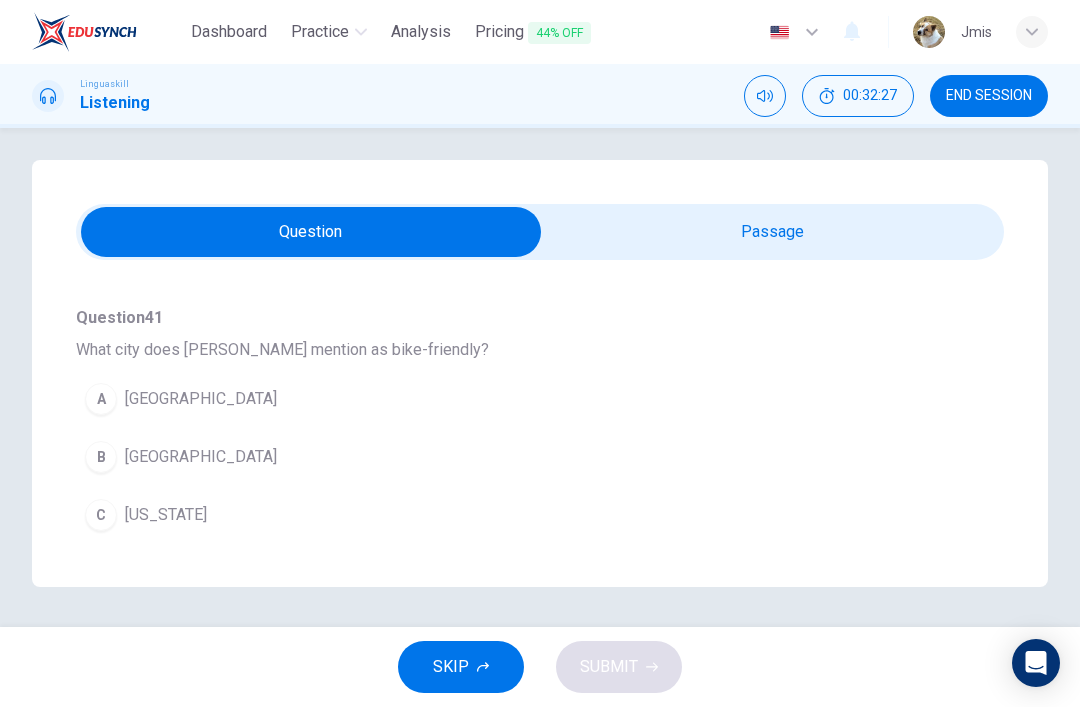 scroll, scrollTop: 689, scrollLeft: 0, axis: vertical 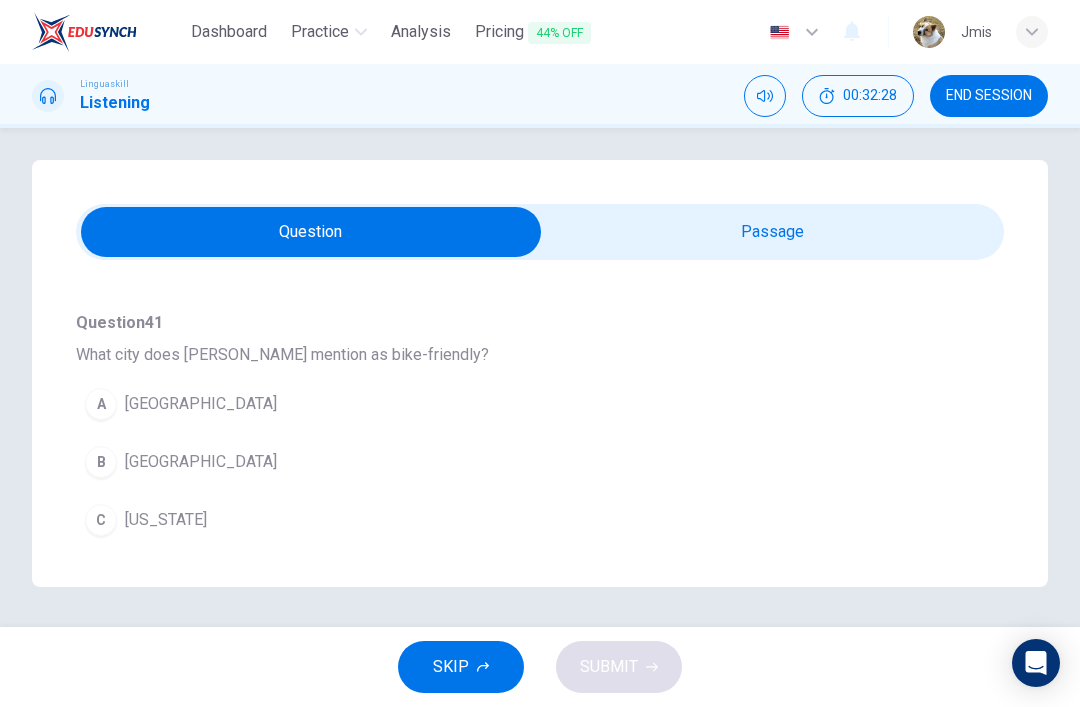 click on "A [GEOGRAPHIC_DATA]" at bounding box center (504, 404) 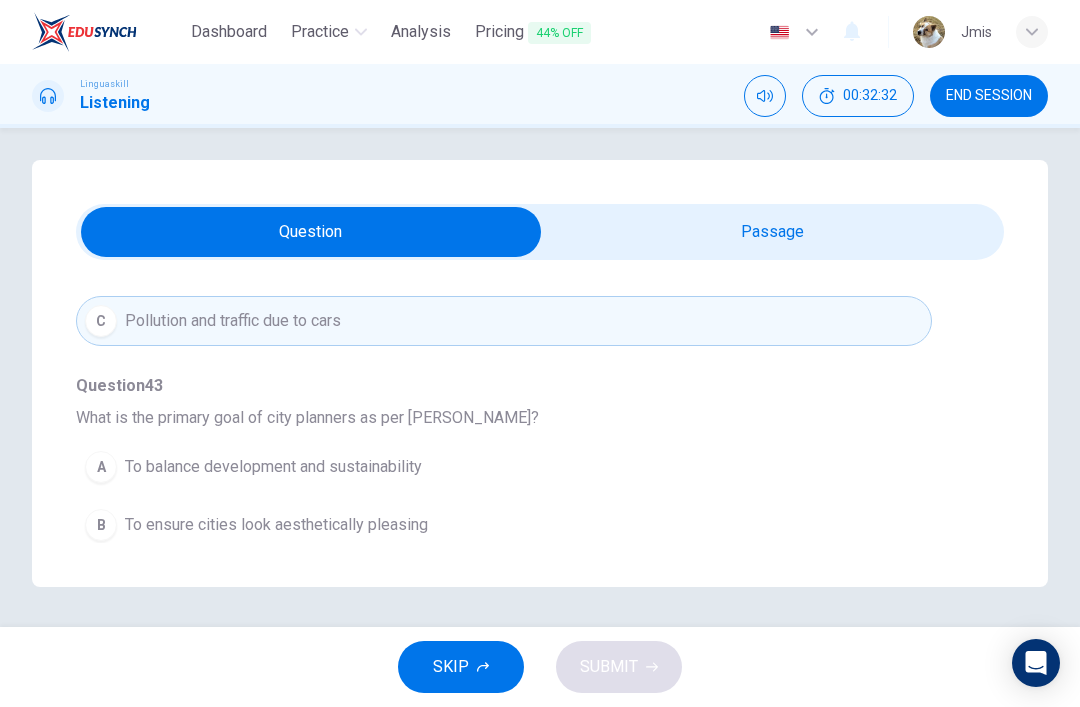 scroll, scrollTop: 1149, scrollLeft: 0, axis: vertical 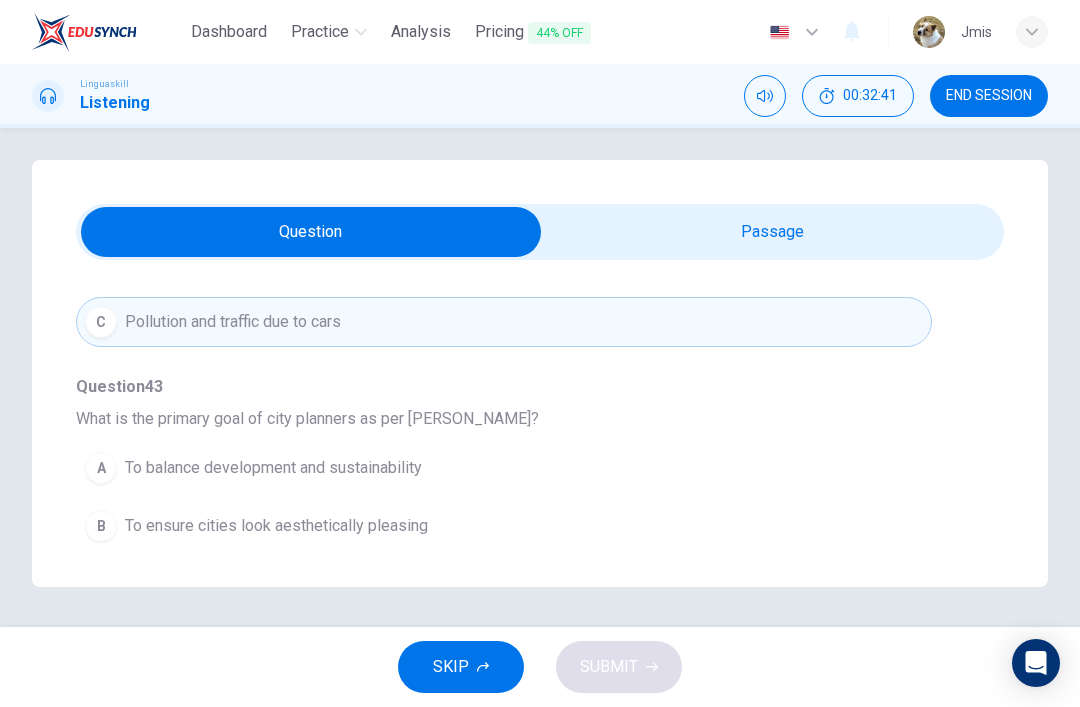 click on "C To promote public transportation" at bounding box center [504, 584] 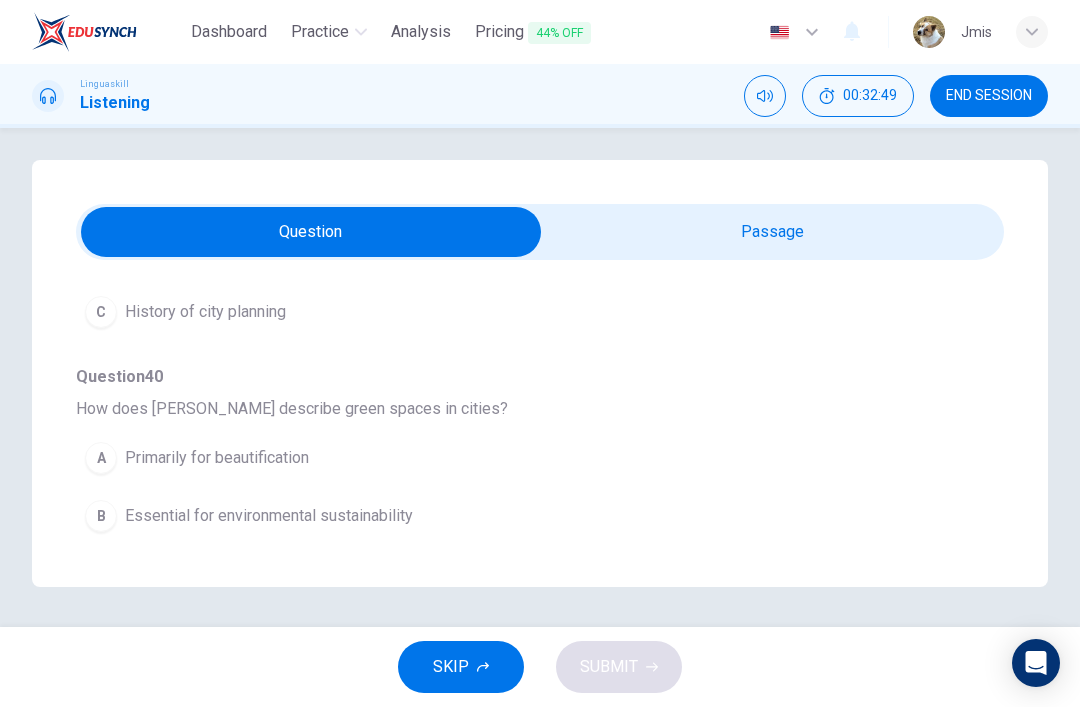 scroll, scrollTop: 375, scrollLeft: 0, axis: vertical 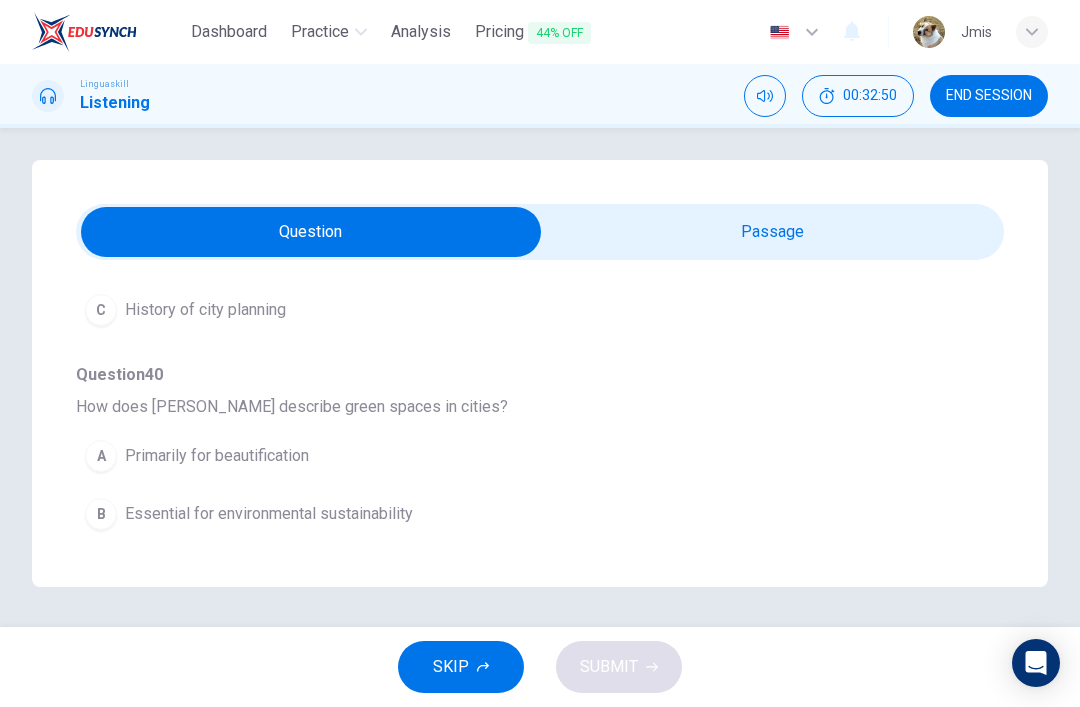 click on "Essential for environmental sustainability" at bounding box center [269, 514] 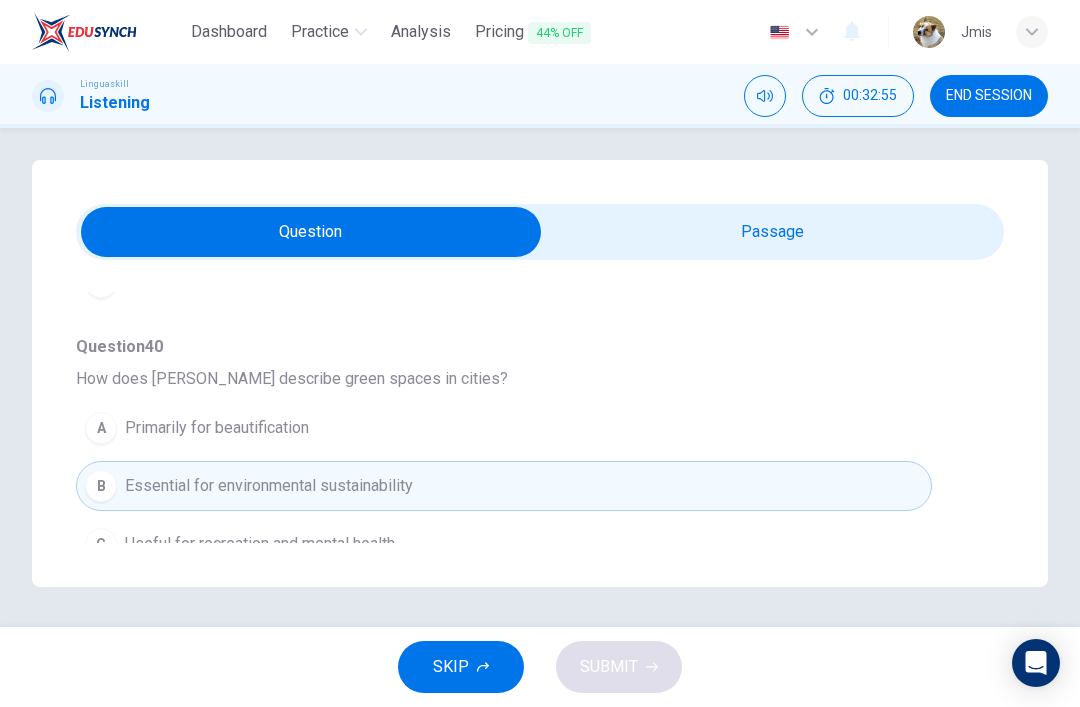 scroll, scrollTop: 404, scrollLeft: 0, axis: vertical 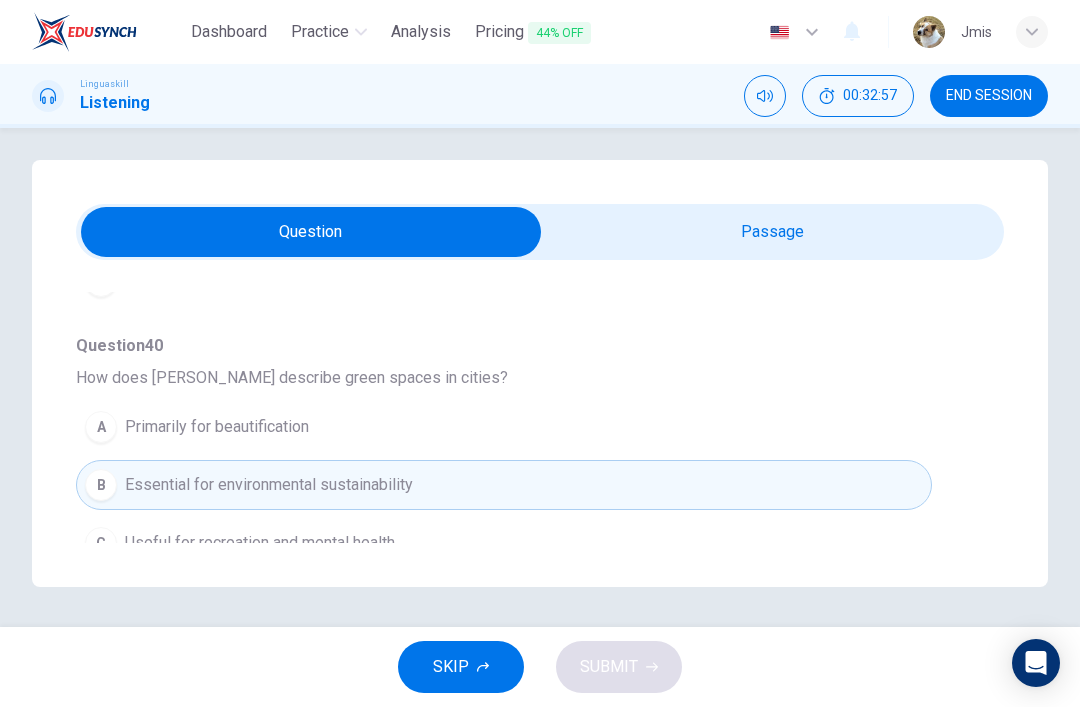 click on "Useful for recreation and mental health" at bounding box center [260, 543] 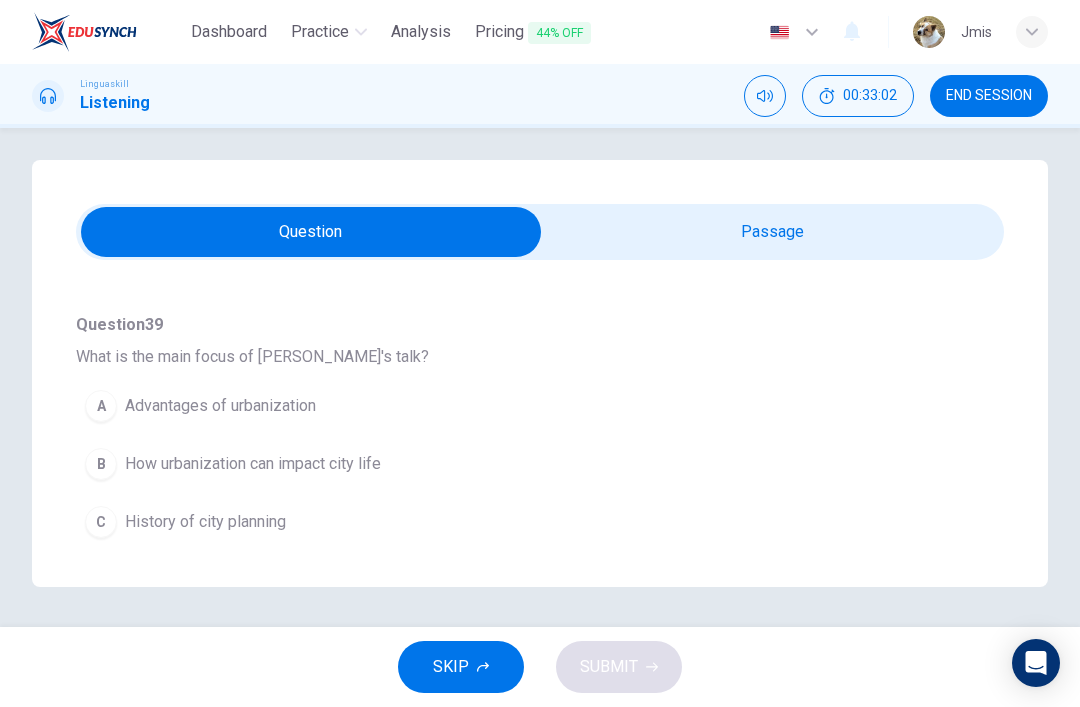 scroll, scrollTop: 164, scrollLeft: 0, axis: vertical 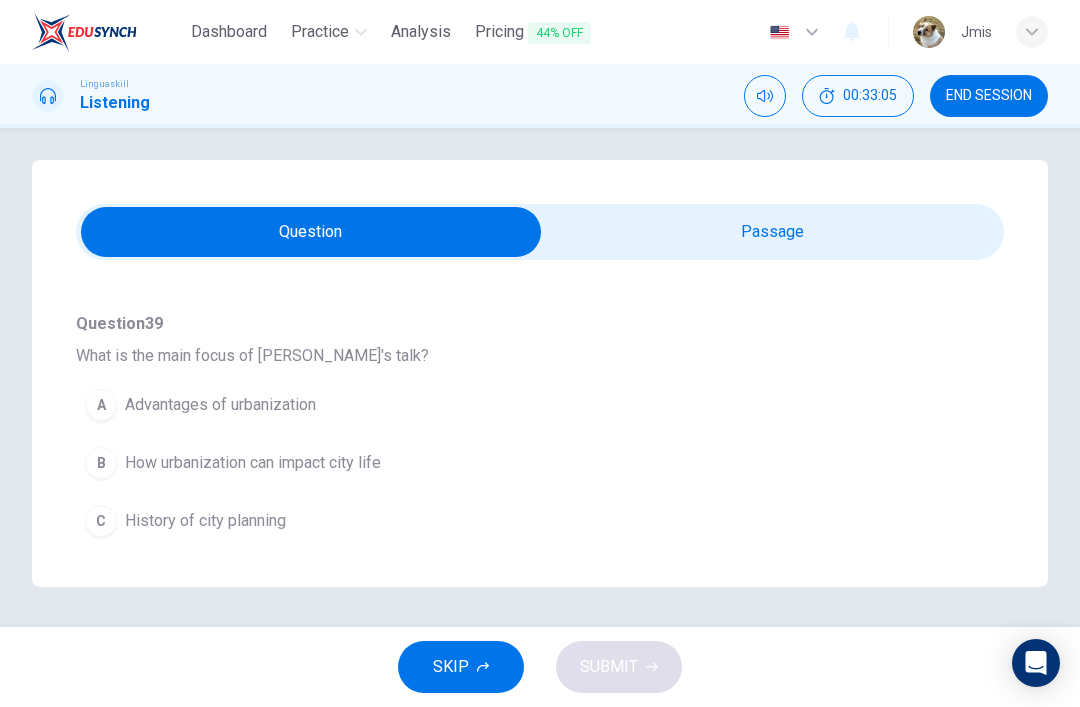 click on "How urbanization can impact city life" at bounding box center [253, 463] 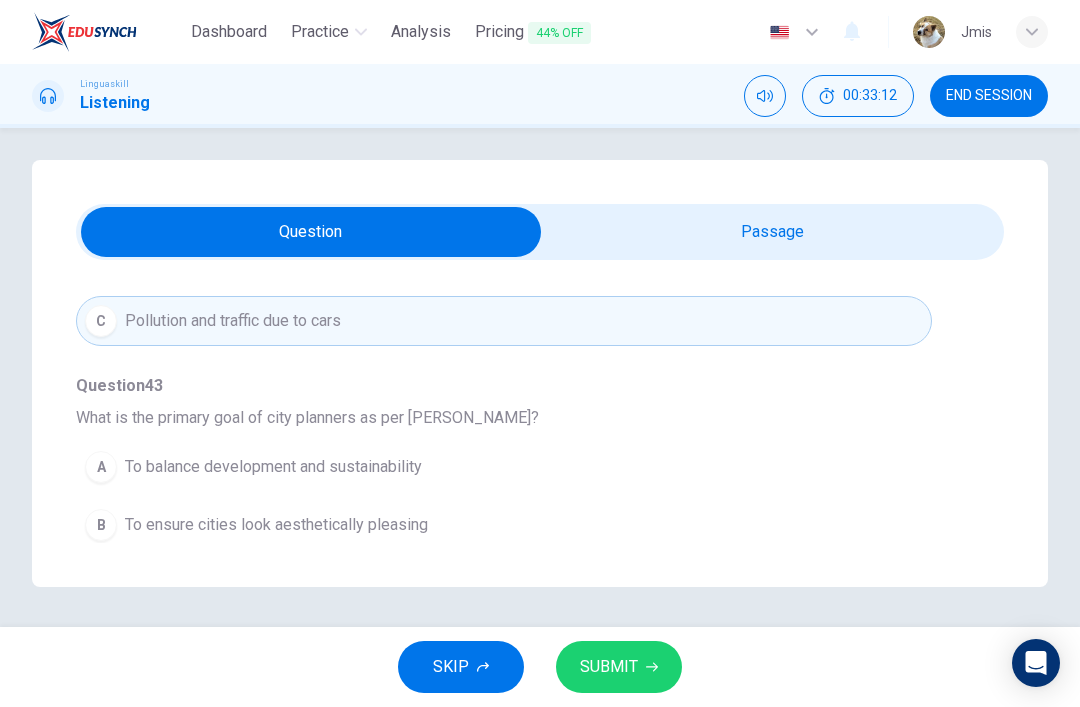 click 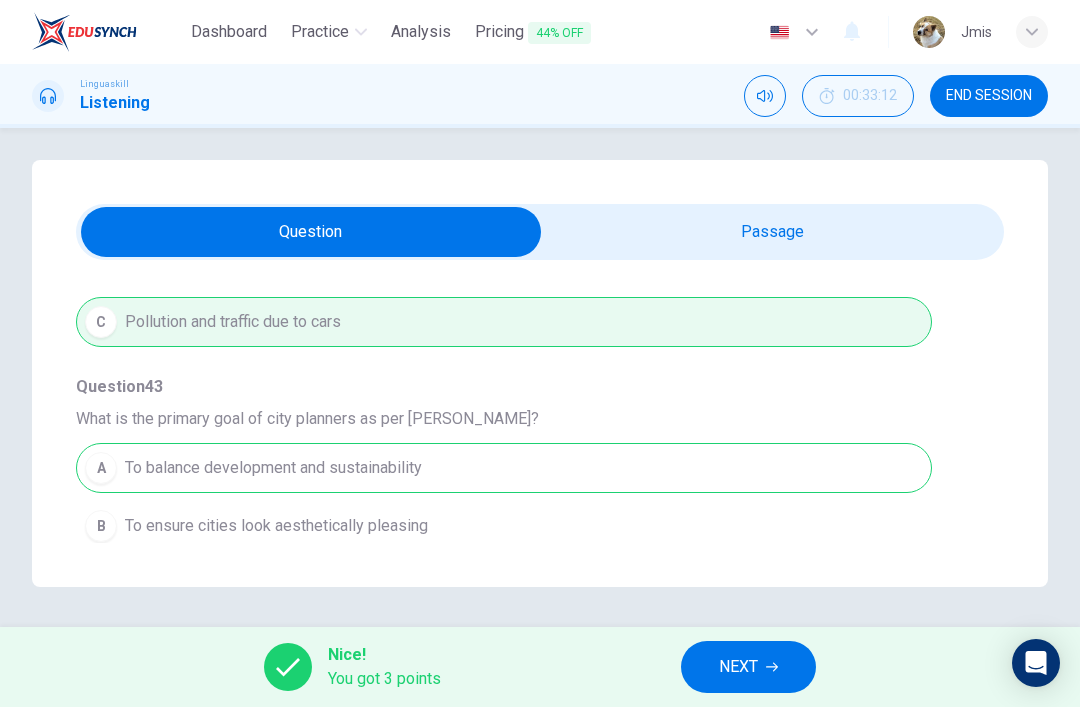 click at bounding box center [311, 232] 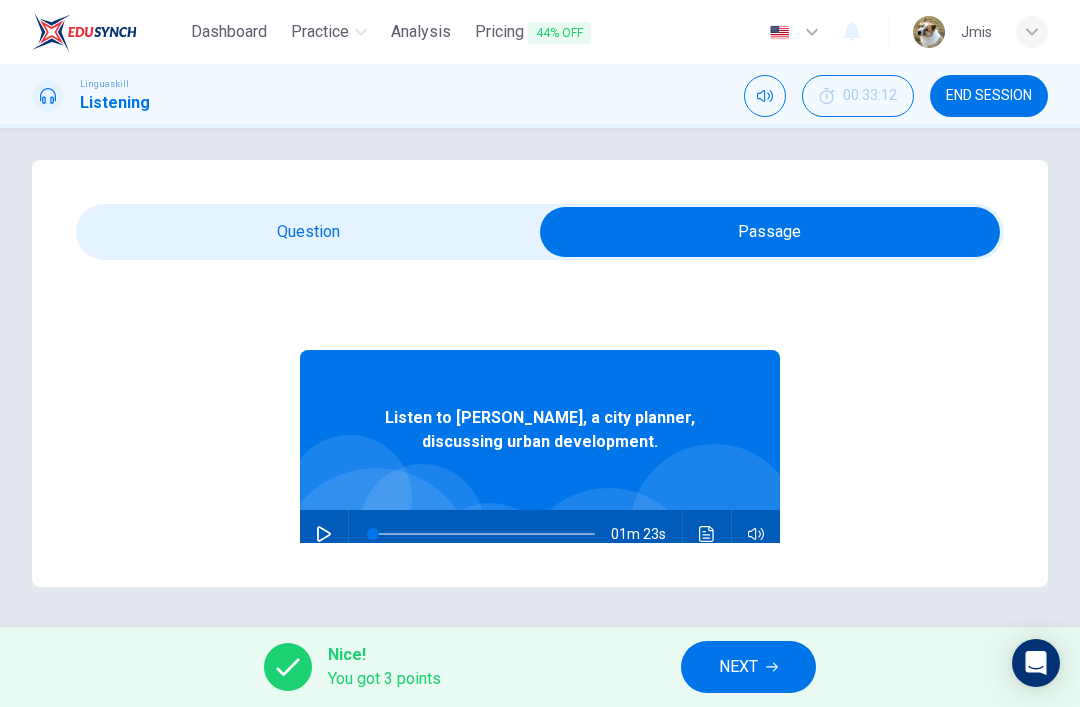 click 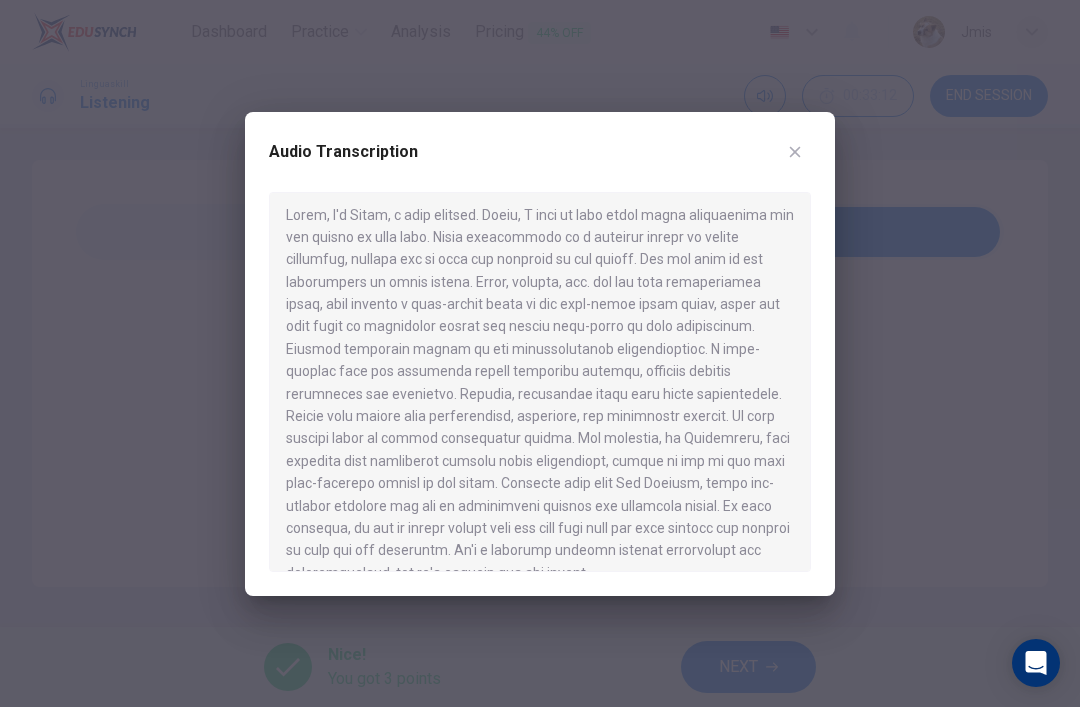 scroll, scrollTop: 6, scrollLeft: 0, axis: vertical 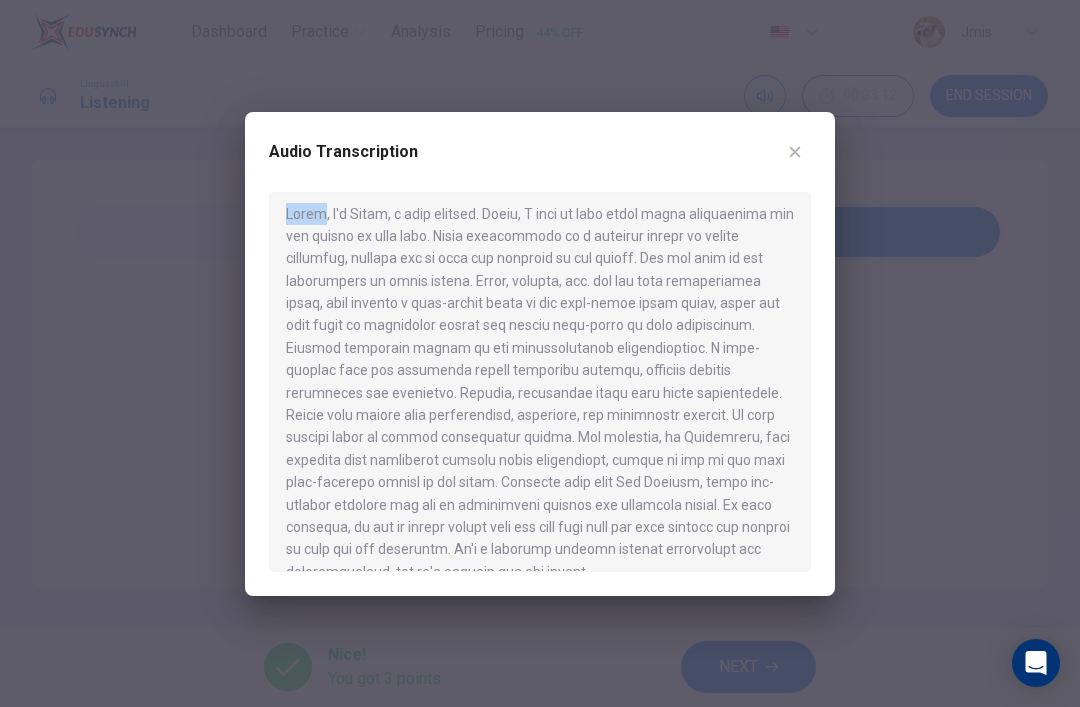 click at bounding box center [540, 382] 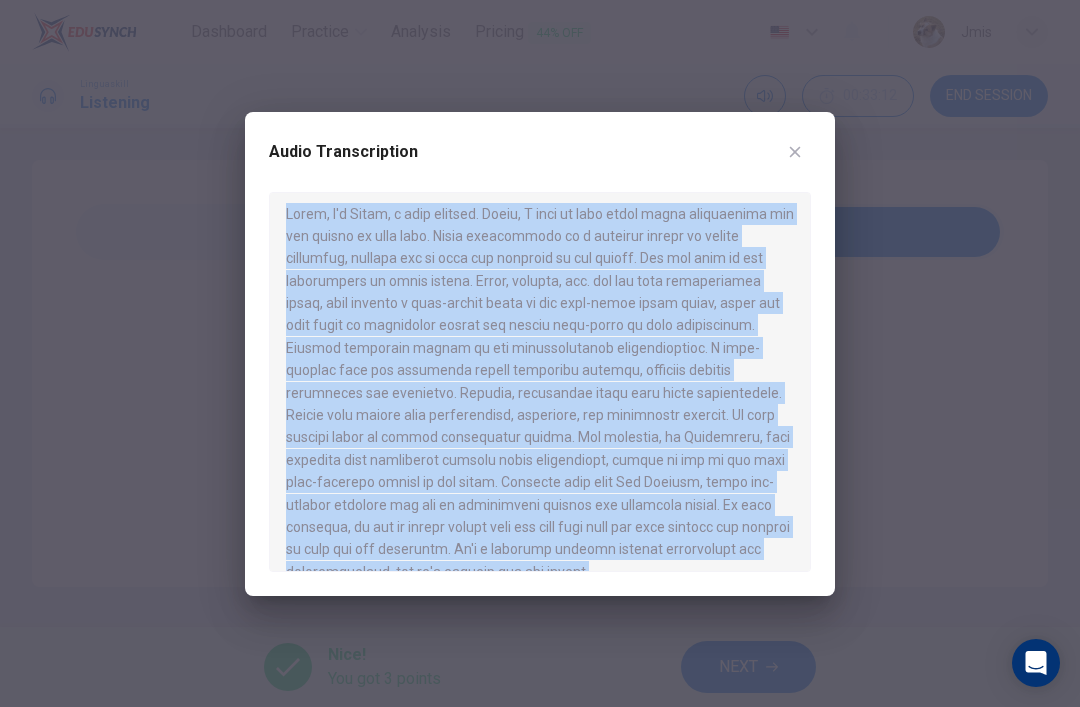 click at bounding box center (540, 353) 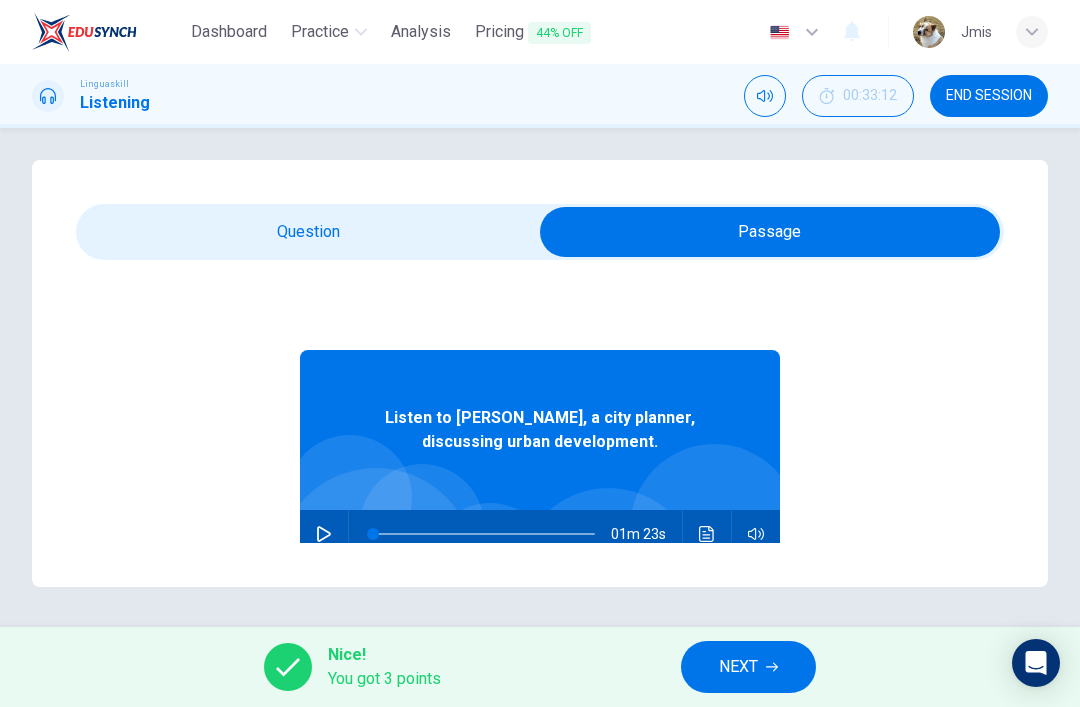 click on "NEXT" at bounding box center [738, 667] 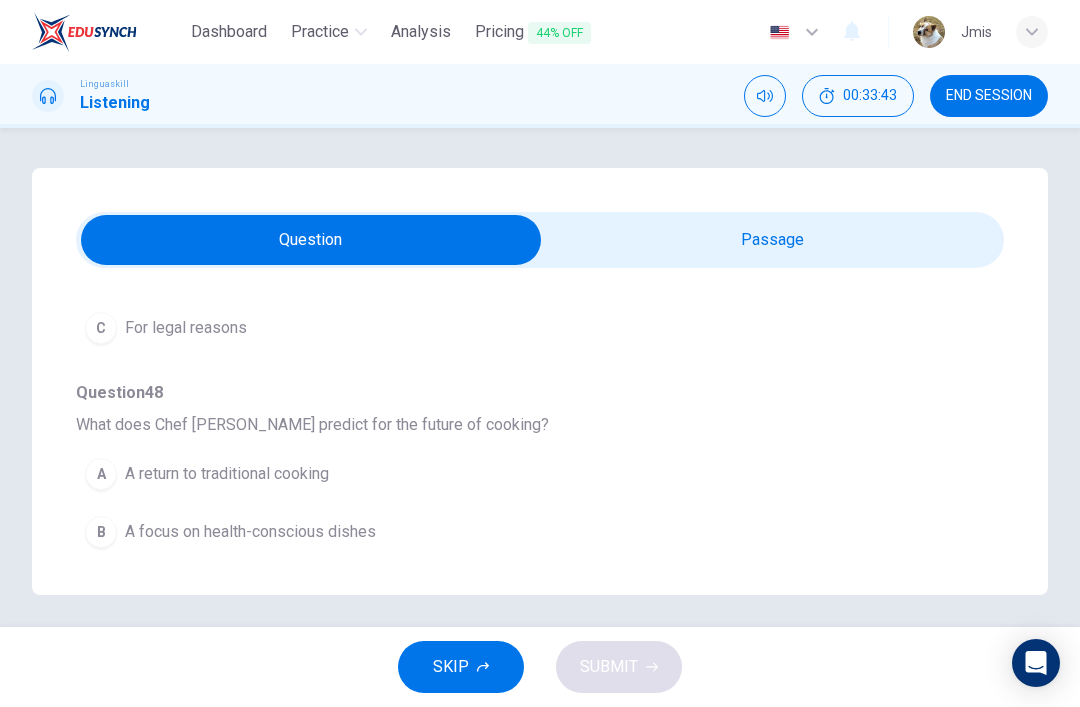 scroll, scrollTop: 1149, scrollLeft: 0, axis: vertical 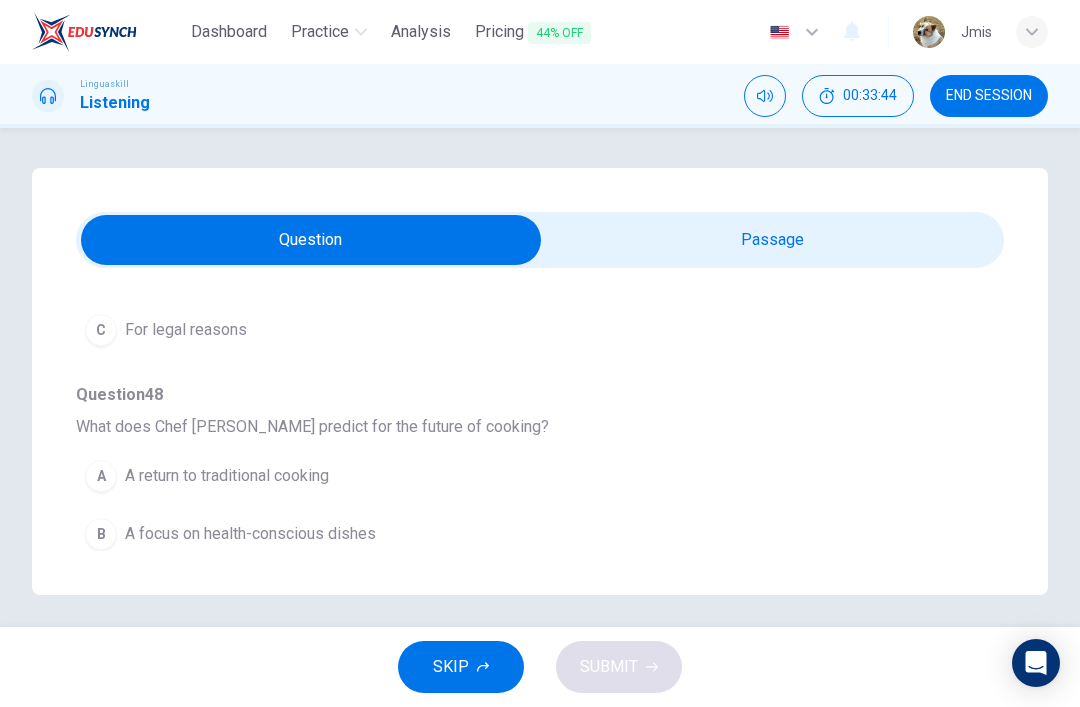 click at bounding box center [311, 240] 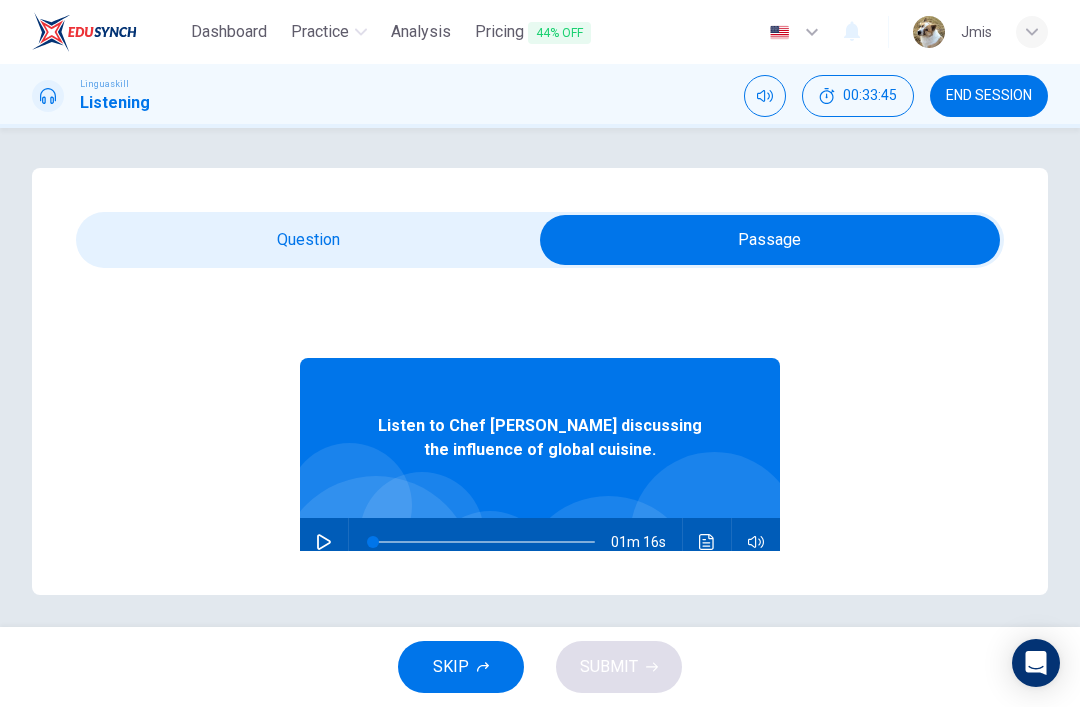 click 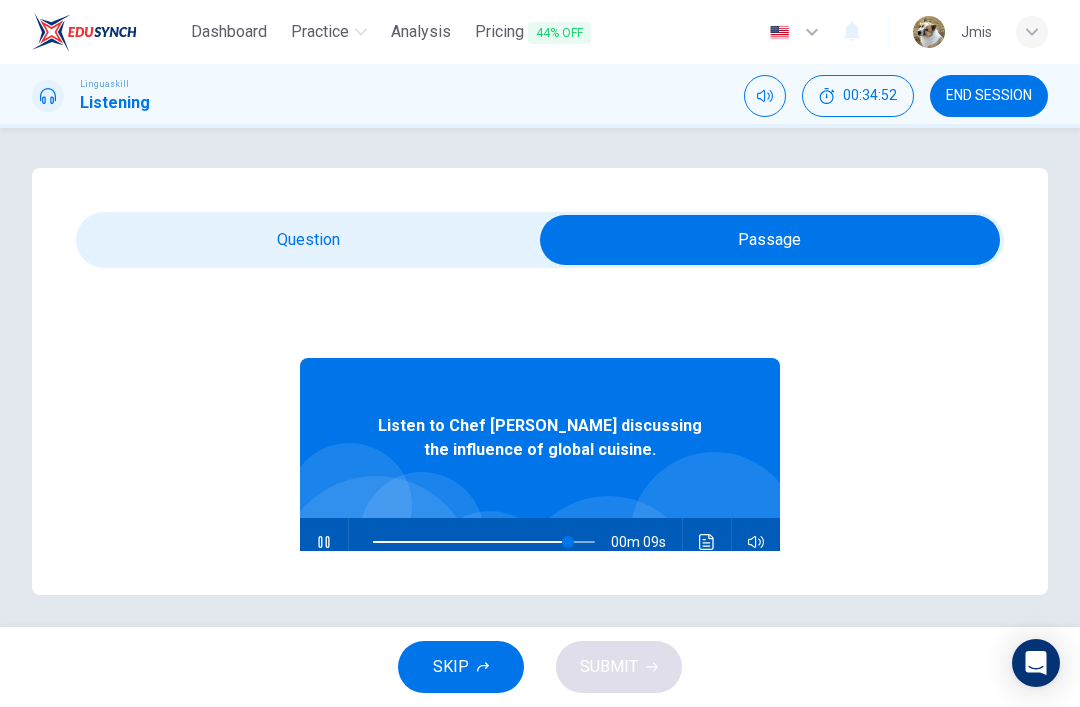 type on "89" 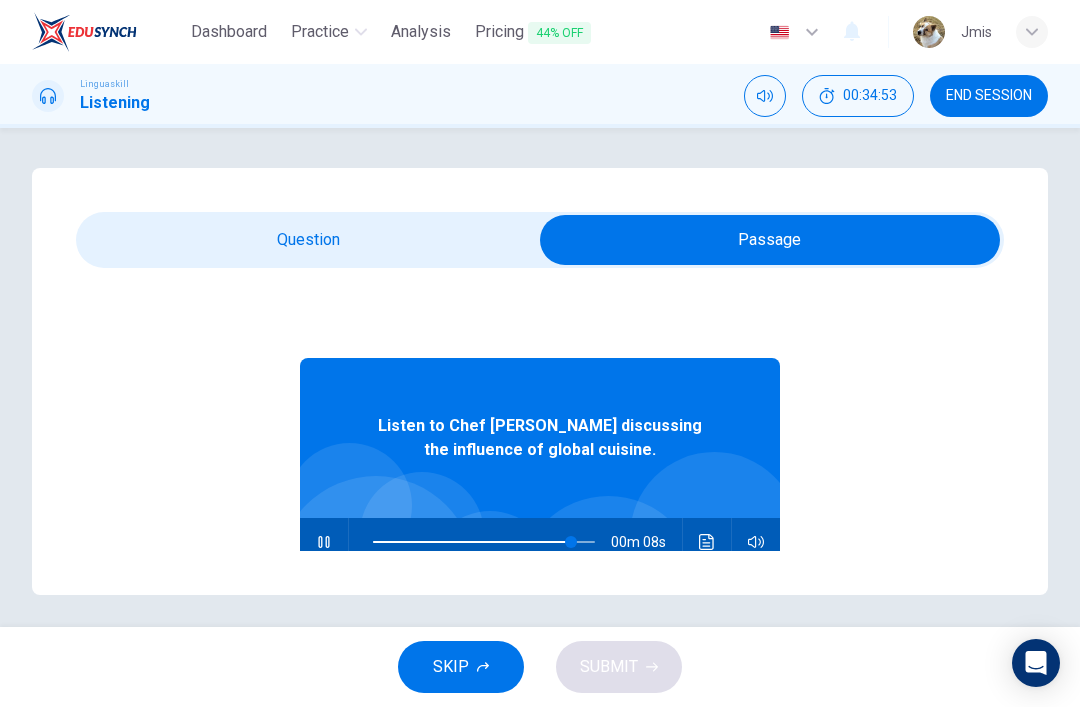 click at bounding box center (770, 240) 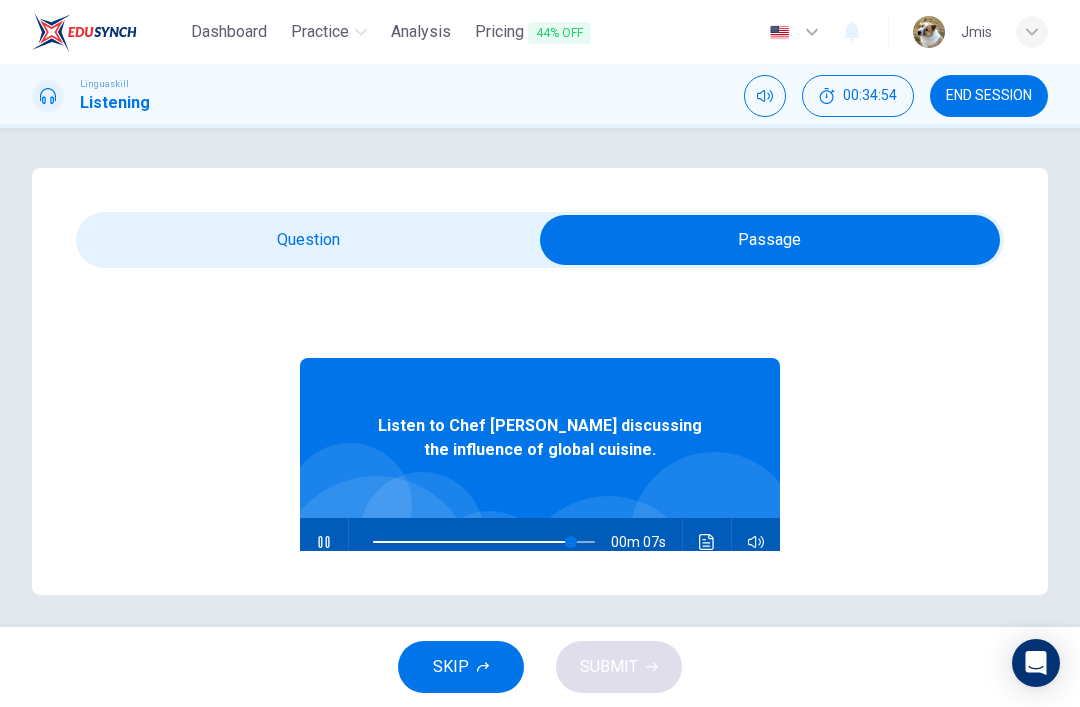 type on "91" 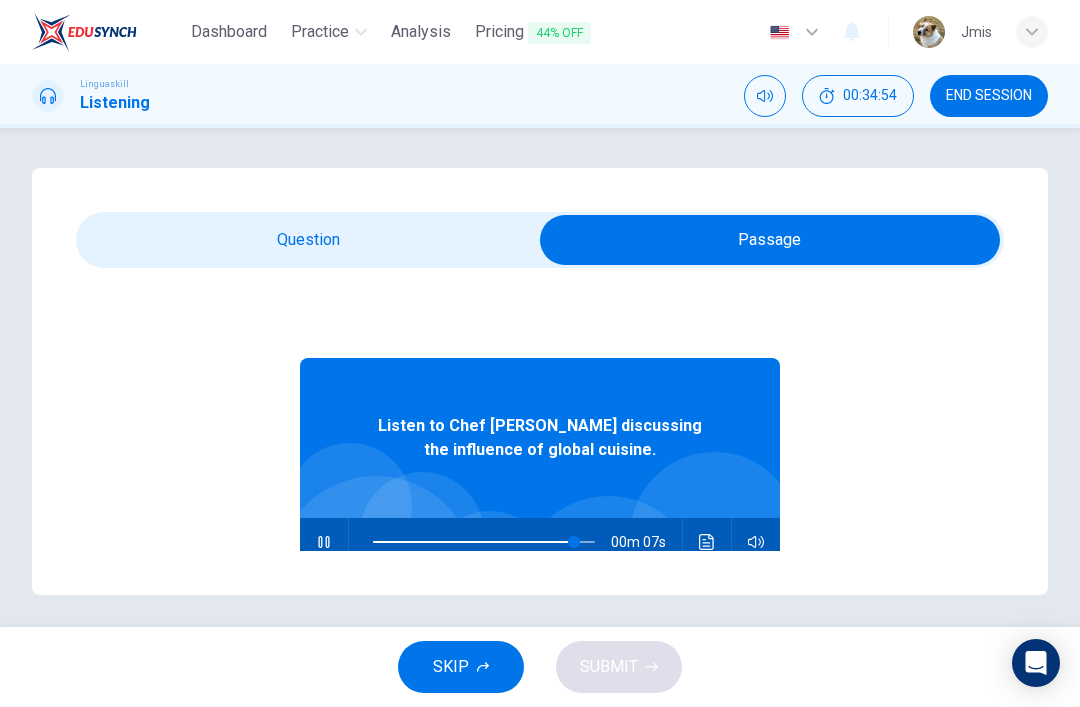click at bounding box center [770, 240] 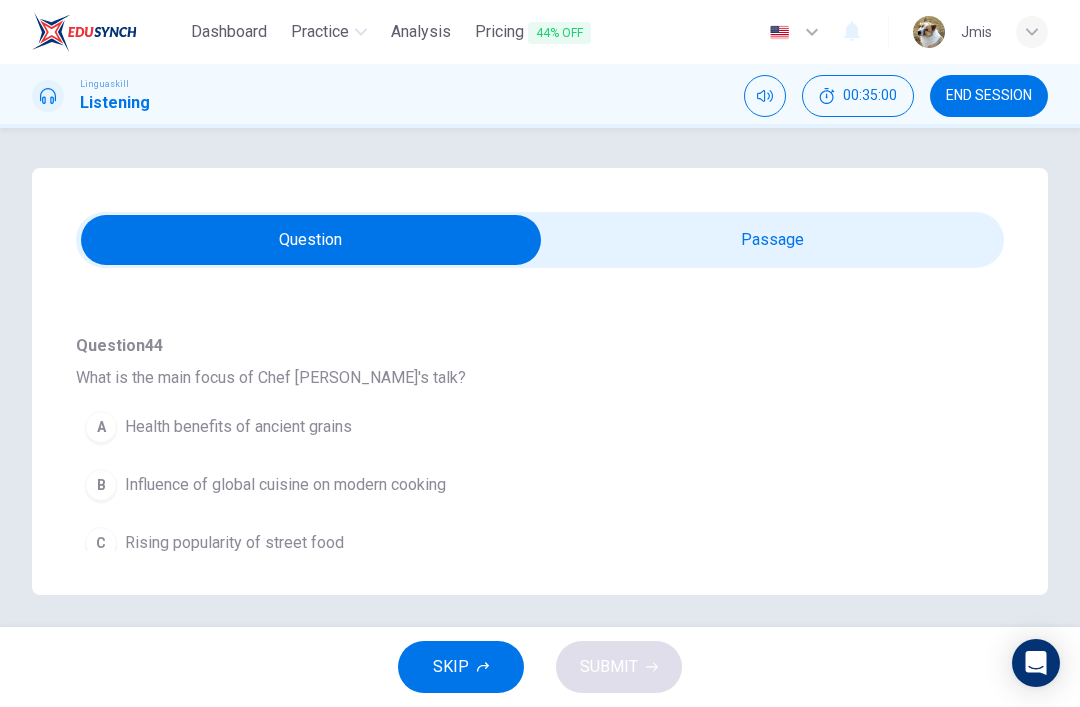 scroll, scrollTop: 149, scrollLeft: 0, axis: vertical 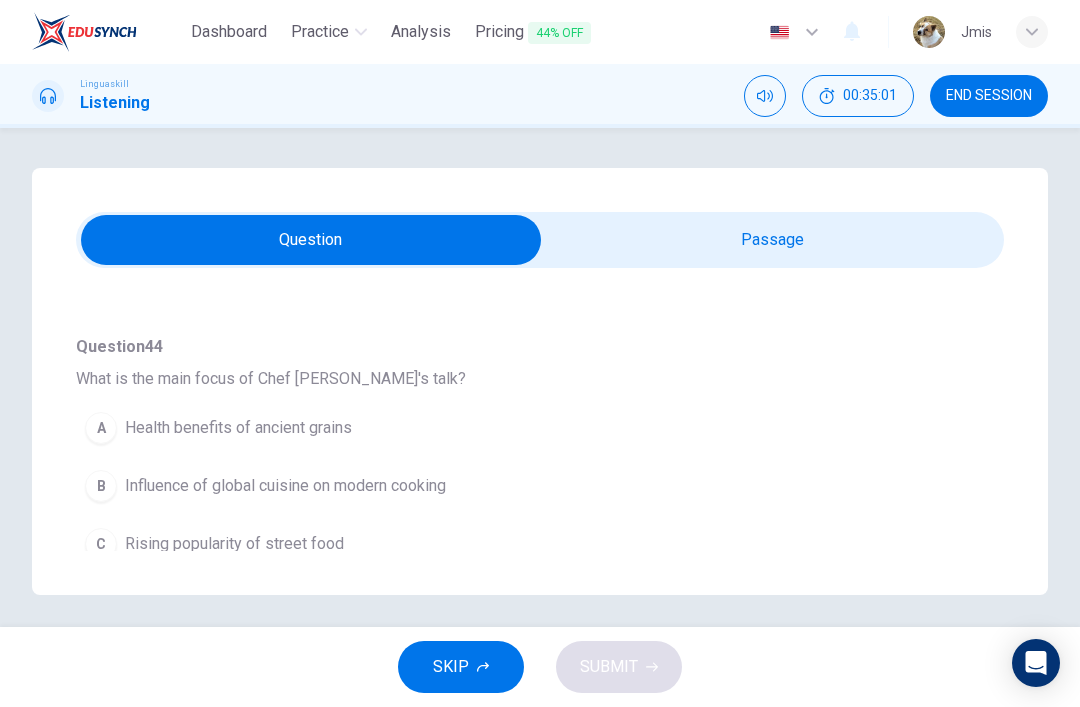 click on "Influence of global cuisine on modern cooking" at bounding box center (285, 486) 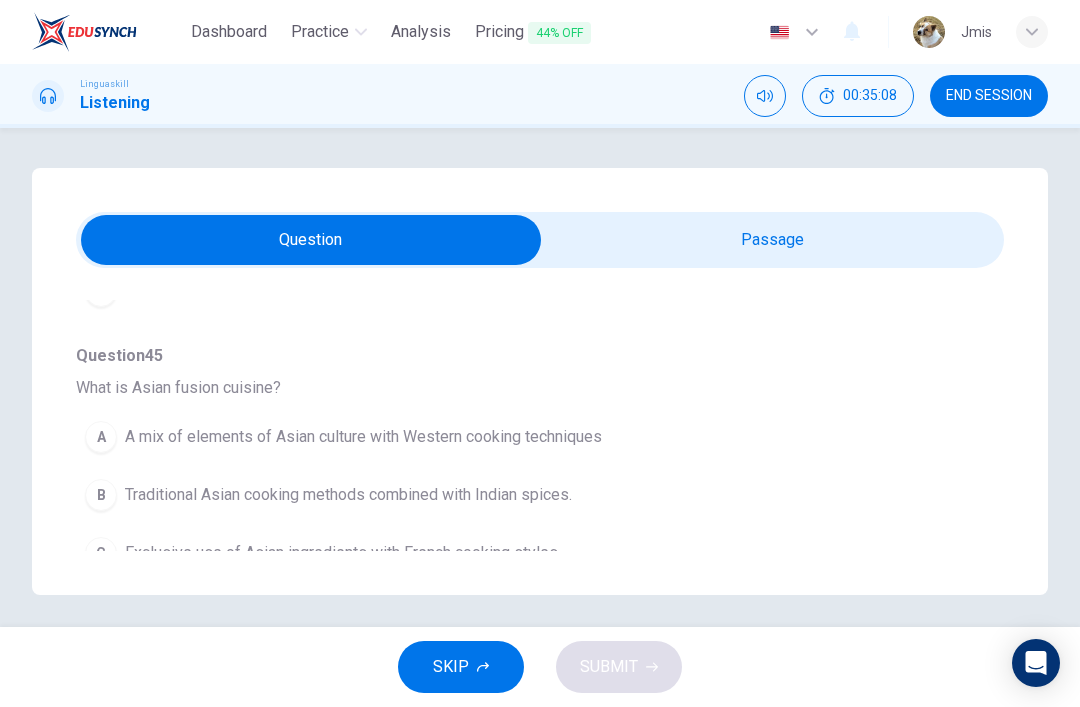 scroll, scrollTop: 406, scrollLeft: 0, axis: vertical 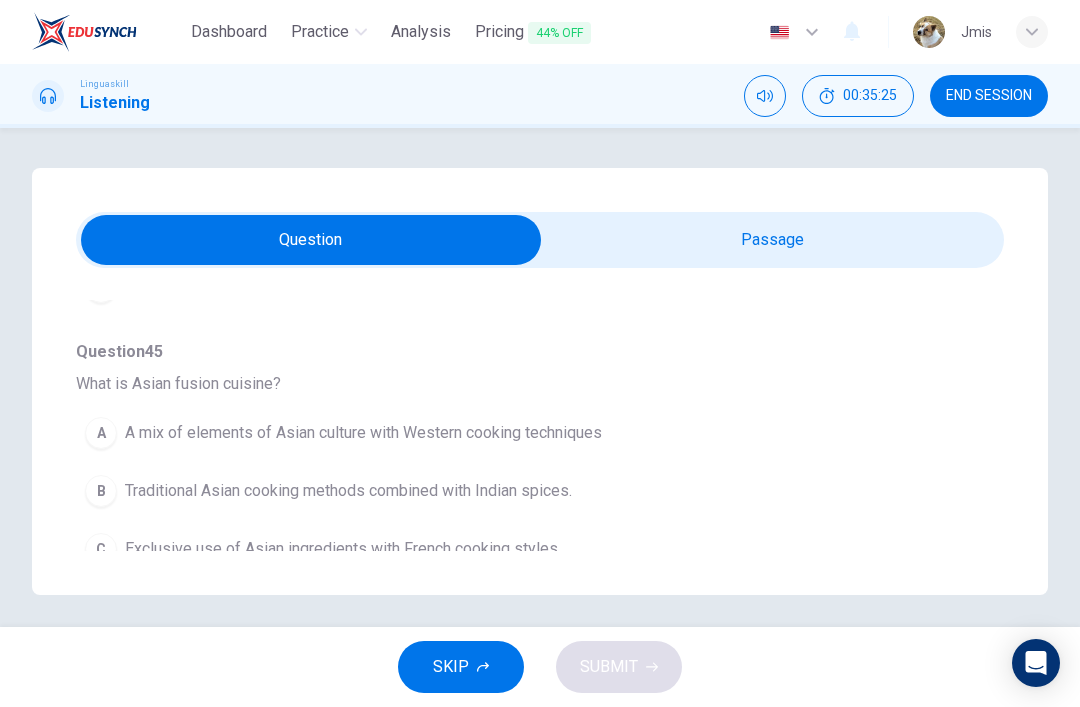 click on "A A mix of elements of Asian culture with Western cooking techniques" at bounding box center [504, 433] 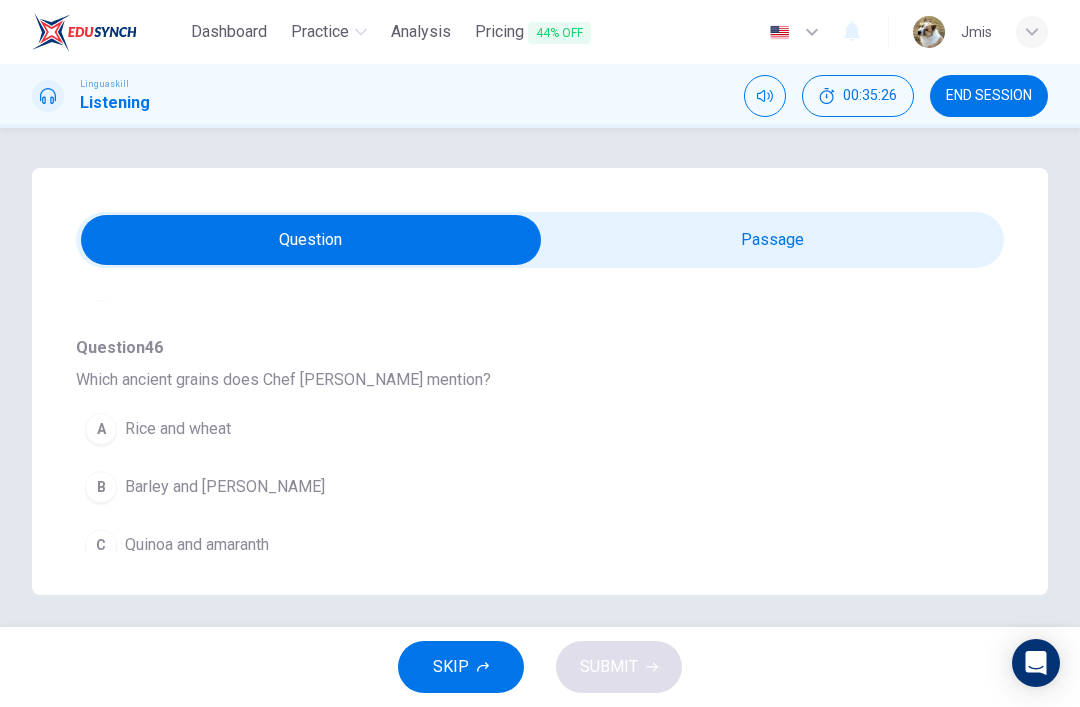 scroll, scrollTop: 676, scrollLeft: 0, axis: vertical 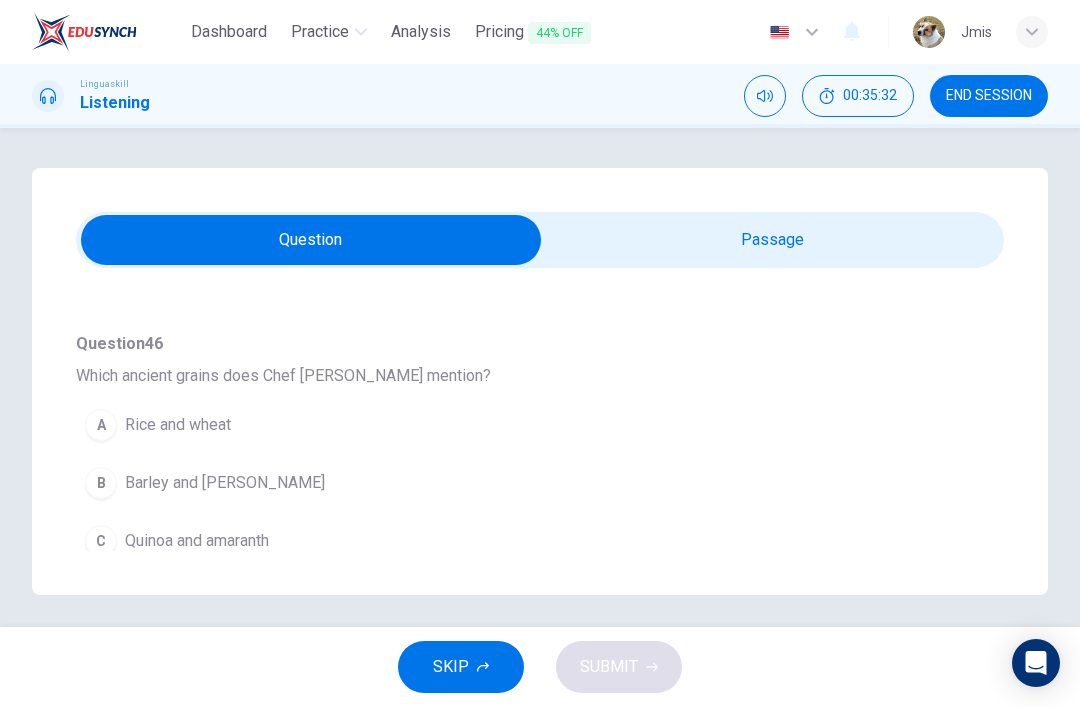 click on "A Rice and wheat" at bounding box center (504, 425) 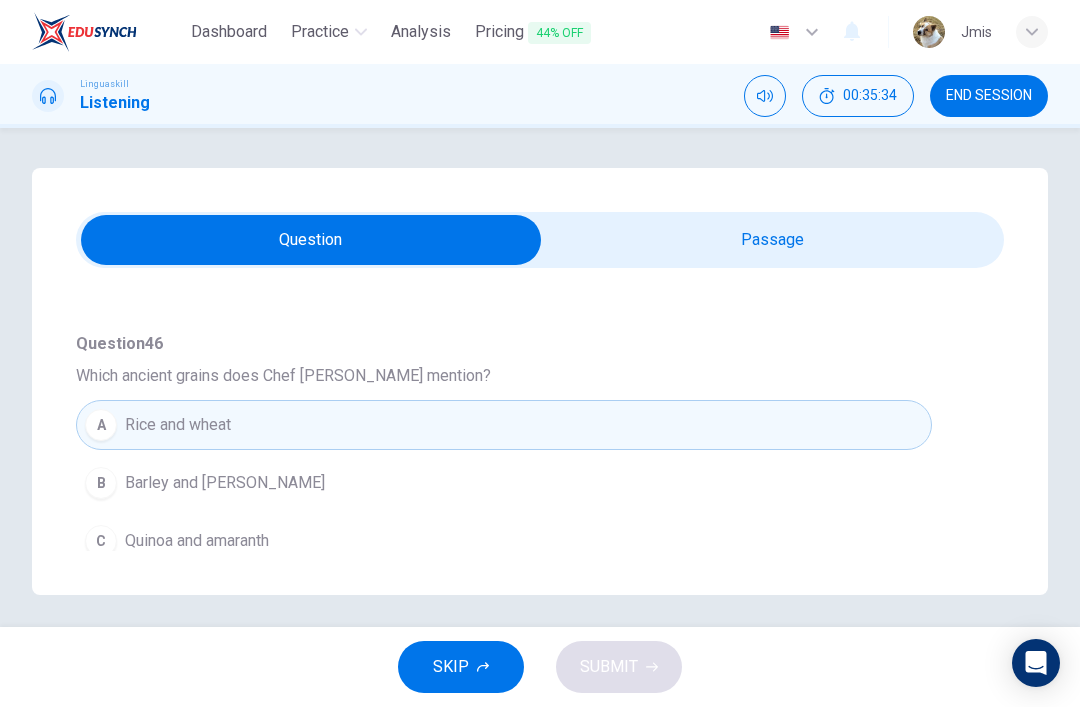 click on "B Barley and [PERSON_NAME]" at bounding box center [504, 483] 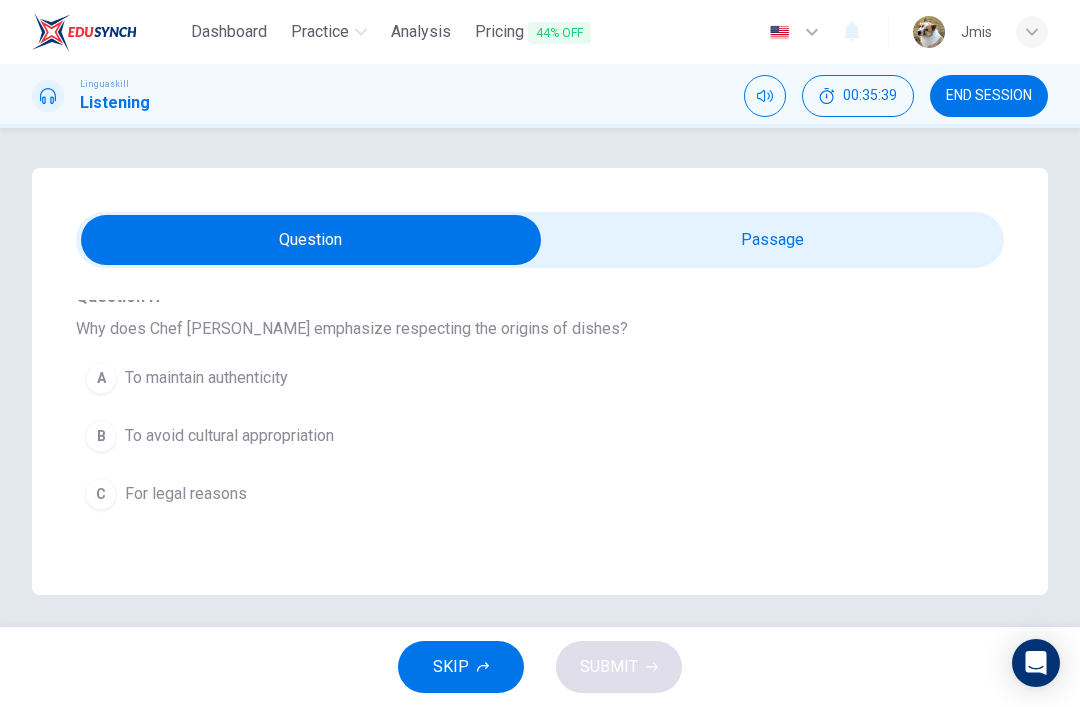 scroll, scrollTop: 983, scrollLeft: 0, axis: vertical 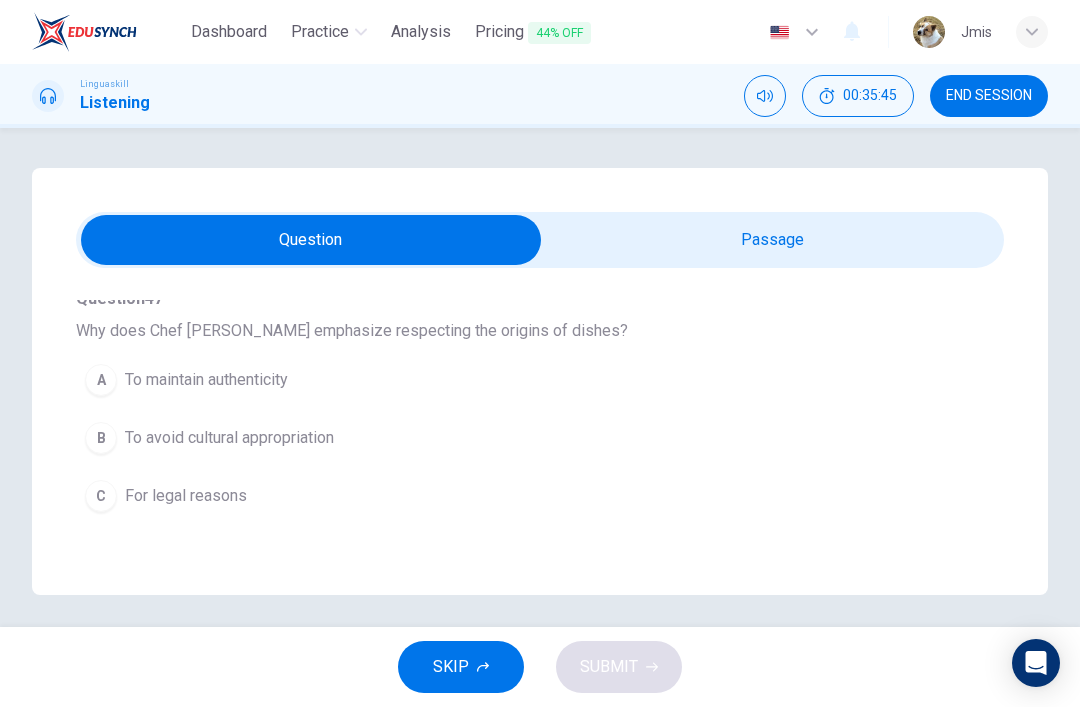 click on "To avoid cultural appropriation" at bounding box center (229, 438) 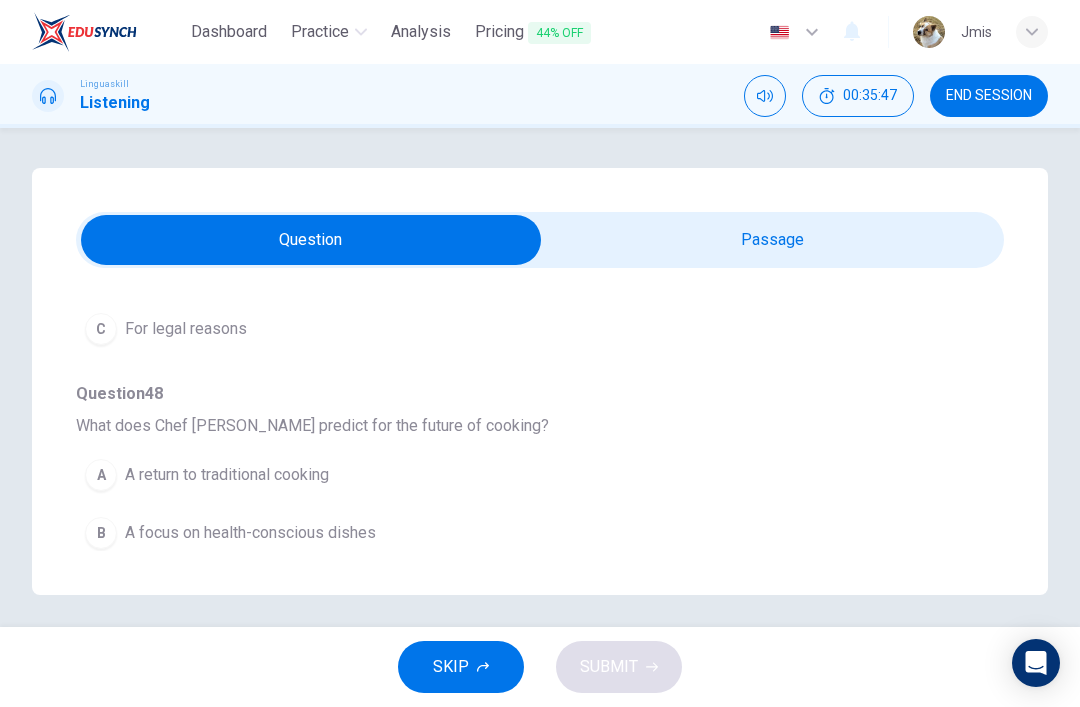 scroll, scrollTop: 1149, scrollLeft: 0, axis: vertical 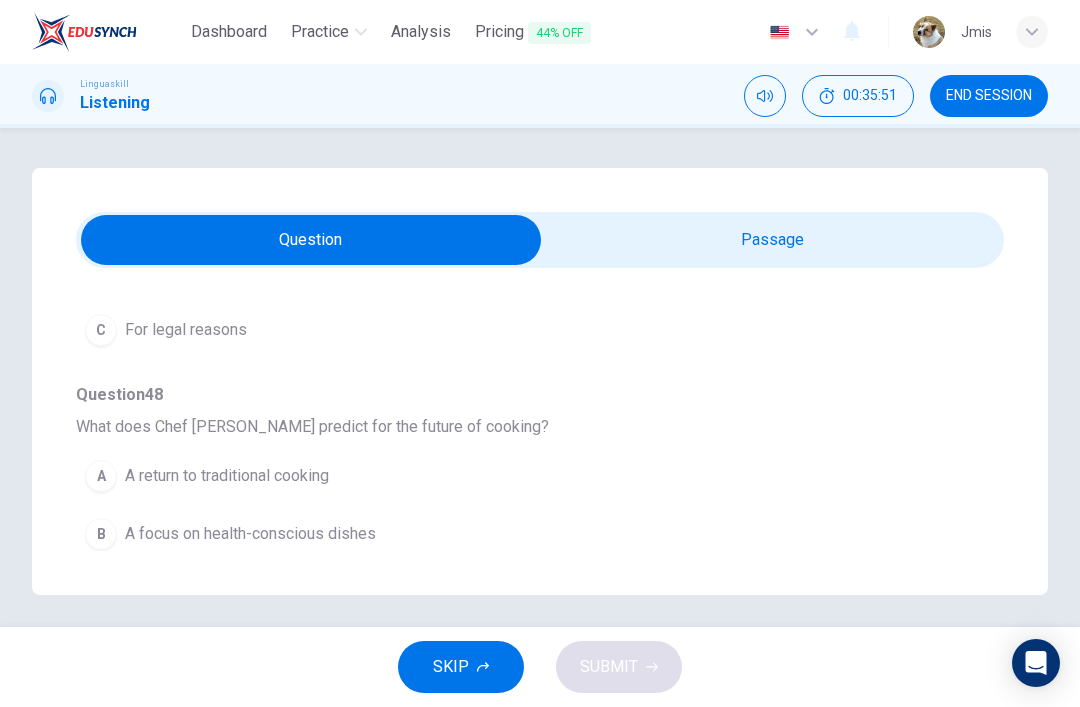click on "Continued combining with global flavors and techniques" at bounding box center [319, 592] 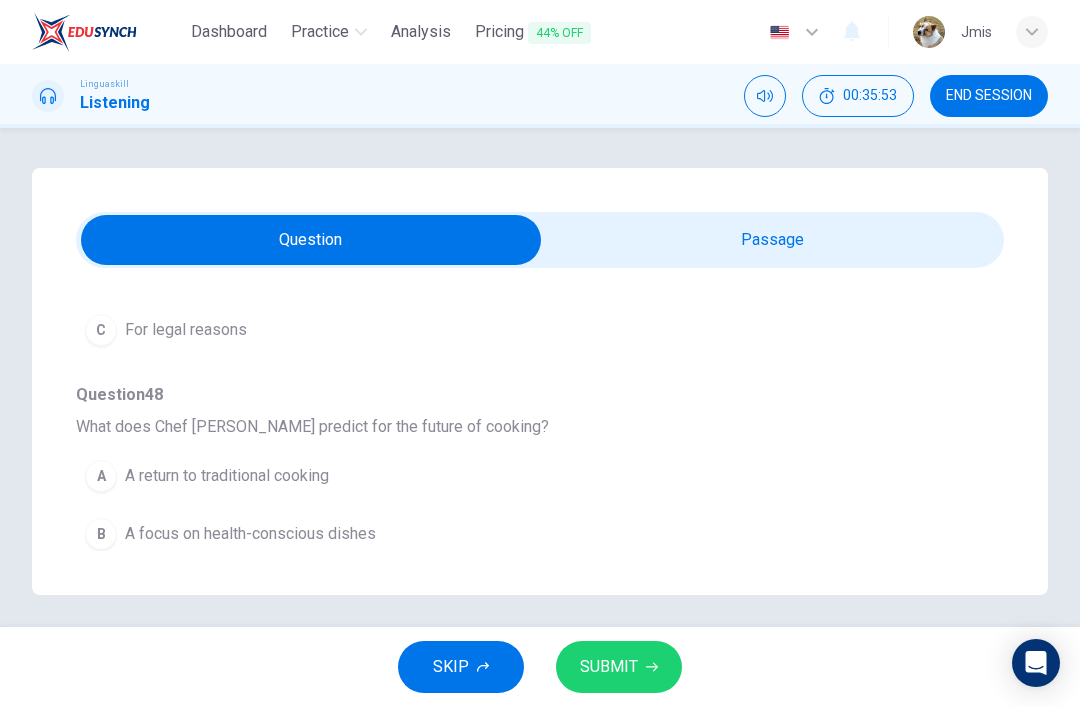 click on "SUBMIT" at bounding box center (609, 667) 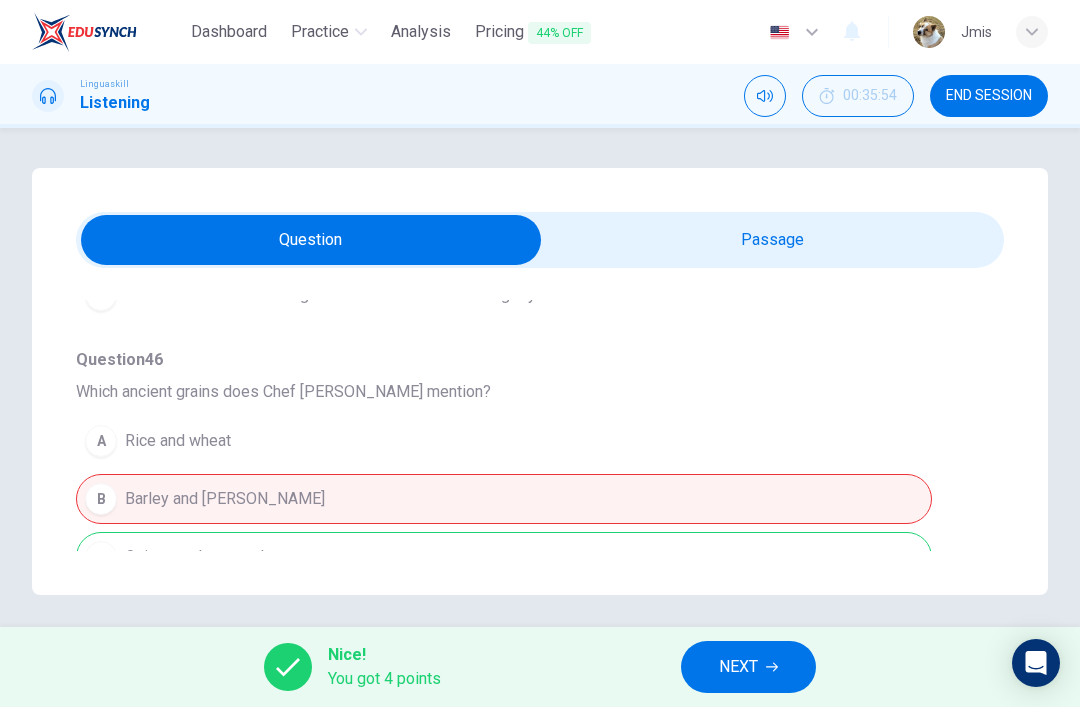 scroll, scrollTop: 664, scrollLeft: 0, axis: vertical 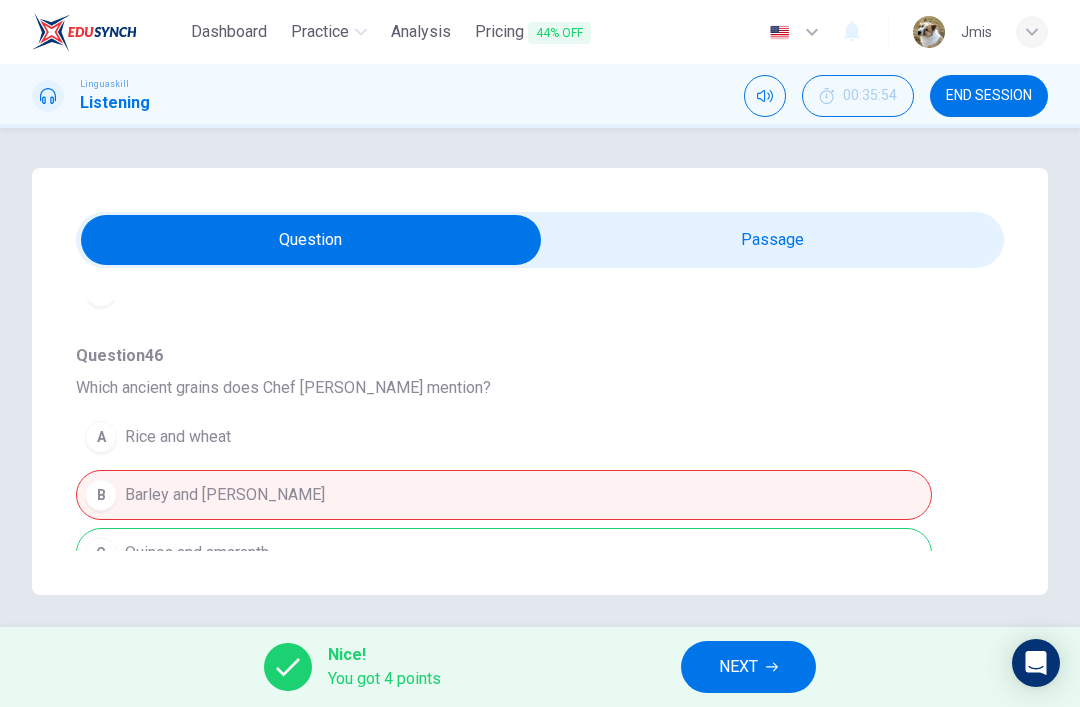 click at bounding box center [311, 240] 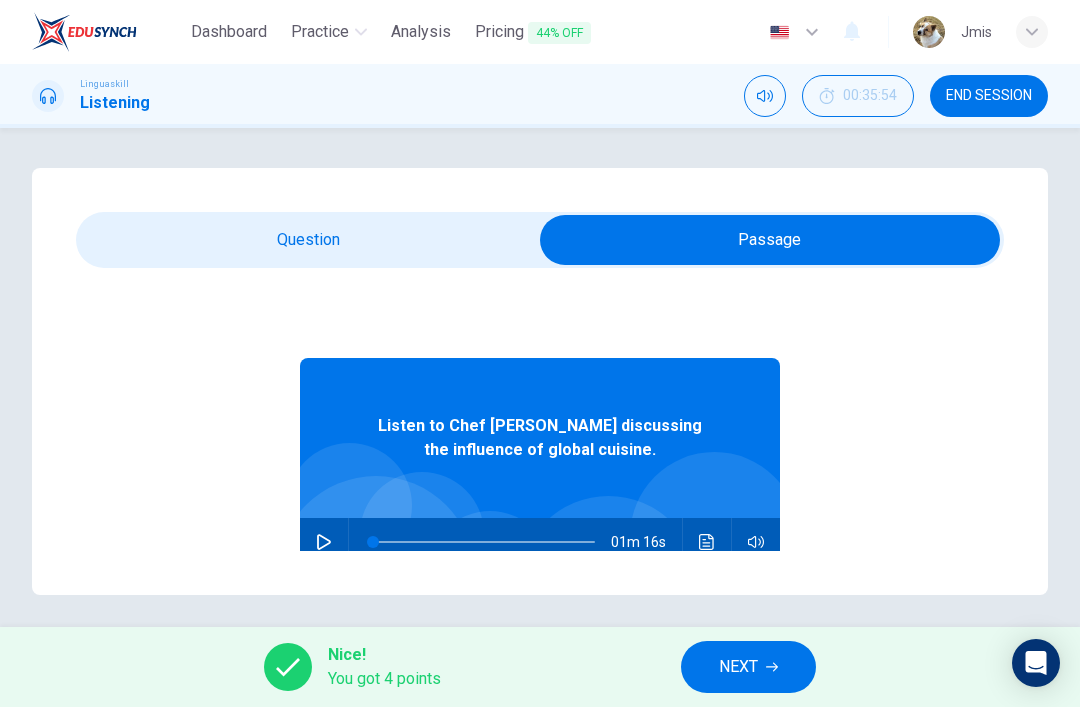click 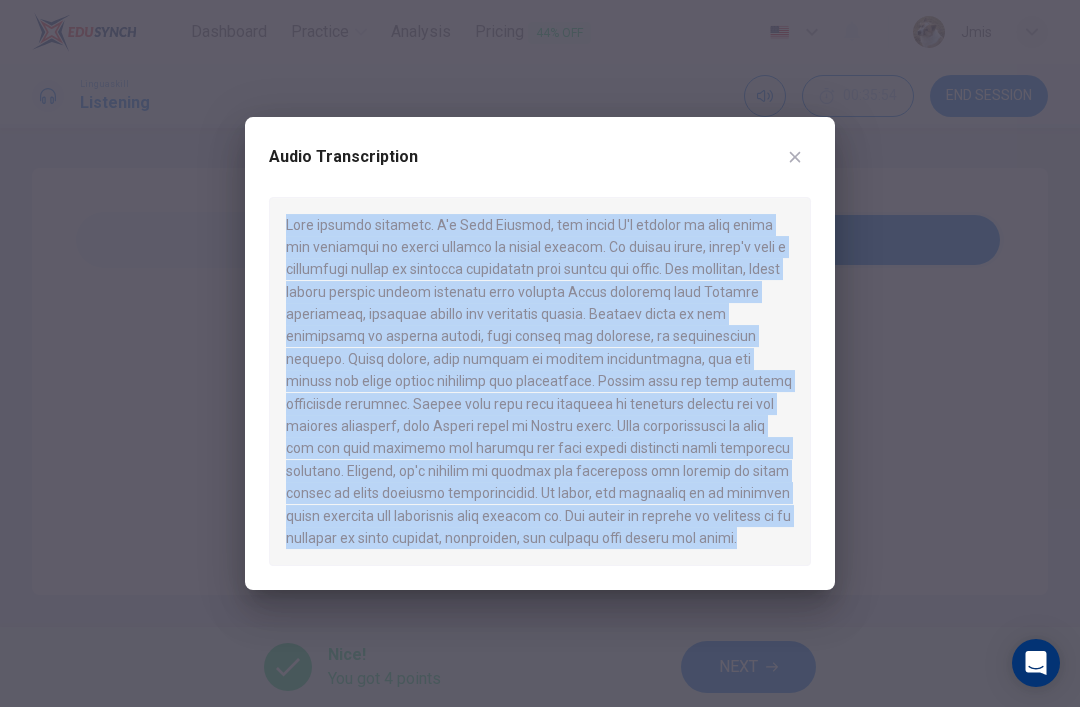 click 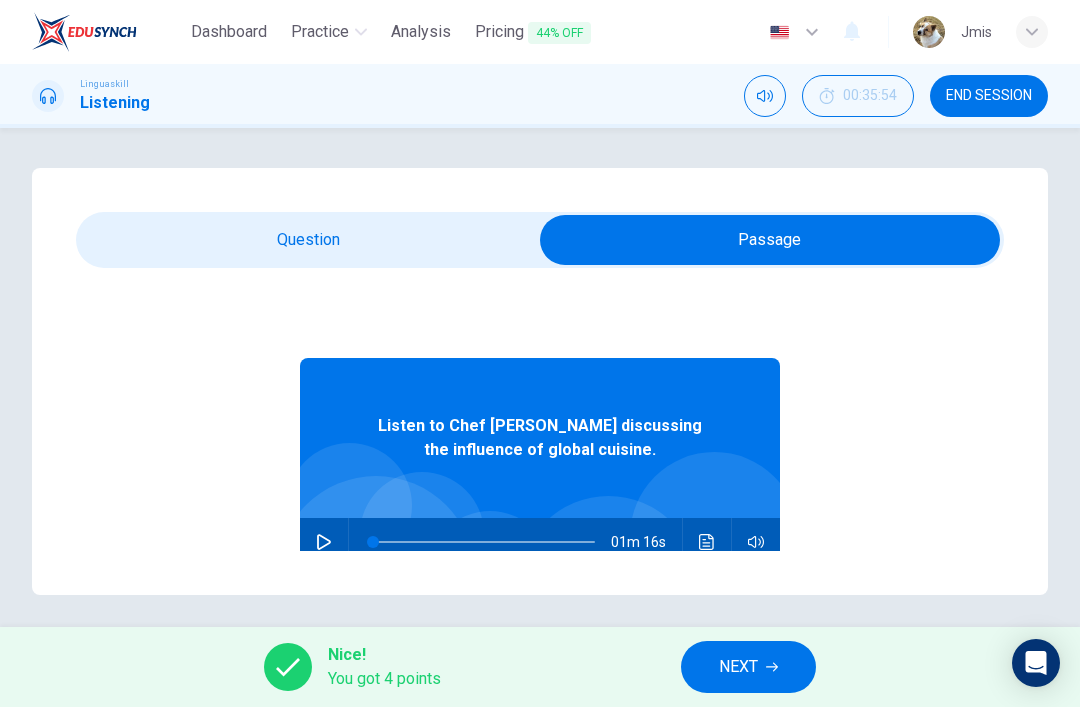 click on "NEXT" at bounding box center (748, 667) 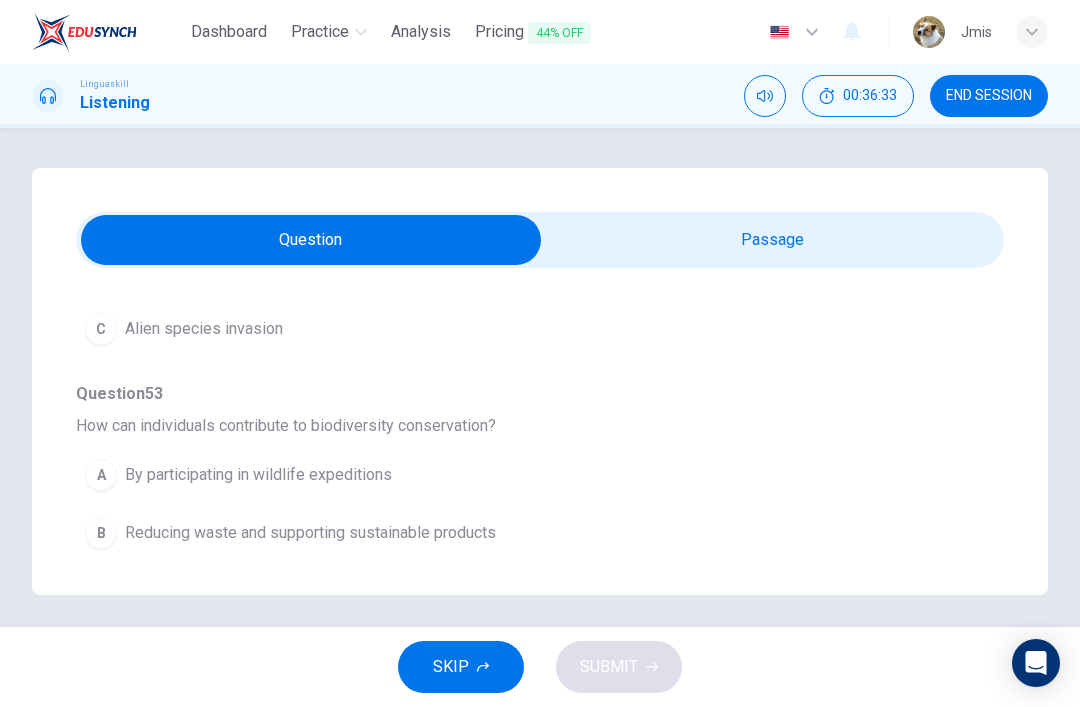 scroll, scrollTop: 1149, scrollLeft: 0, axis: vertical 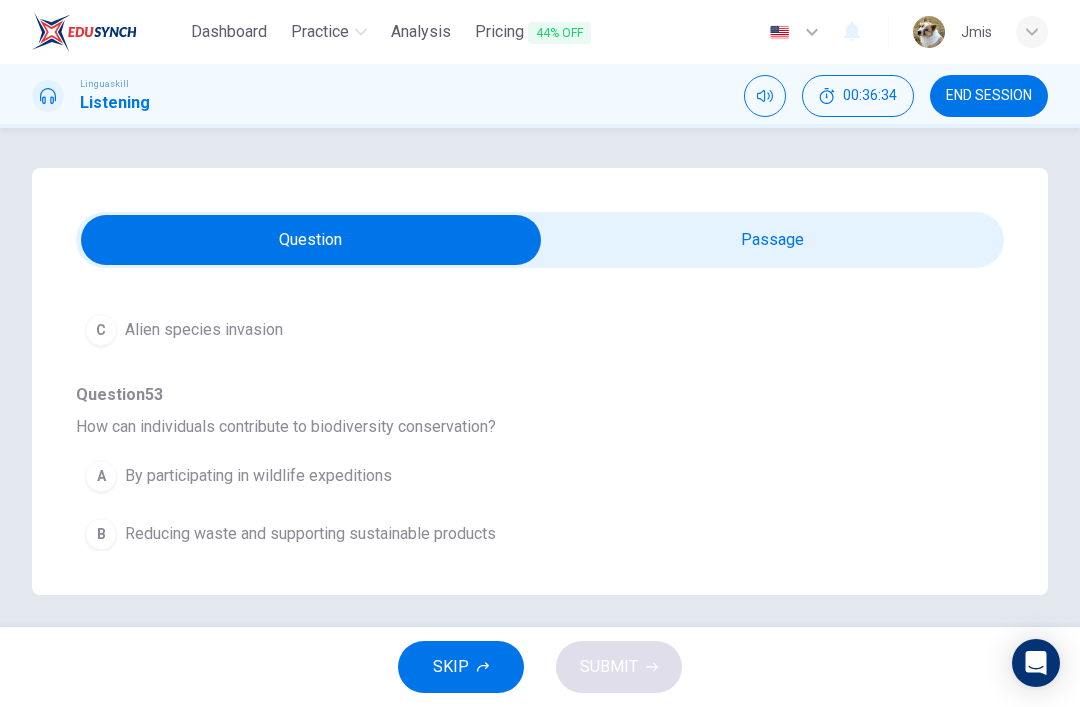 click at bounding box center (311, 240) 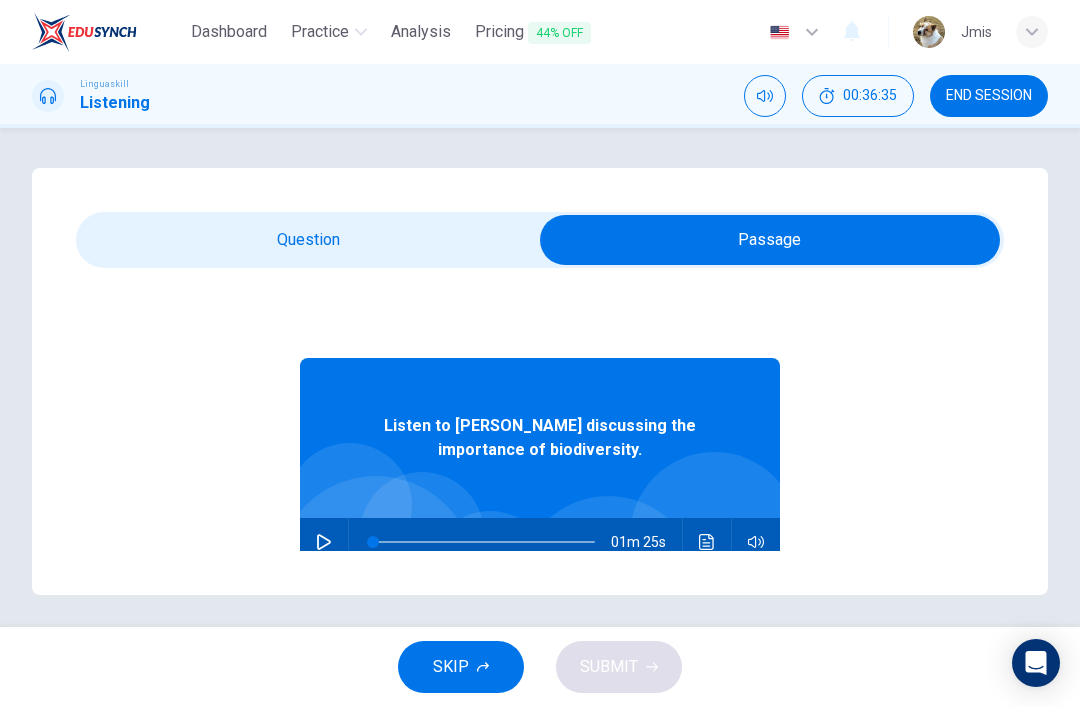 click 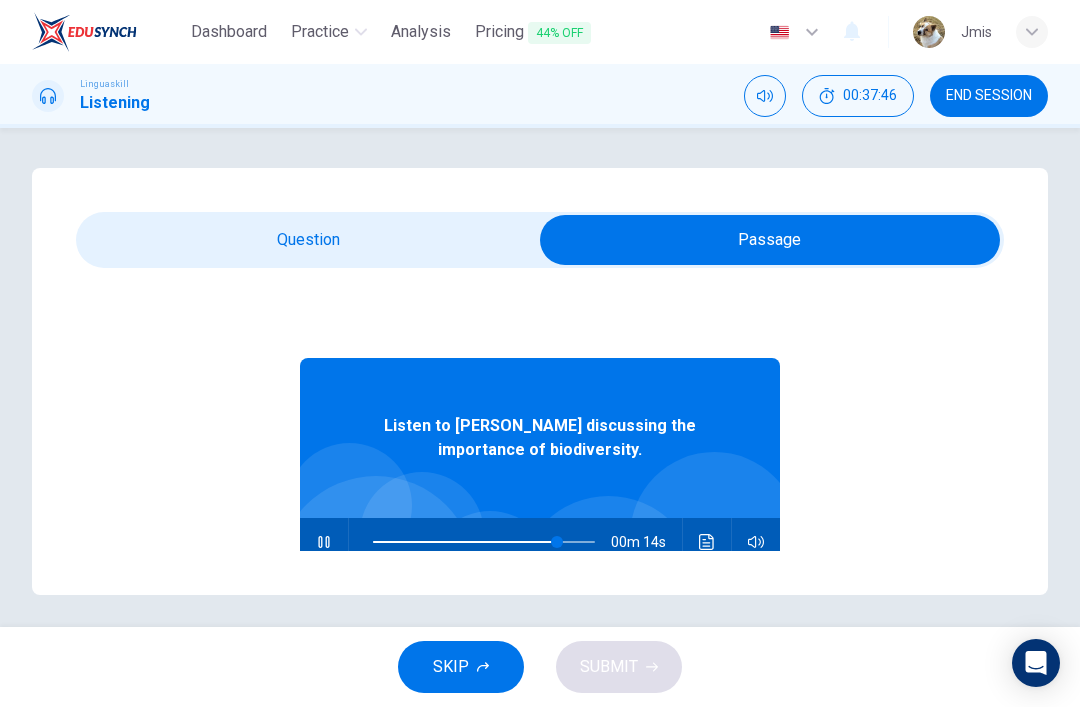 type on "83" 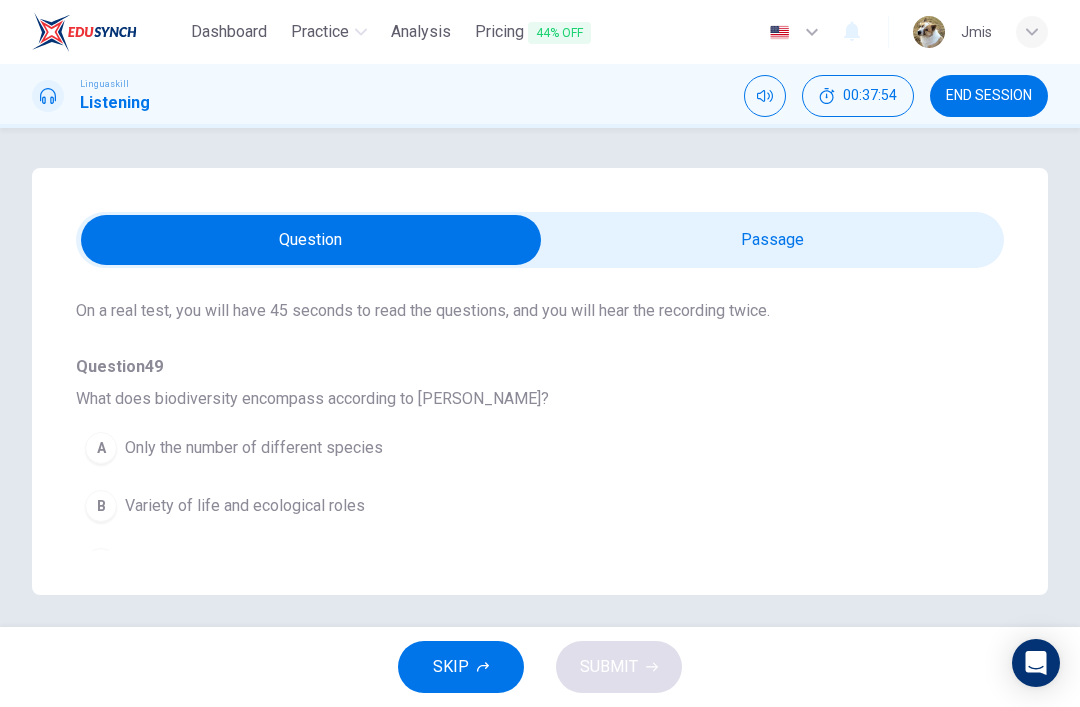 scroll, scrollTop: 134, scrollLeft: 0, axis: vertical 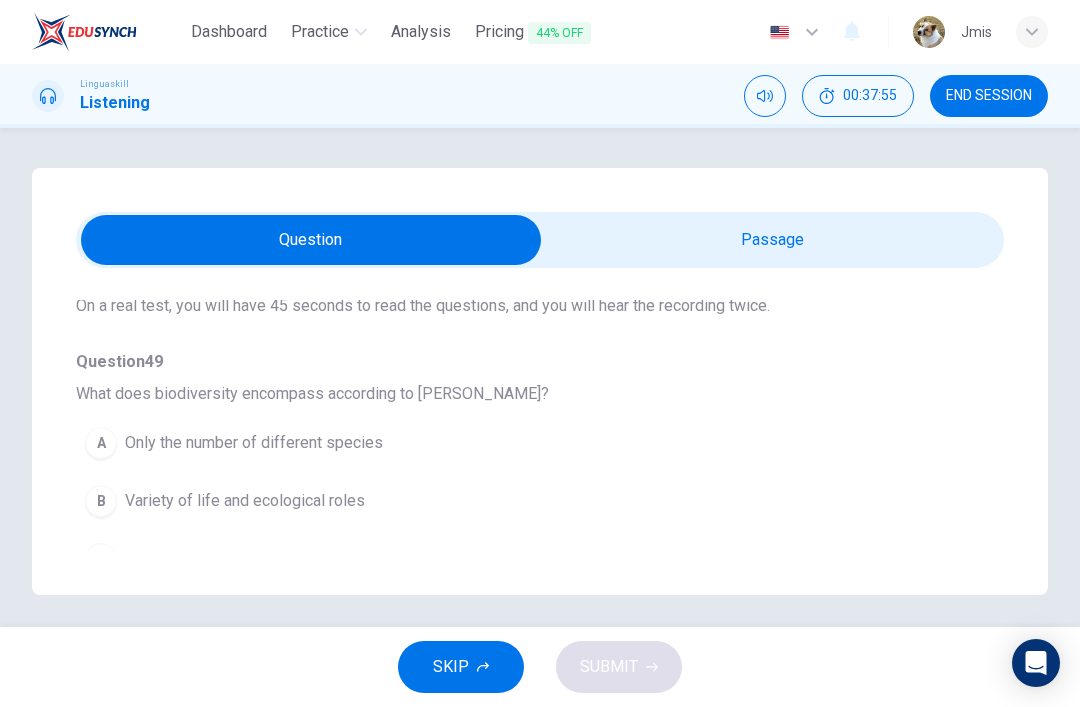 click on "Variety of life and ecological roles" at bounding box center (245, 501) 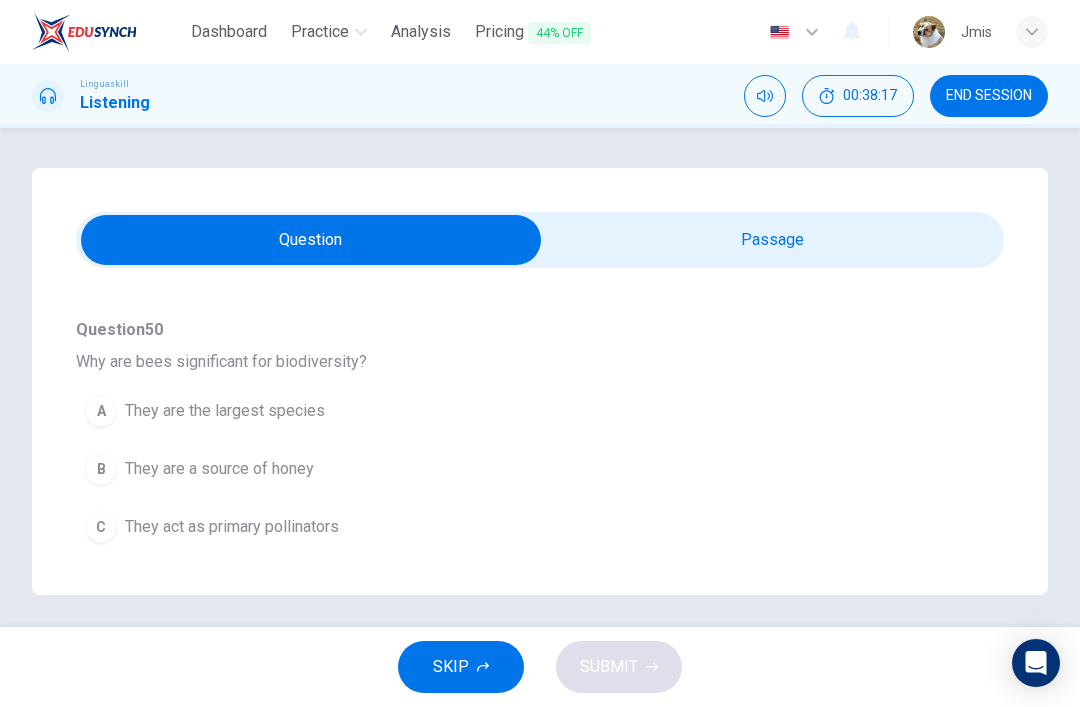 scroll, scrollTop: 430, scrollLeft: 0, axis: vertical 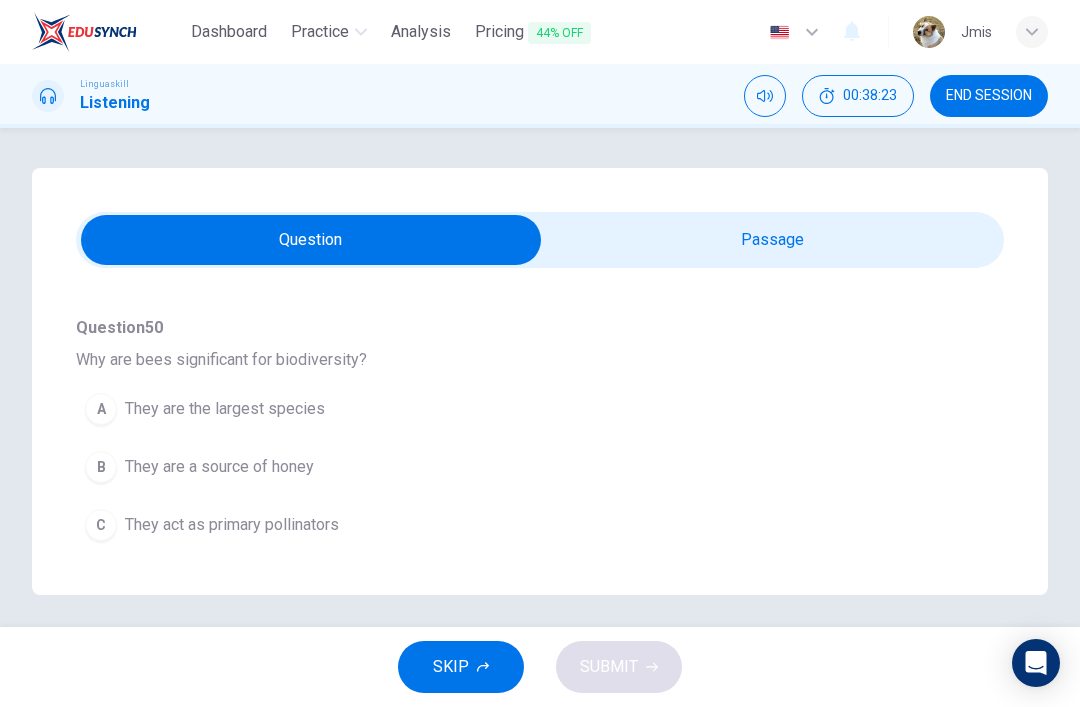 click on "They act as primary pollinators" at bounding box center (232, 525) 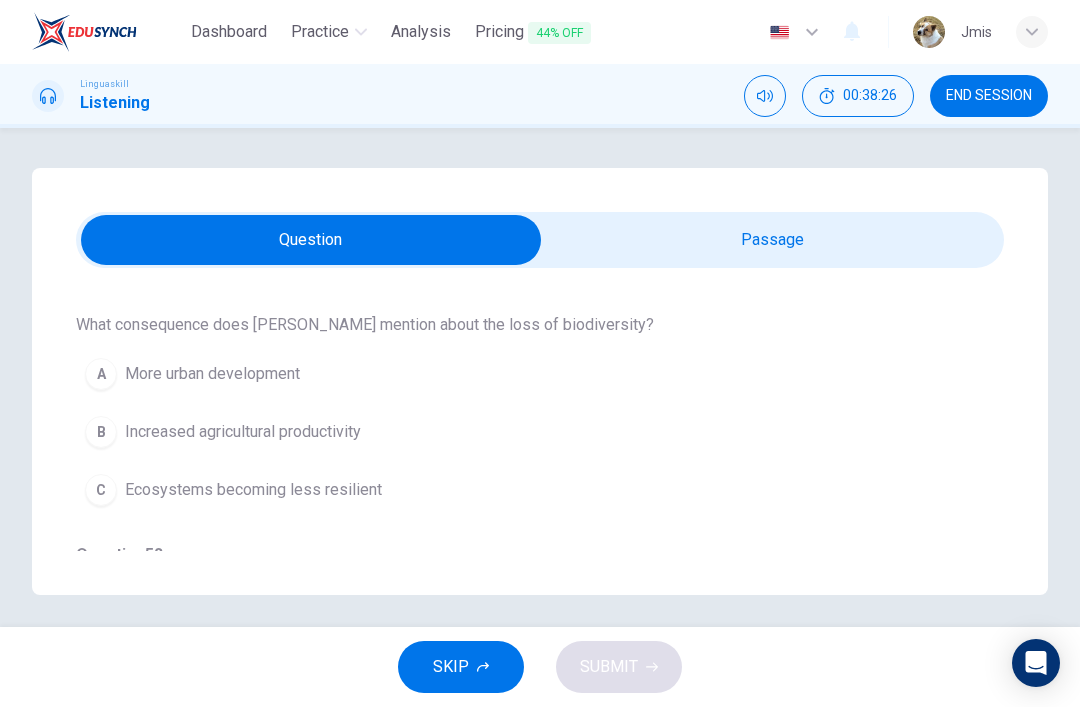 scroll, scrollTop: 730, scrollLeft: 0, axis: vertical 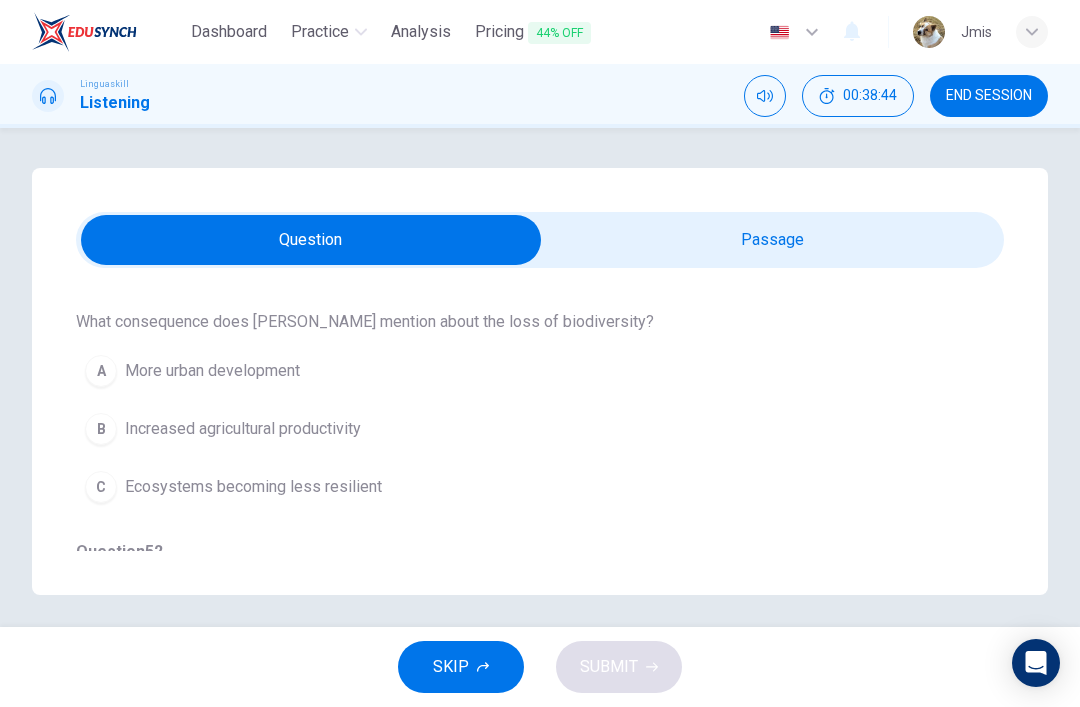 click on "Ecosystems becoming less resilient" at bounding box center (253, 487) 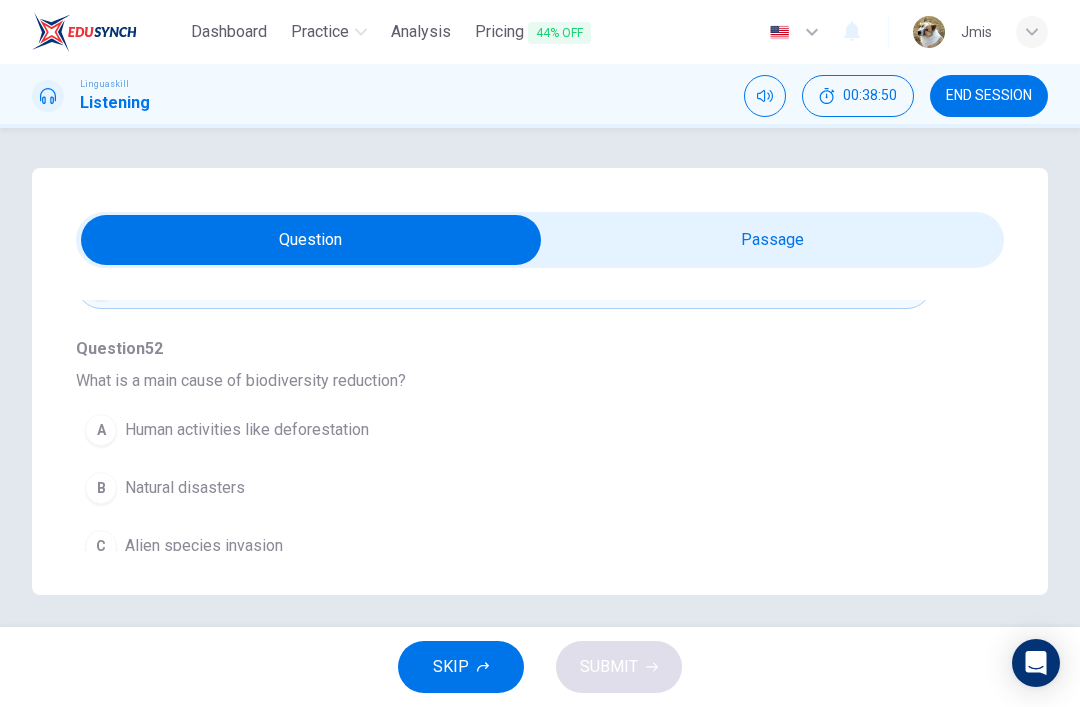 scroll, scrollTop: 935, scrollLeft: 0, axis: vertical 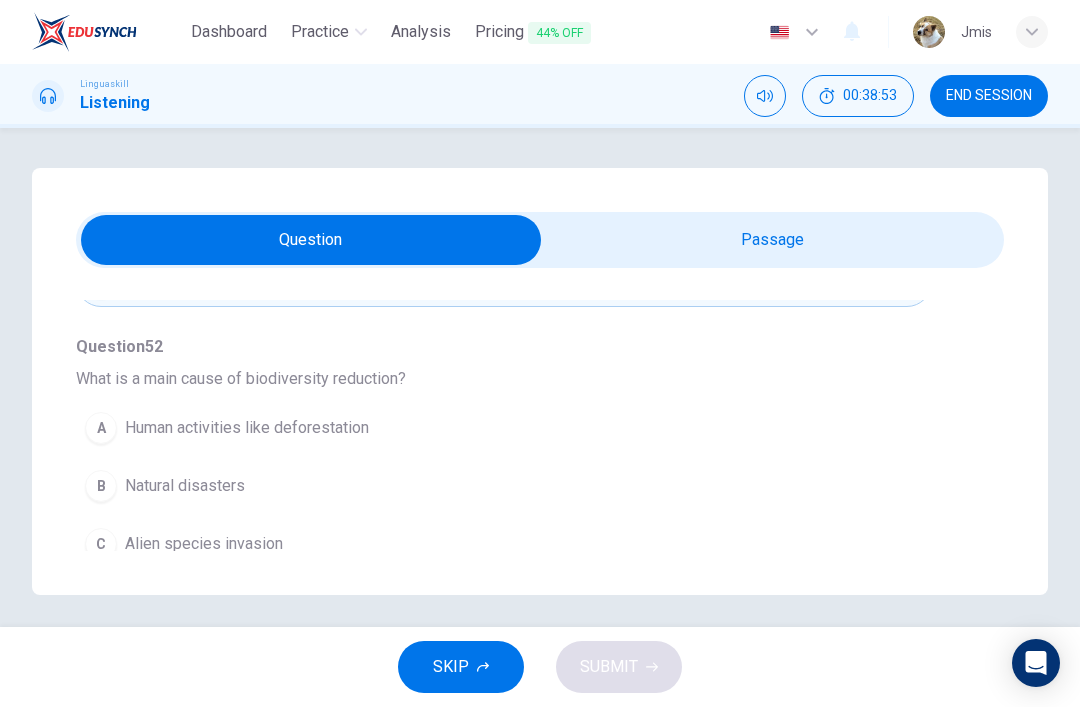 click on "Natural disasters" at bounding box center (185, 486) 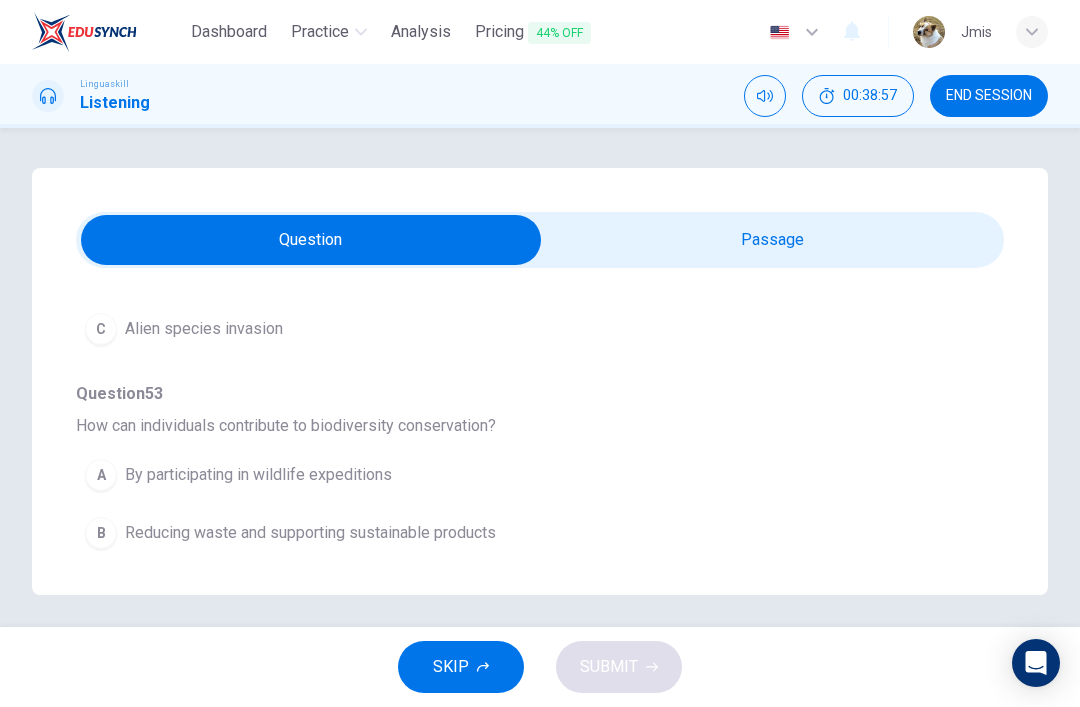 scroll, scrollTop: 1149, scrollLeft: 0, axis: vertical 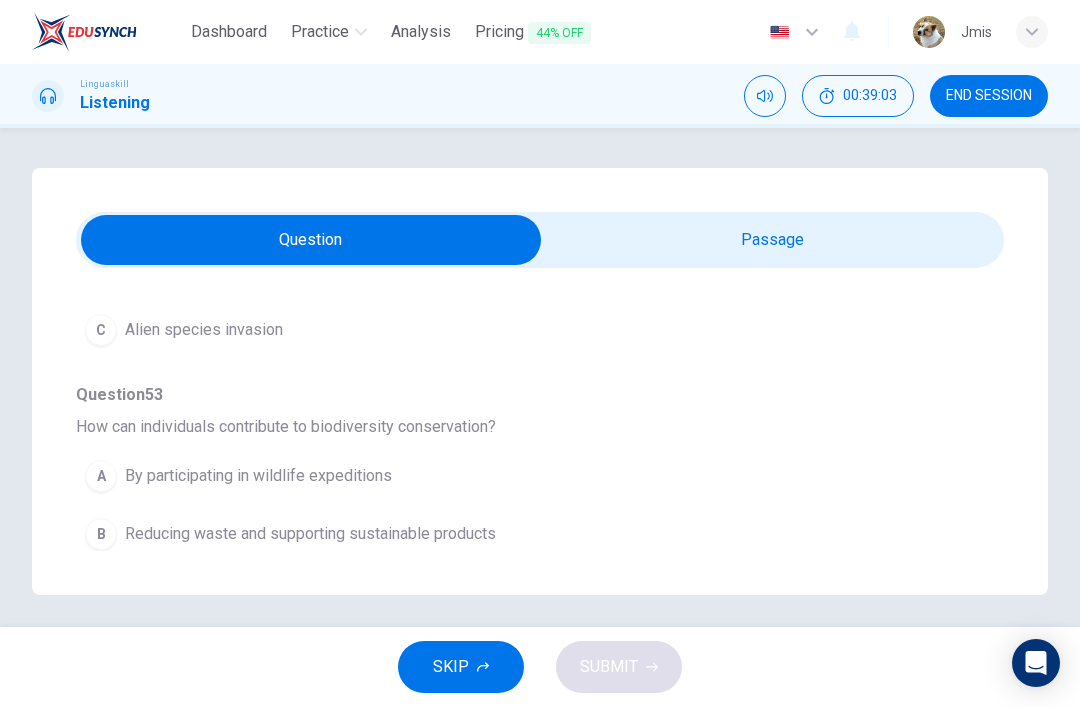 click on "Reducing waste and supporting sustainable products" at bounding box center [310, 534] 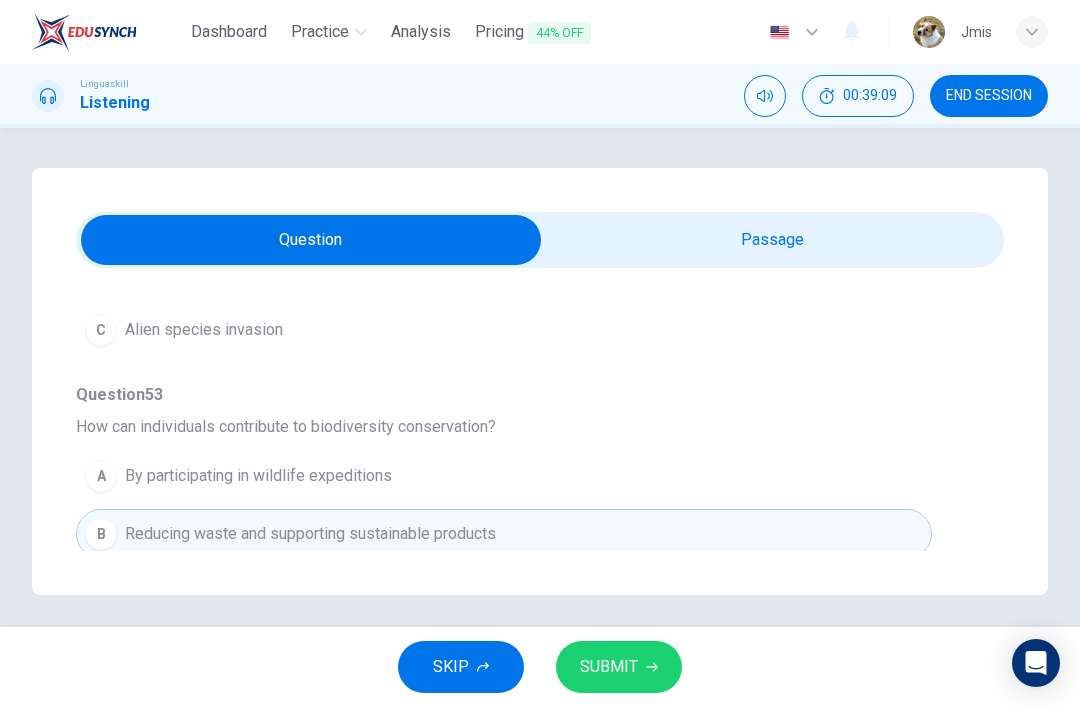 click on "By participating in wildlife expeditions" at bounding box center (258, 476) 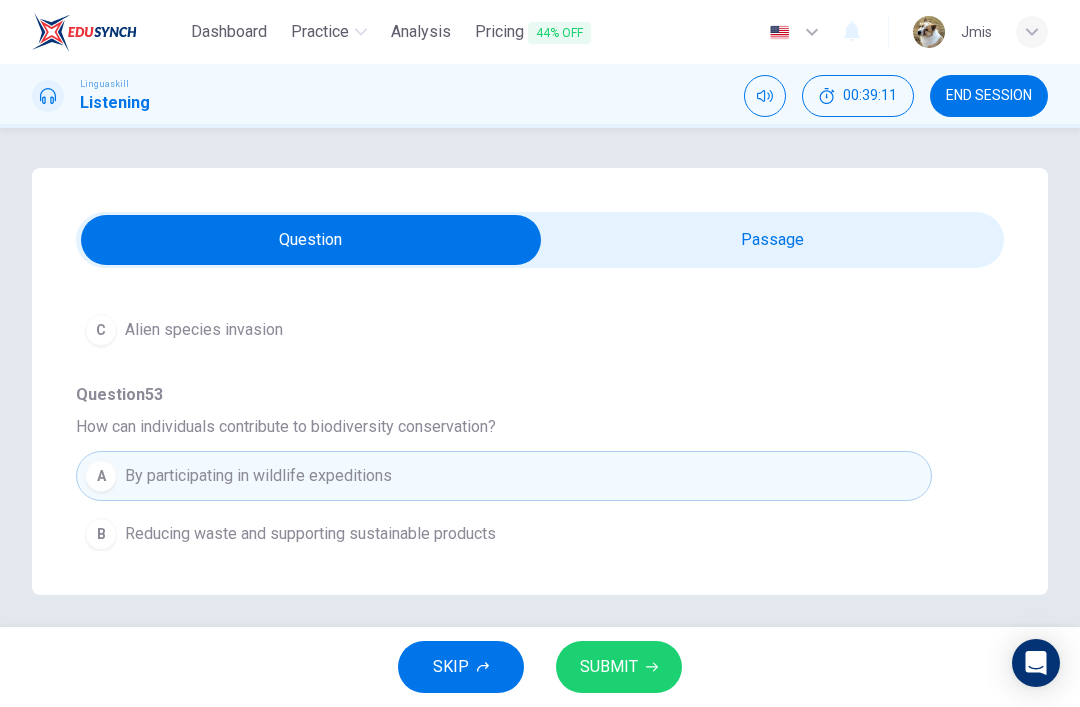 click on "By participating in wildlife expeditions" at bounding box center (258, 476) 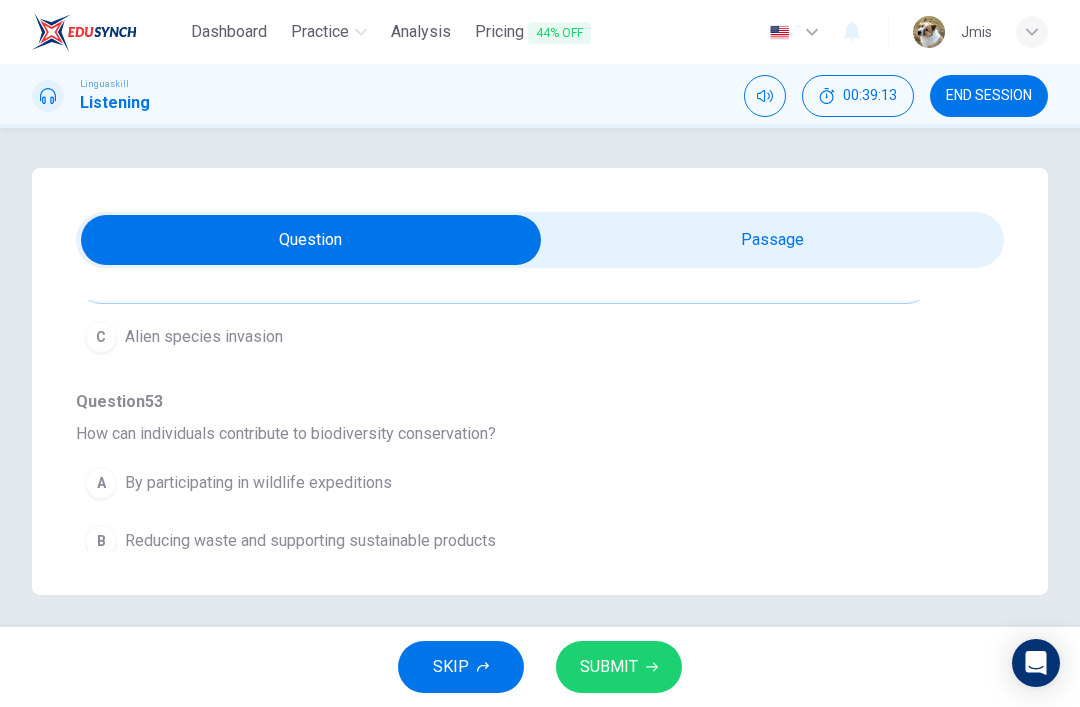 scroll, scrollTop: 1141, scrollLeft: 0, axis: vertical 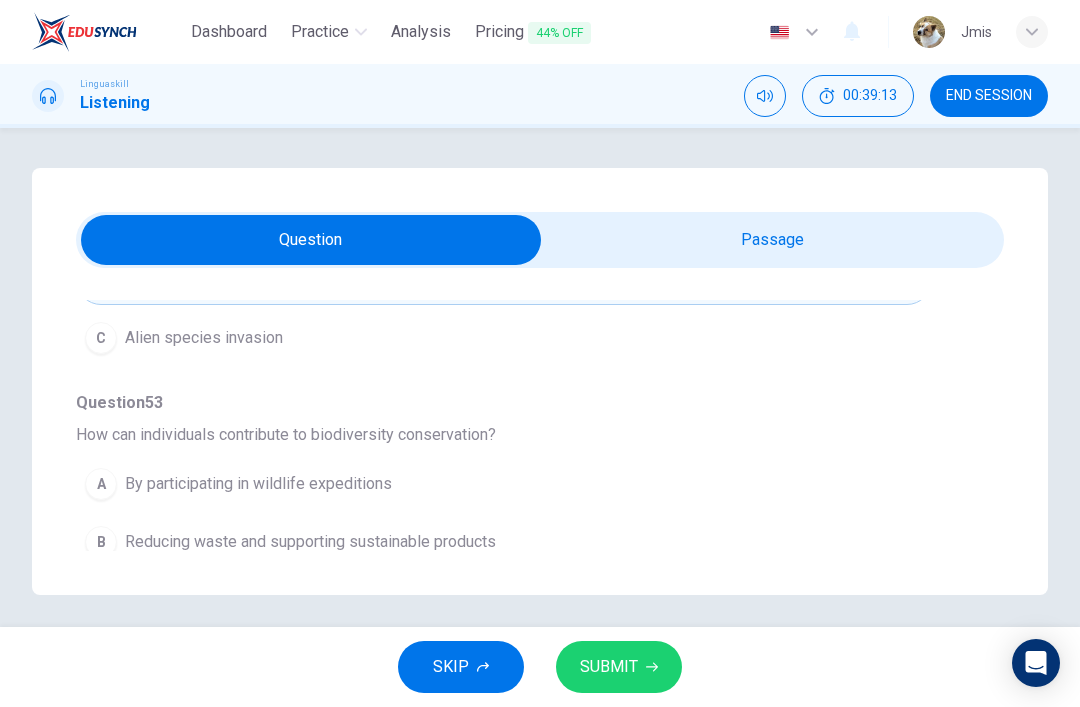 click on "By participating in wildlife expeditions" at bounding box center [258, 484] 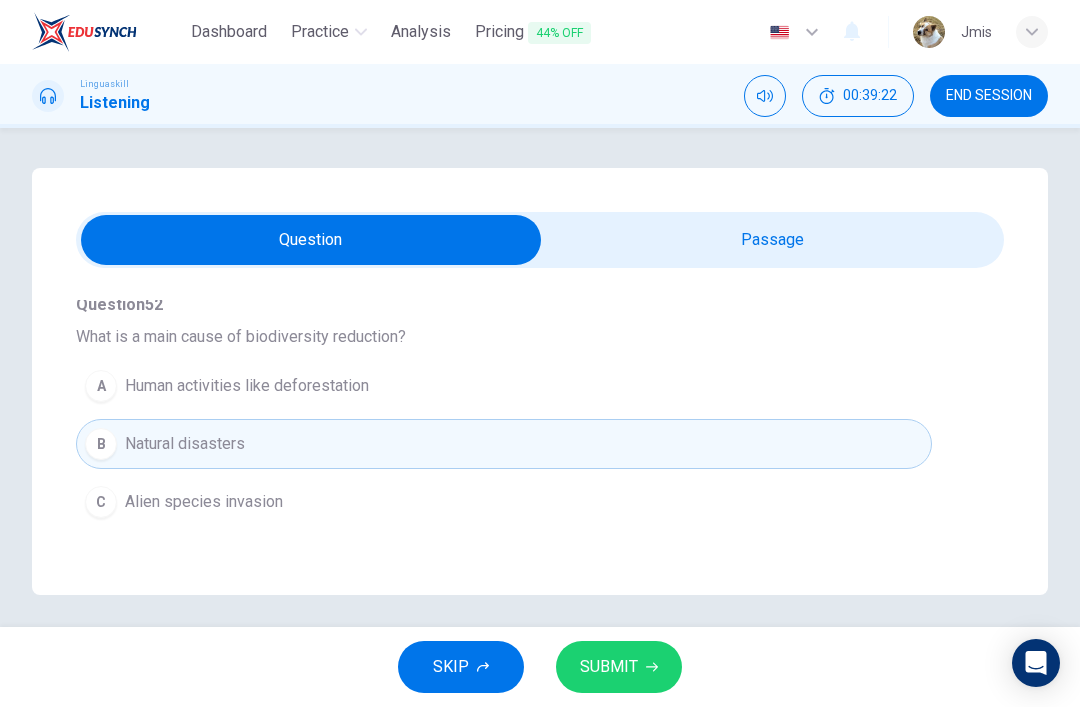 scroll, scrollTop: 979, scrollLeft: 0, axis: vertical 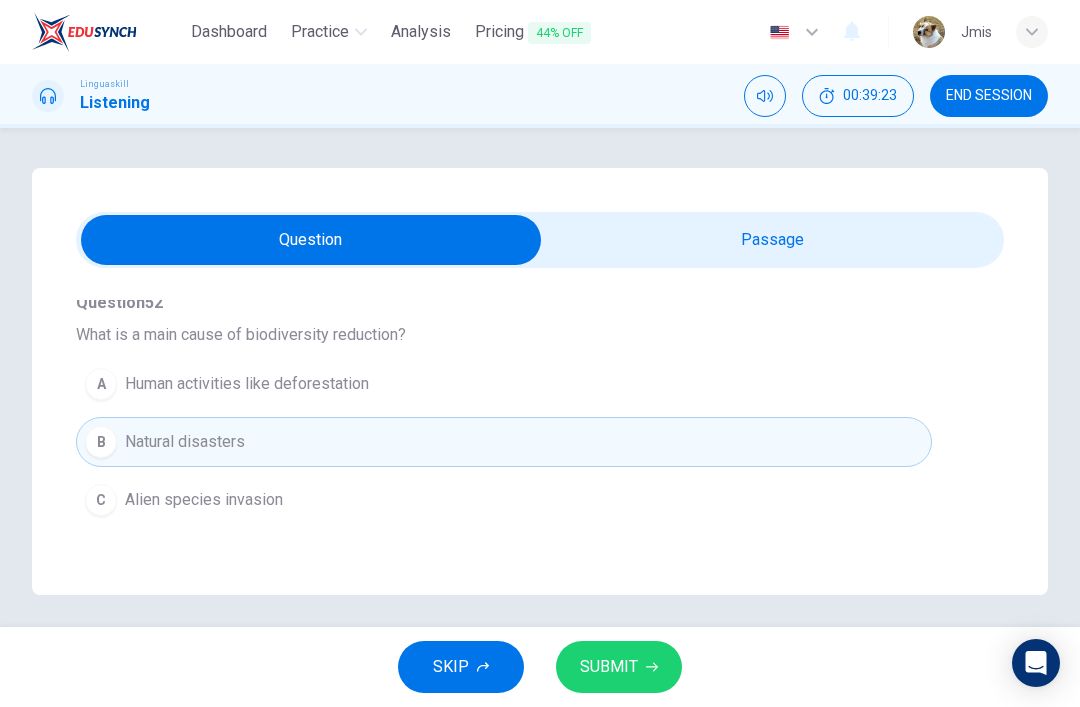 click on "Human activities like deforestation" at bounding box center (247, 384) 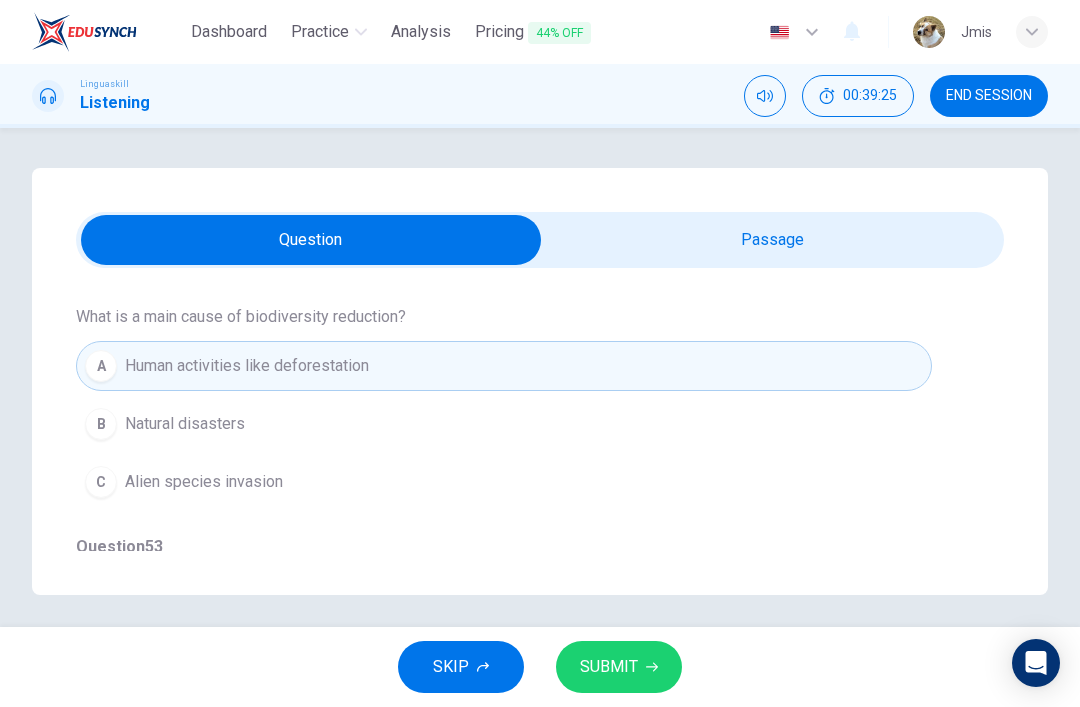 scroll, scrollTop: 998, scrollLeft: 0, axis: vertical 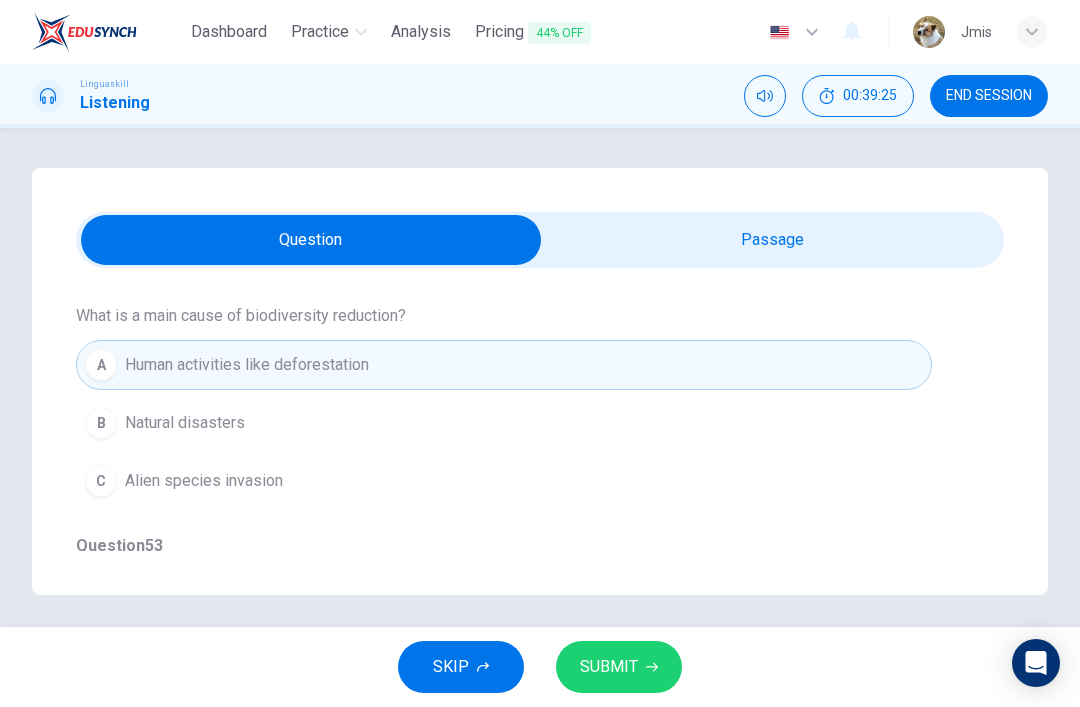 click on "Natural disasters" at bounding box center [185, 423] 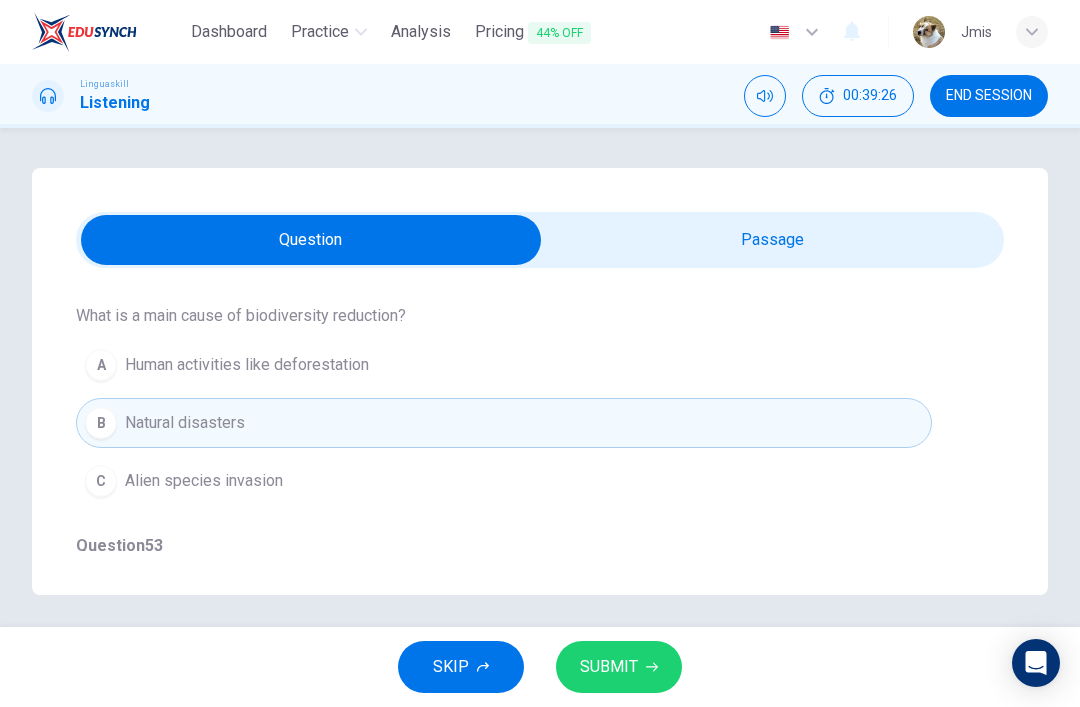 click on "Human activities like deforestation" at bounding box center (247, 365) 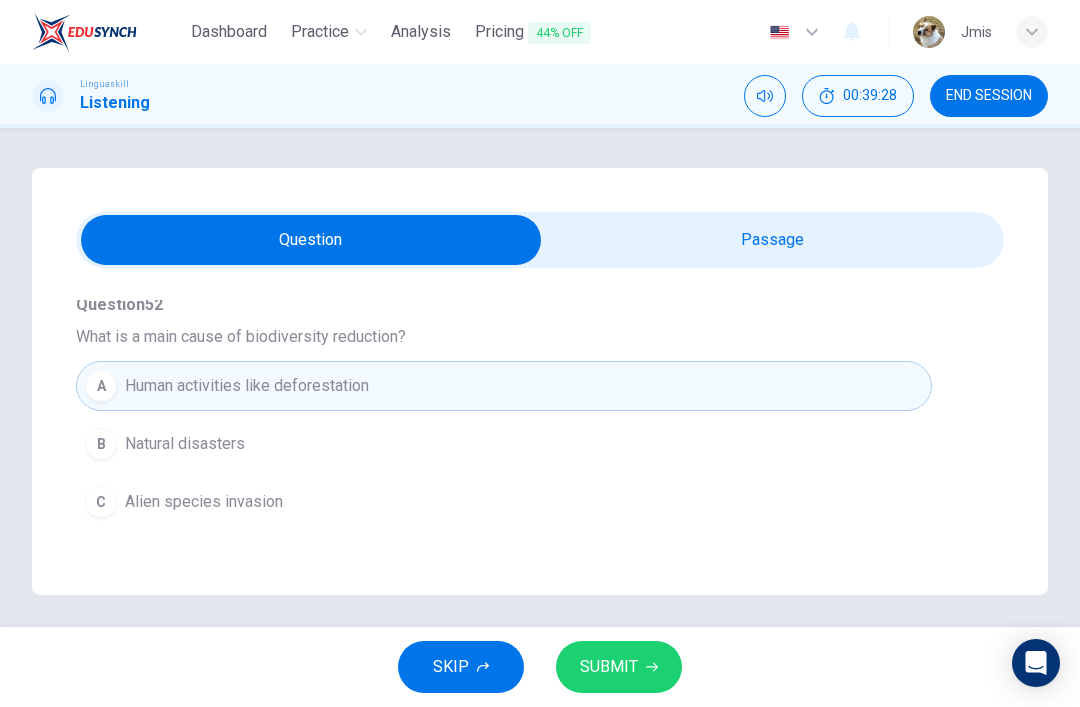 scroll, scrollTop: 976, scrollLeft: 0, axis: vertical 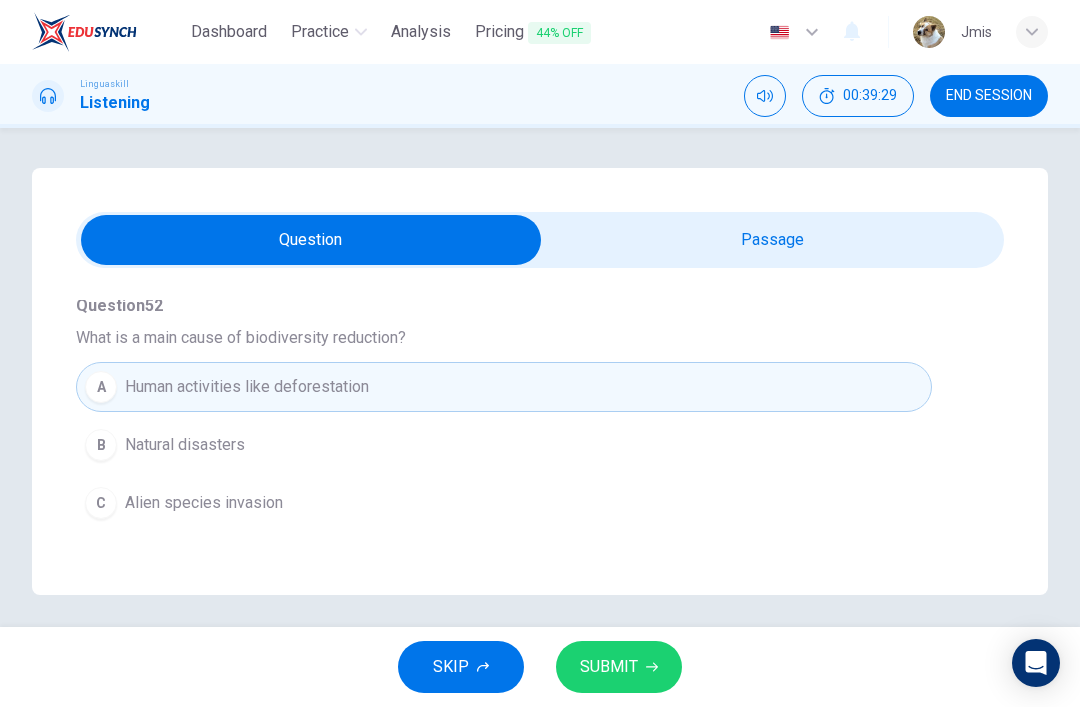 click on "SUBMIT" at bounding box center (609, 667) 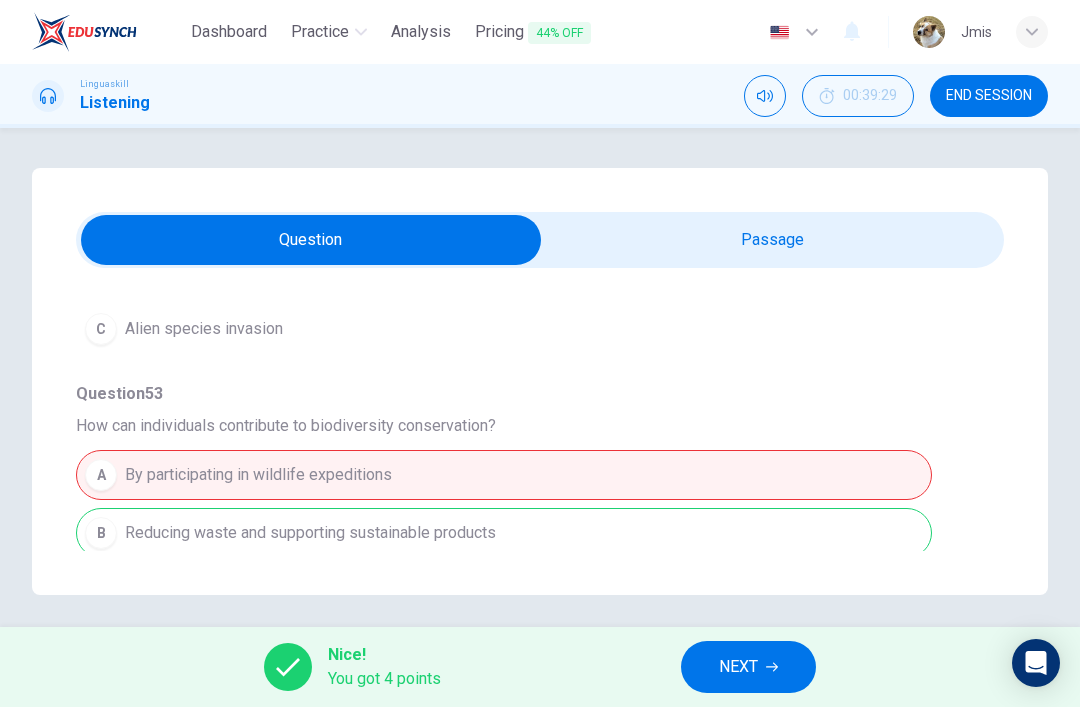 scroll, scrollTop: 1149, scrollLeft: 0, axis: vertical 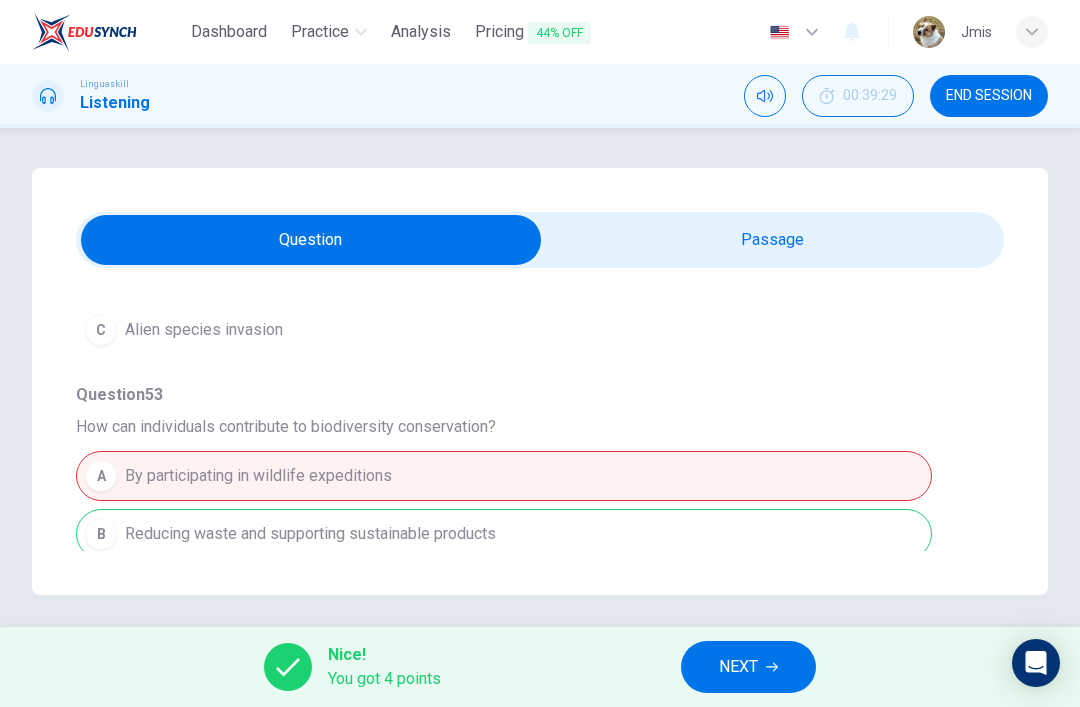click at bounding box center (311, 240) 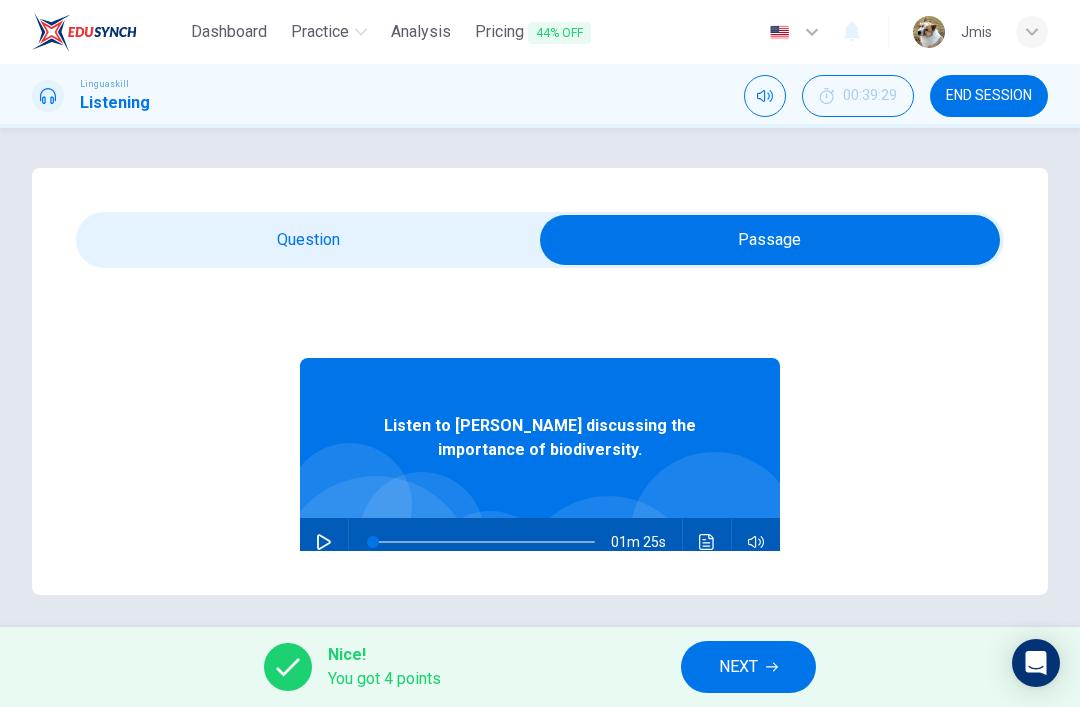 click 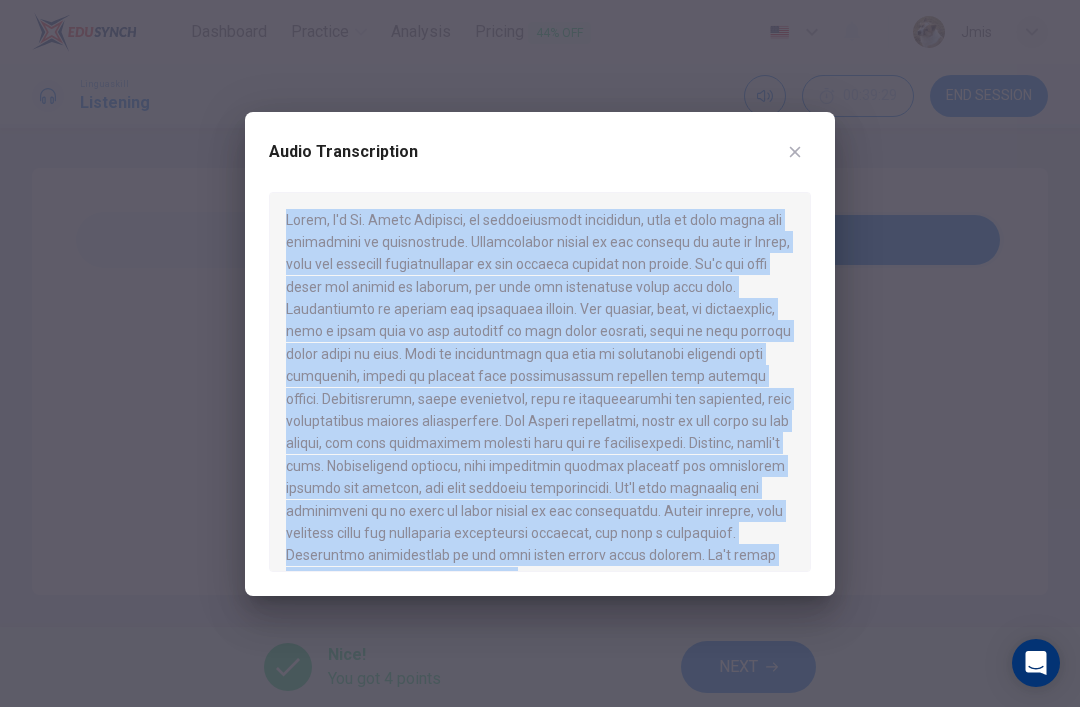 click 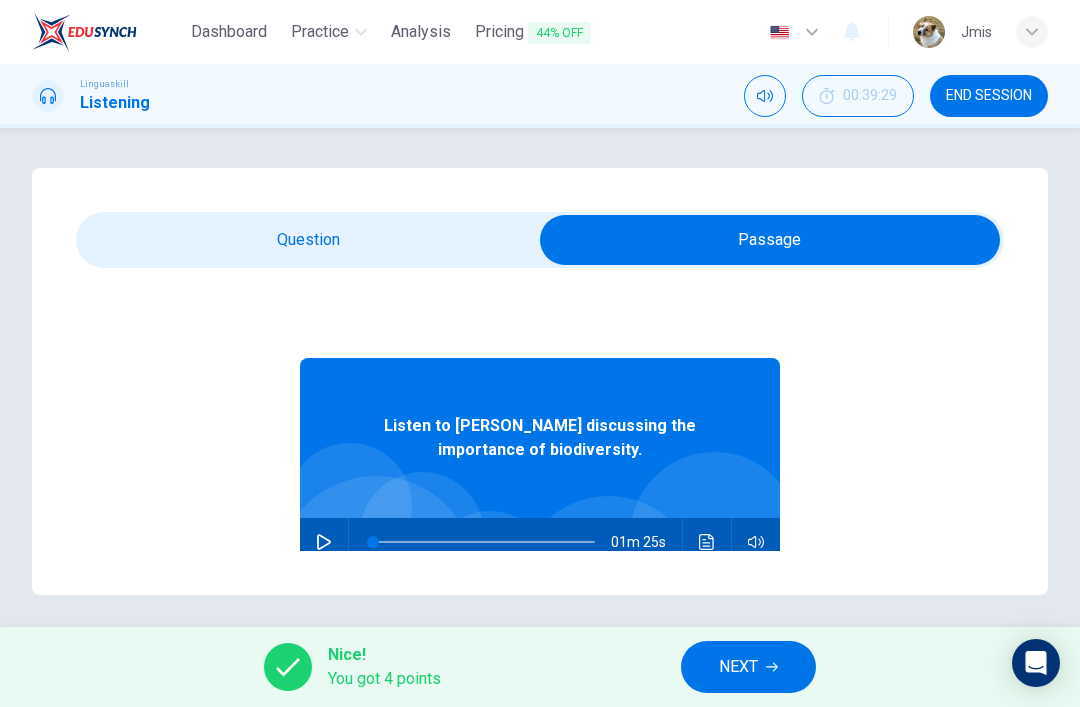 click on "NEXT" at bounding box center (748, 667) 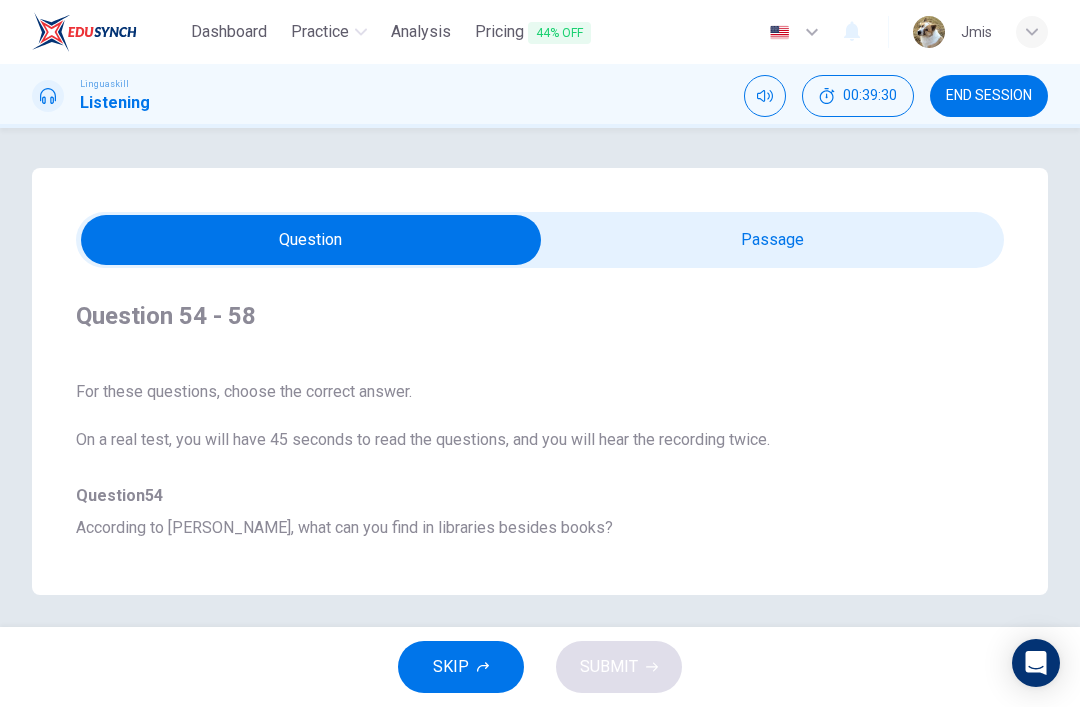 click at bounding box center [311, 240] 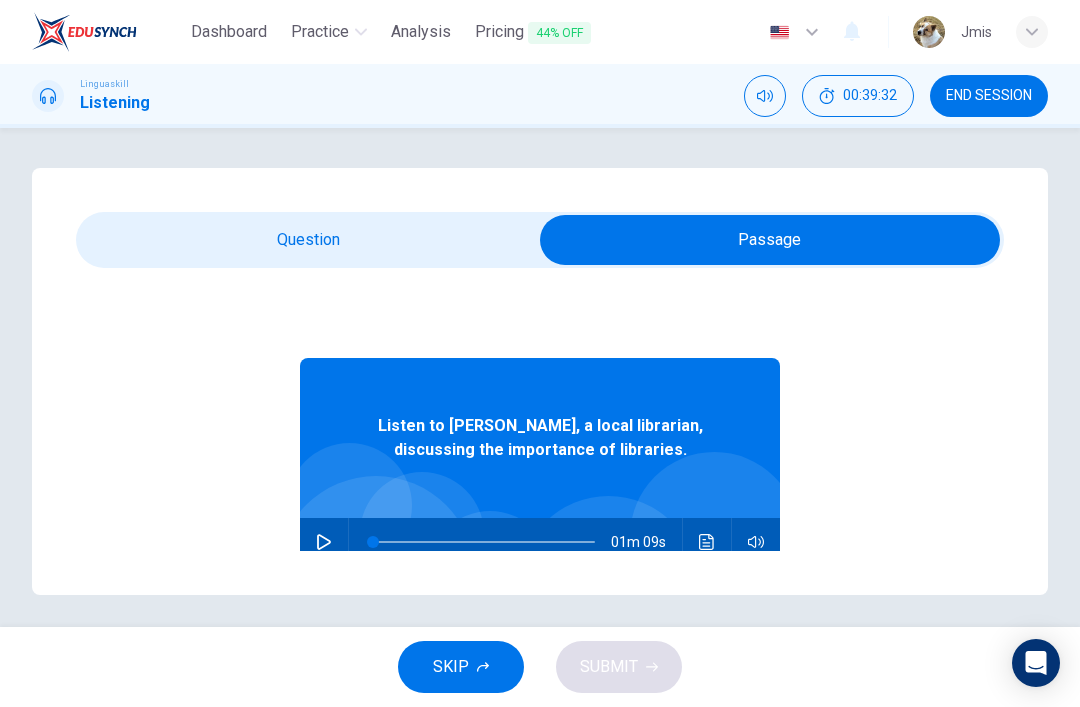 click at bounding box center [770, 240] 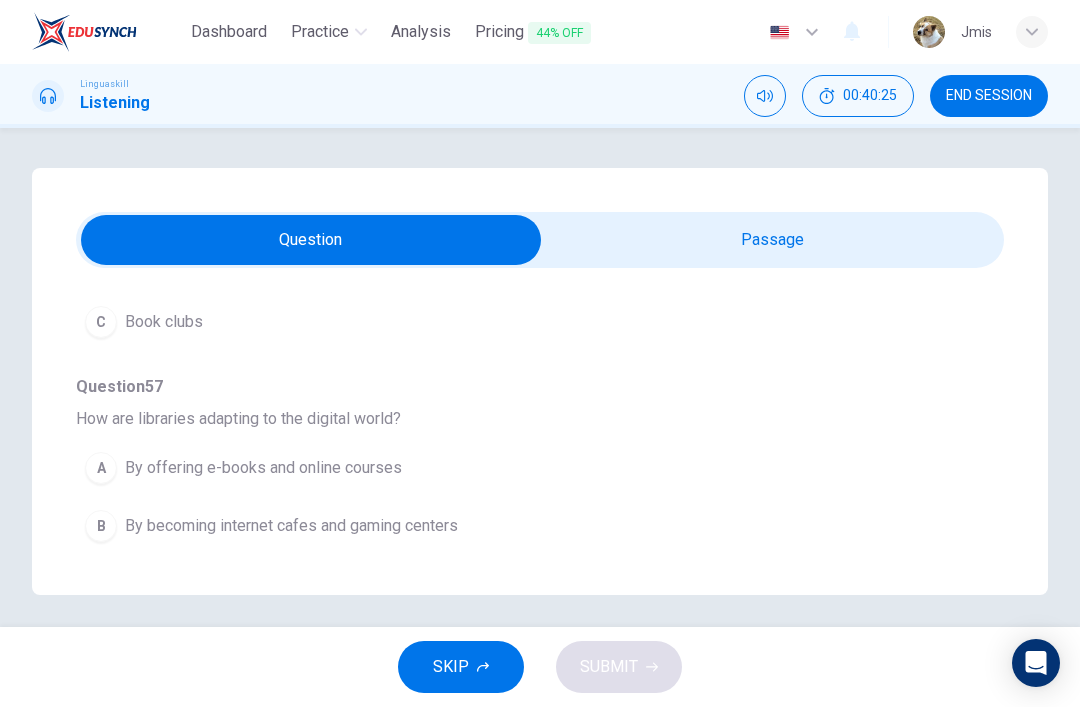 scroll, scrollTop: 896, scrollLeft: 0, axis: vertical 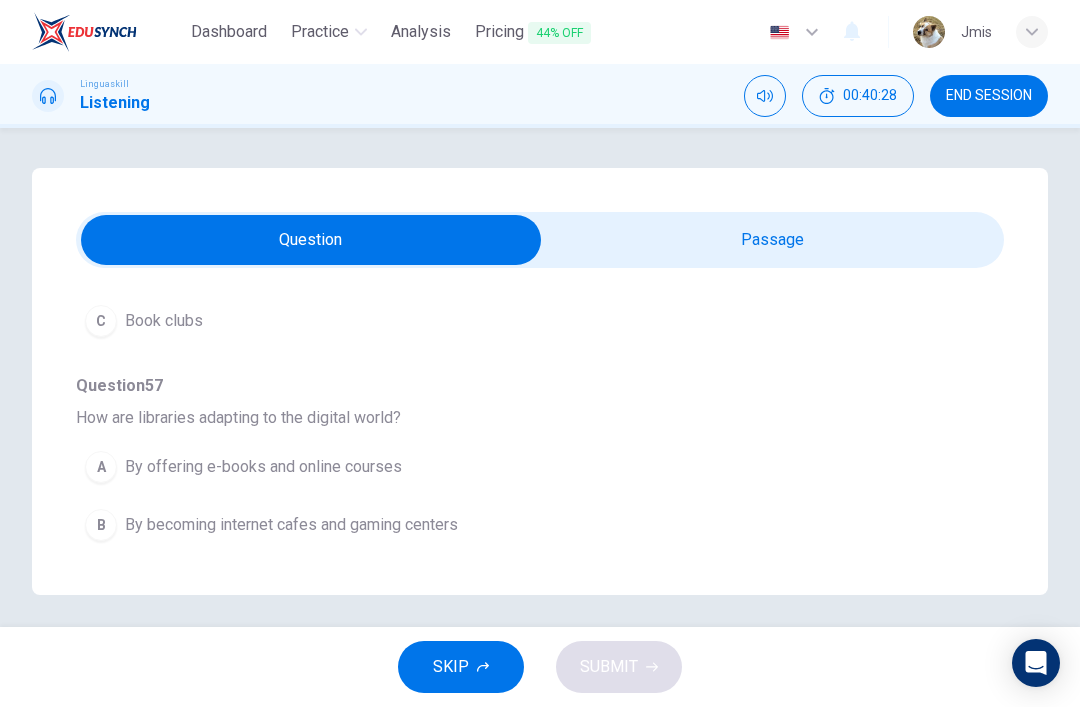 click on "How are libraries adapting to the digital world?" at bounding box center (540, 418) 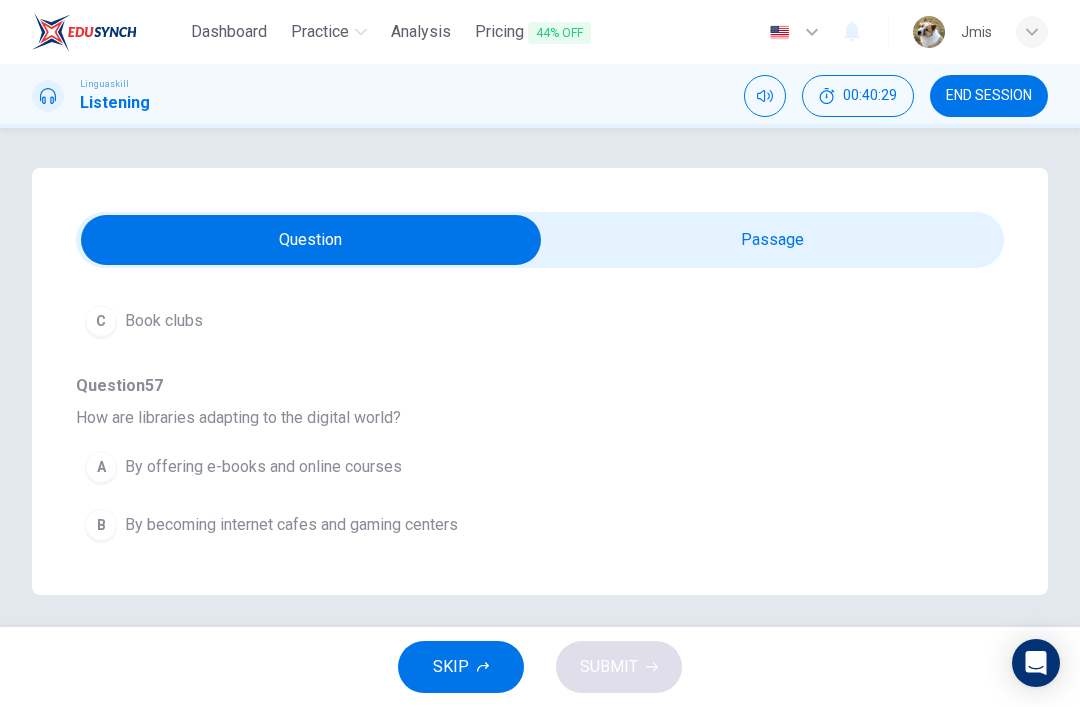 click on "How are libraries adapting to the digital world?" at bounding box center (540, 418) 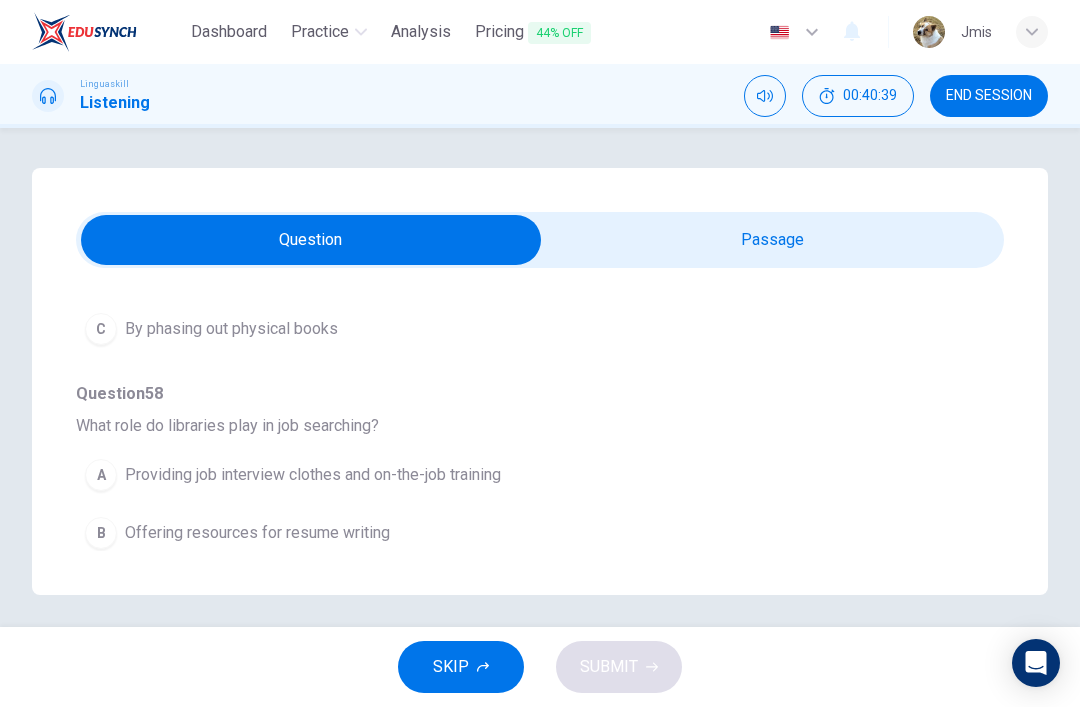 scroll, scrollTop: 1149, scrollLeft: 0, axis: vertical 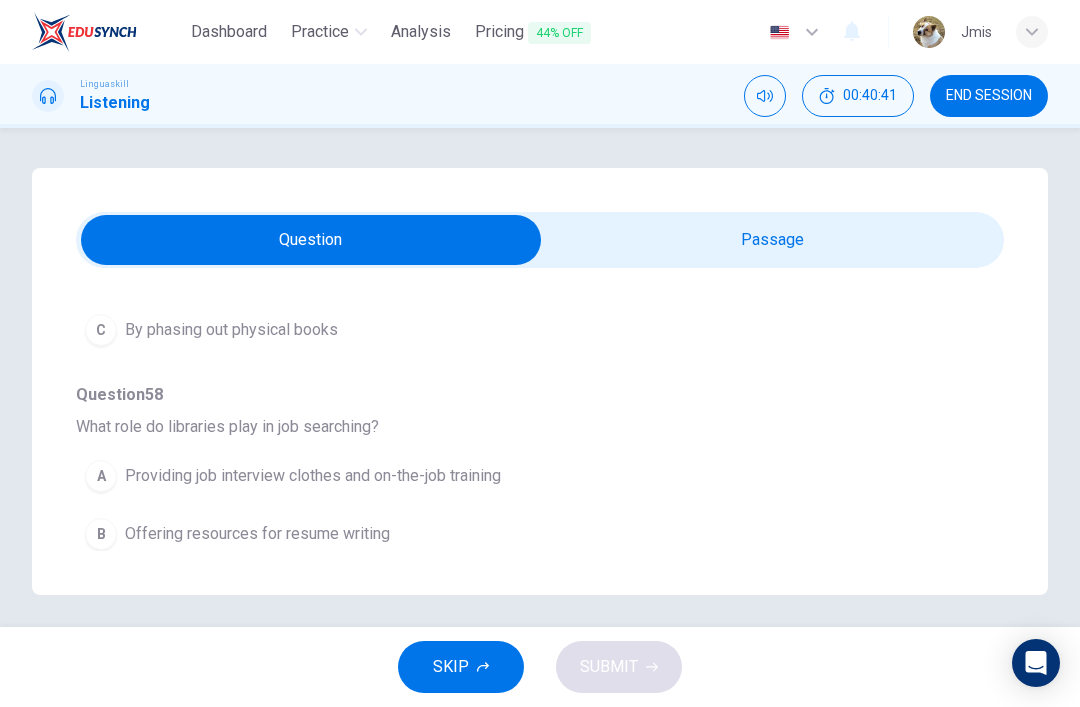 click on "What role do libraries play in job searching?" at bounding box center (540, 427) 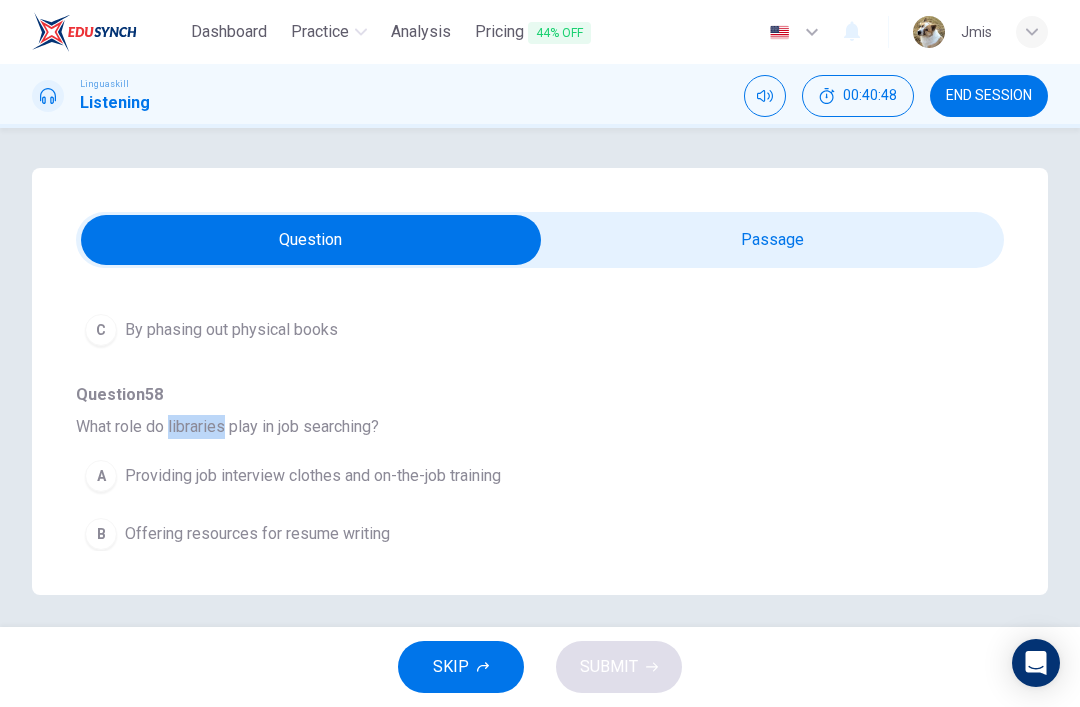 click at bounding box center (311, 240) 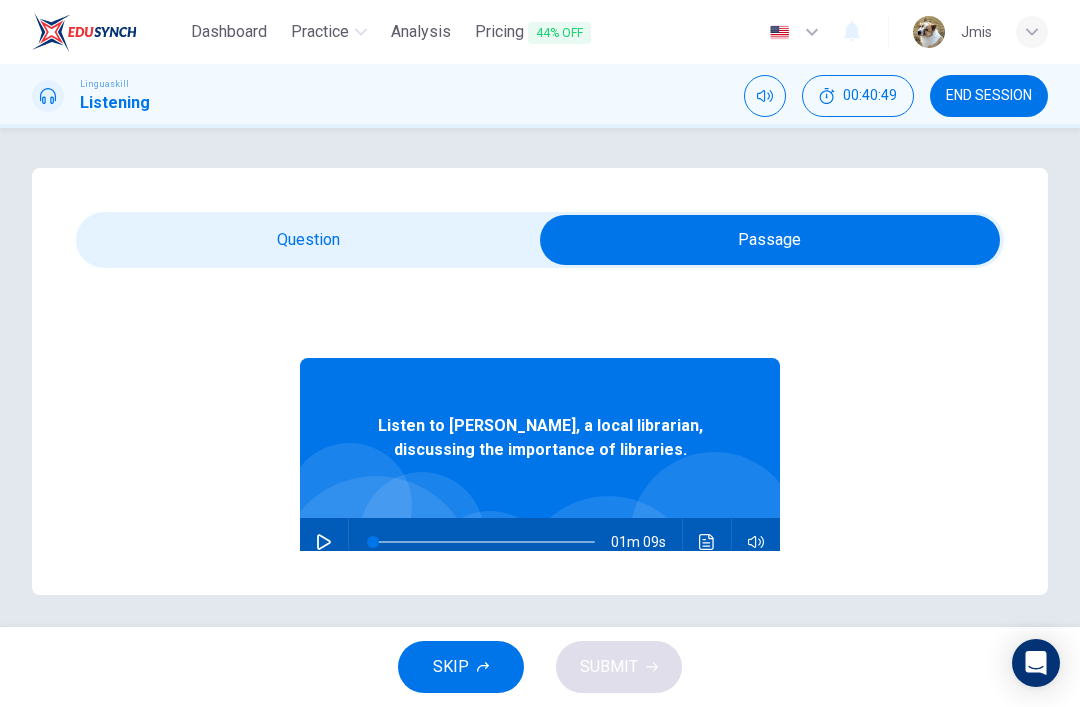 click at bounding box center (324, 542) 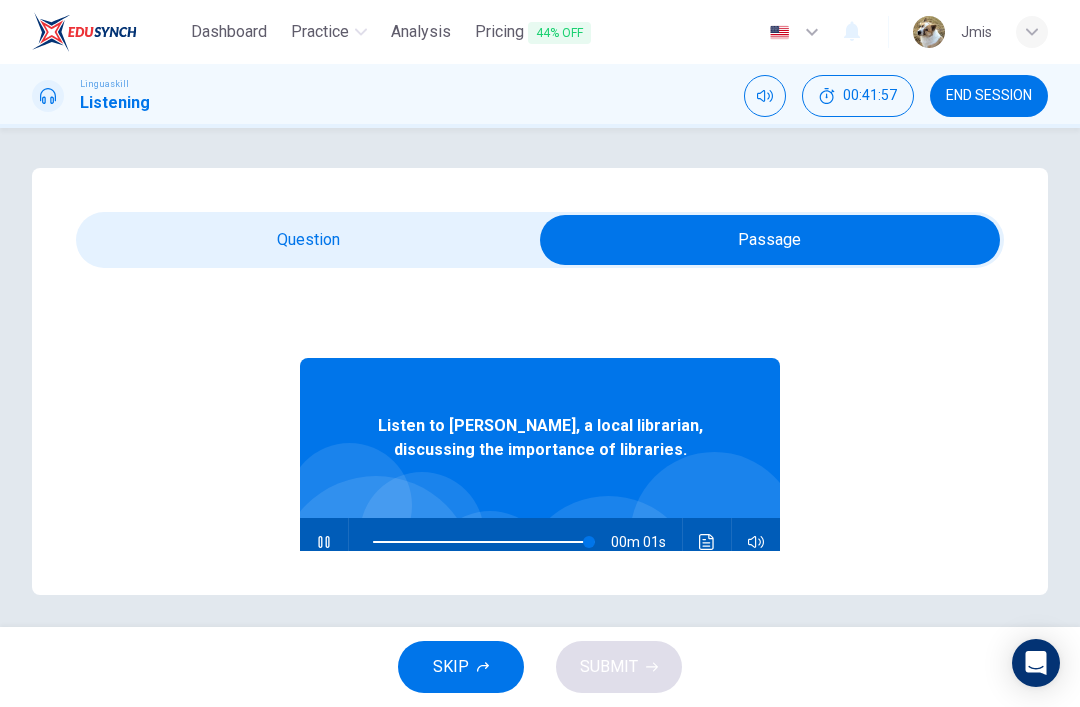 type on "0" 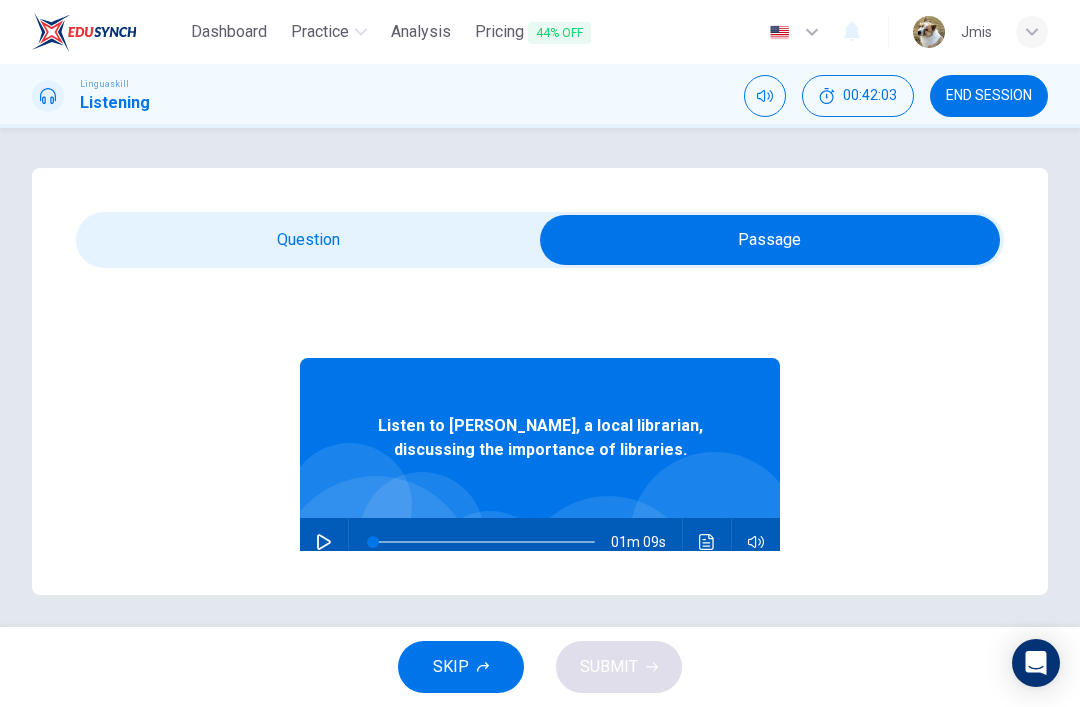 click 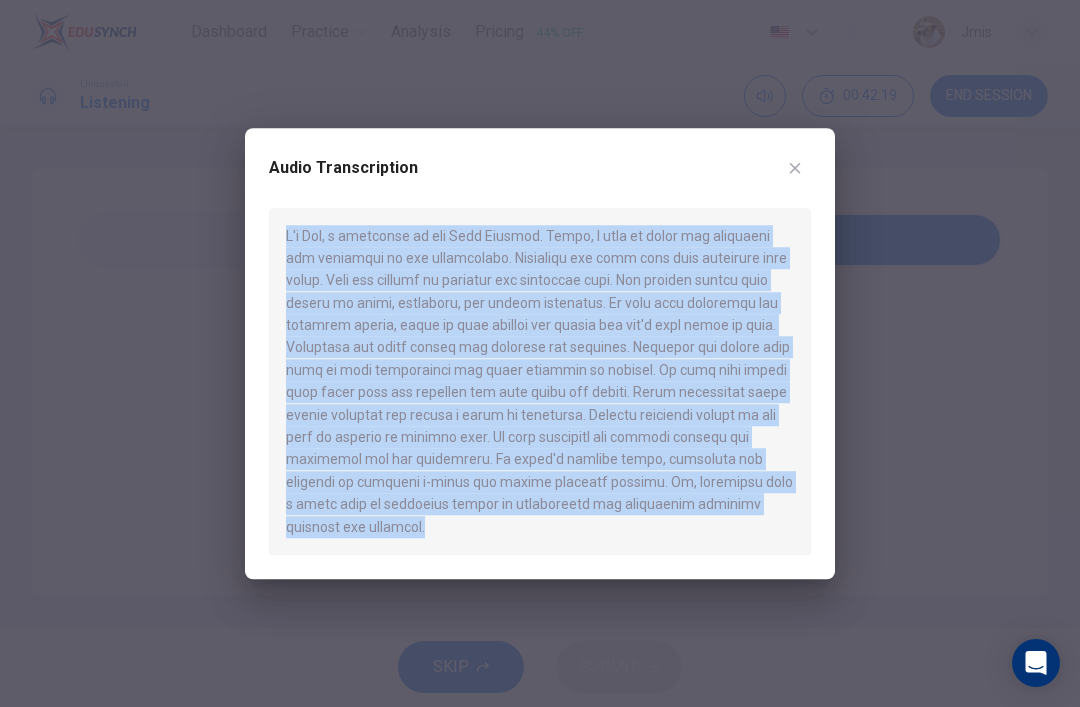 click at bounding box center (795, 168) 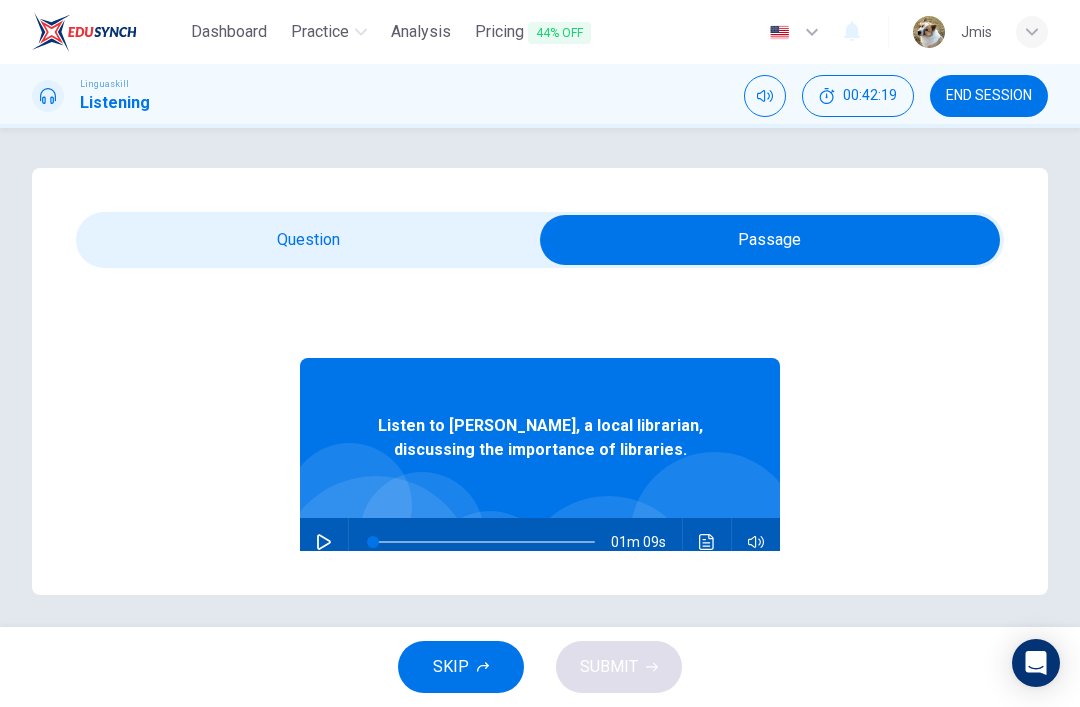 click at bounding box center [770, 240] 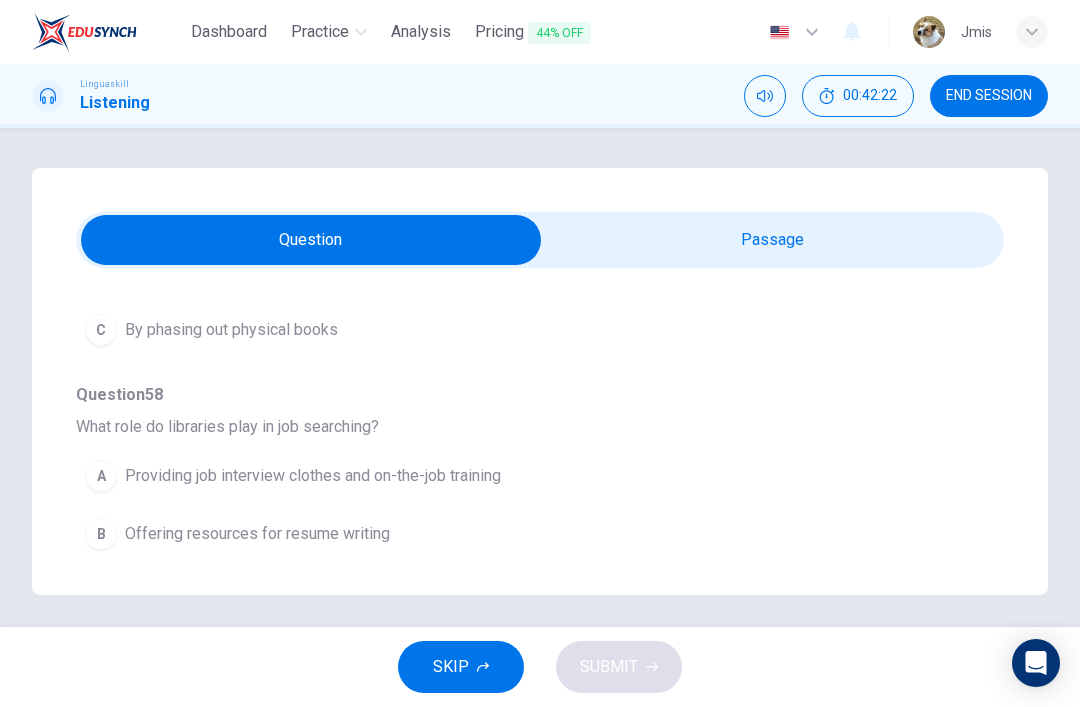 scroll, scrollTop: 0, scrollLeft: 0, axis: both 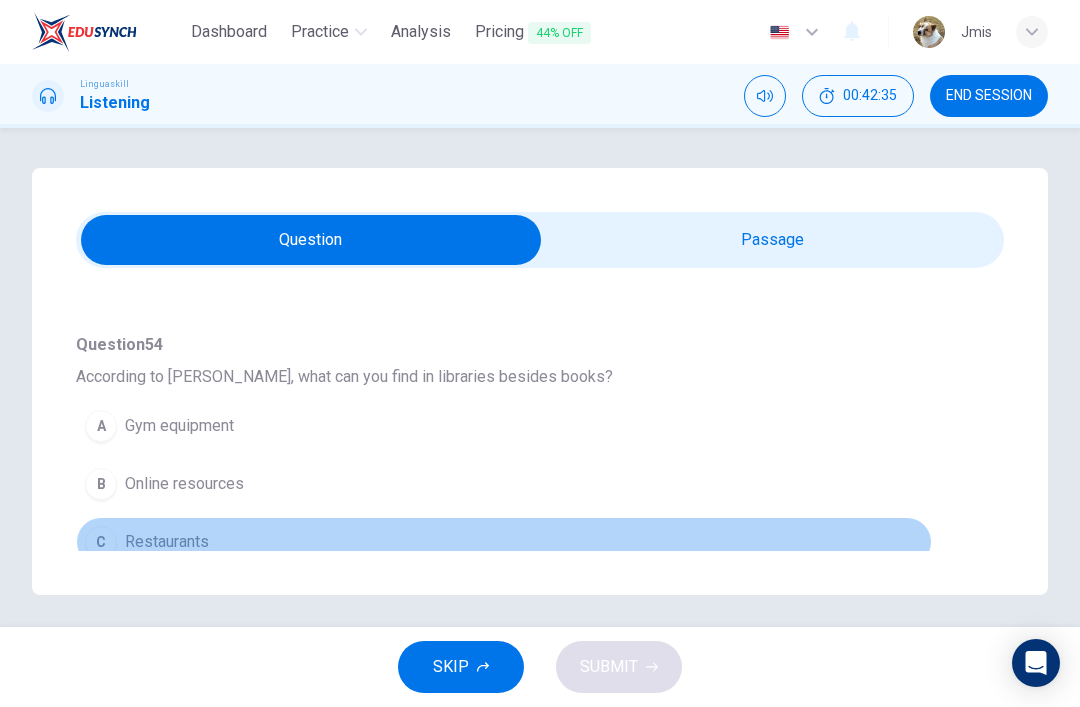 click on "Online resources" at bounding box center (184, 484) 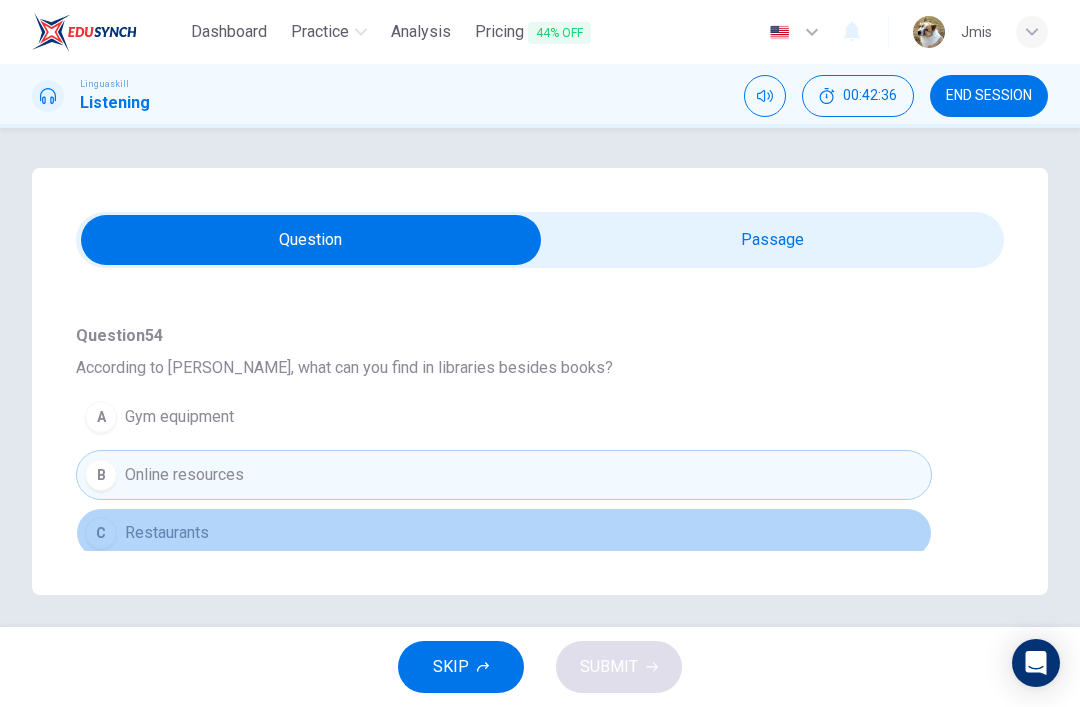 scroll, scrollTop: 161, scrollLeft: 0, axis: vertical 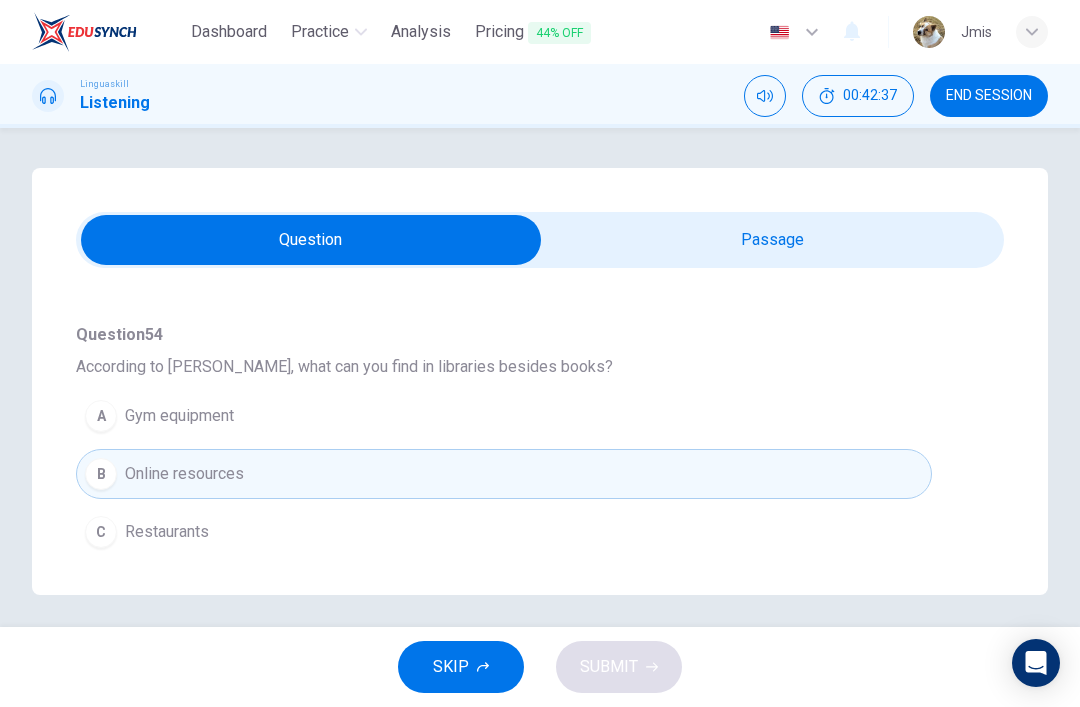 click on "Online resources" at bounding box center (184, 474) 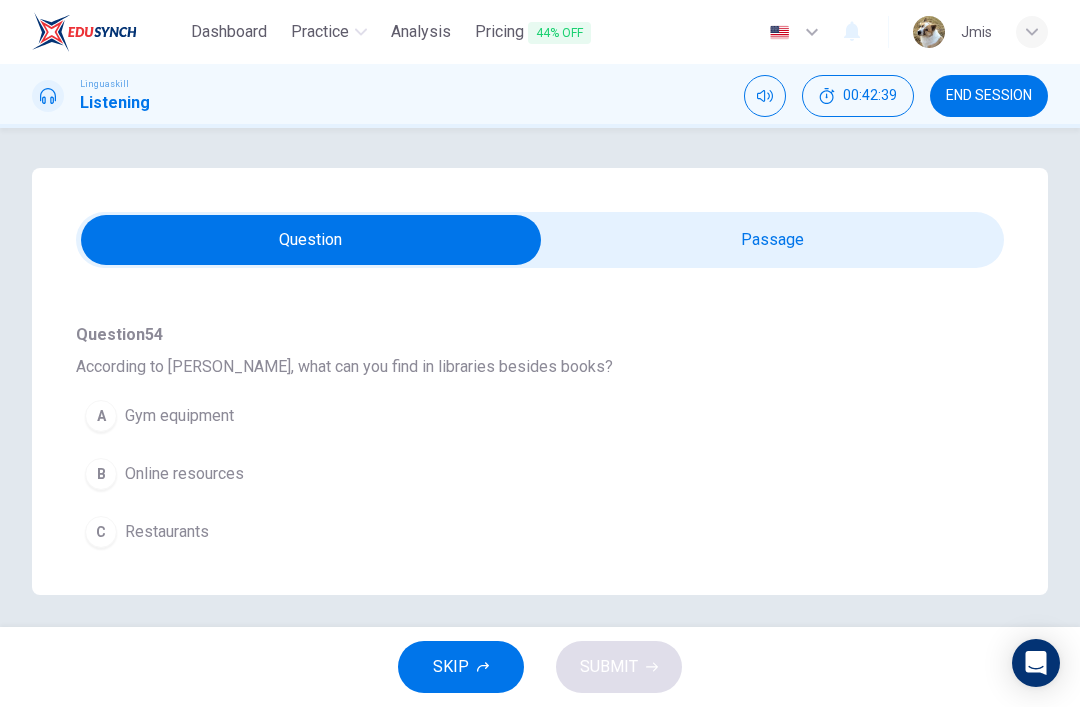 click on "Online resources" at bounding box center (184, 474) 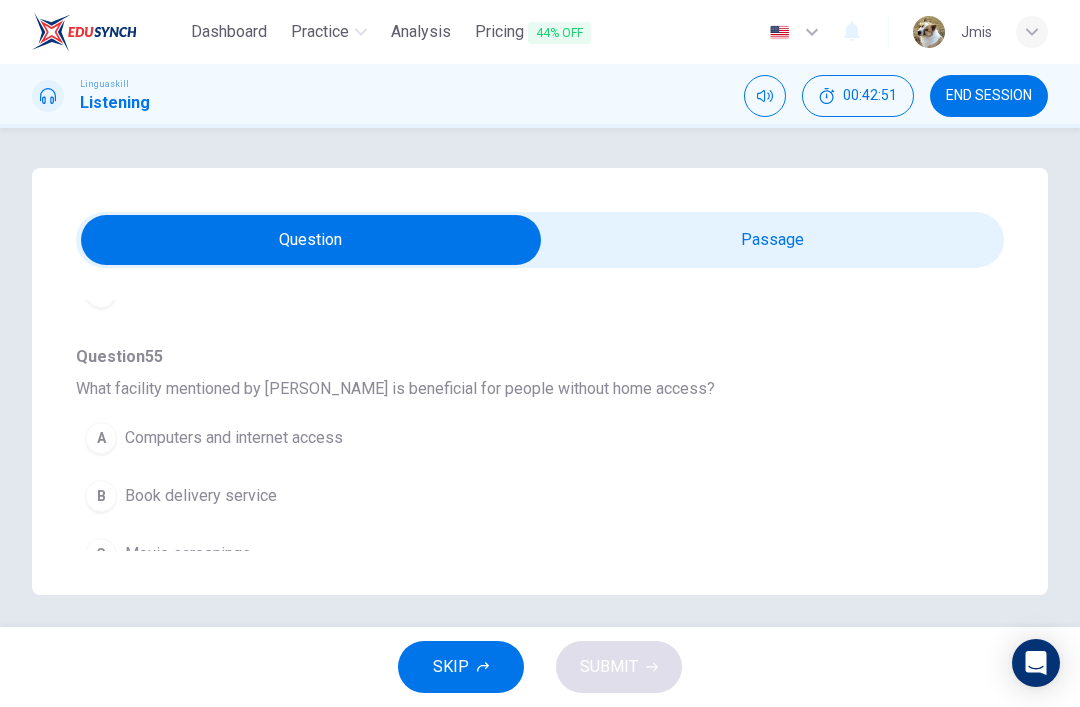 scroll, scrollTop: 404, scrollLeft: 0, axis: vertical 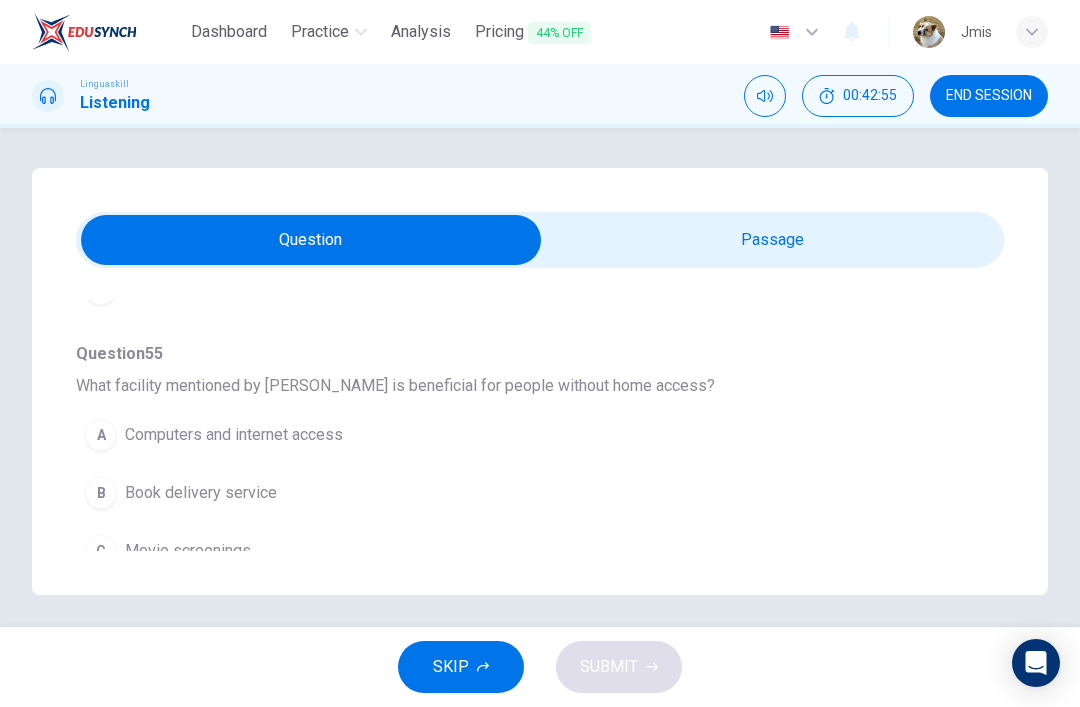 click on "Book delivery service" at bounding box center [201, 493] 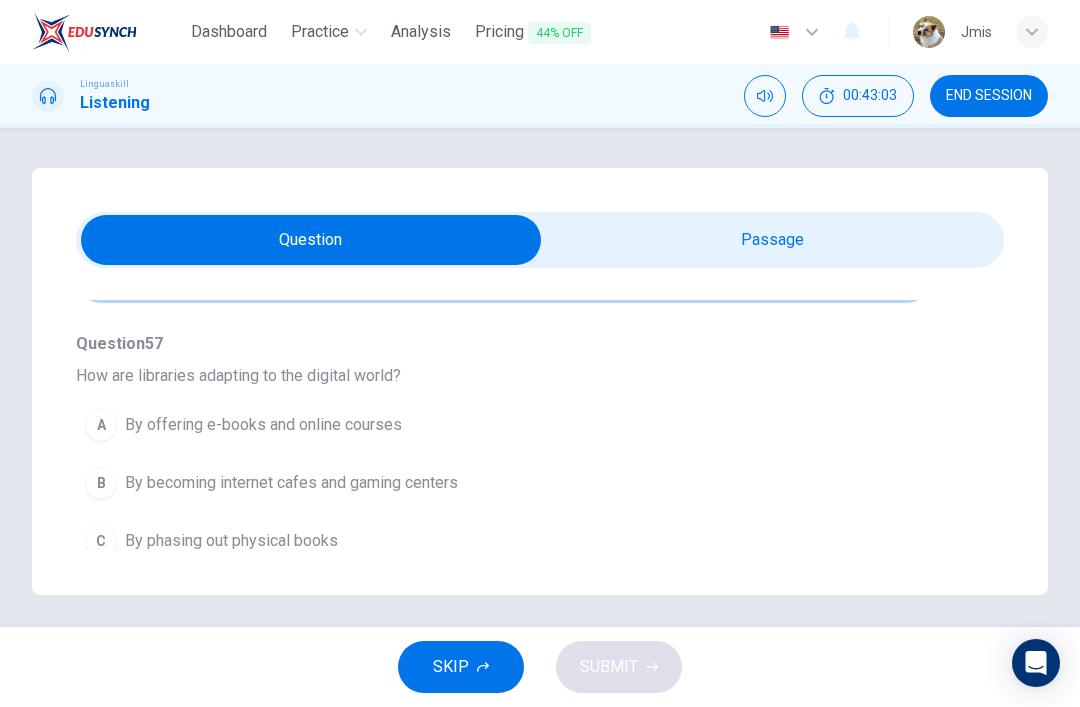 scroll, scrollTop: 943, scrollLeft: 0, axis: vertical 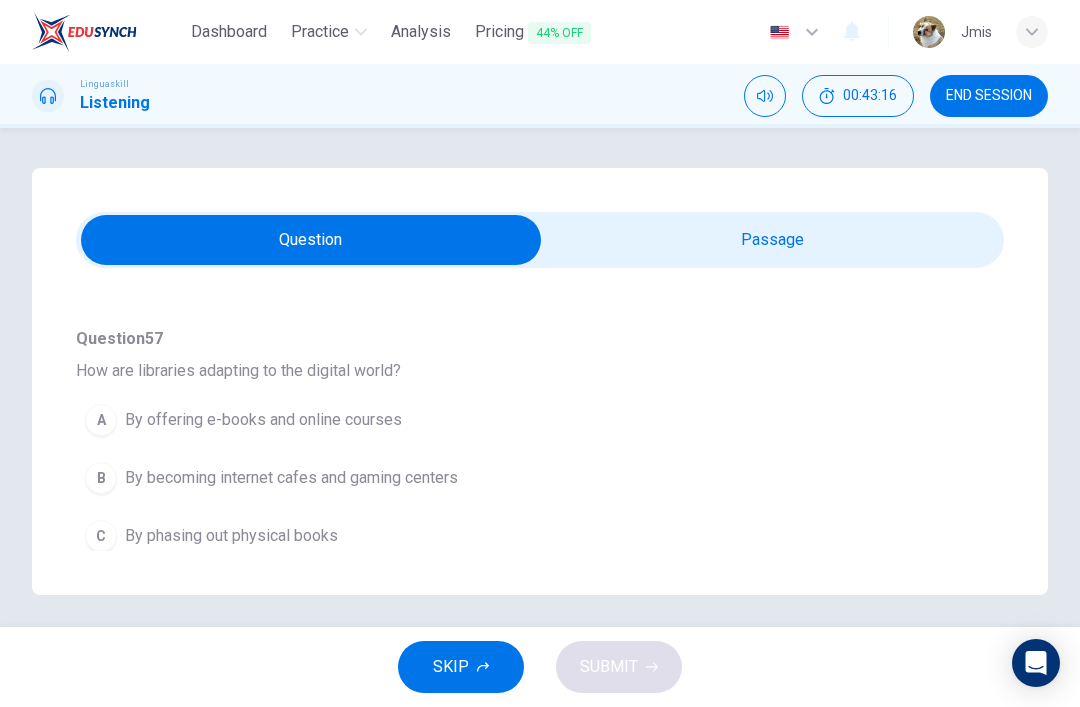 click on "A By offering e-books and online courses" at bounding box center (504, 420) 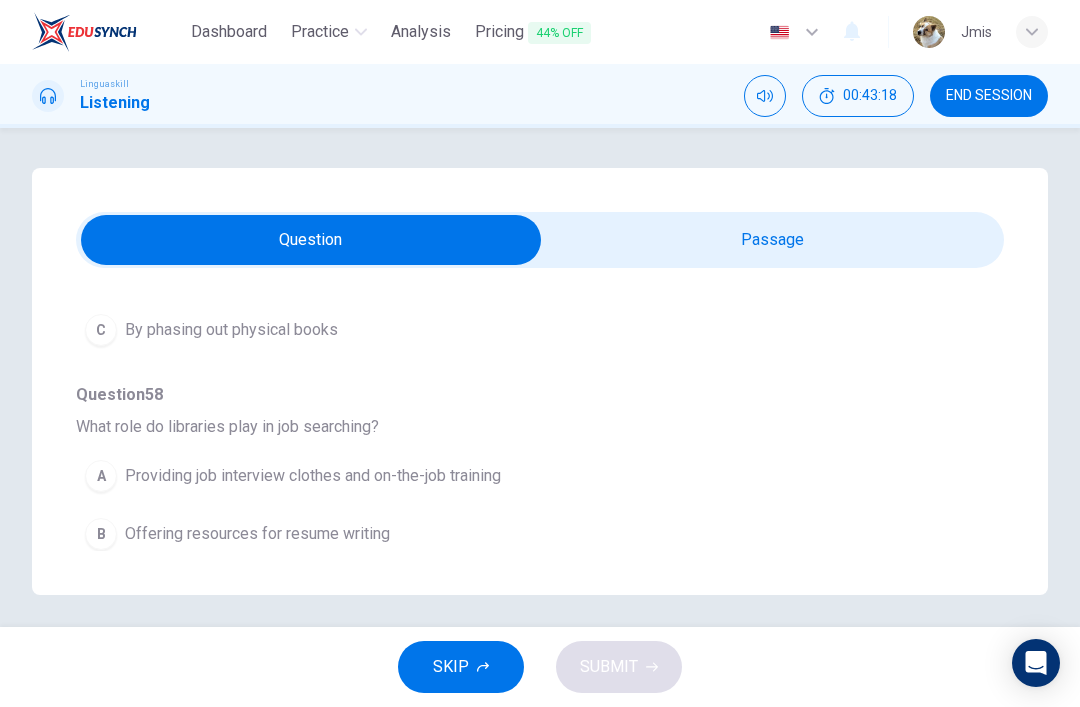 scroll, scrollTop: 1149, scrollLeft: 0, axis: vertical 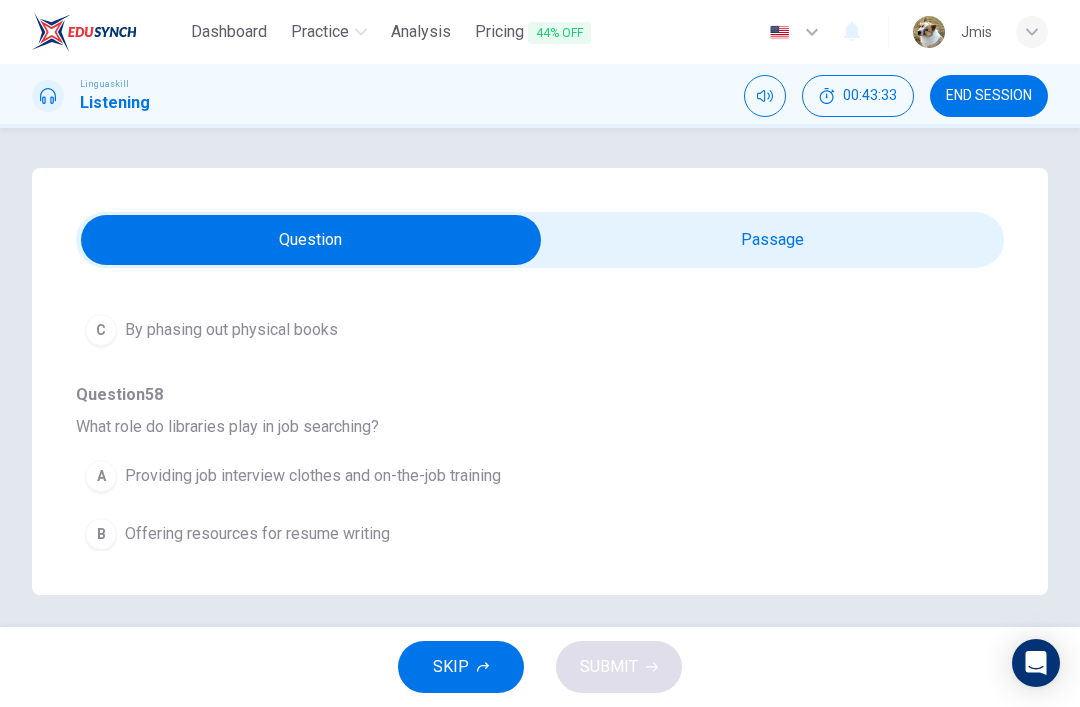 click on "B Offering resources for resume writing" at bounding box center [504, 534] 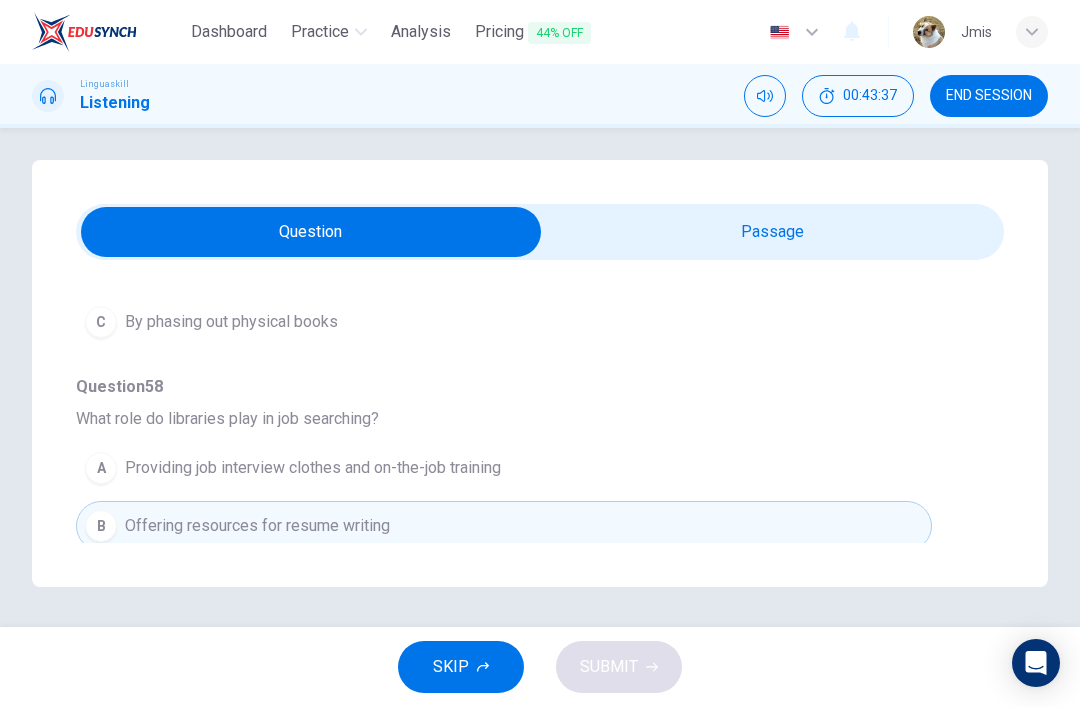 scroll, scrollTop: 72, scrollLeft: 0, axis: vertical 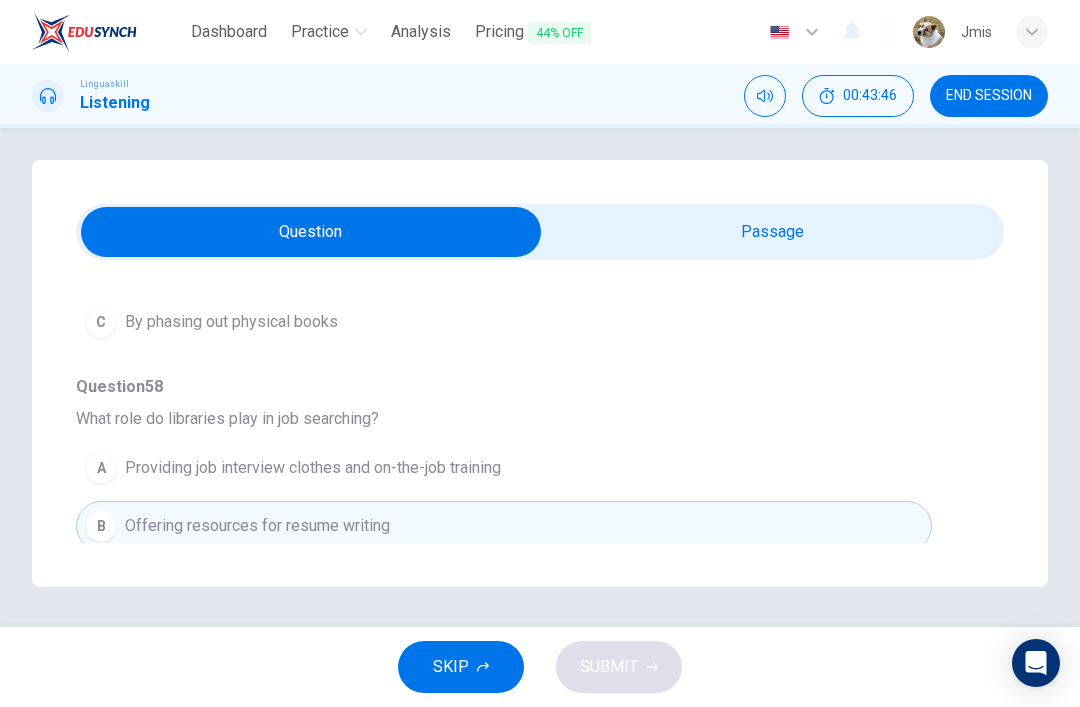 click on "SKIP SUBMIT" at bounding box center (540, 667) 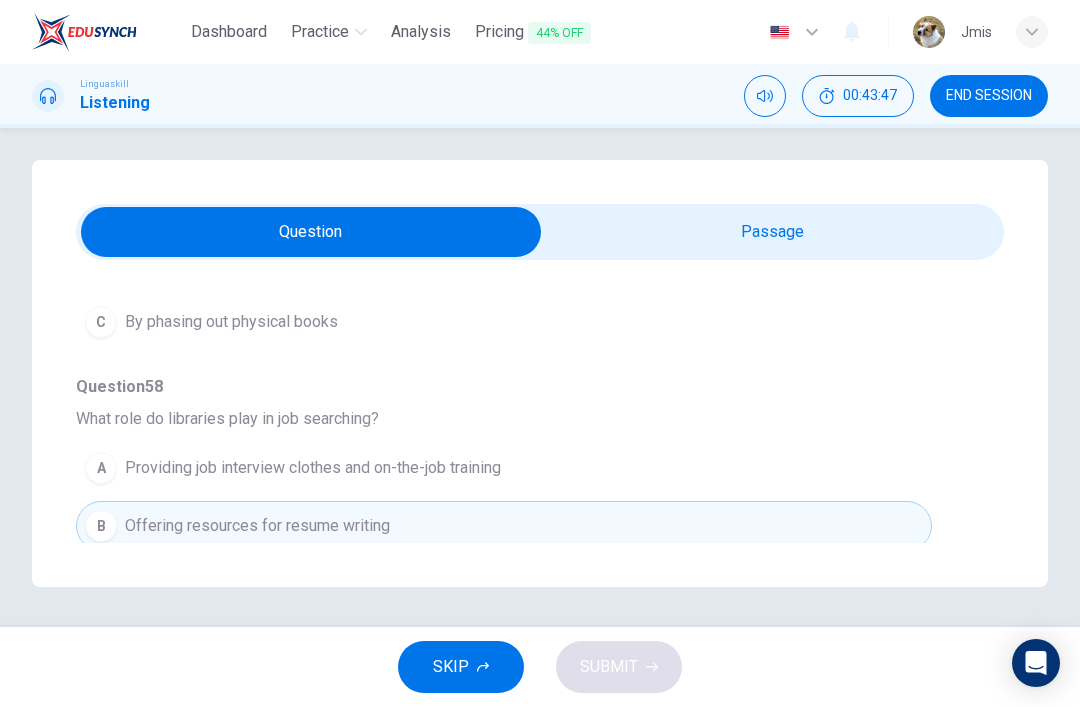 click on "SKIP" at bounding box center [451, 667] 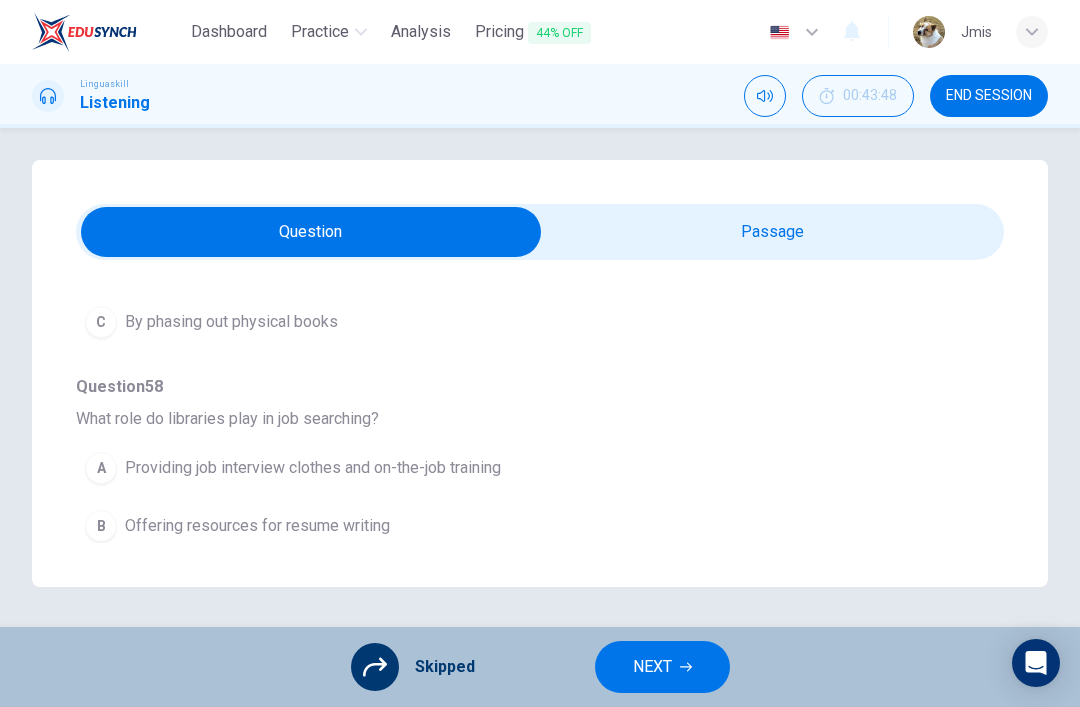 click on "NEXT" at bounding box center (662, 667) 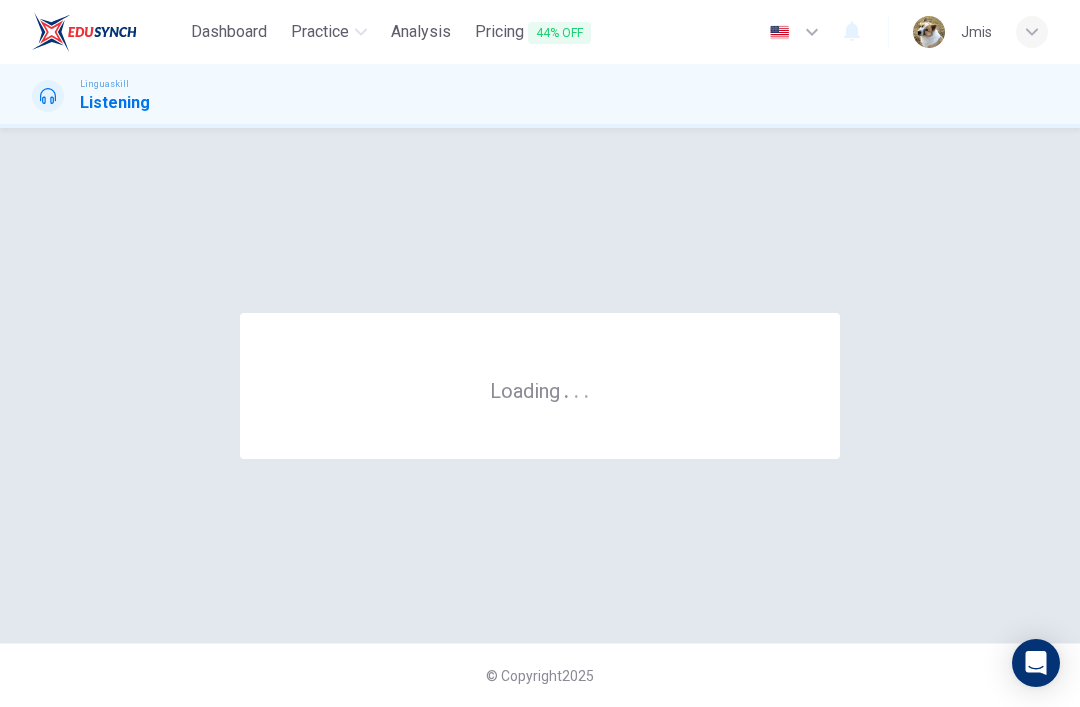 scroll, scrollTop: 0, scrollLeft: 0, axis: both 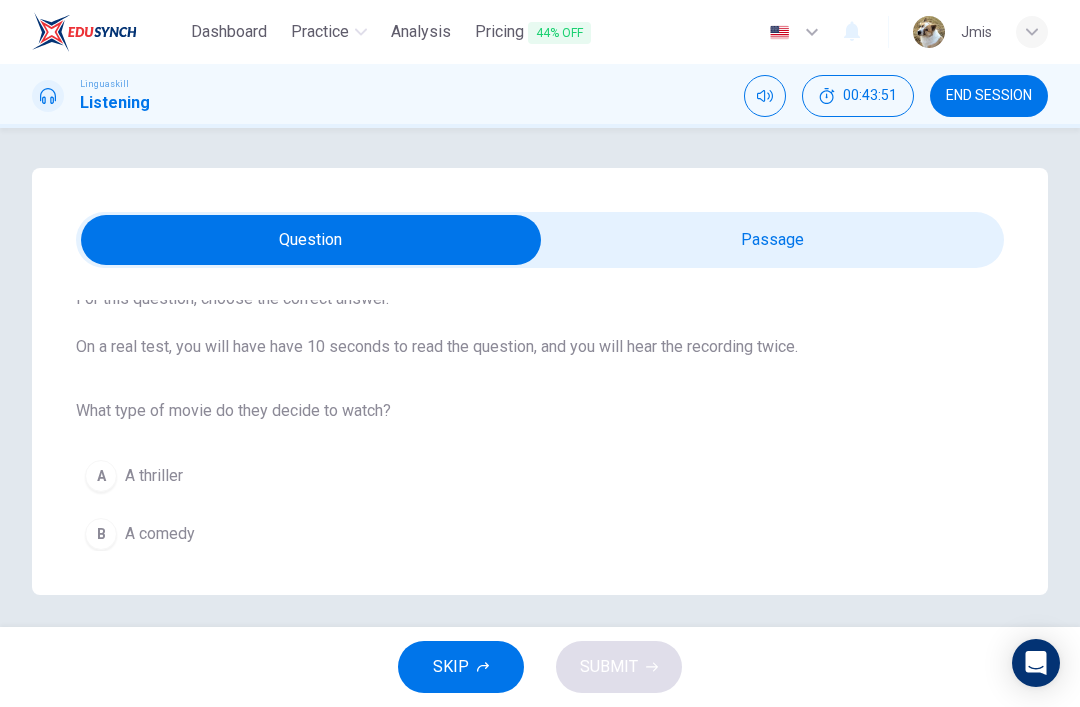 click at bounding box center (311, 240) 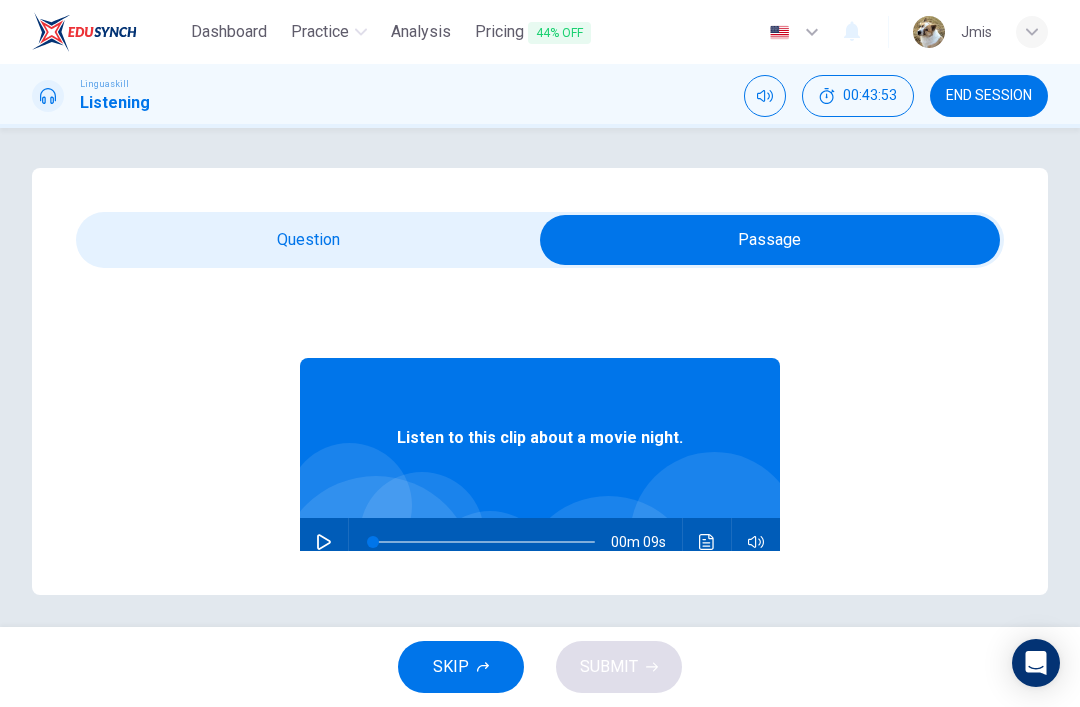 click at bounding box center [770, 240] 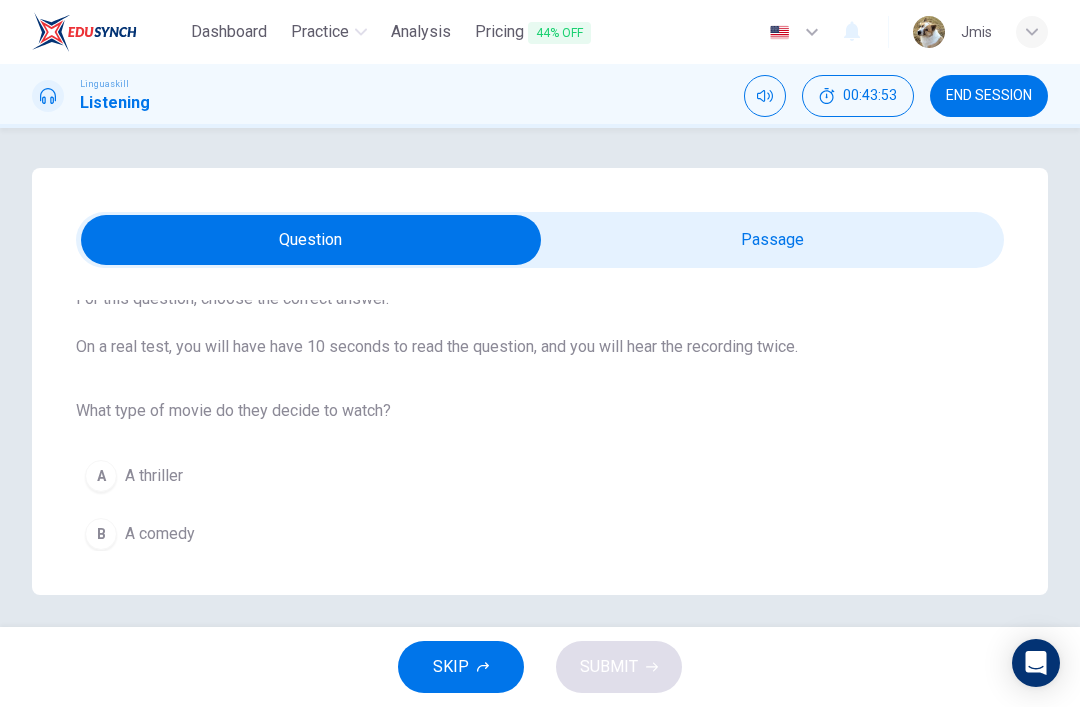 click on "B A comedy" at bounding box center [540, 534] 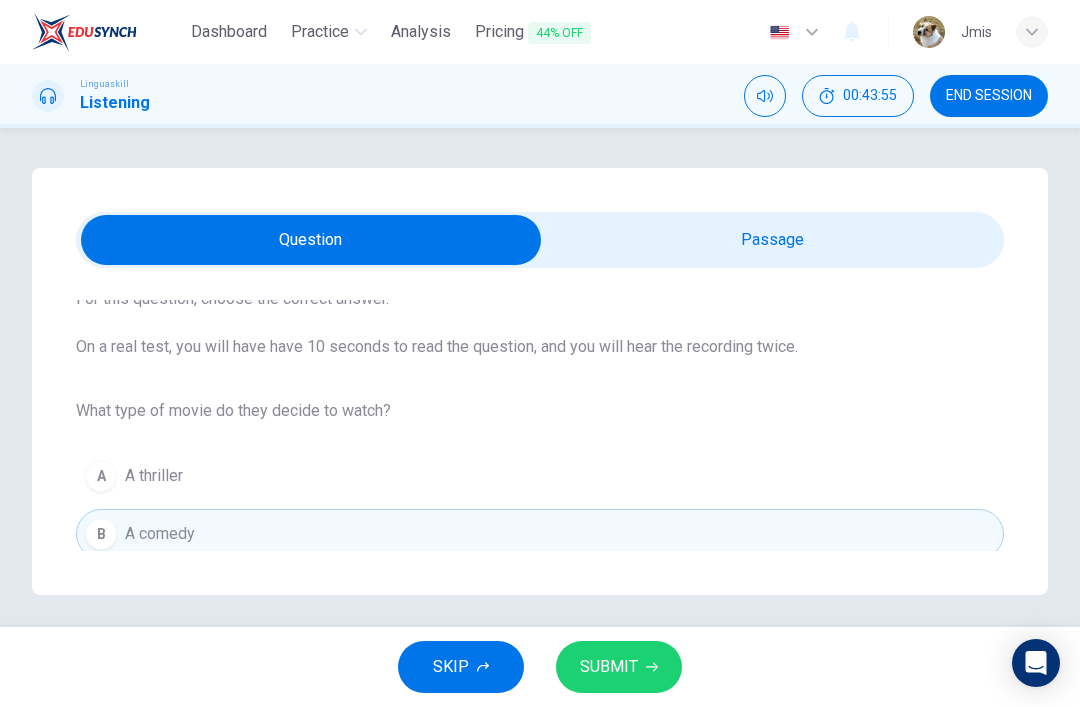 click at bounding box center (311, 240) 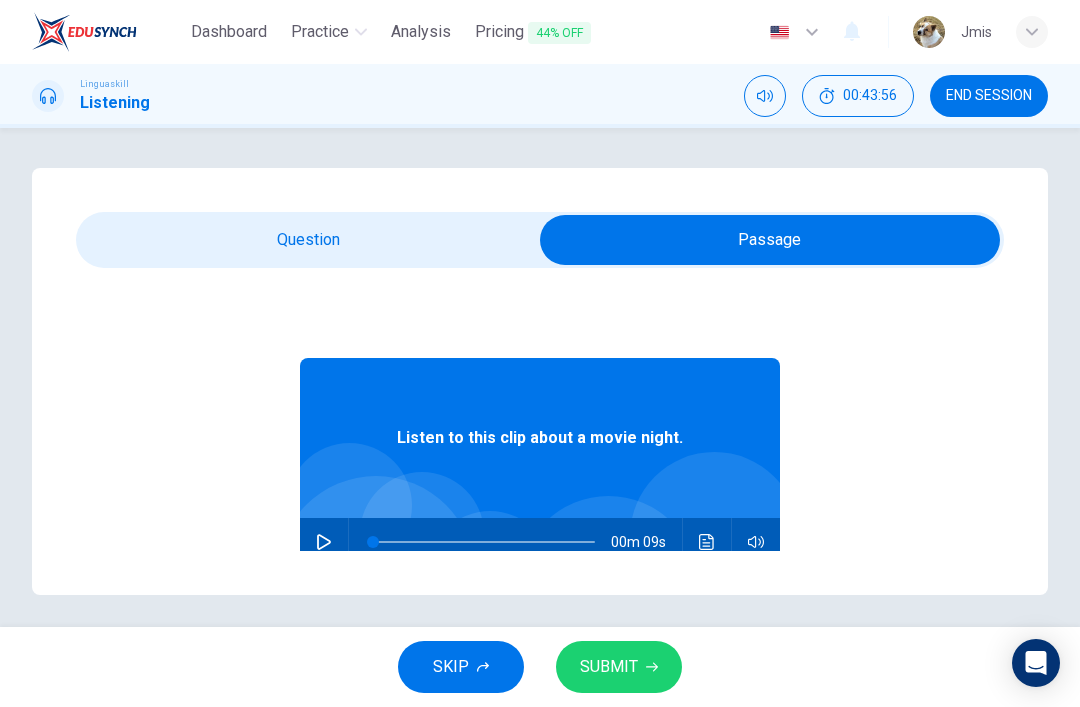 click 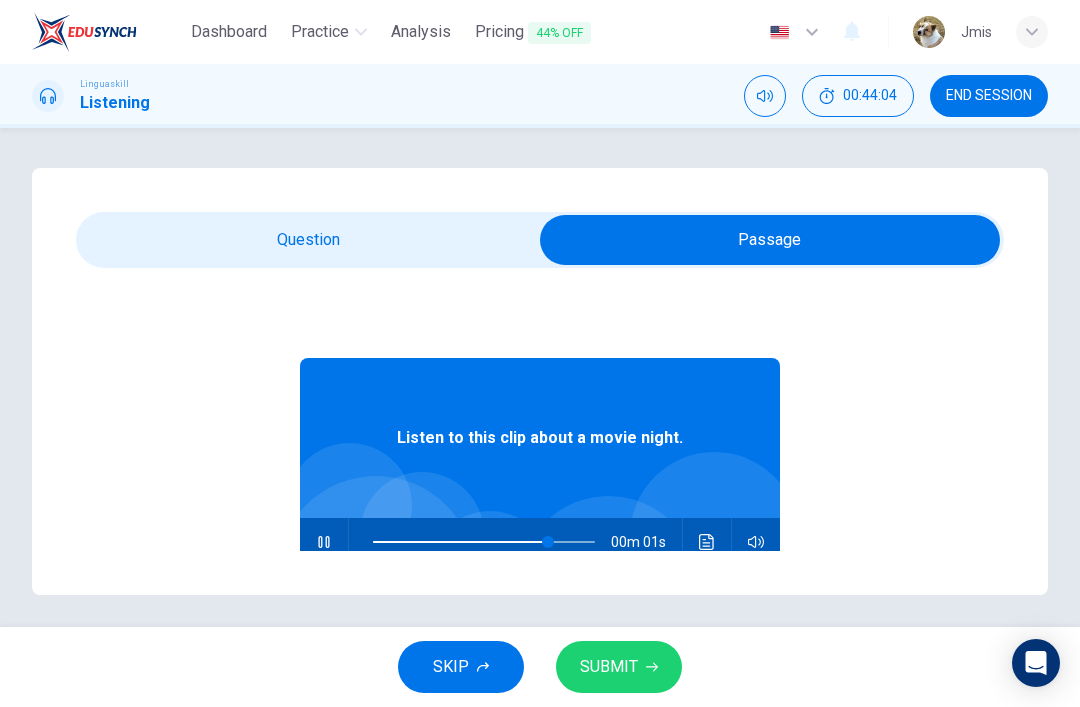 type on "90" 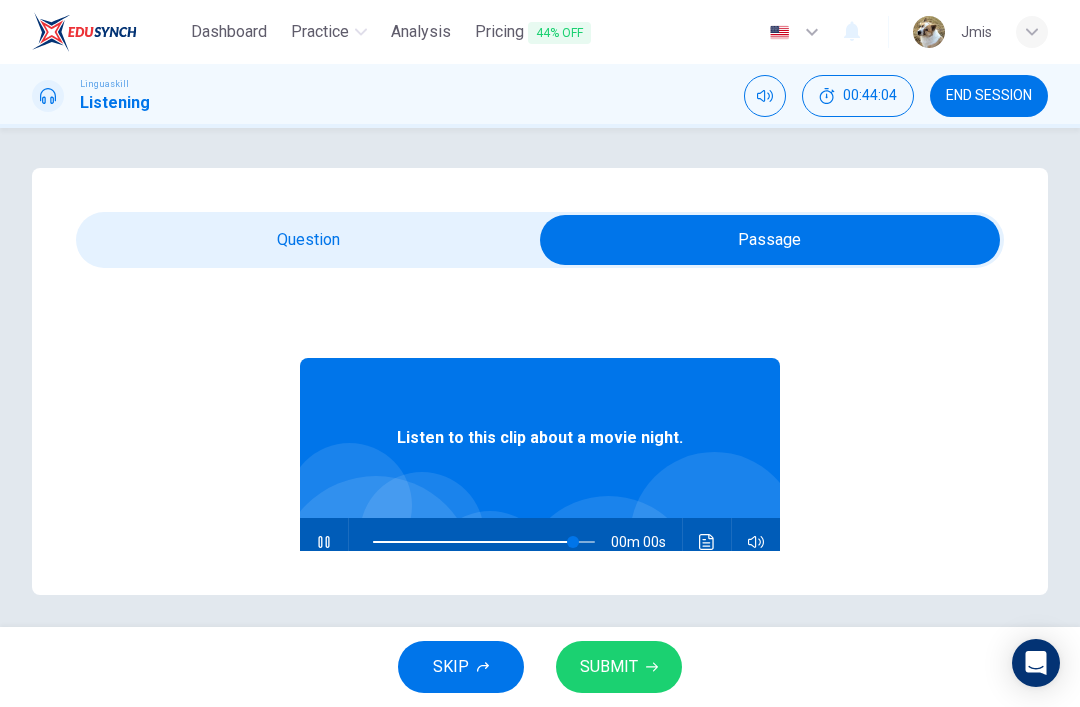 click at bounding box center [770, 240] 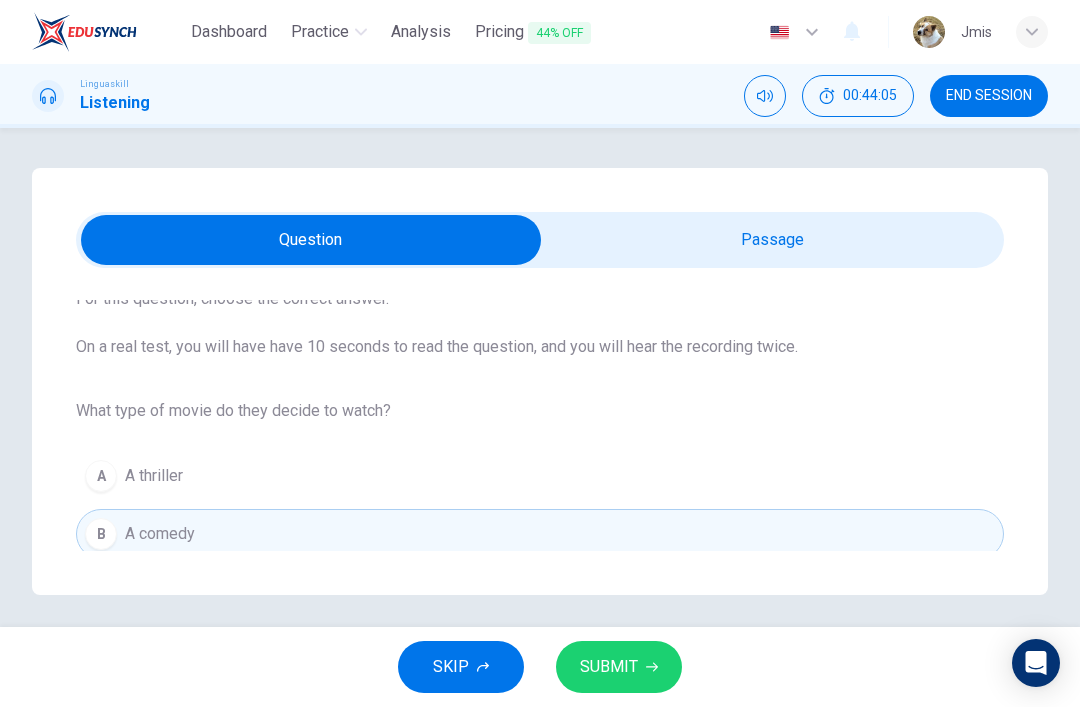 type on "0" 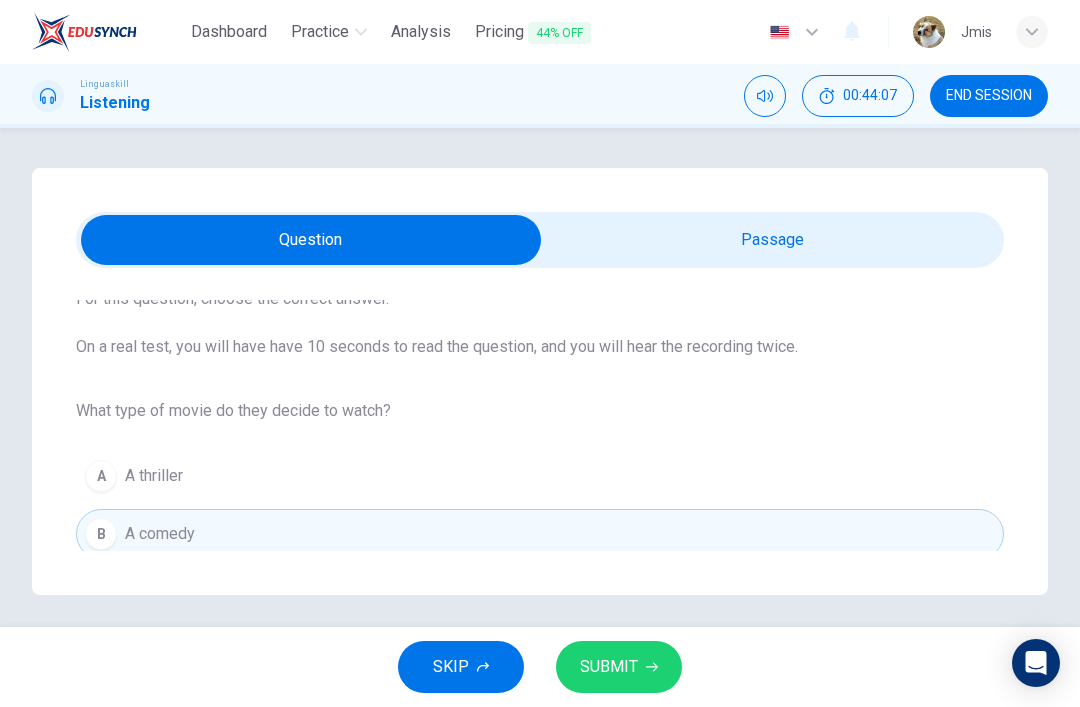 click at bounding box center (311, 240) 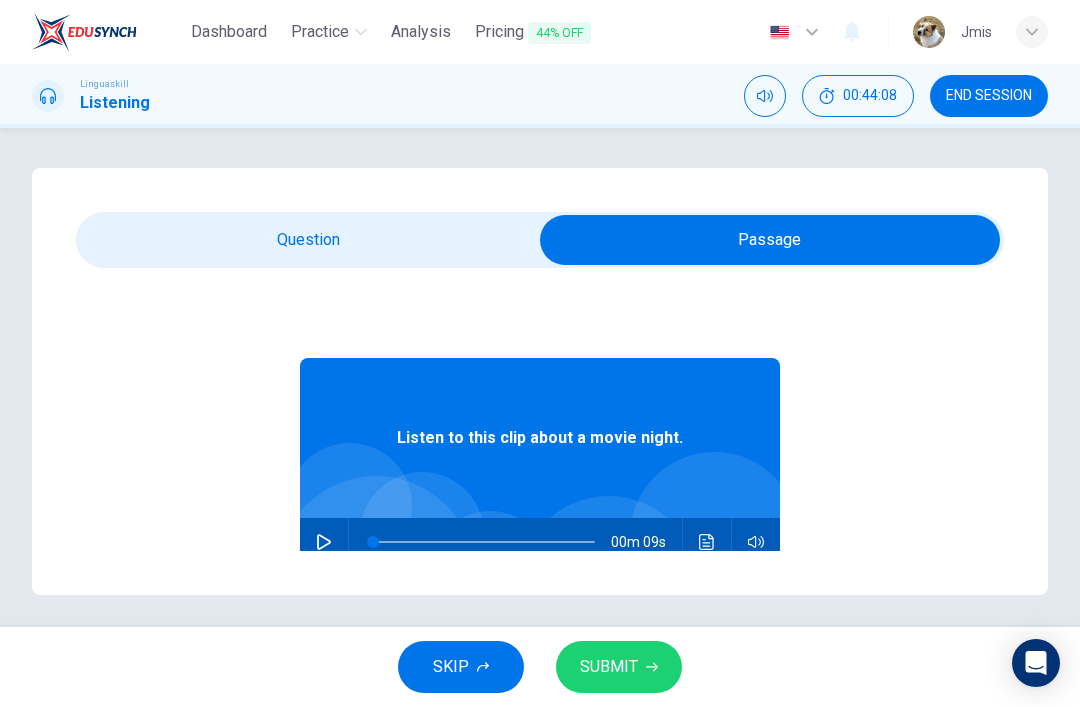 click 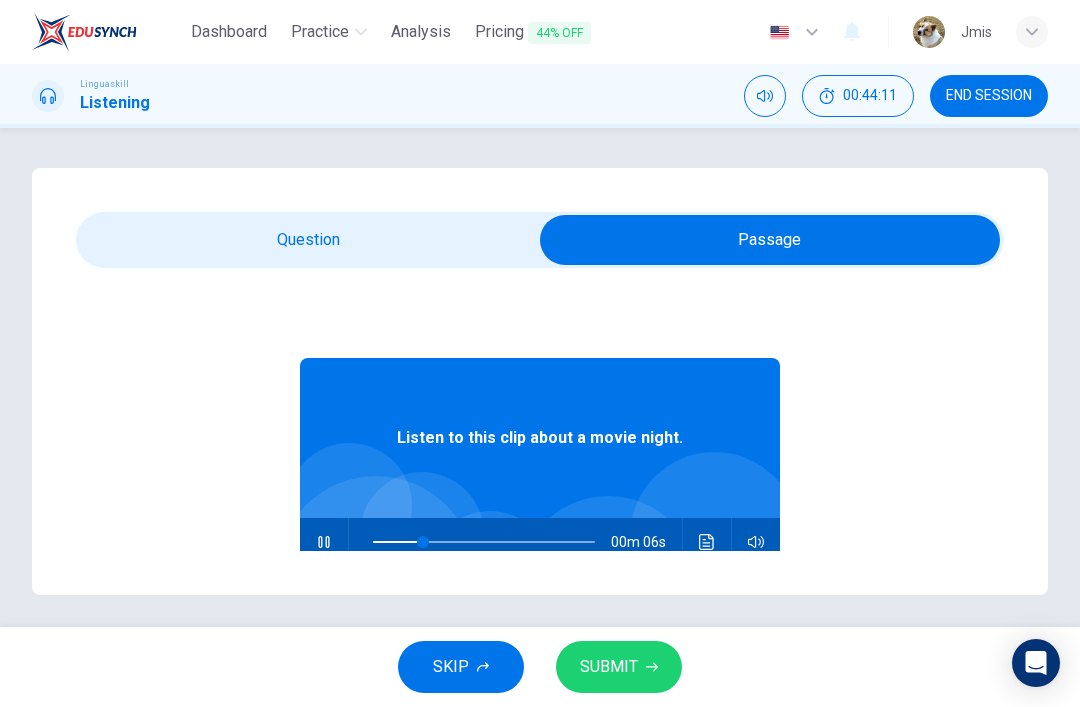 type on "34" 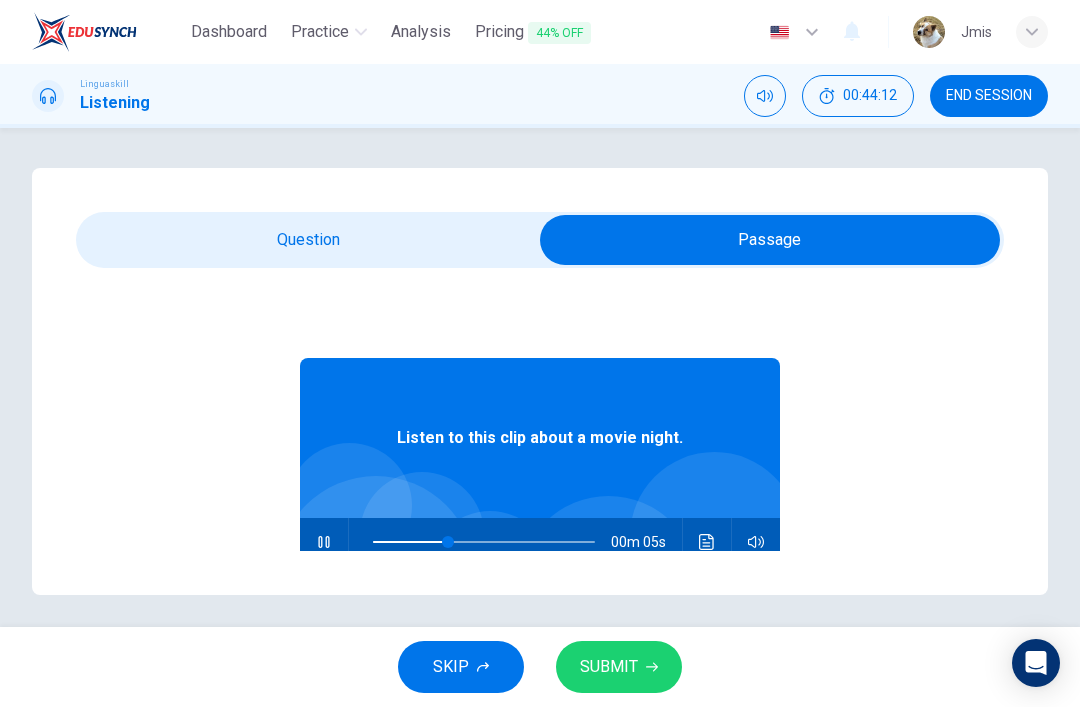 click at bounding box center [770, 240] 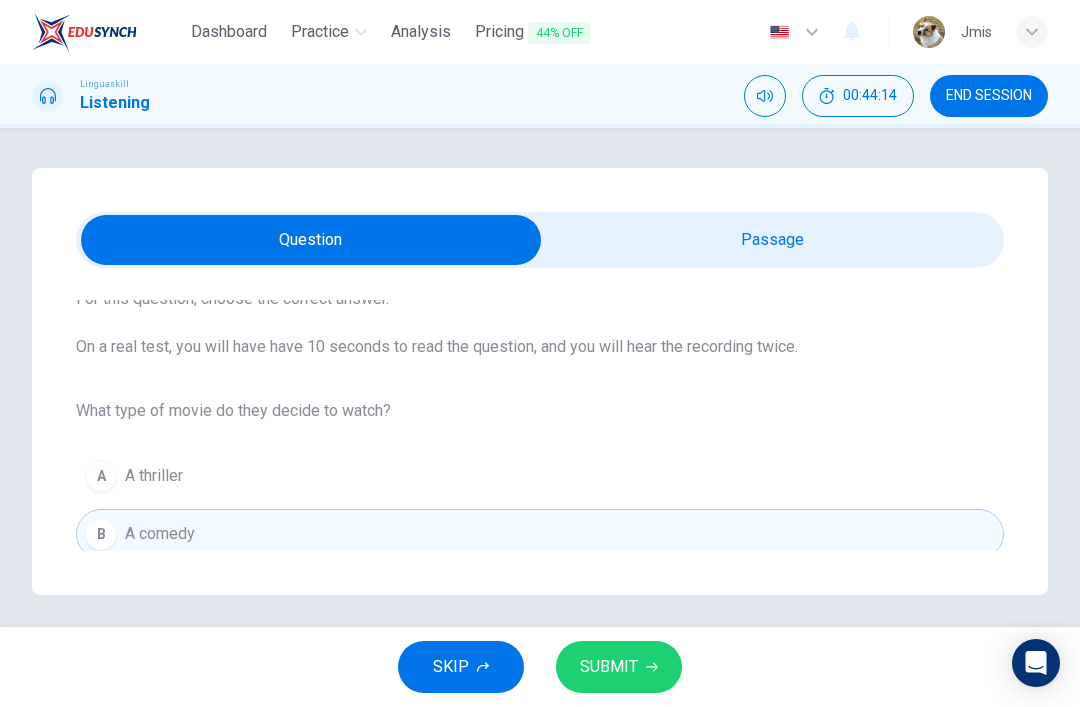 click on "A A thriller" at bounding box center [540, 476] 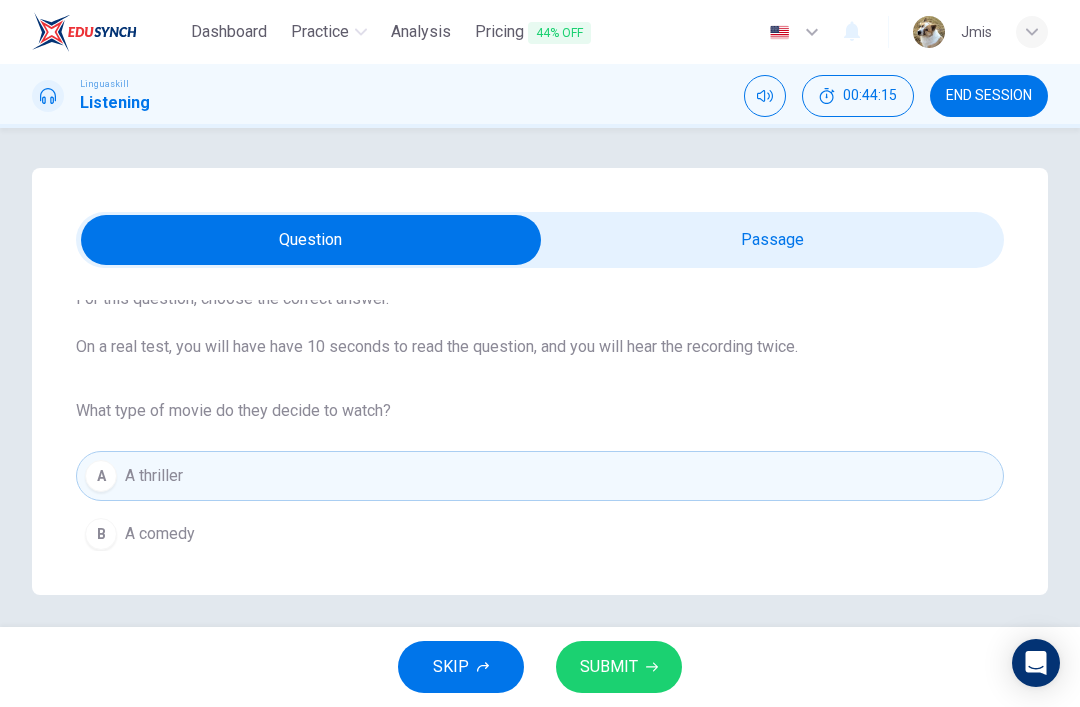 click on "SUBMIT" at bounding box center (609, 667) 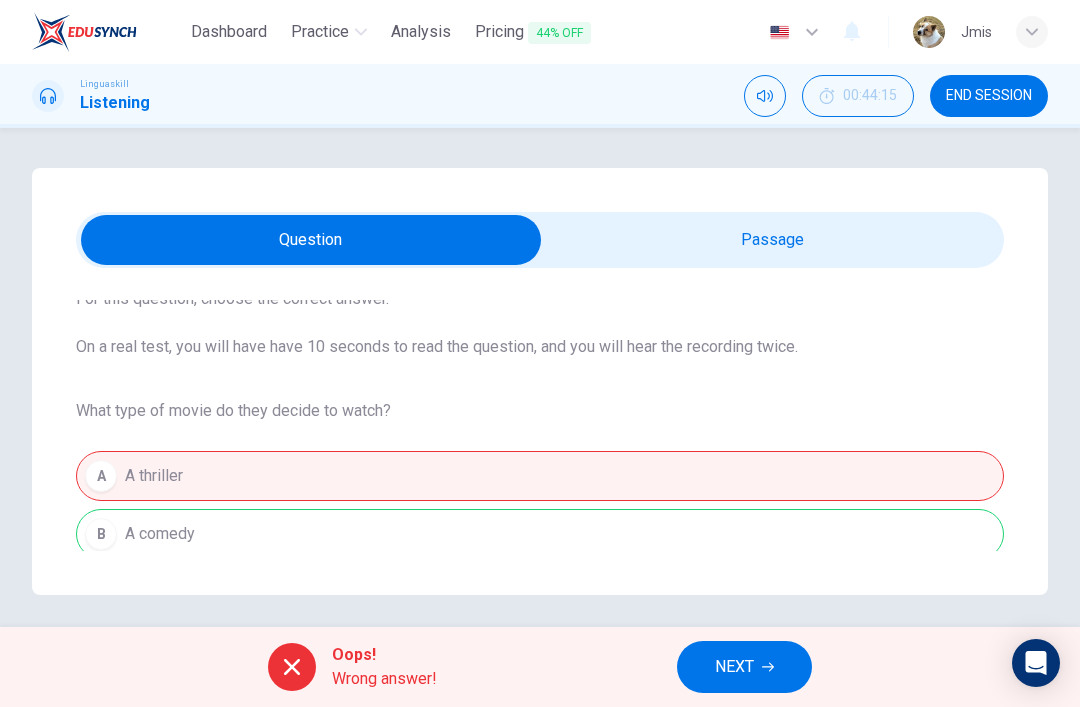 click on "NEXT" at bounding box center [744, 667] 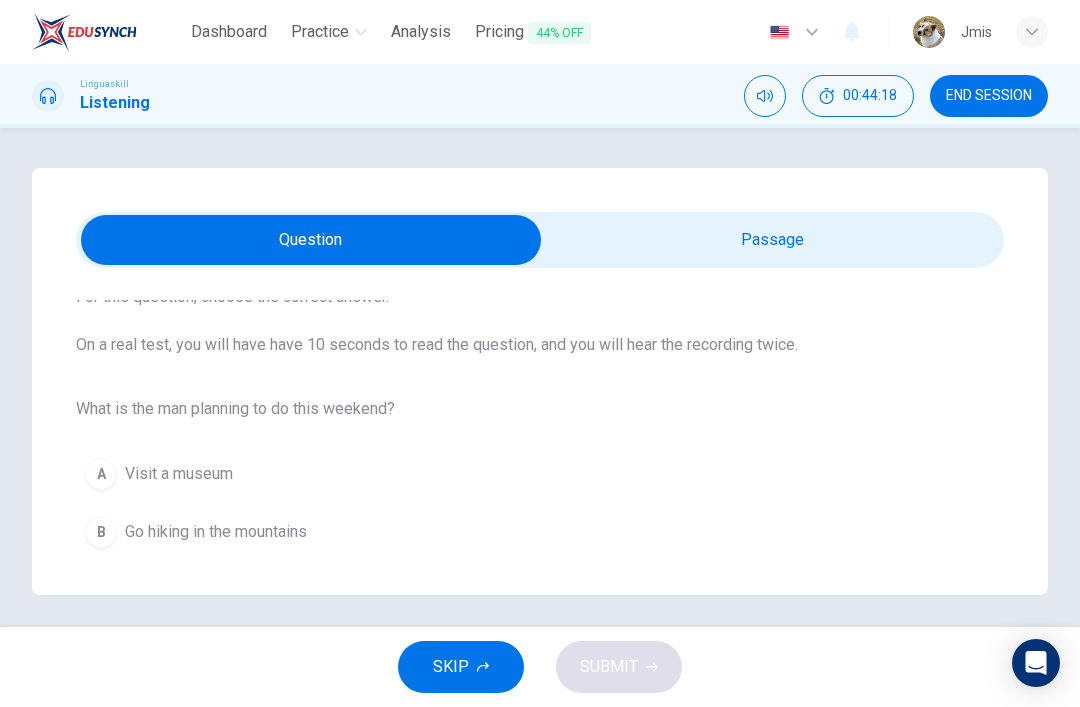 scroll, scrollTop: 0, scrollLeft: 0, axis: both 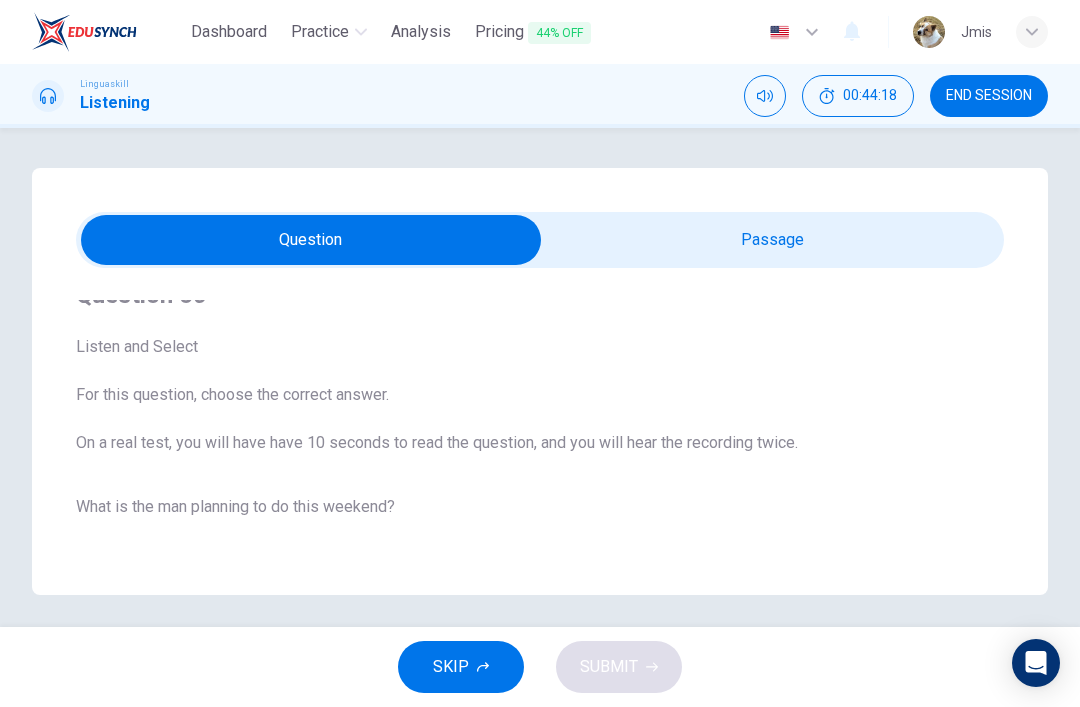 click at bounding box center [311, 240] 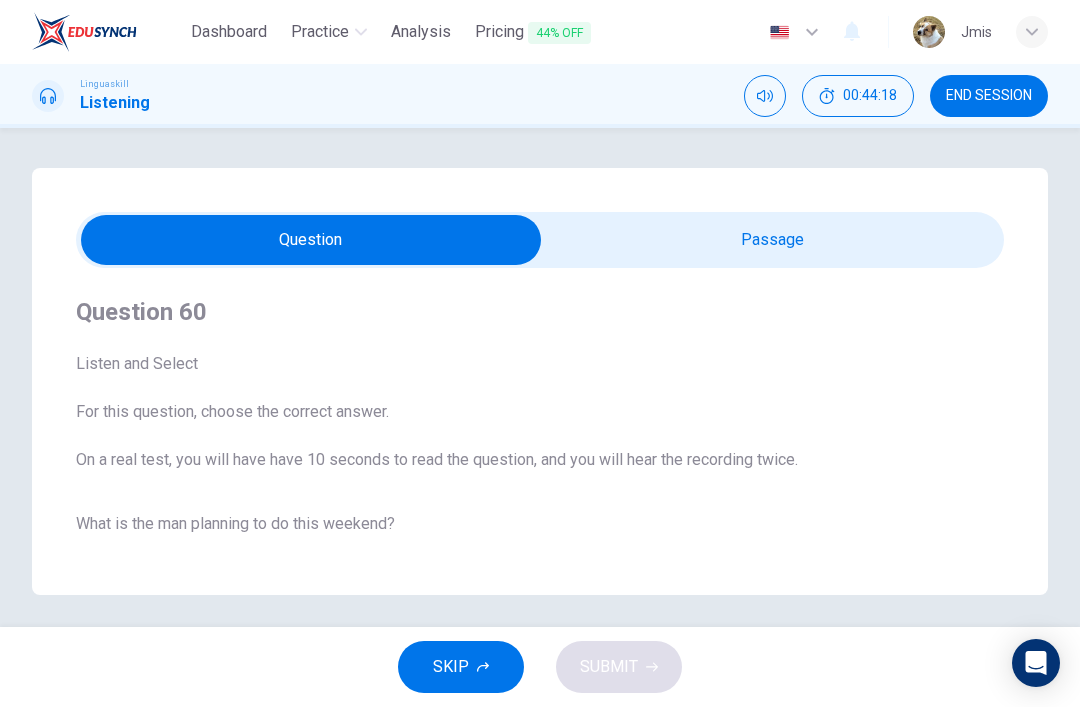 checkbox on "true" 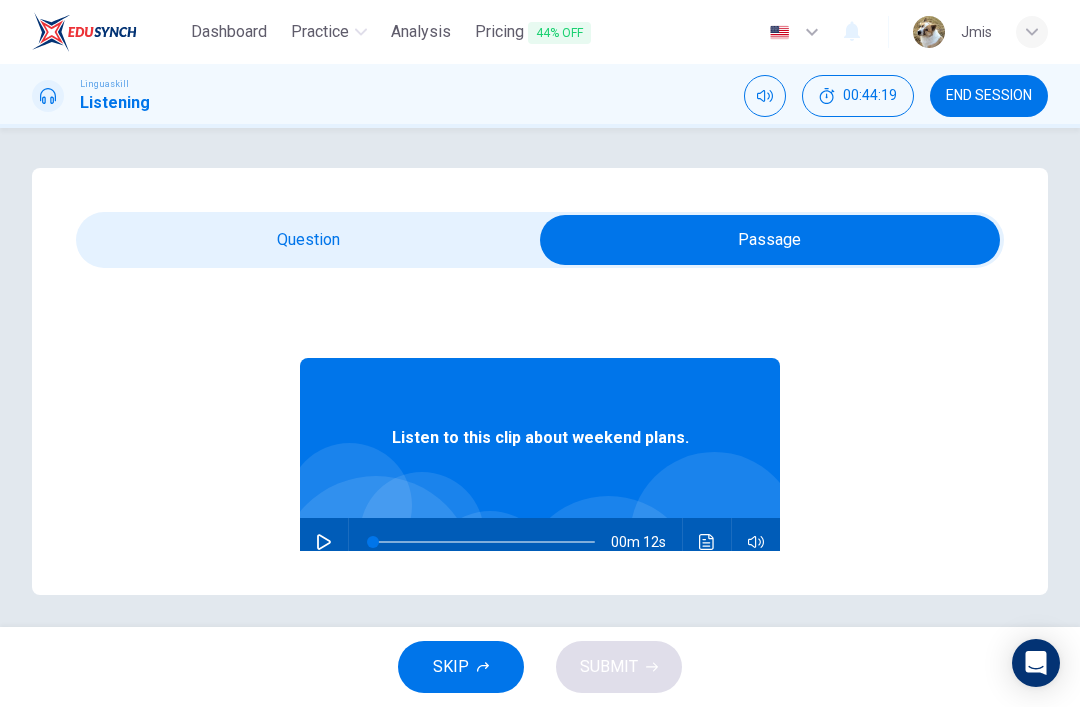 click 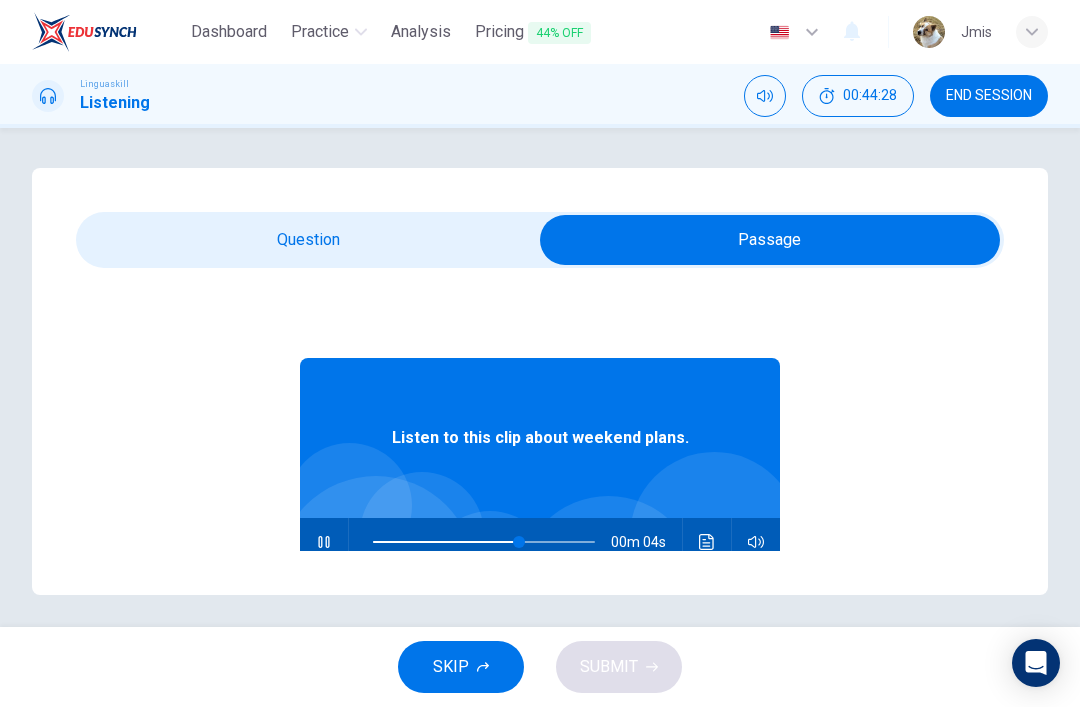 type on "74" 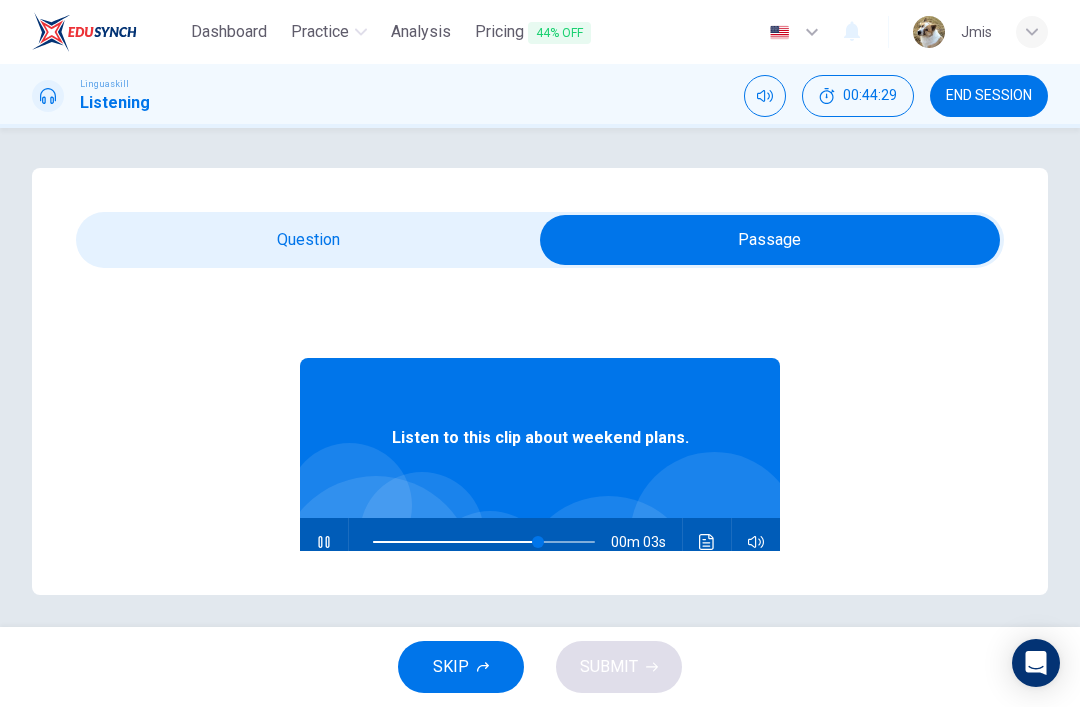 click at bounding box center [770, 240] 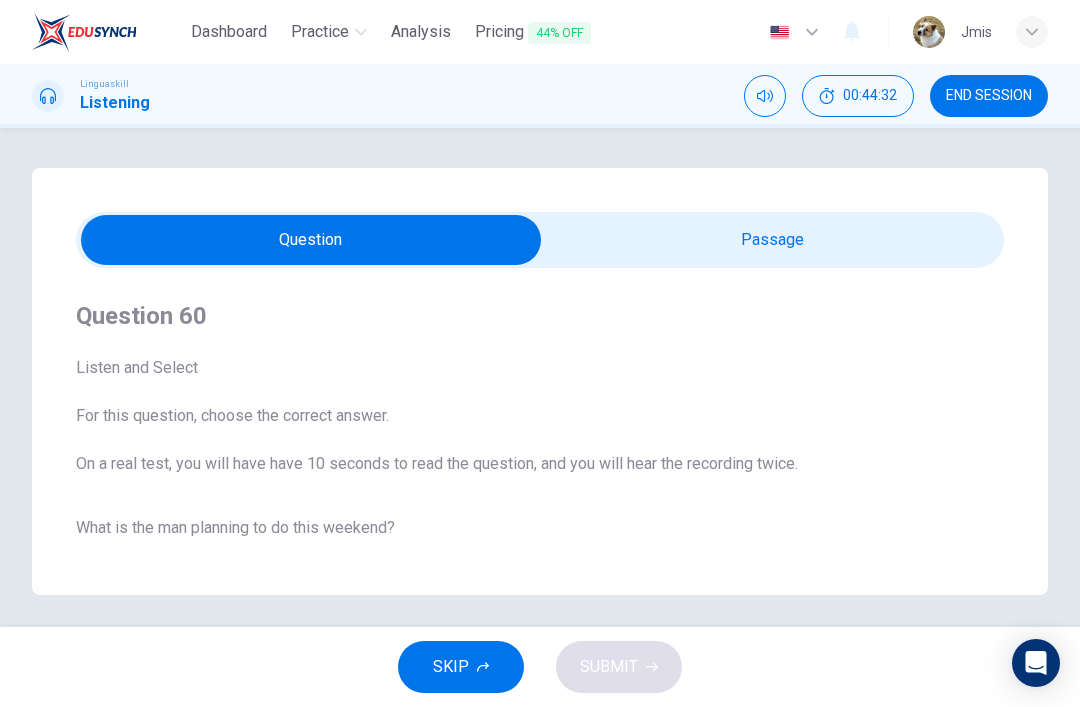 click on "Go hiking in the mountains" at bounding box center (216, 651) 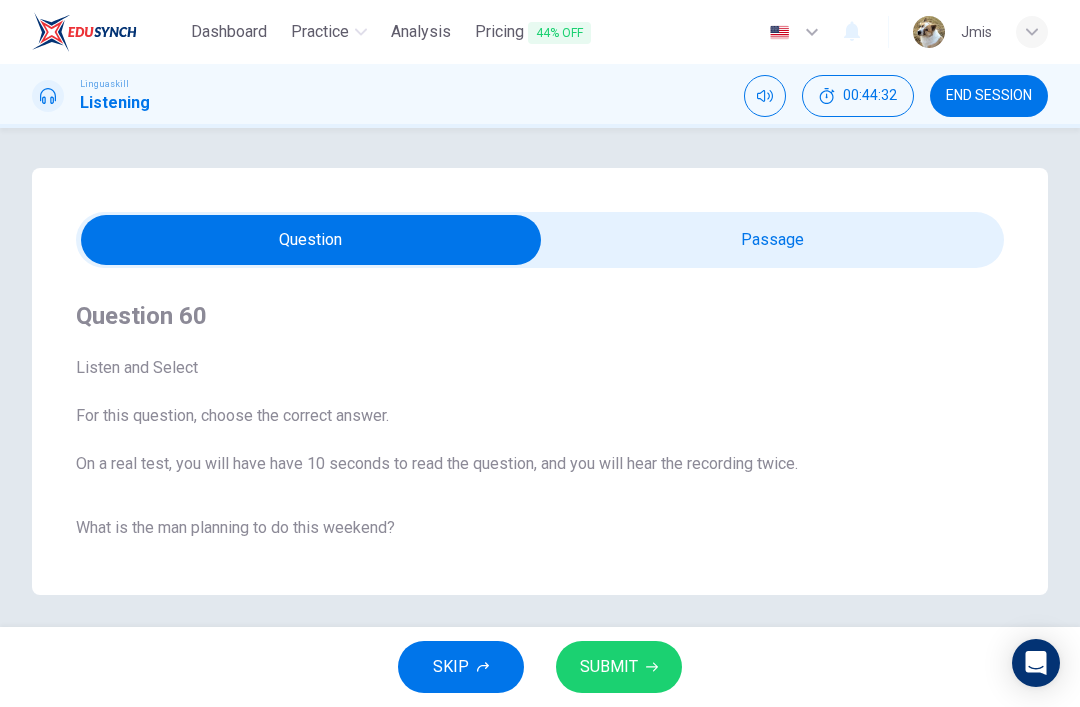 click on "SUBMIT" at bounding box center [619, 667] 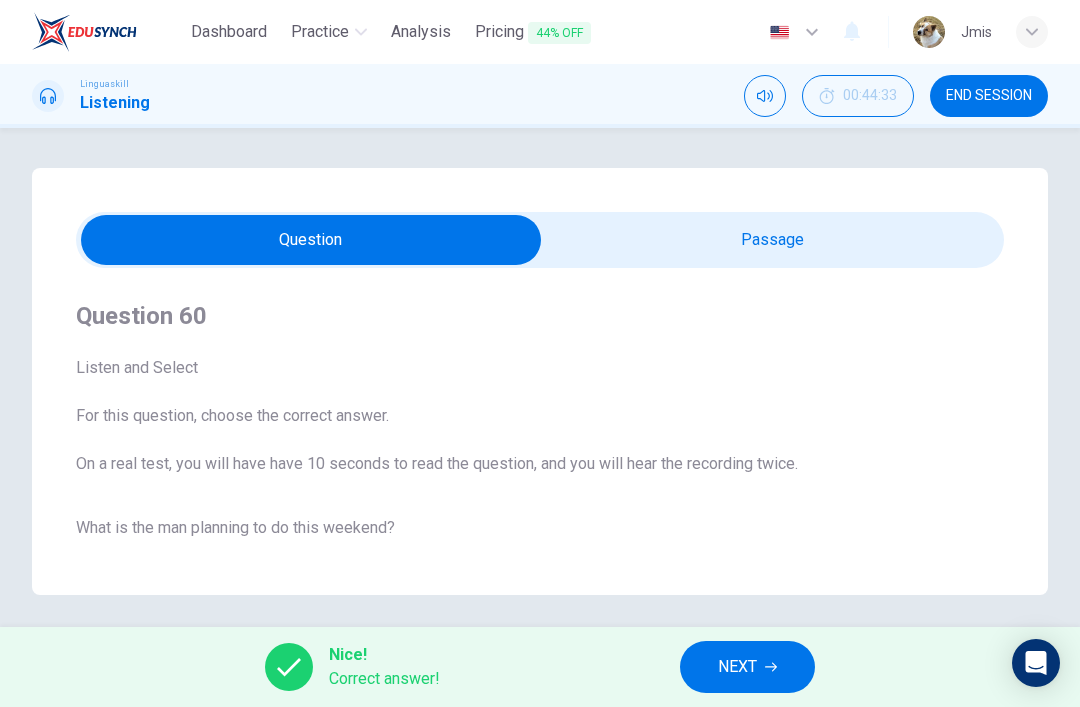 click on "NEXT" at bounding box center [747, 667] 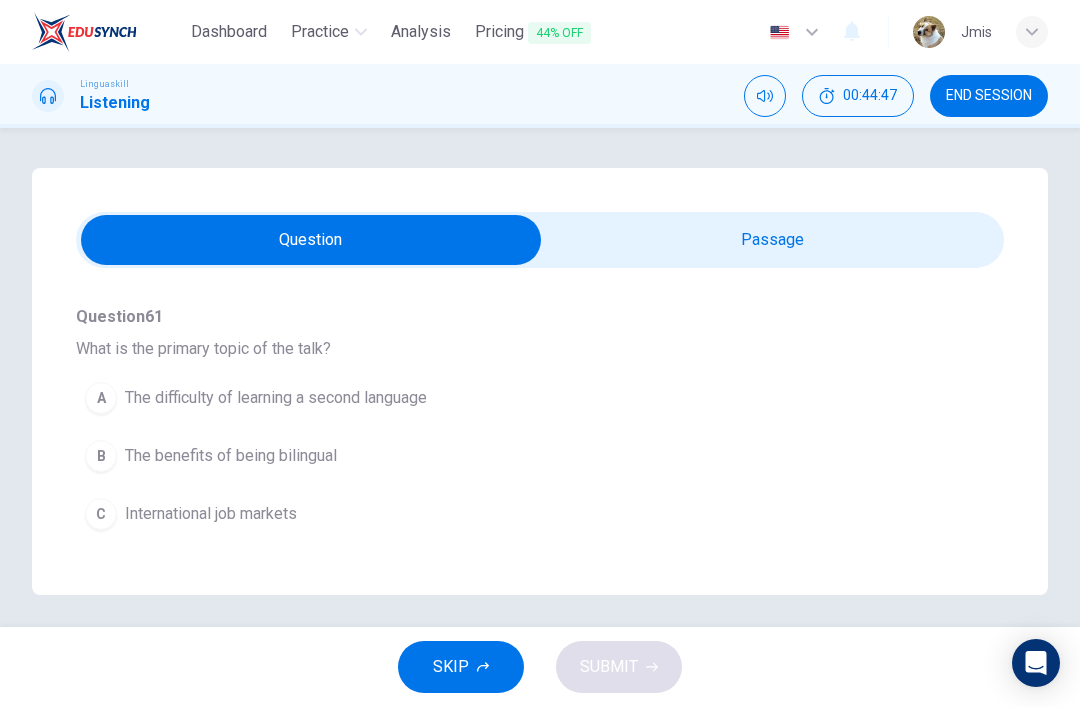 scroll, scrollTop: 180, scrollLeft: 0, axis: vertical 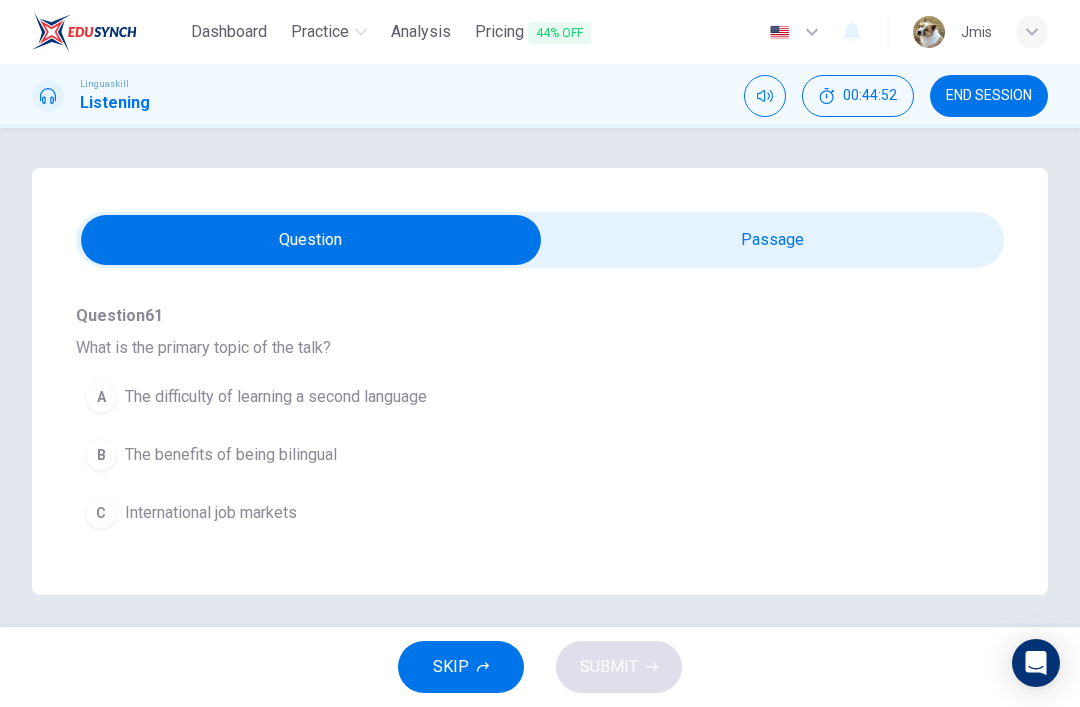 click on "The benefits of being bilingual" at bounding box center (231, 455) 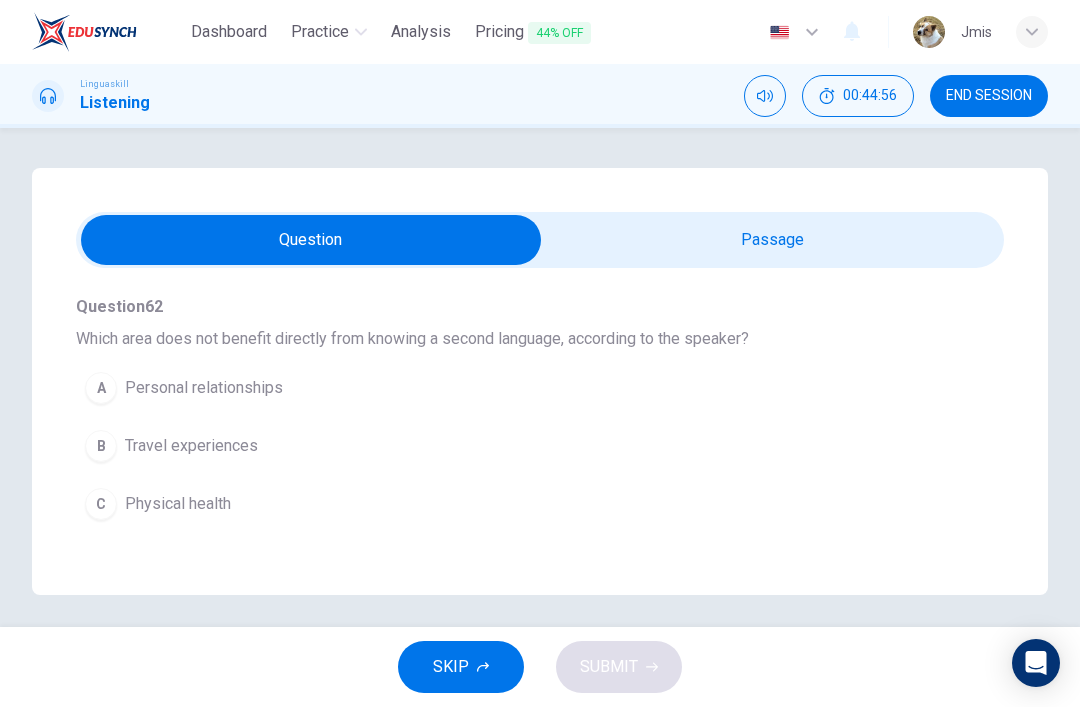 scroll, scrollTop: 449, scrollLeft: 0, axis: vertical 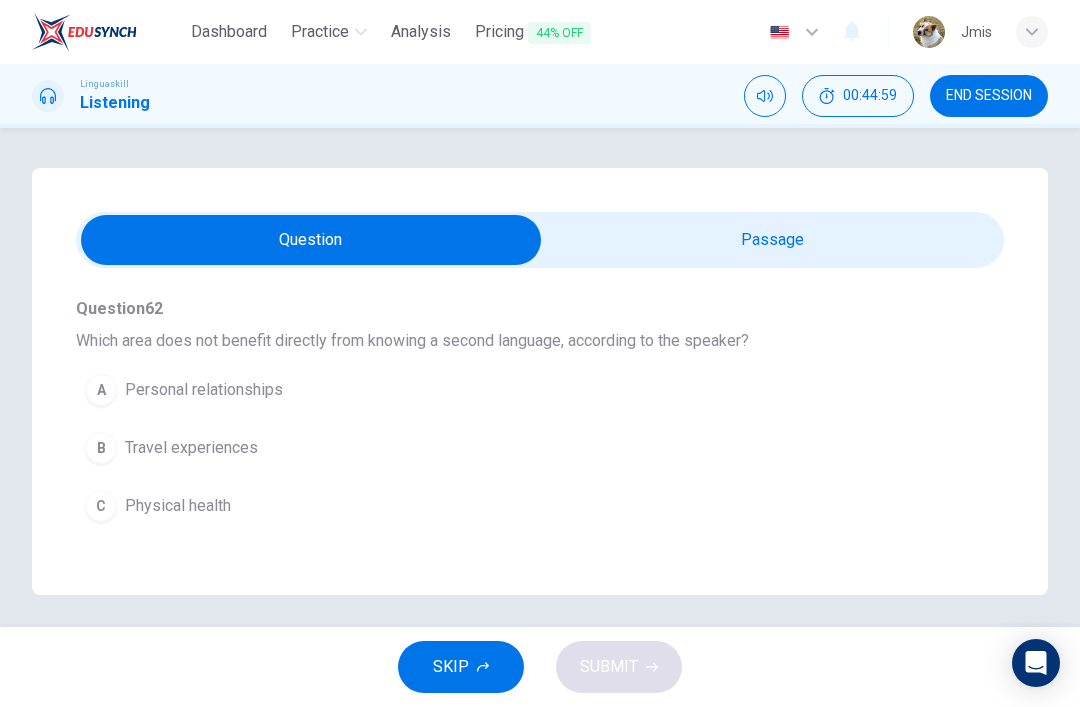 click on "A Personal relationships" at bounding box center (504, 390) 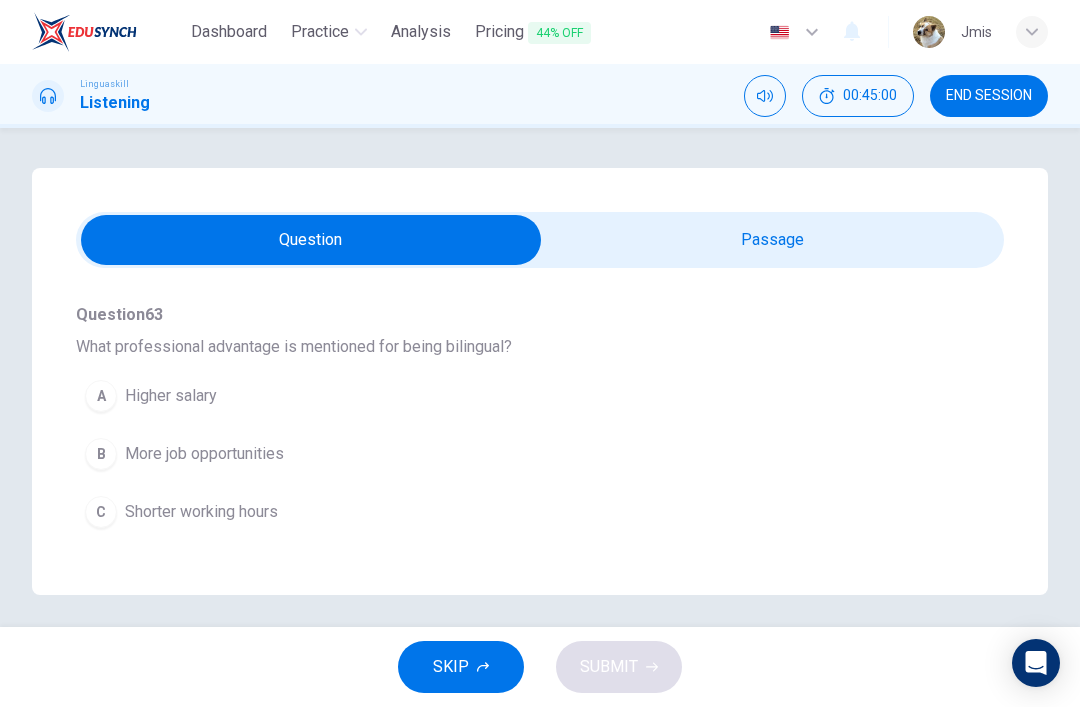 scroll, scrollTop: 706, scrollLeft: 0, axis: vertical 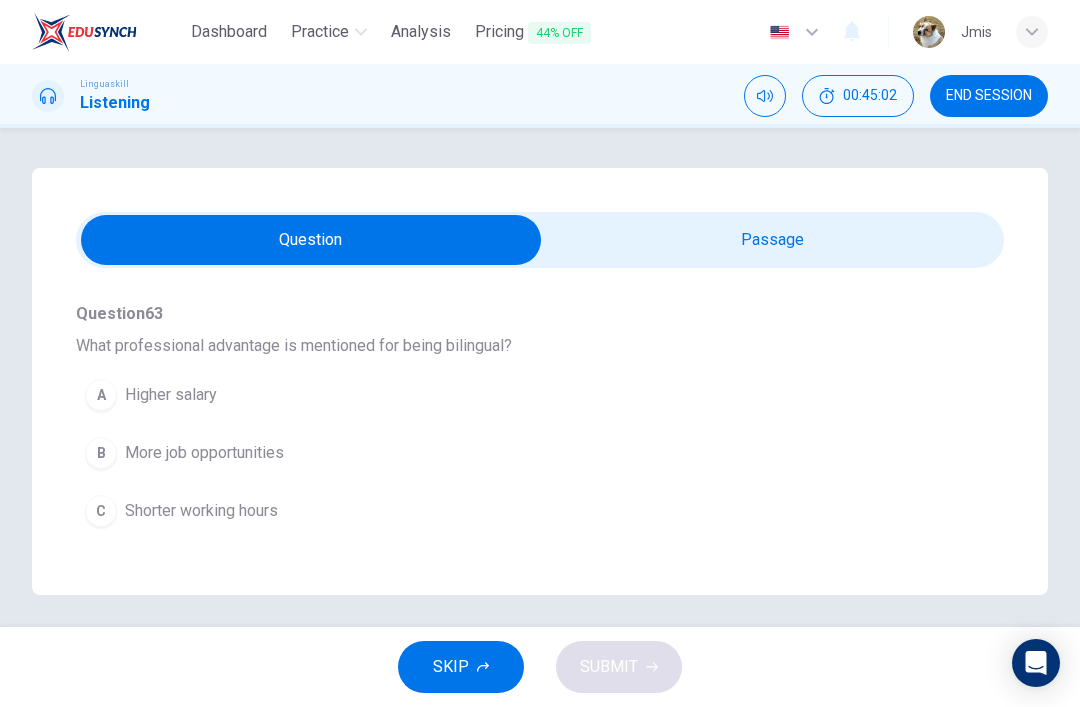 click on "More job opportunities" at bounding box center [204, 453] 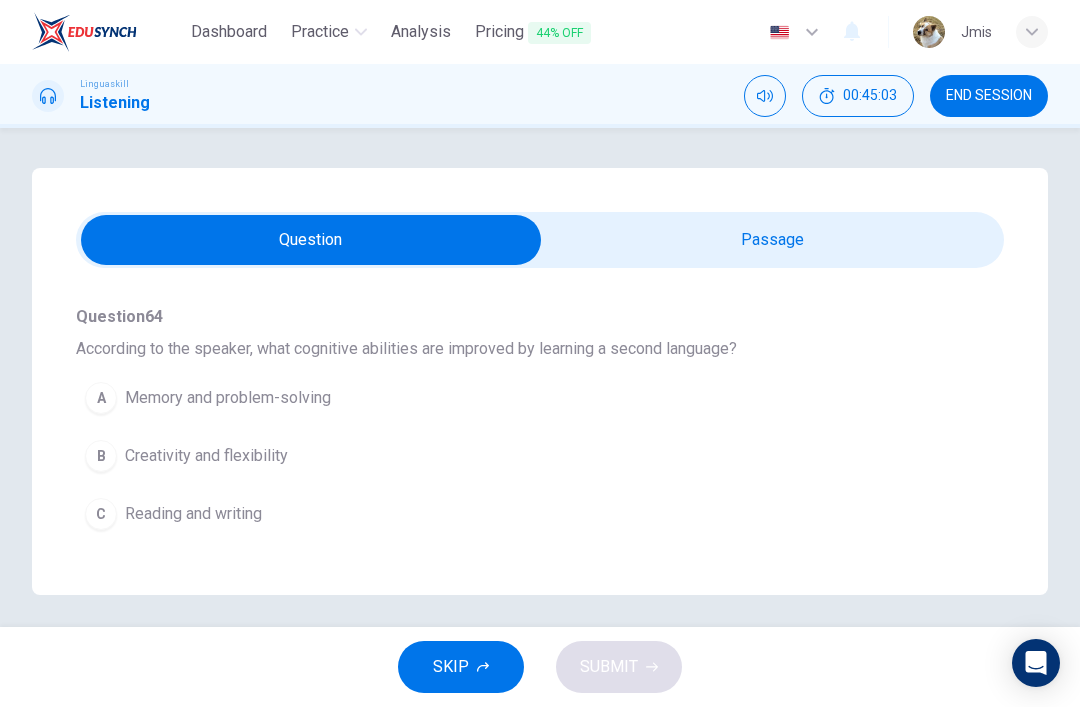 scroll, scrollTop: 967, scrollLeft: 0, axis: vertical 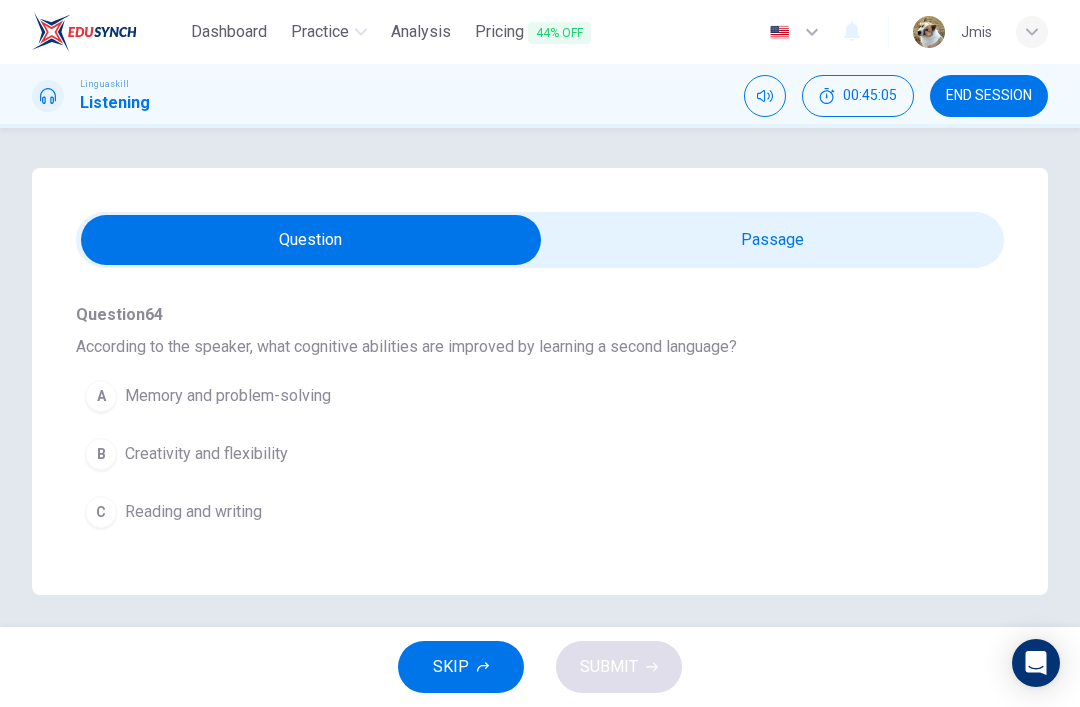 click on "Memory and problem-solving" at bounding box center (228, 396) 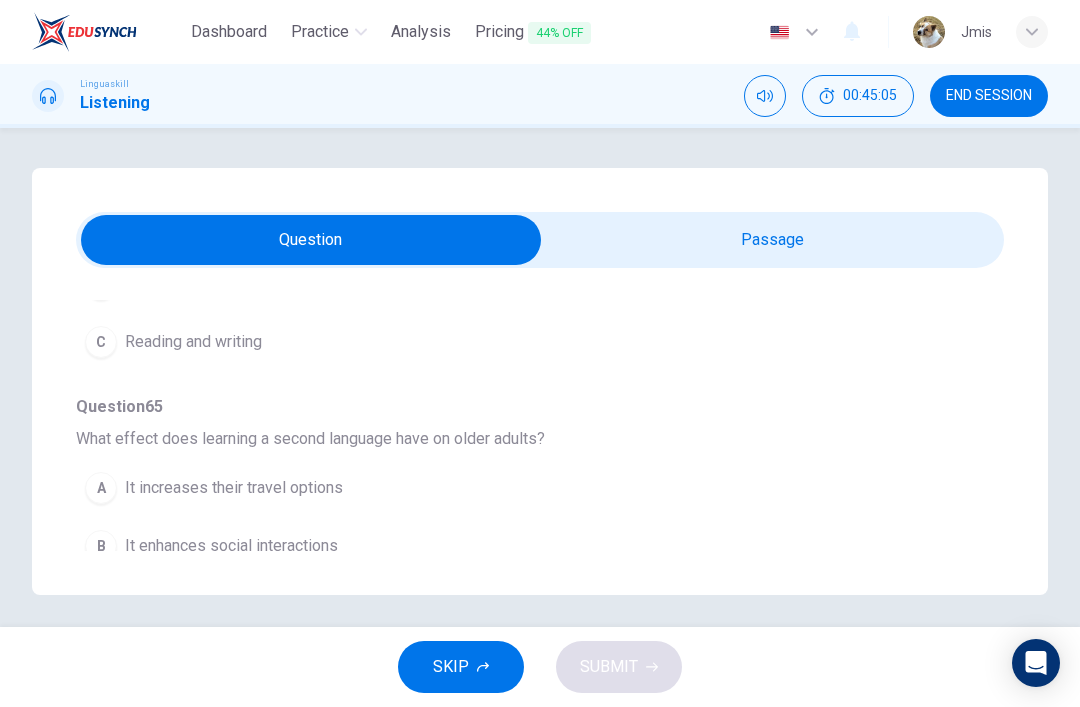 scroll, scrollTop: 1149, scrollLeft: 0, axis: vertical 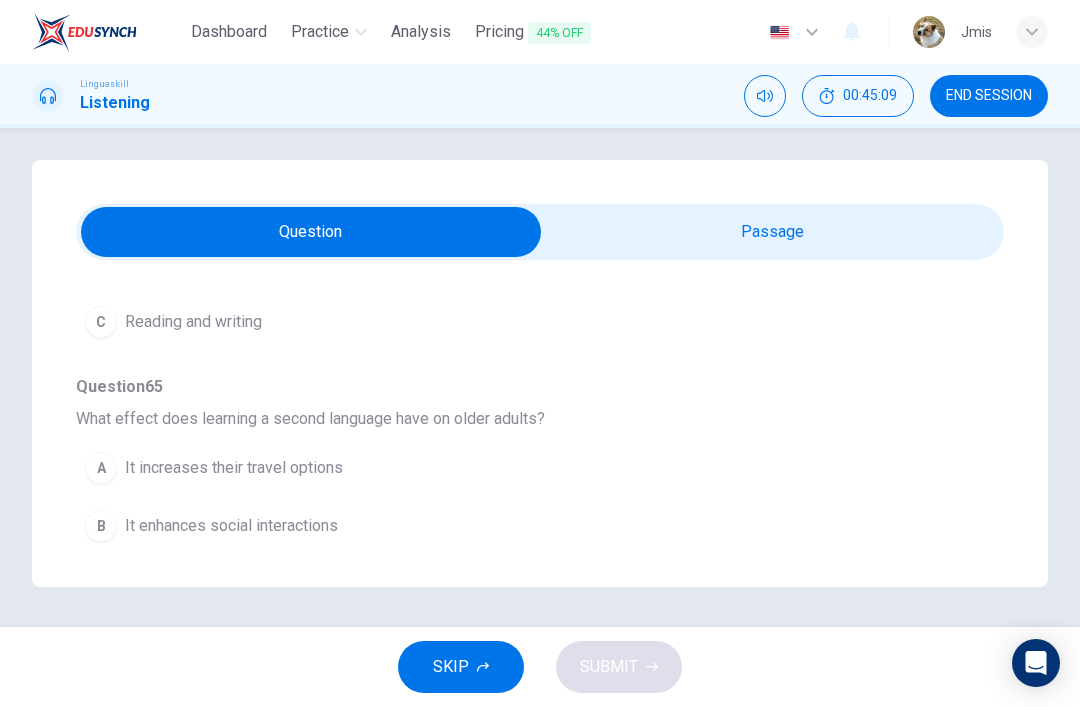 click on "It delays the onset of dementia" at bounding box center [234, 584] 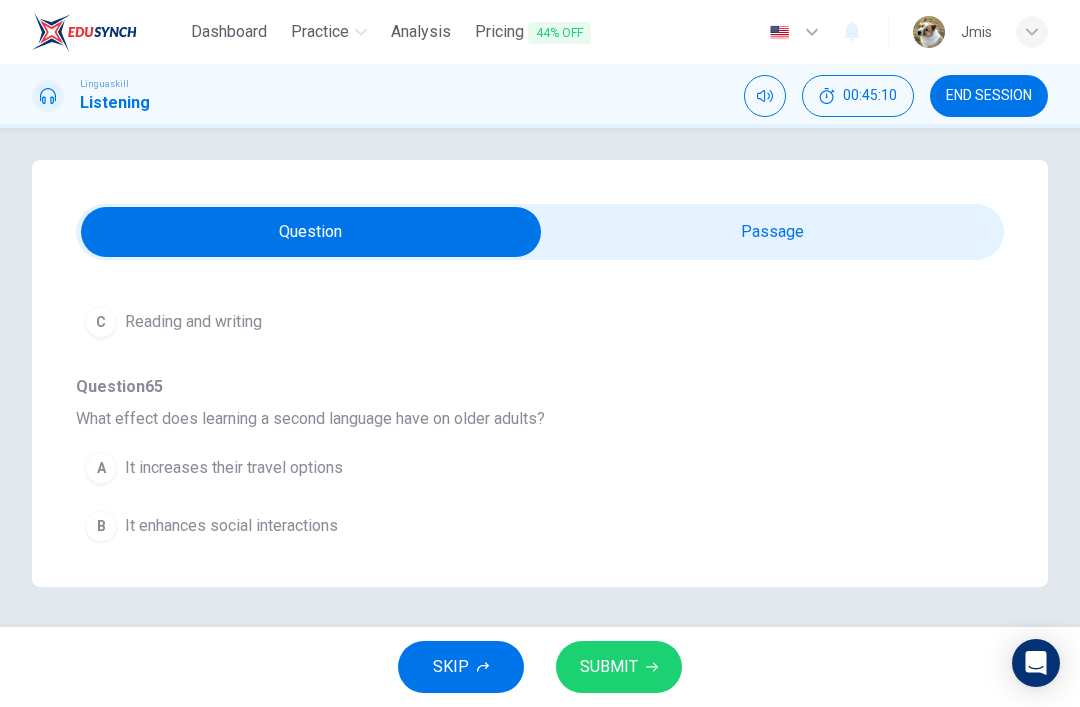click on "SUBMIT" at bounding box center [619, 667] 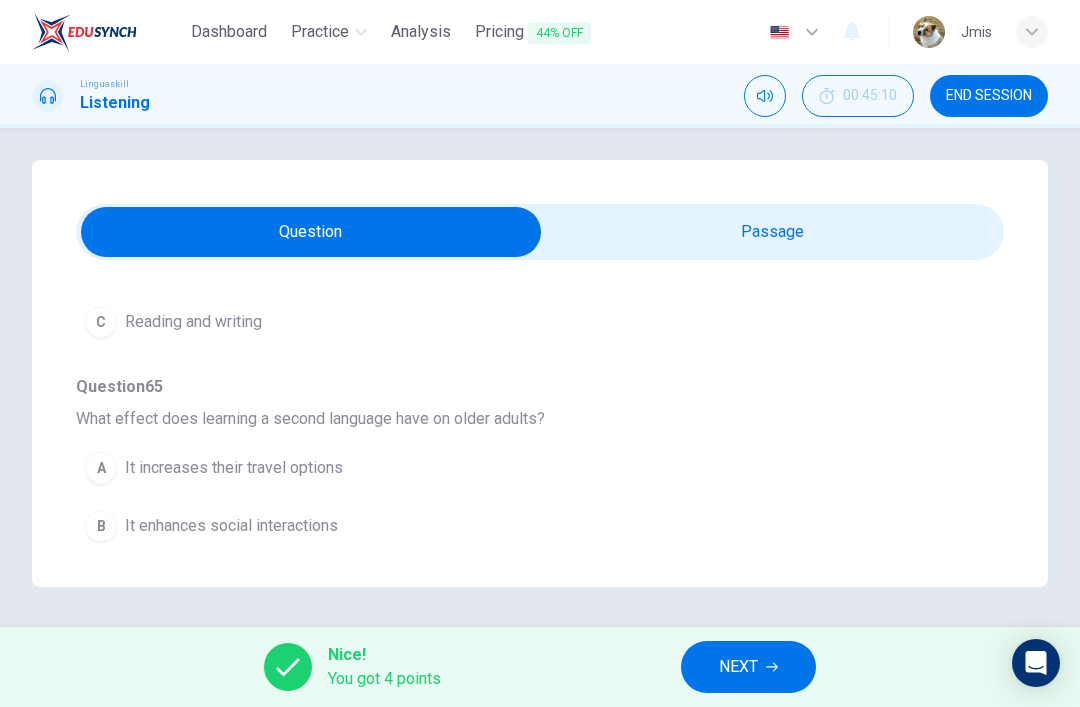 click on "NEXT" at bounding box center [738, 667] 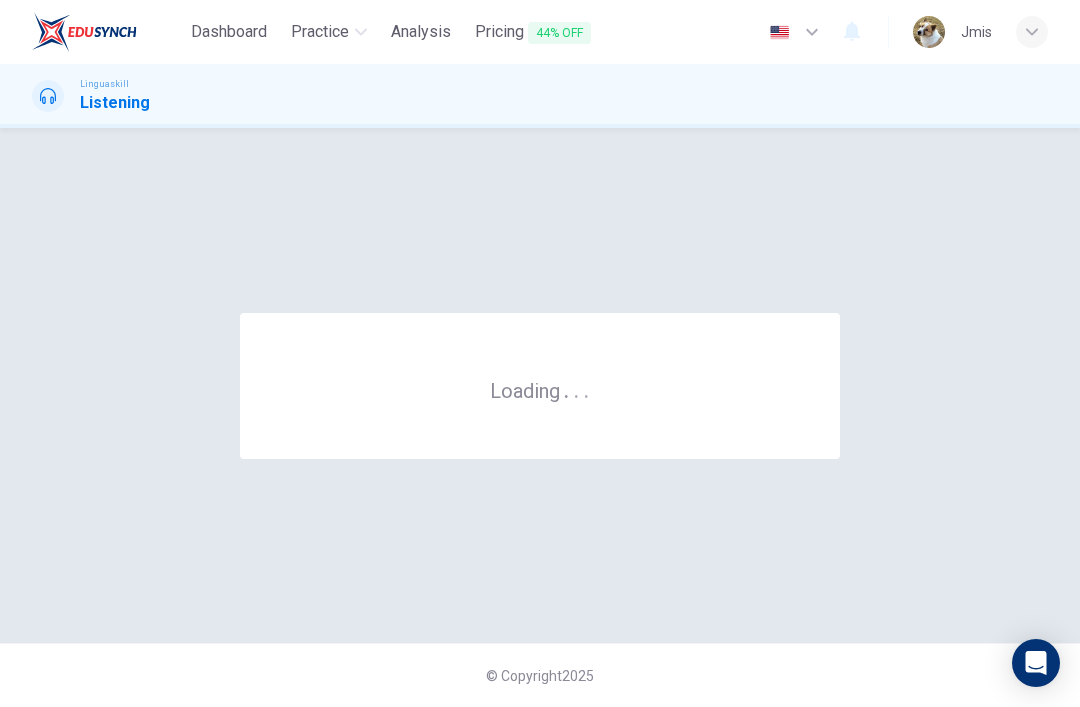 scroll, scrollTop: 0, scrollLeft: 0, axis: both 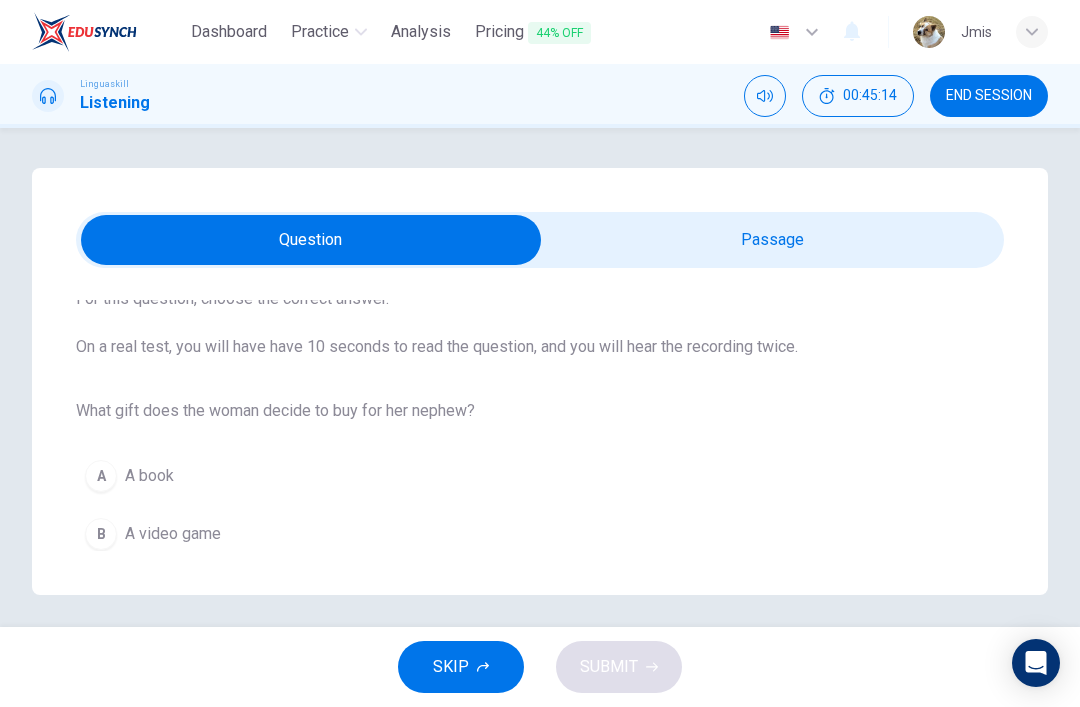click at bounding box center (311, 240) 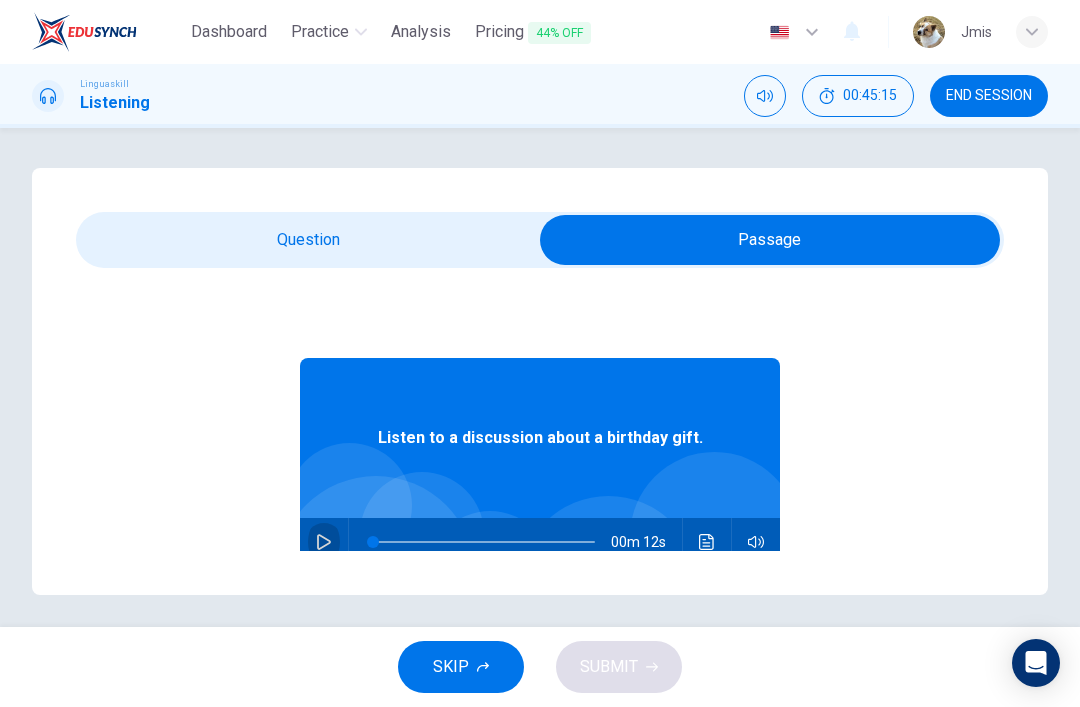 click at bounding box center (324, 542) 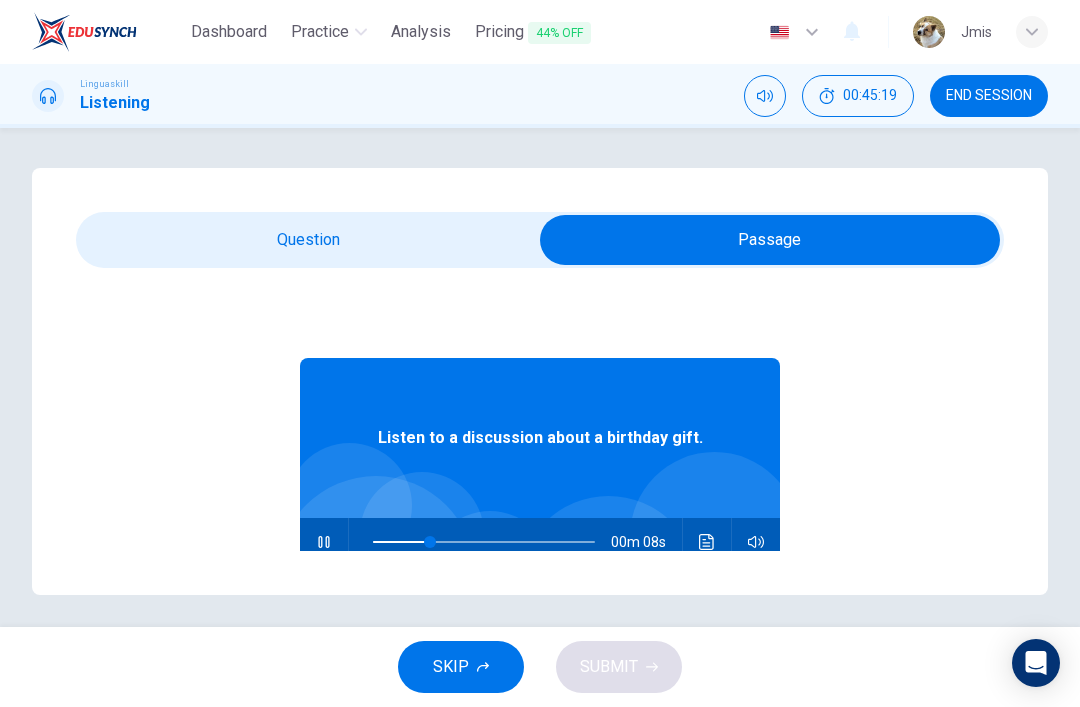 type on "34" 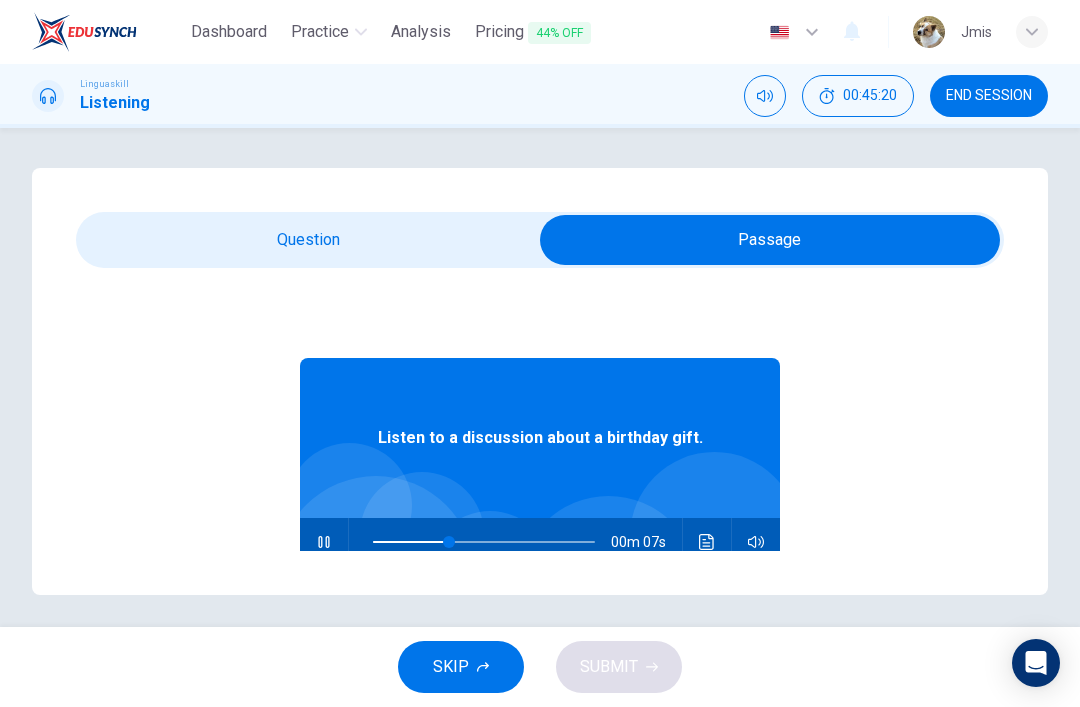 click at bounding box center [770, 240] 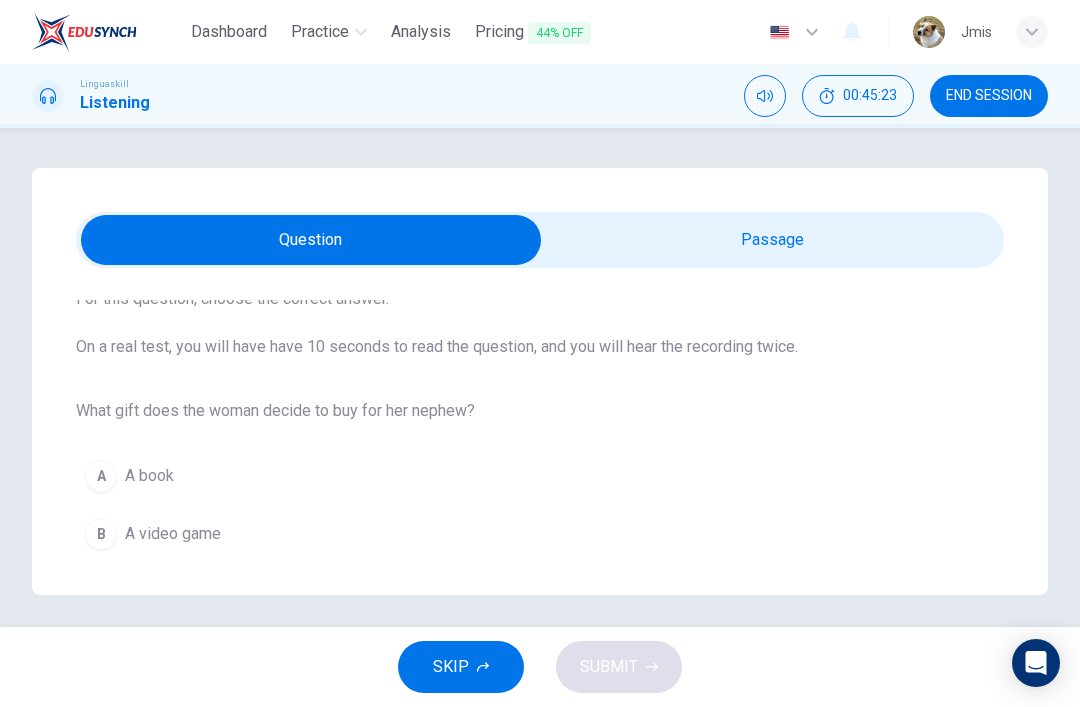 click on "Watercolors" at bounding box center (167, 592) 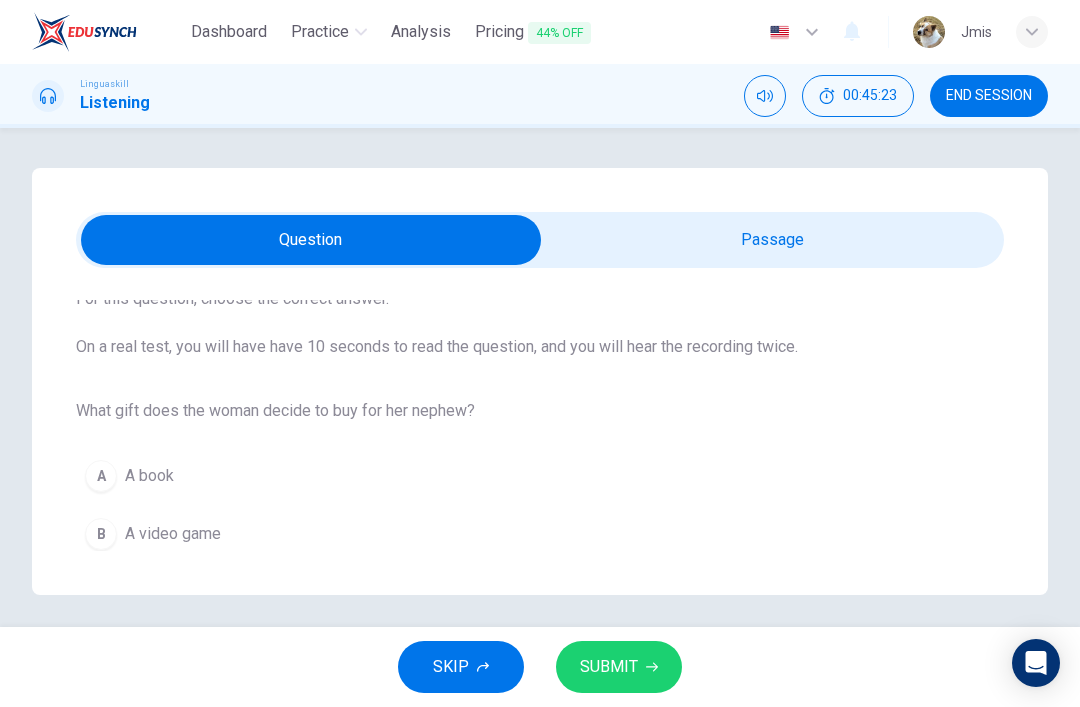 click on "SUBMIT" at bounding box center [619, 667] 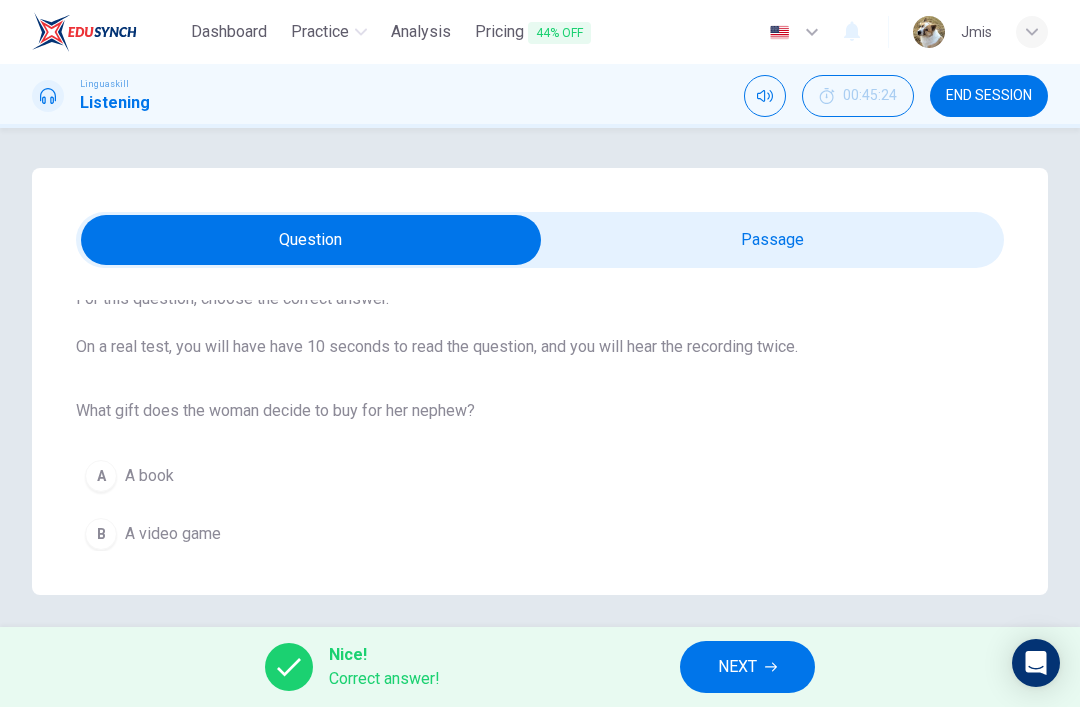 click on "NEXT" at bounding box center (747, 667) 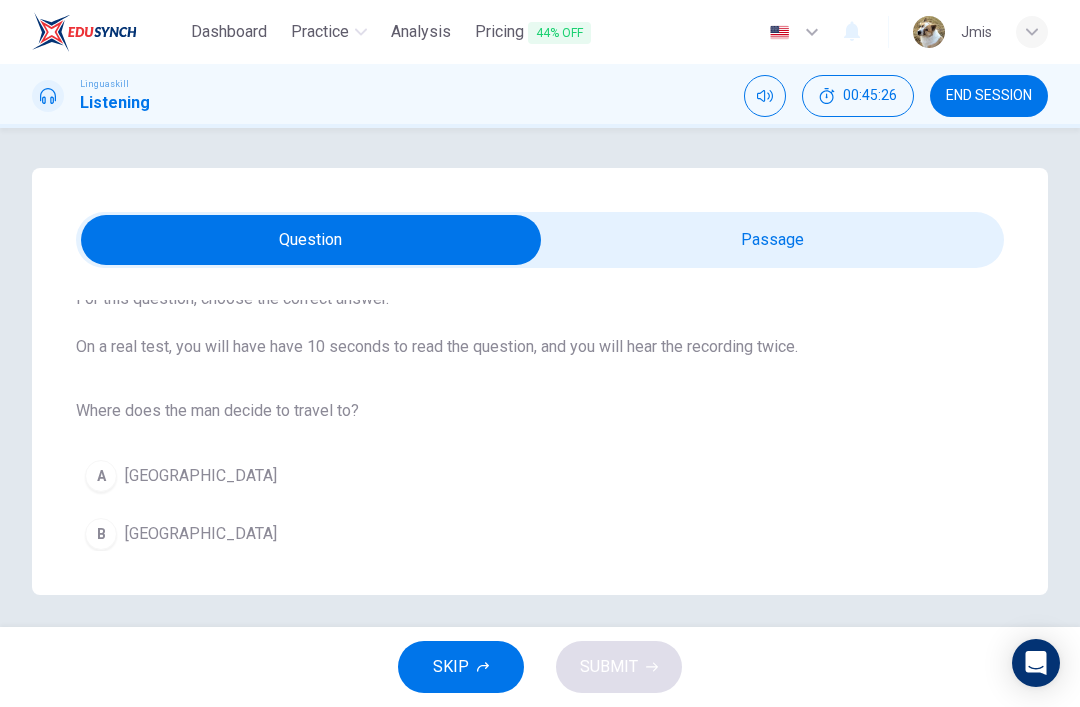 scroll, scrollTop: 117, scrollLeft: 0, axis: vertical 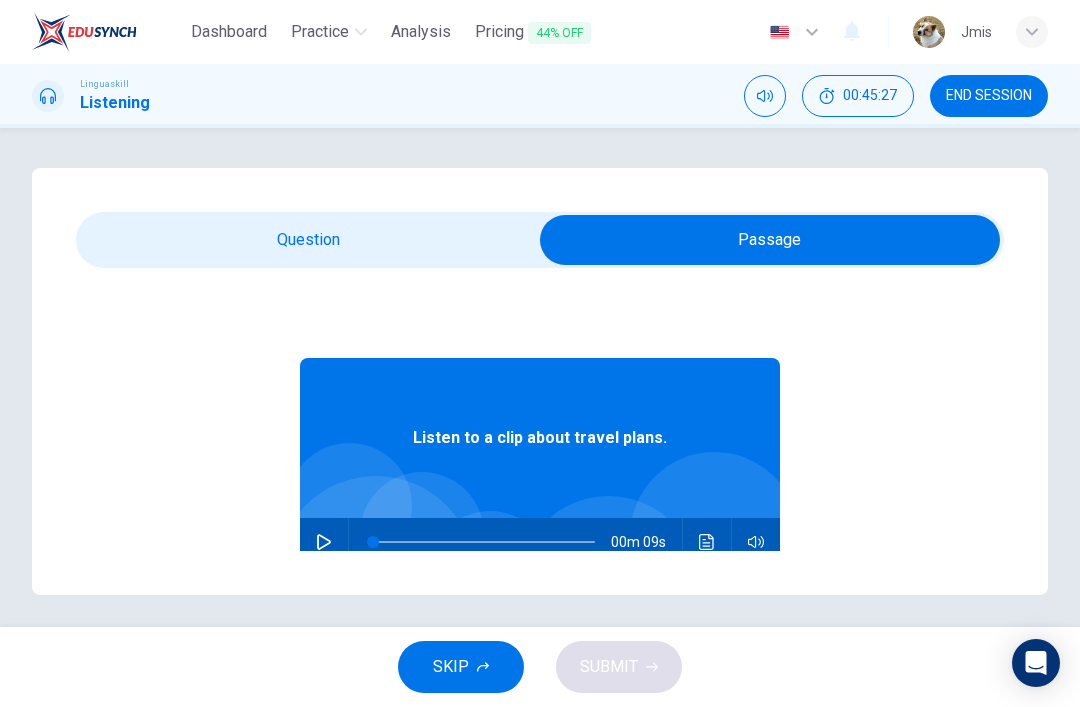 click at bounding box center [324, 542] 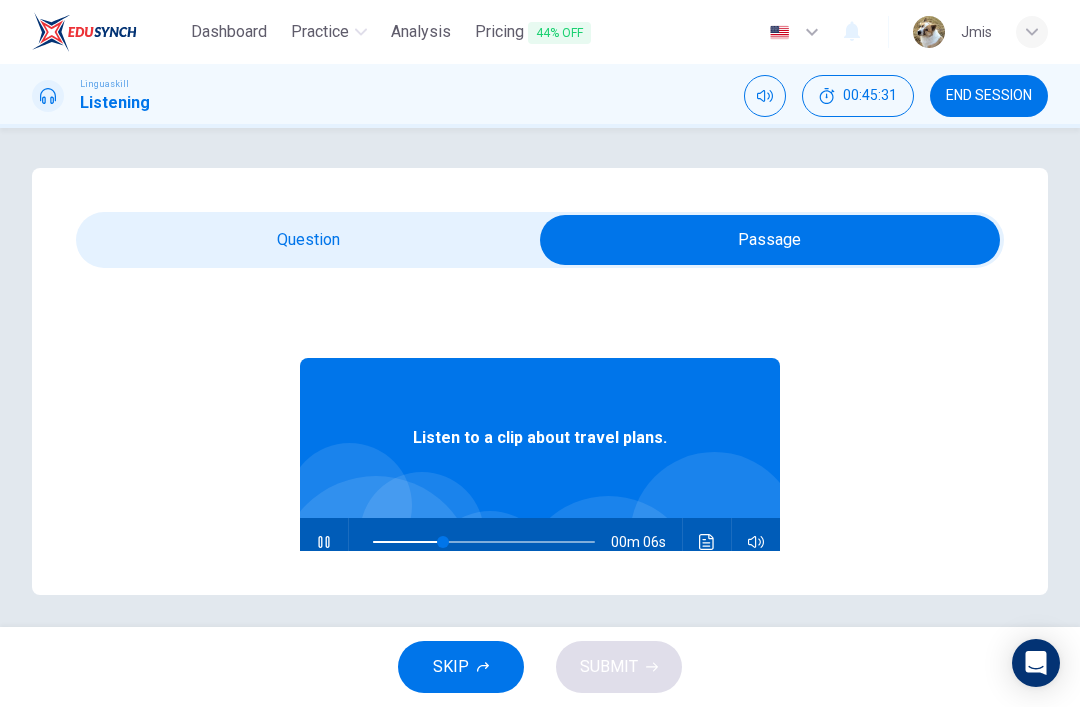 type on "42" 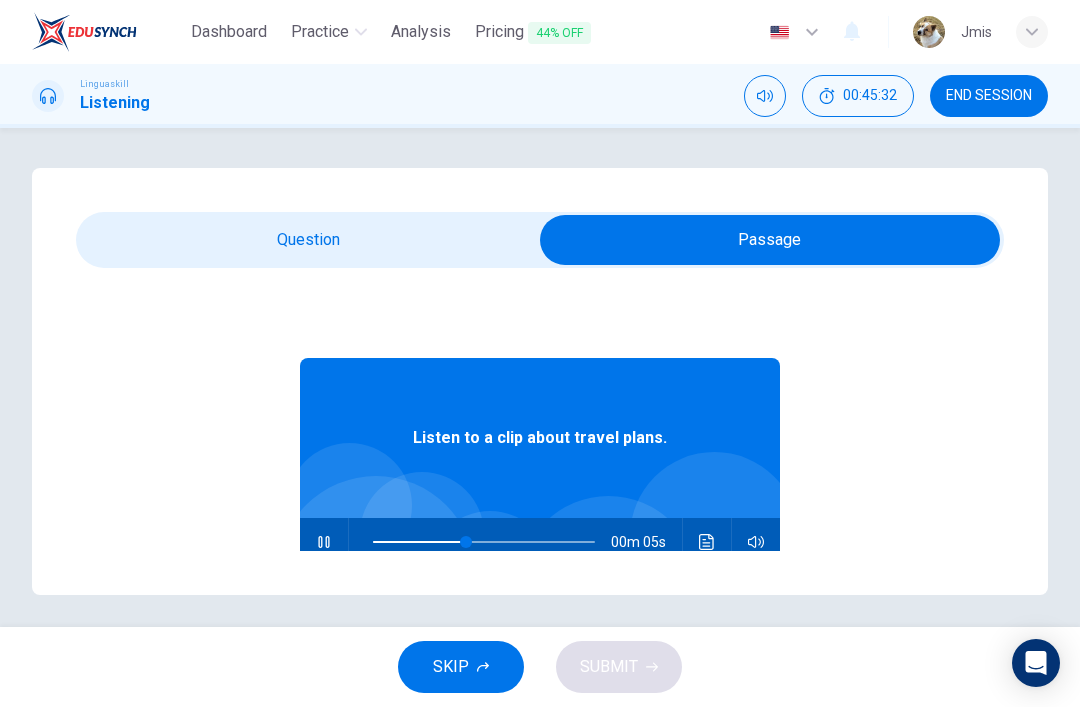 click at bounding box center [770, 240] 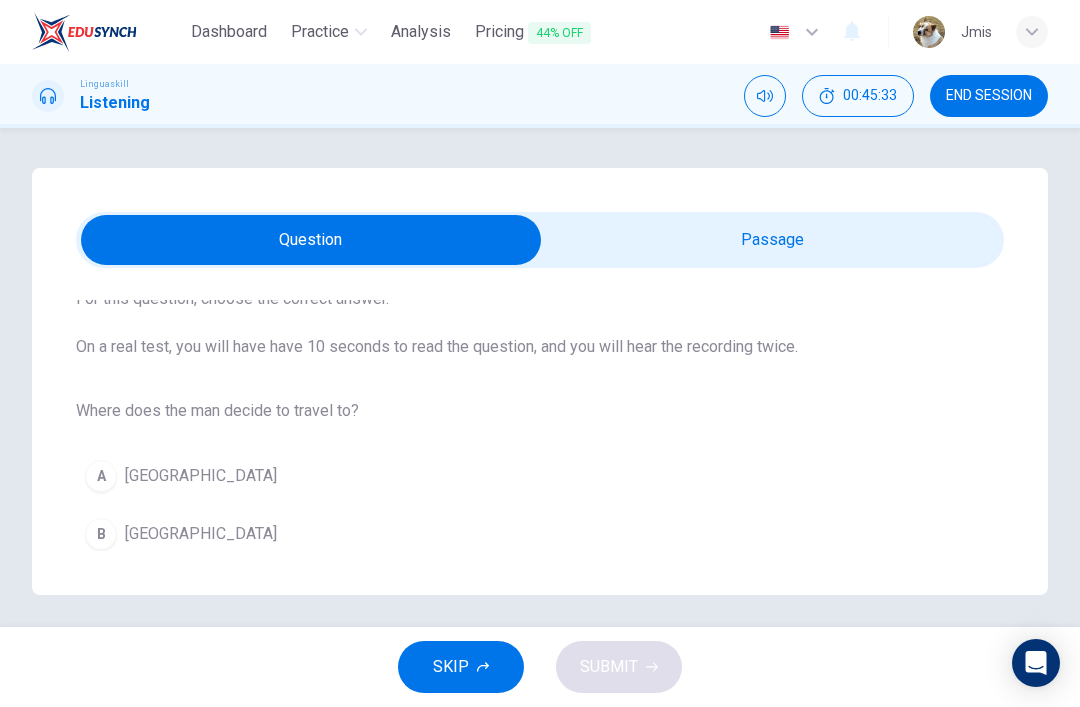 click on "[GEOGRAPHIC_DATA]" at bounding box center (201, 534) 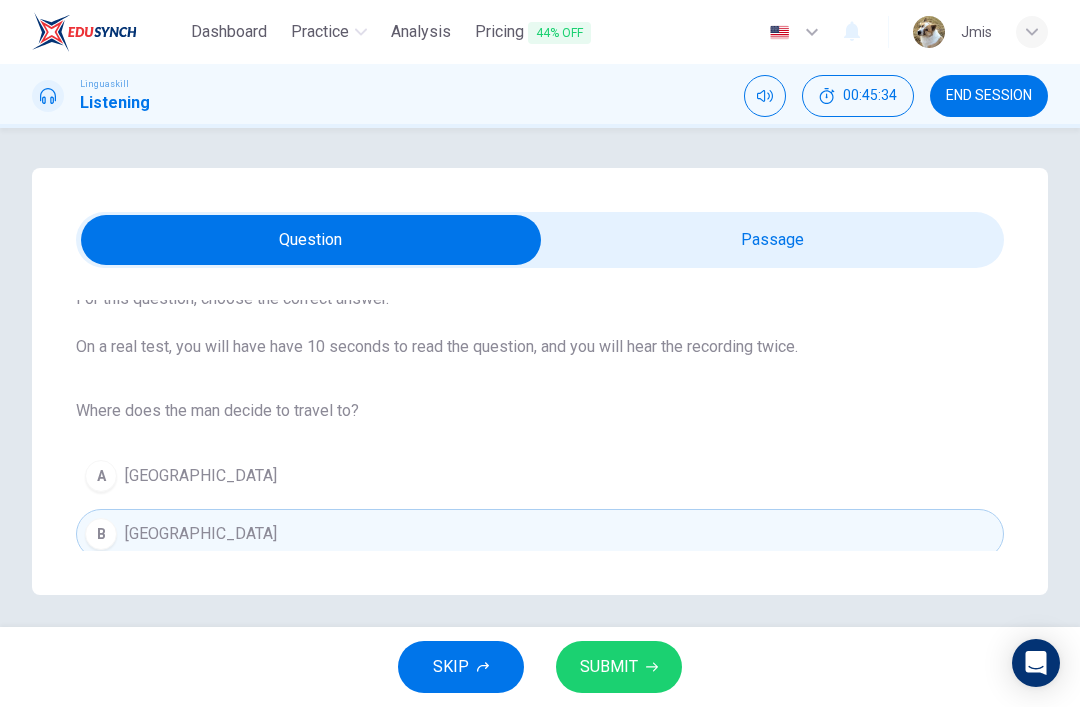 click on "SUBMIT" at bounding box center (609, 667) 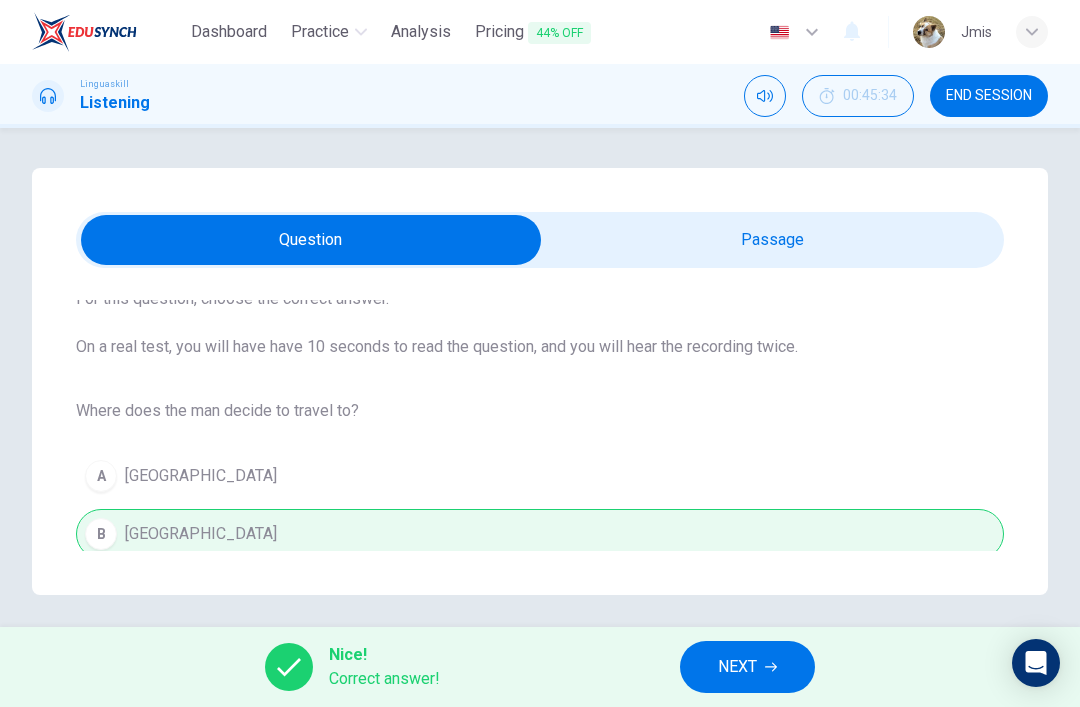 click on "NEXT" at bounding box center [737, 667] 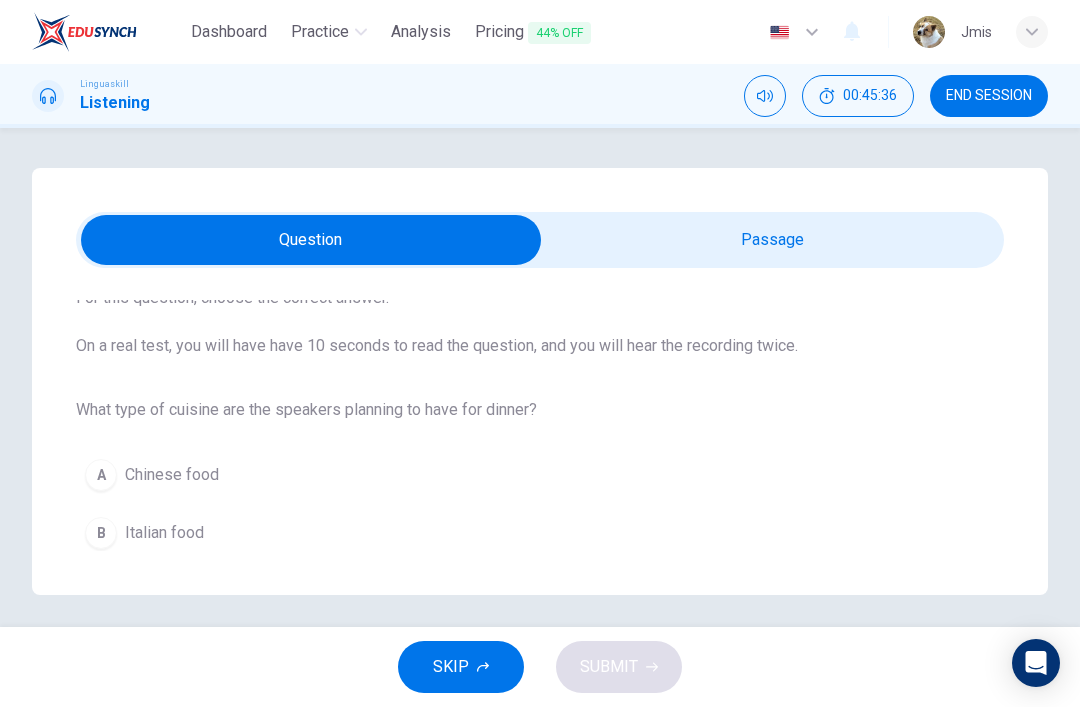 scroll, scrollTop: 117, scrollLeft: 0, axis: vertical 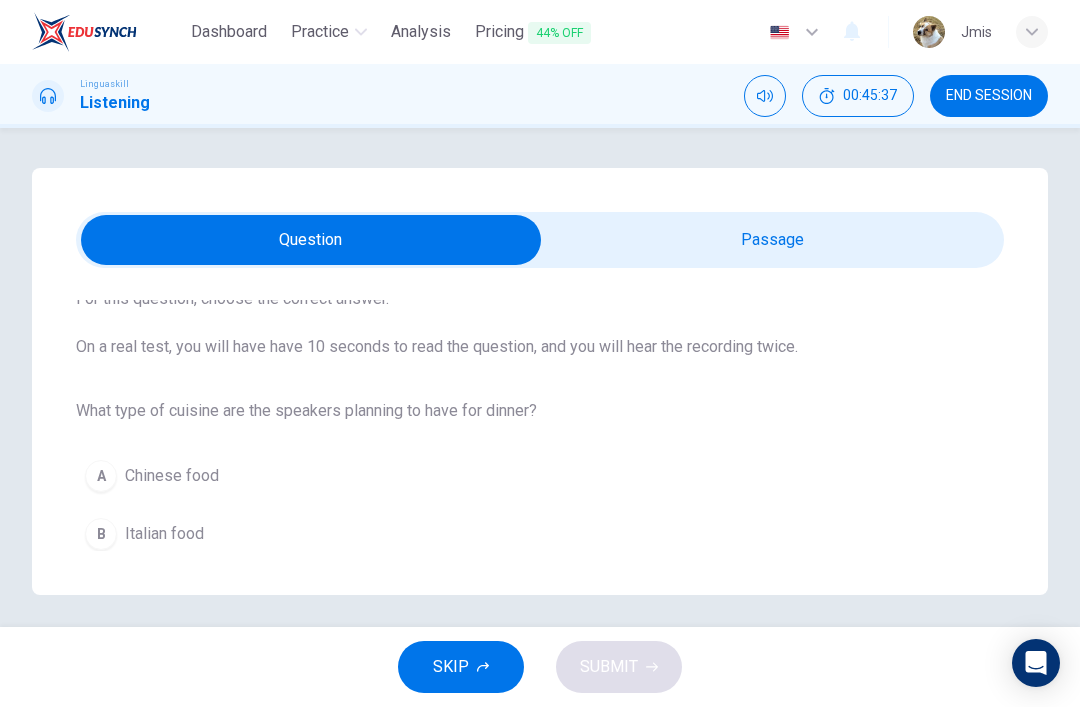 click at bounding box center [311, 240] 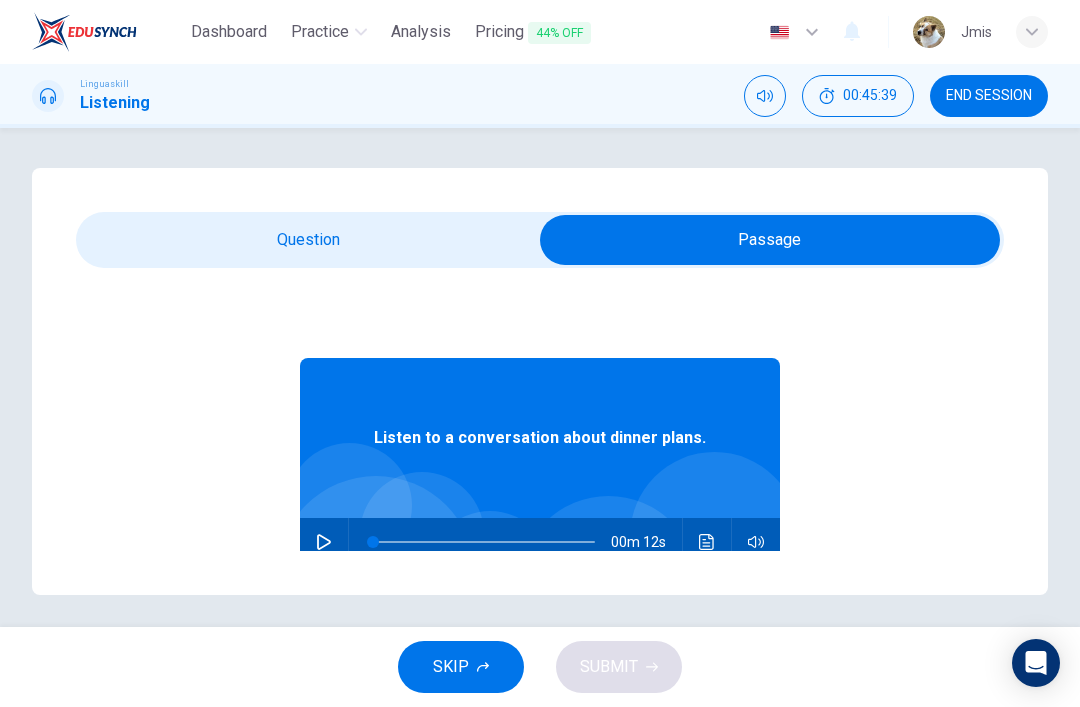 click 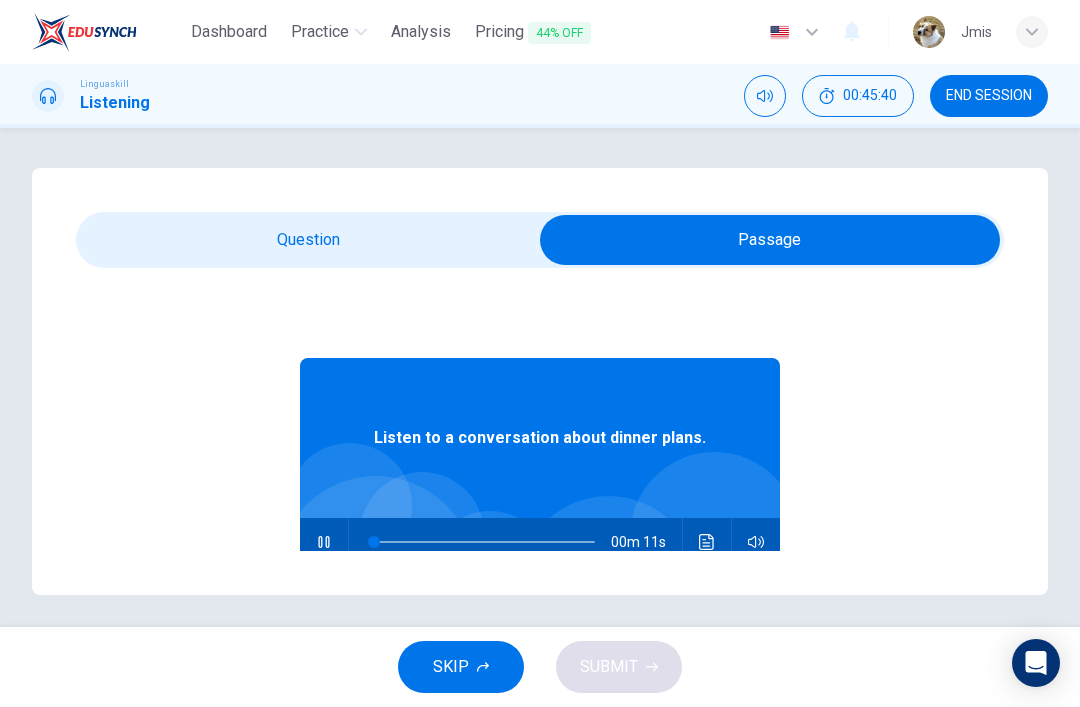 click at bounding box center [770, 240] 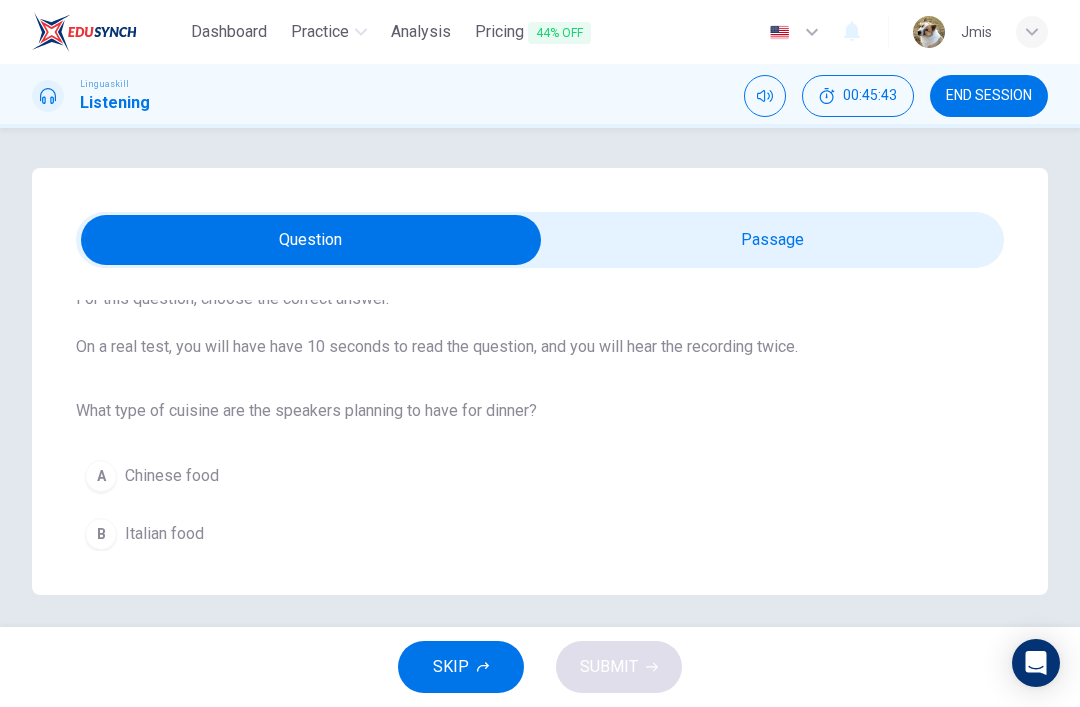 click on "Italian food" at bounding box center (164, 534) 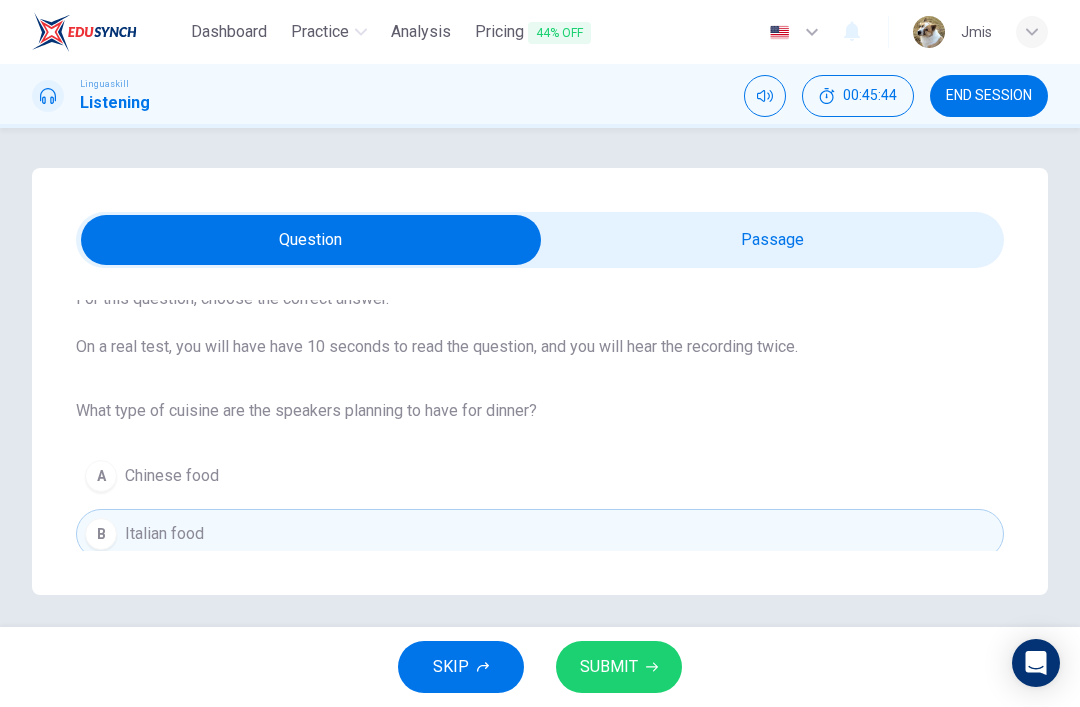 click 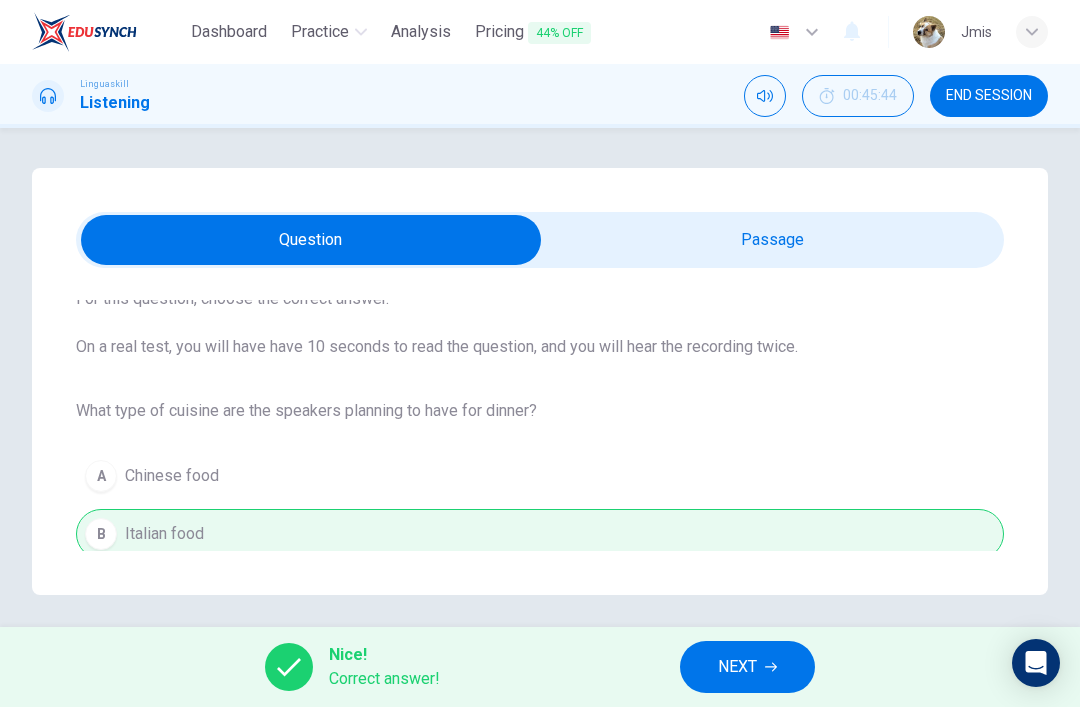 click on "NEXT" at bounding box center [747, 667] 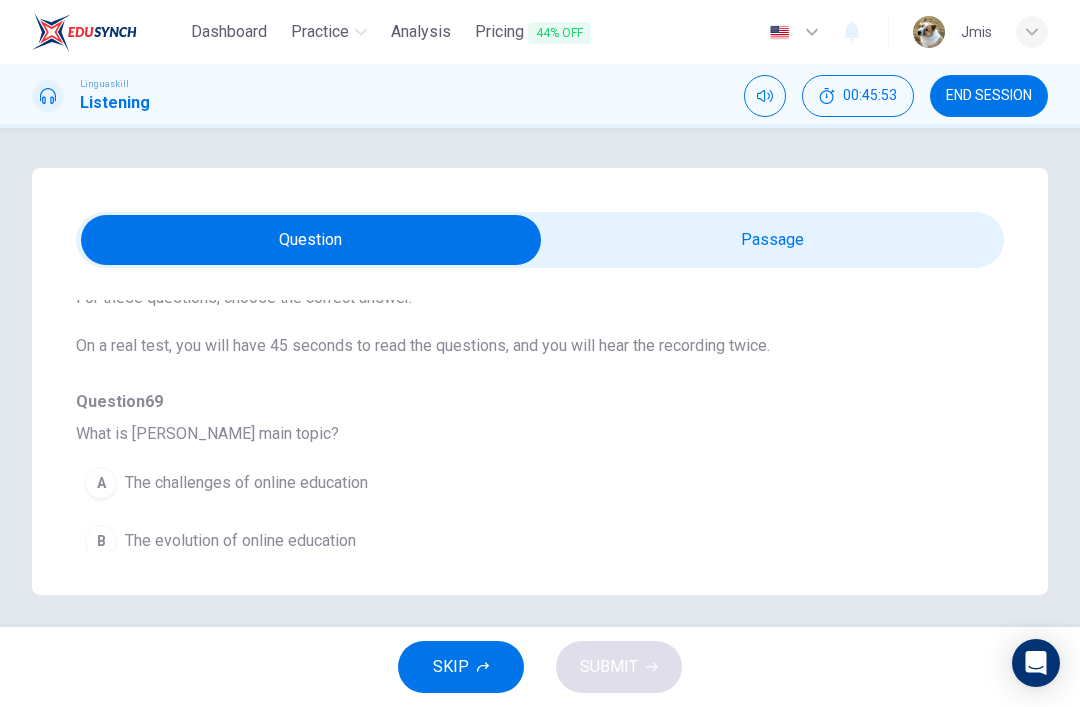 scroll, scrollTop: 96, scrollLeft: 0, axis: vertical 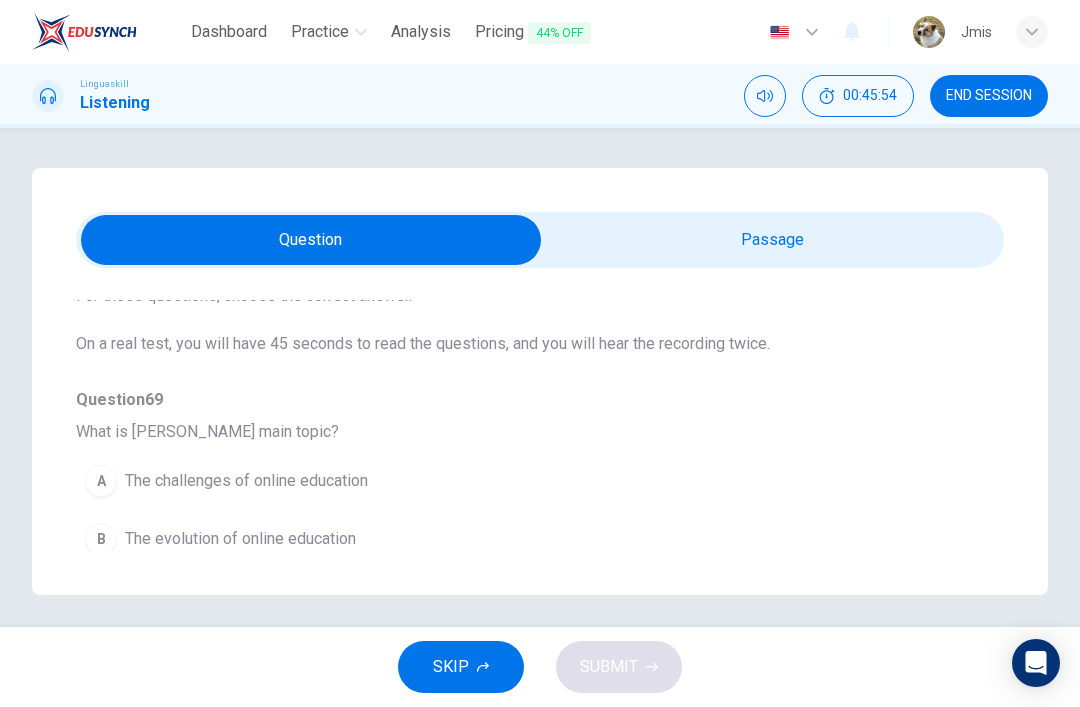 click at bounding box center [311, 240] 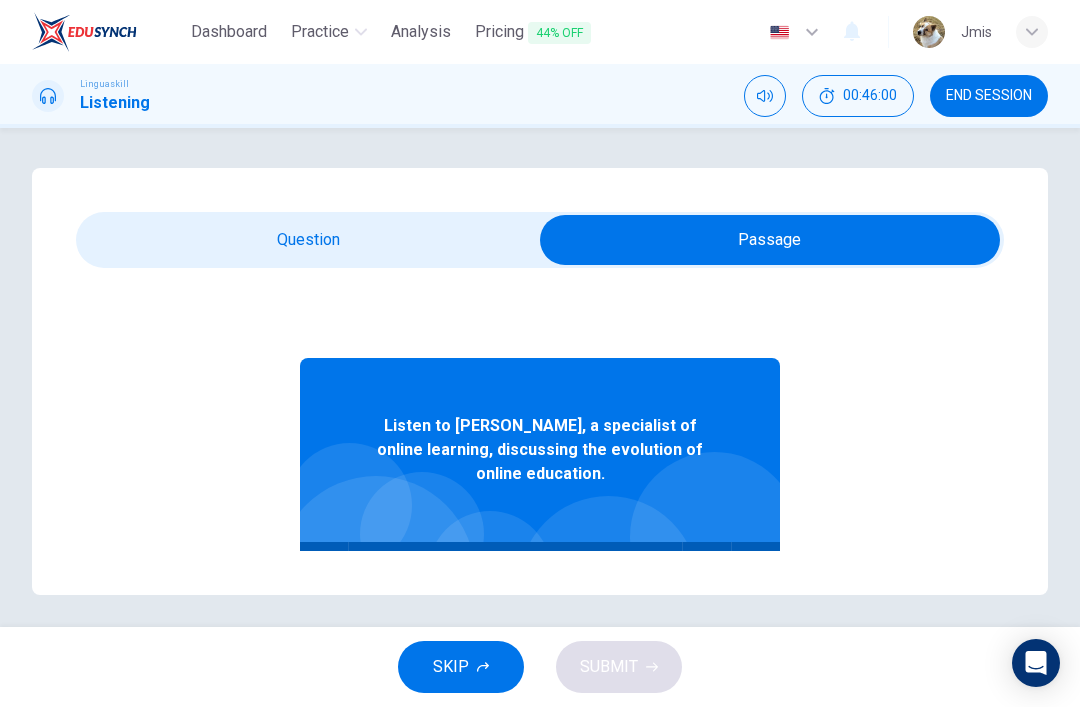 click 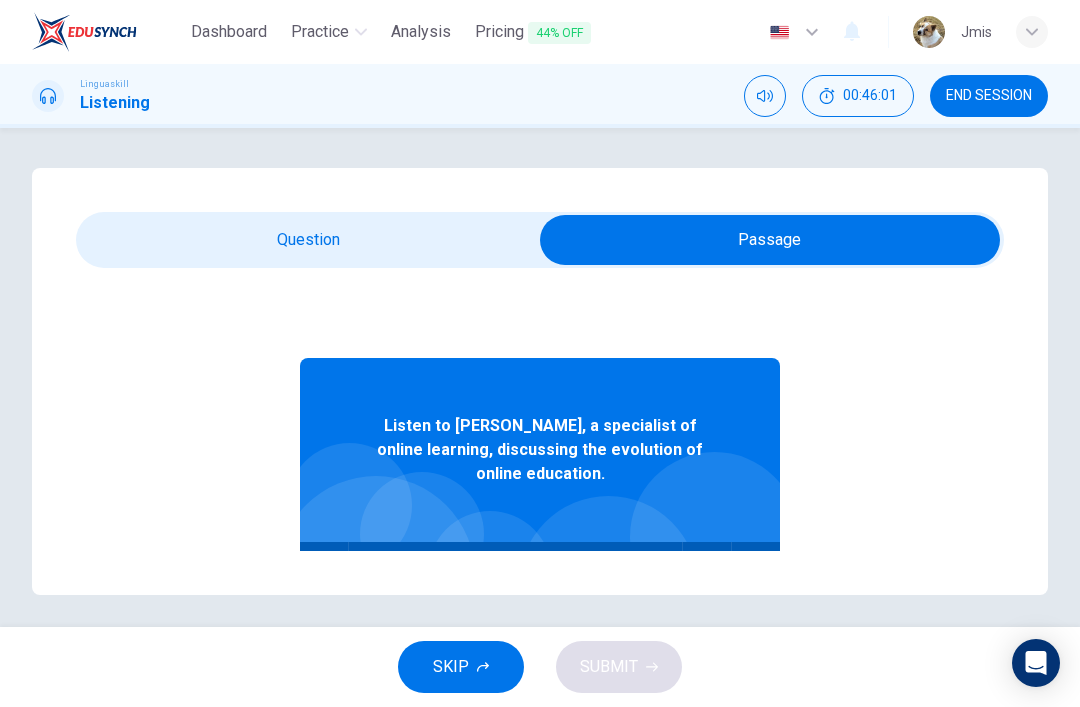 click at bounding box center (770, 240) 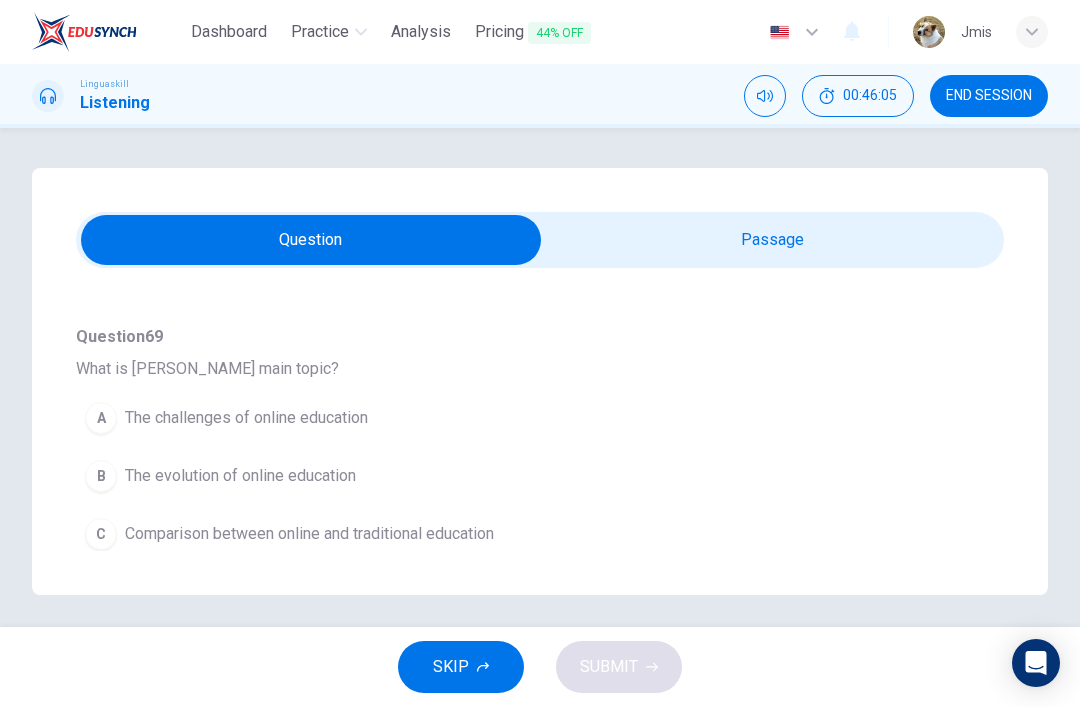 scroll, scrollTop: 163, scrollLeft: 0, axis: vertical 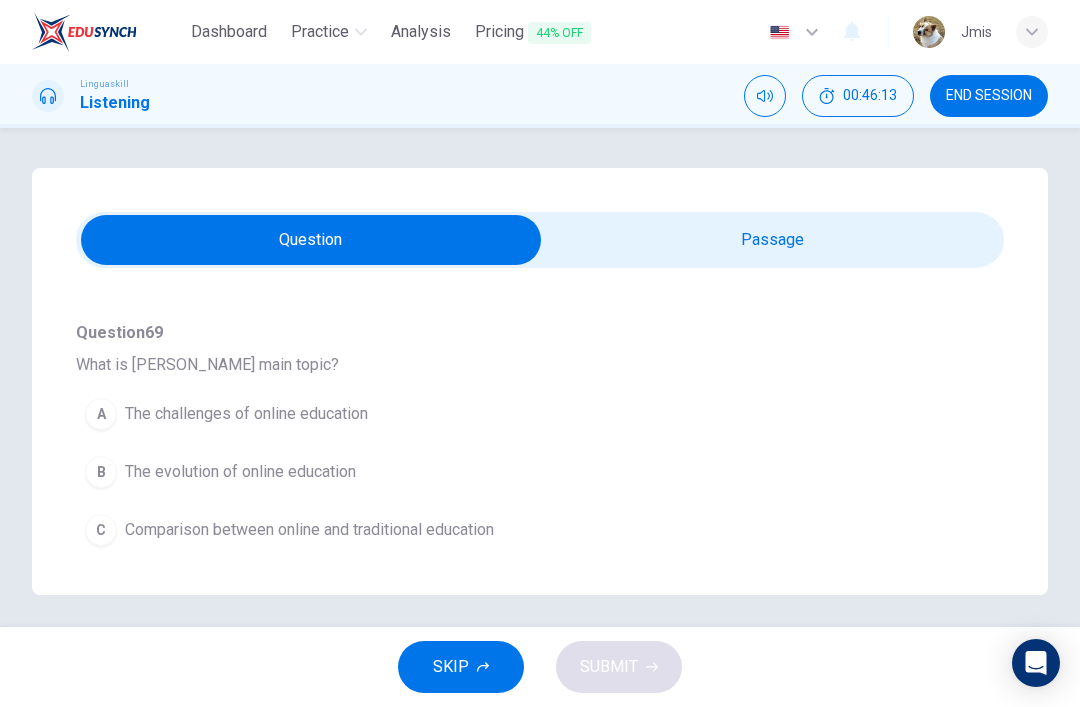 click on "The evolution of online education" at bounding box center [240, 472] 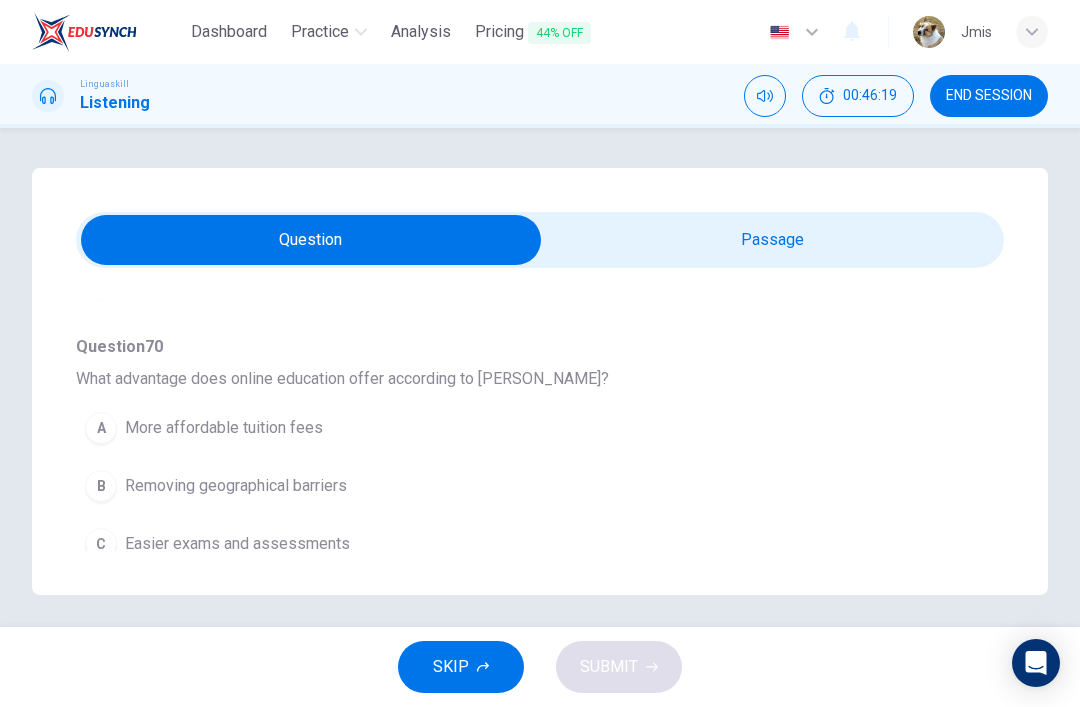 scroll, scrollTop: 416, scrollLeft: 0, axis: vertical 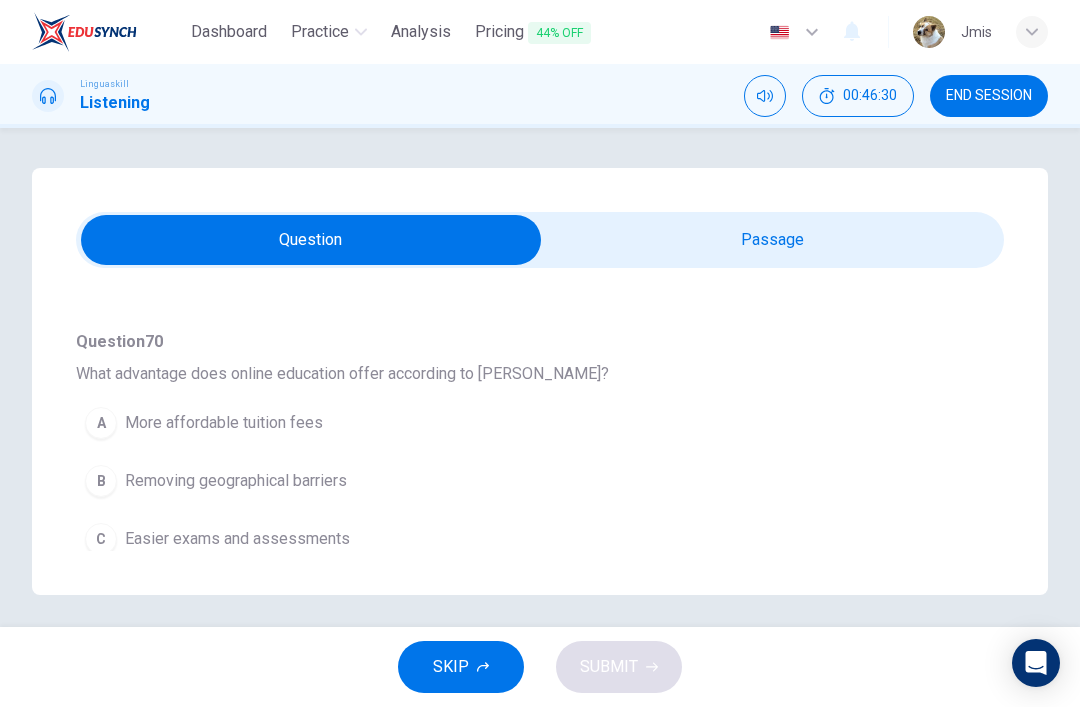 click on "Removing geographical barriers" at bounding box center (236, 481) 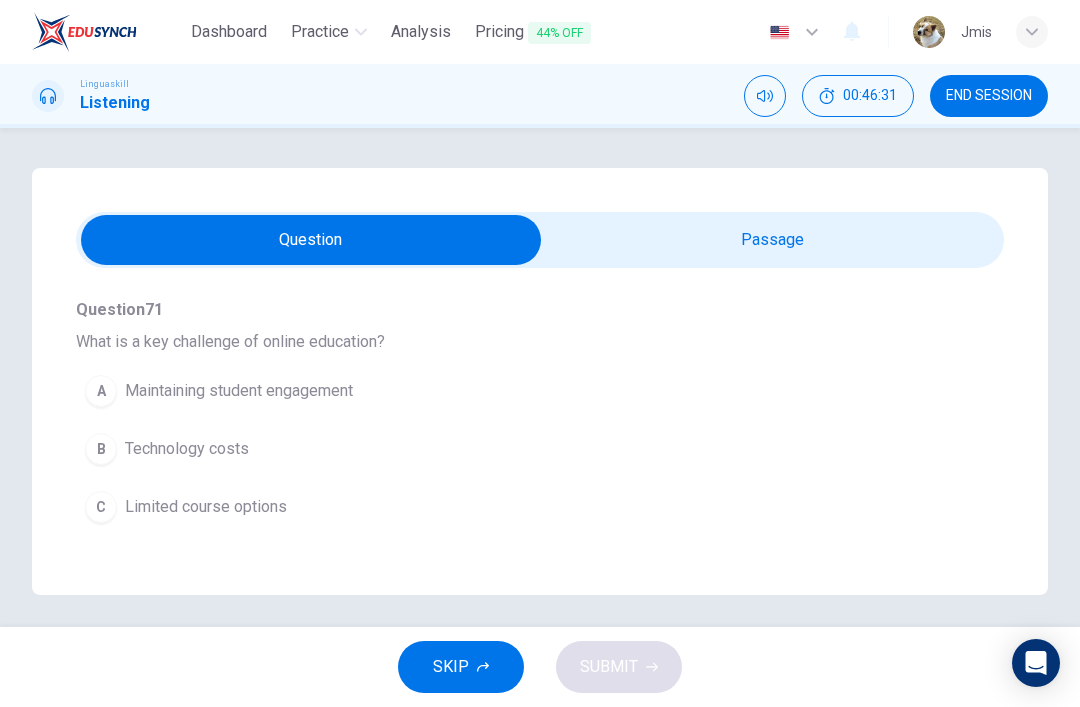 scroll, scrollTop: 711, scrollLeft: 0, axis: vertical 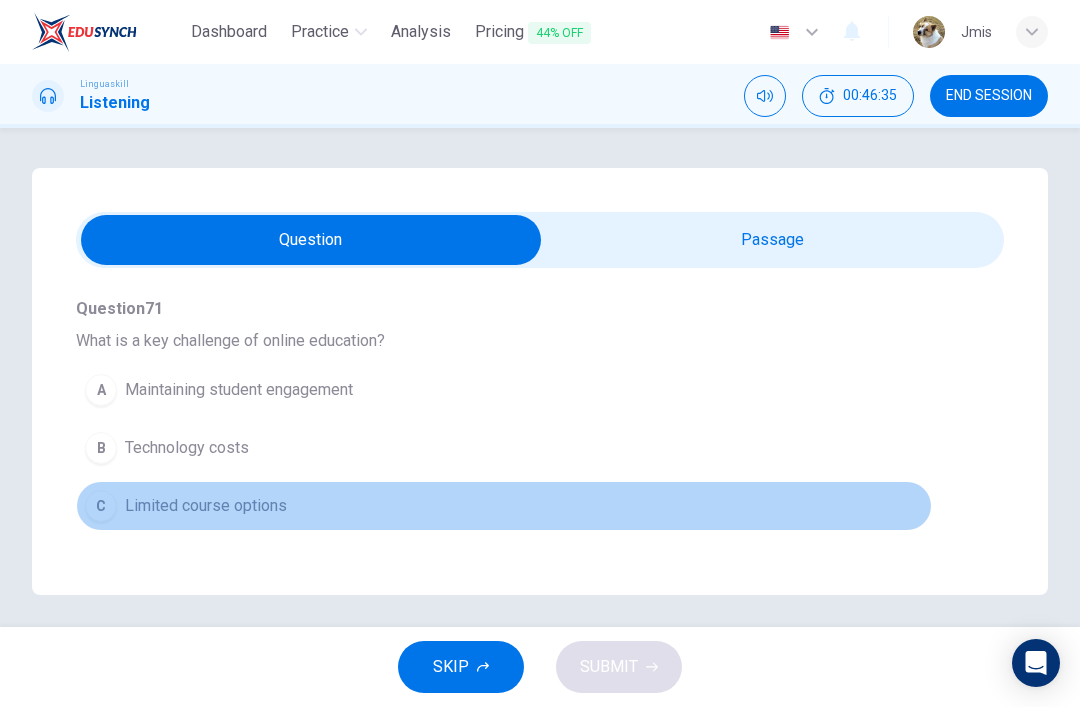 click on "Limited course options" at bounding box center [206, 506] 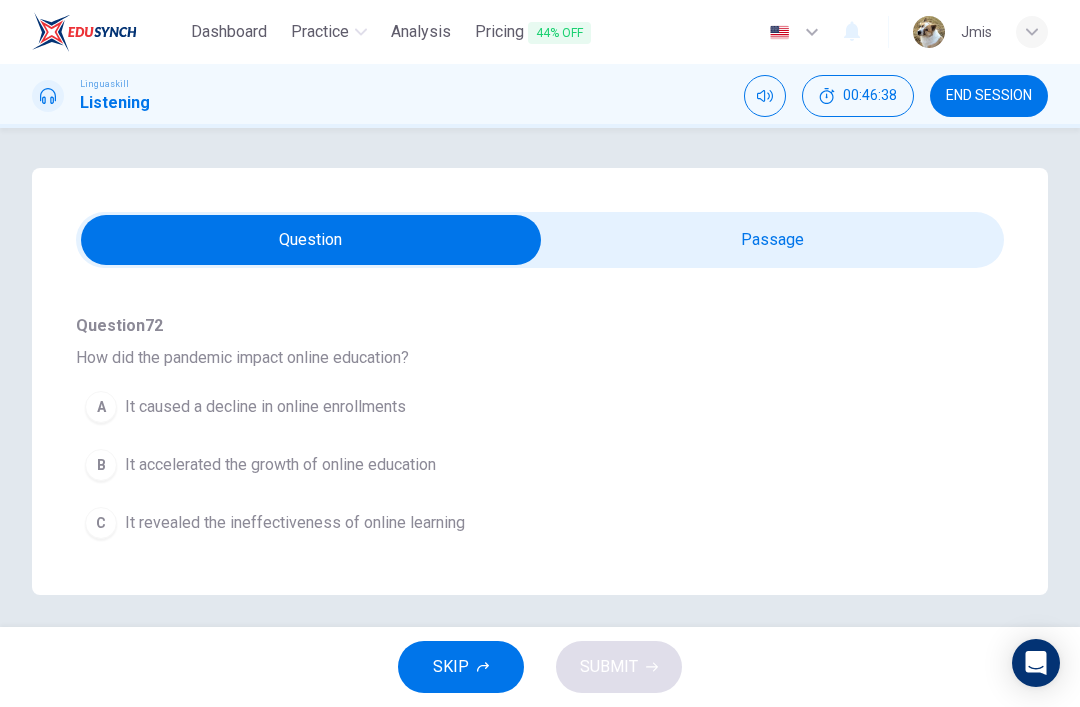 scroll, scrollTop: 957, scrollLeft: 0, axis: vertical 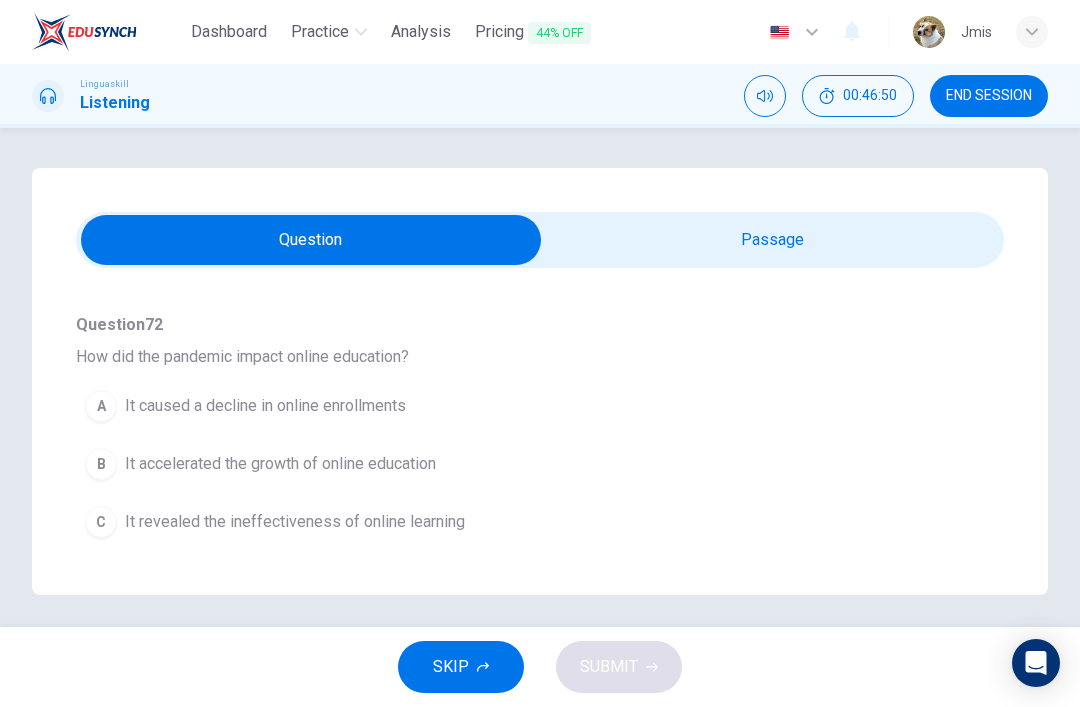 click on "It revealed the ineffectiveness of online learning" at bounding box center (295, 522) 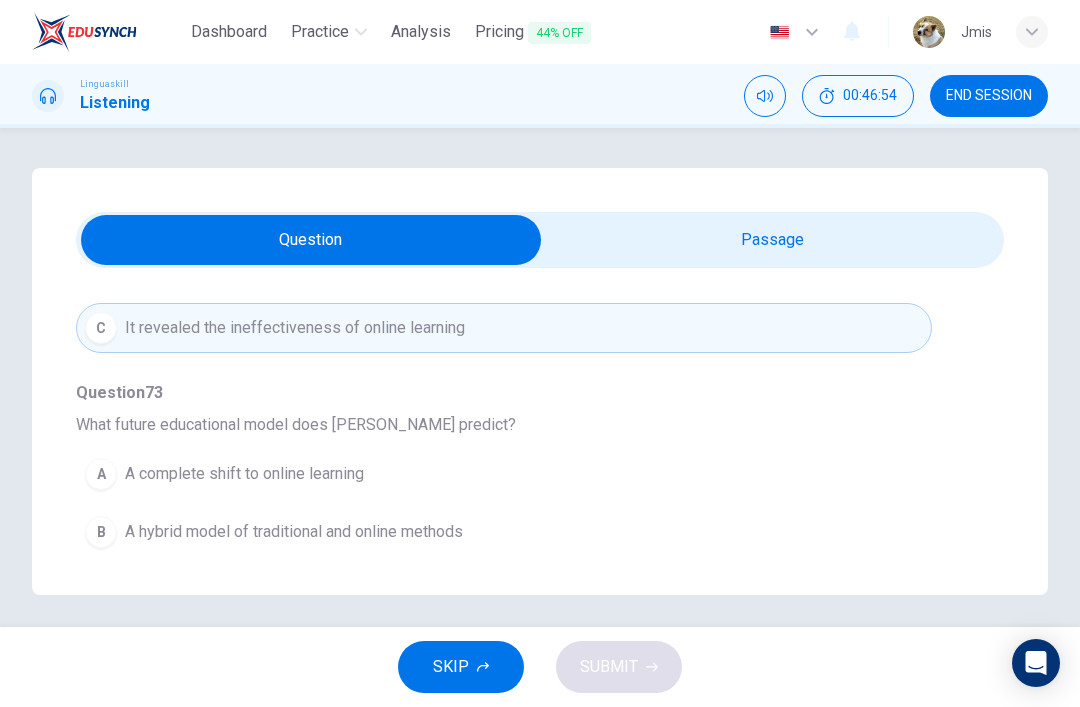 scroll, scrollTop: 1149, scrollLeft: 0, axis: vertical 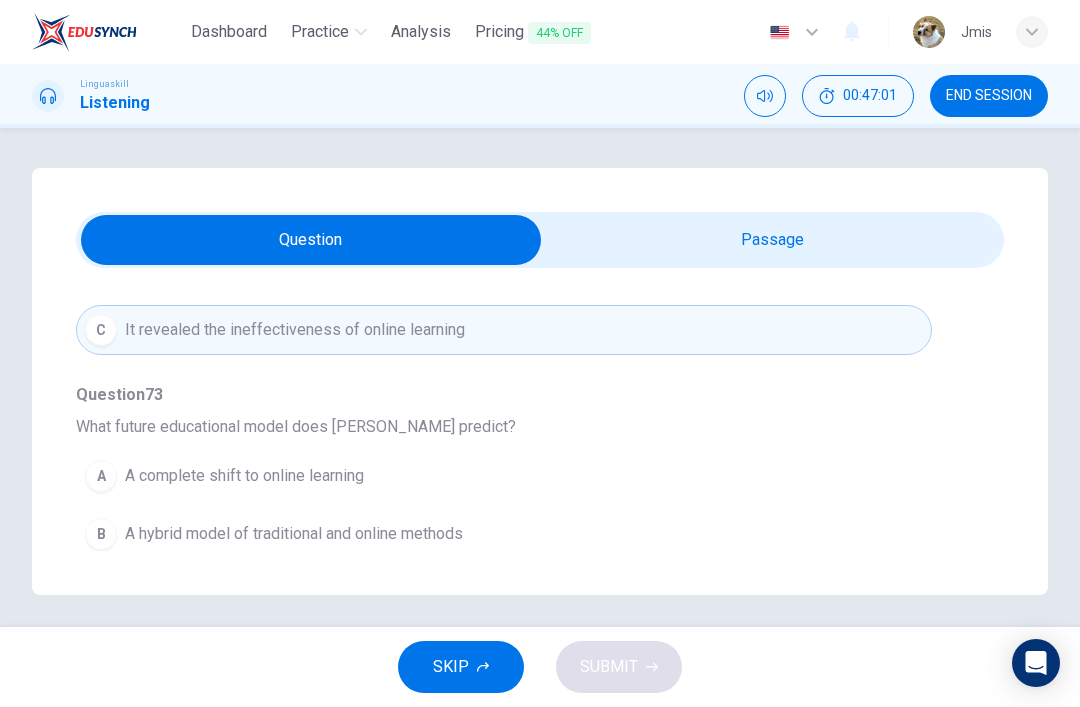 click on "A hybrid model of traditional and online methods" at bounding box center (294, 534) 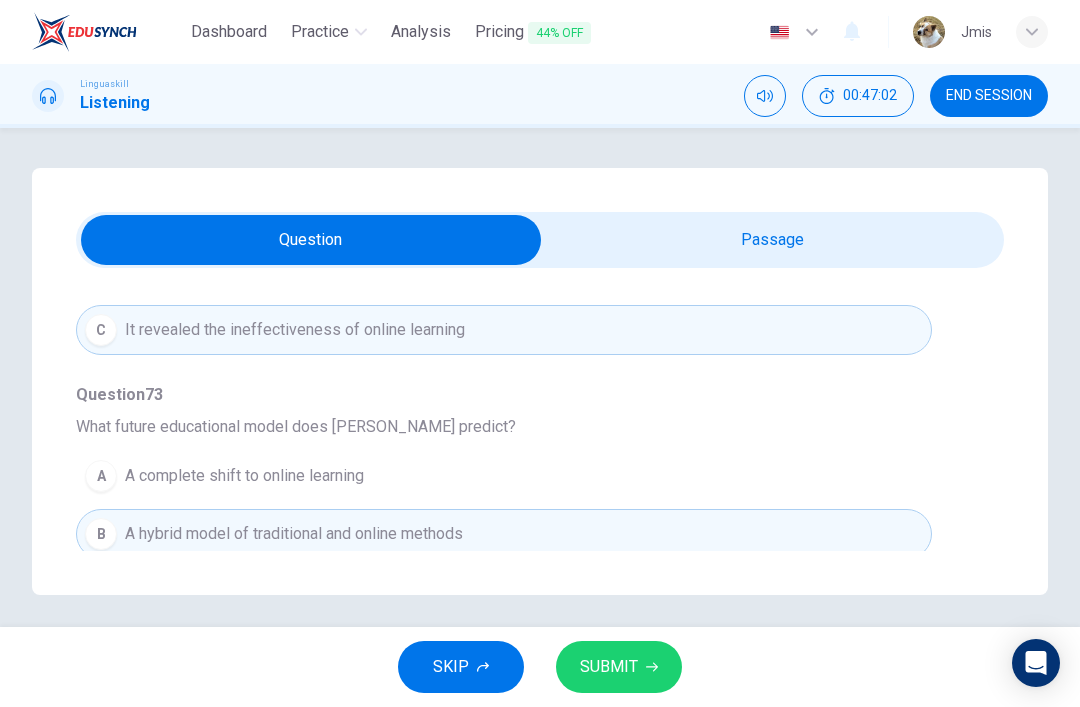 click on "SUBMIT" at bounding box center (609, 667) 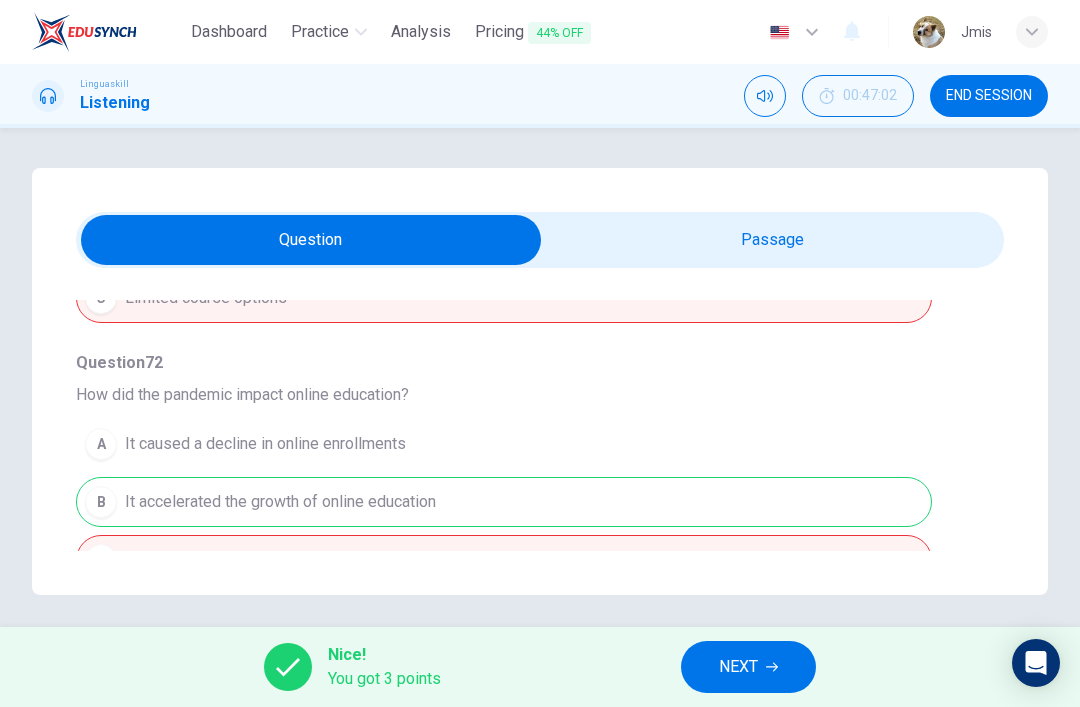 scroll, scrollTop: 923, scrollLeft: 0, axis: vertical 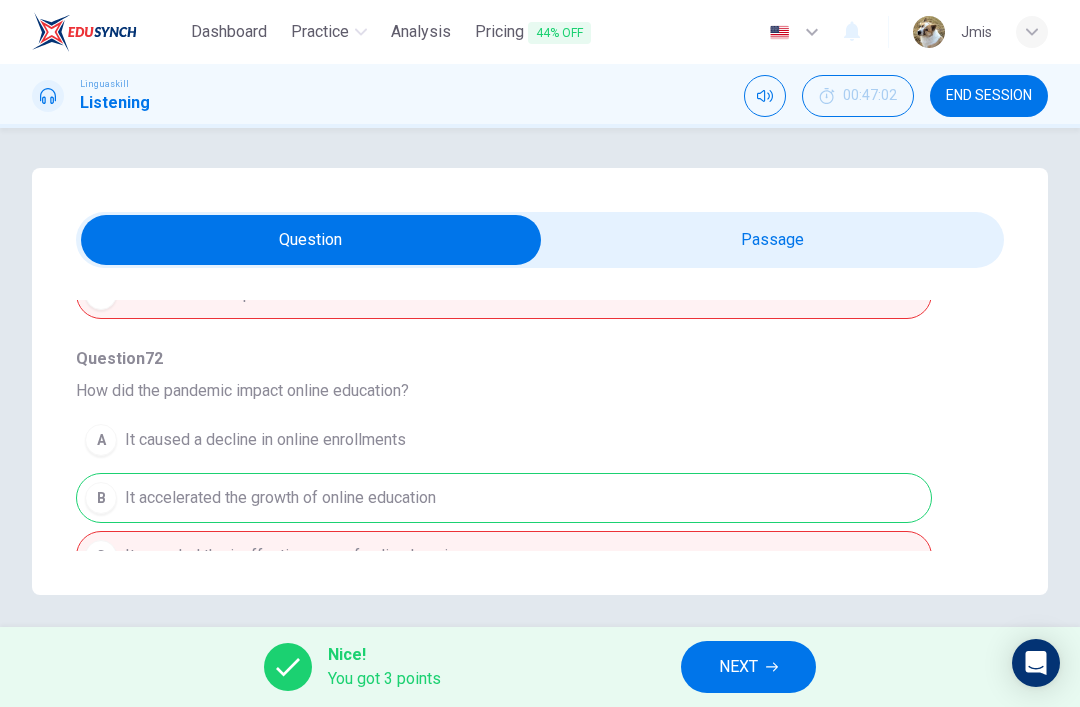 click on "NEXT" at bounding box center (748, 667) 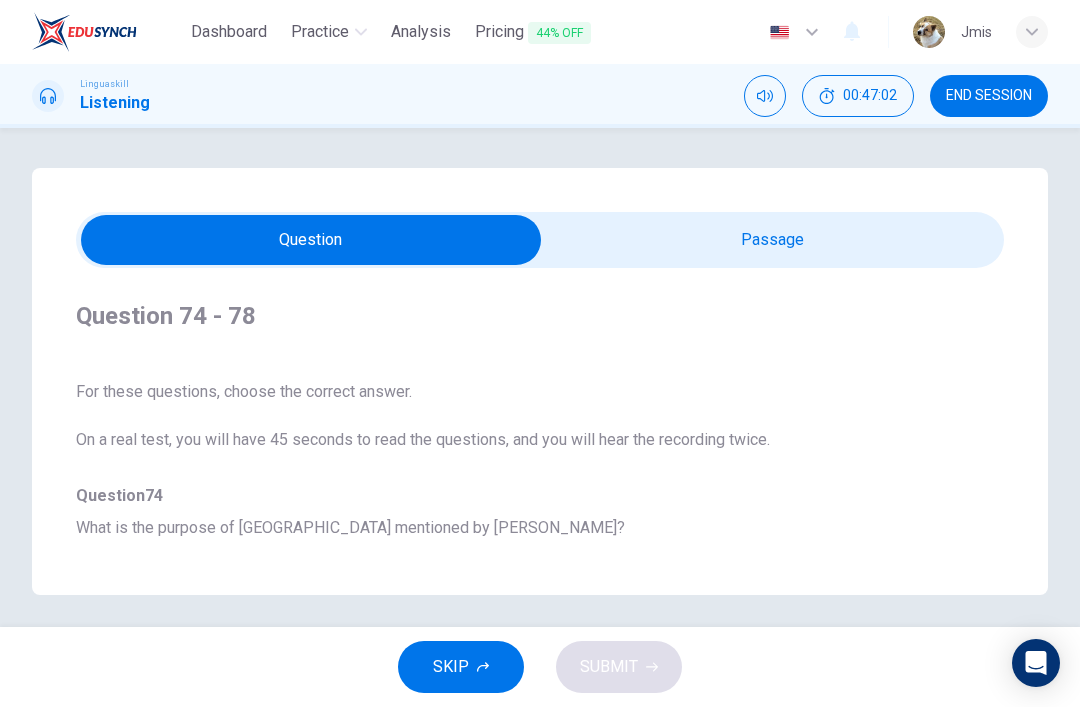 click at bounding box center (311, 240) 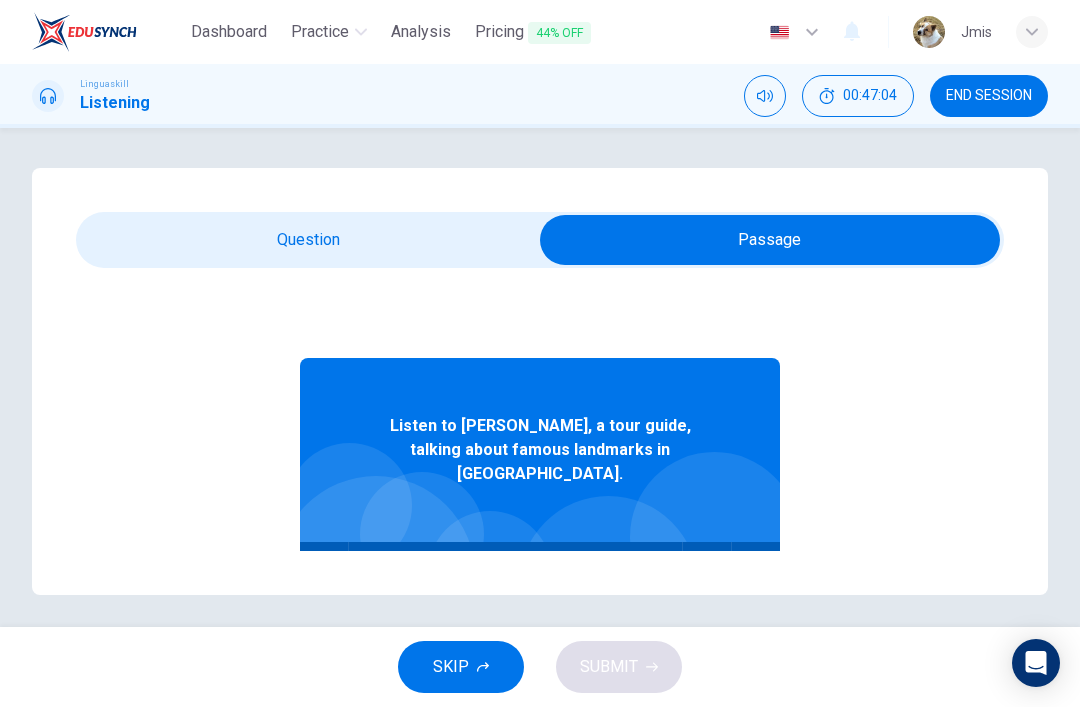 click at bounding box center (770, 240) 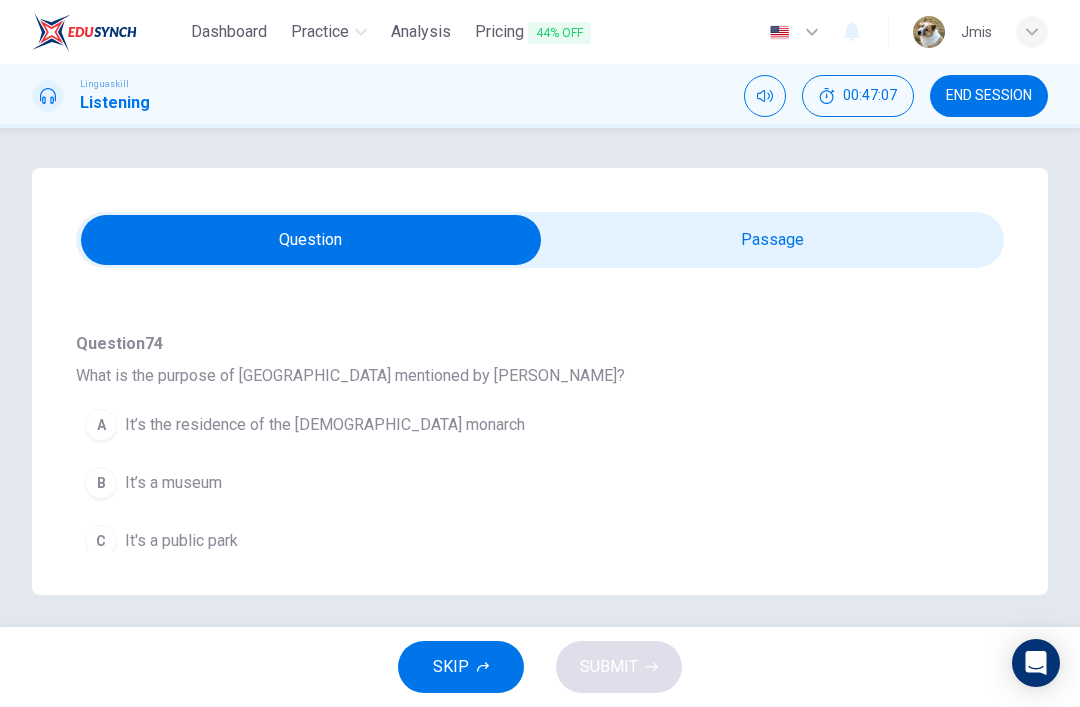 scroll, scrollTop: 153, scrollLeft: 0, axis: vertical 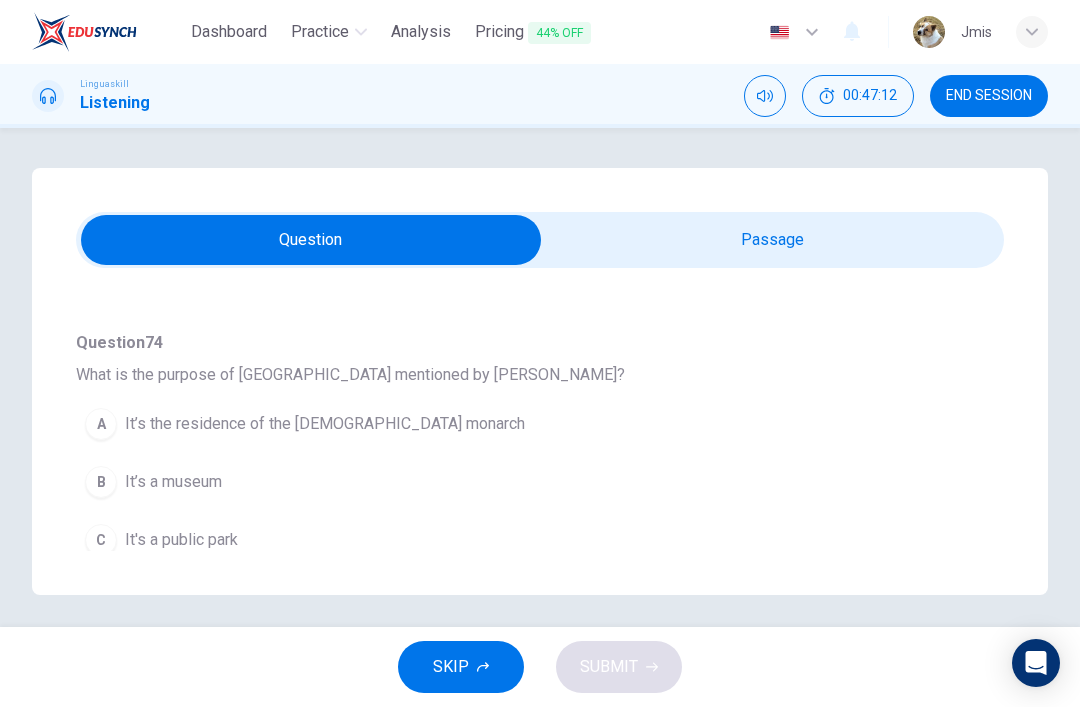 click on "It’s the residence of the [DEMOGRAPHIC_DATA] monarch" at bounding box center [325, 424] 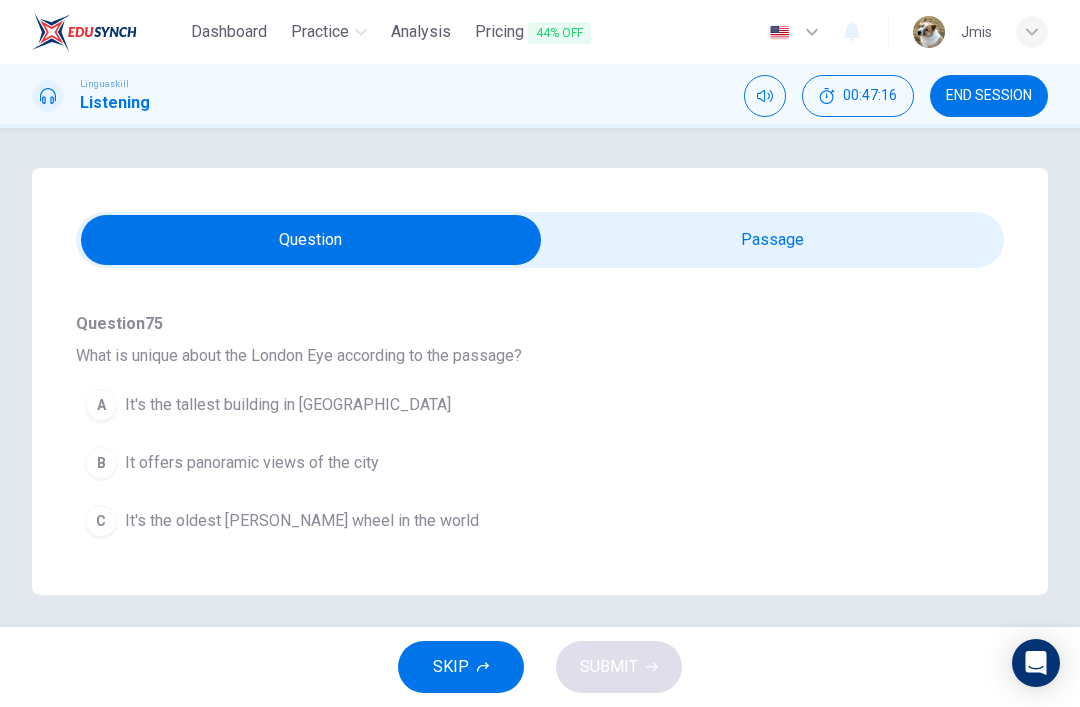 scroll, scrollTop: 435, scrollLeft: 0, axis: vertical 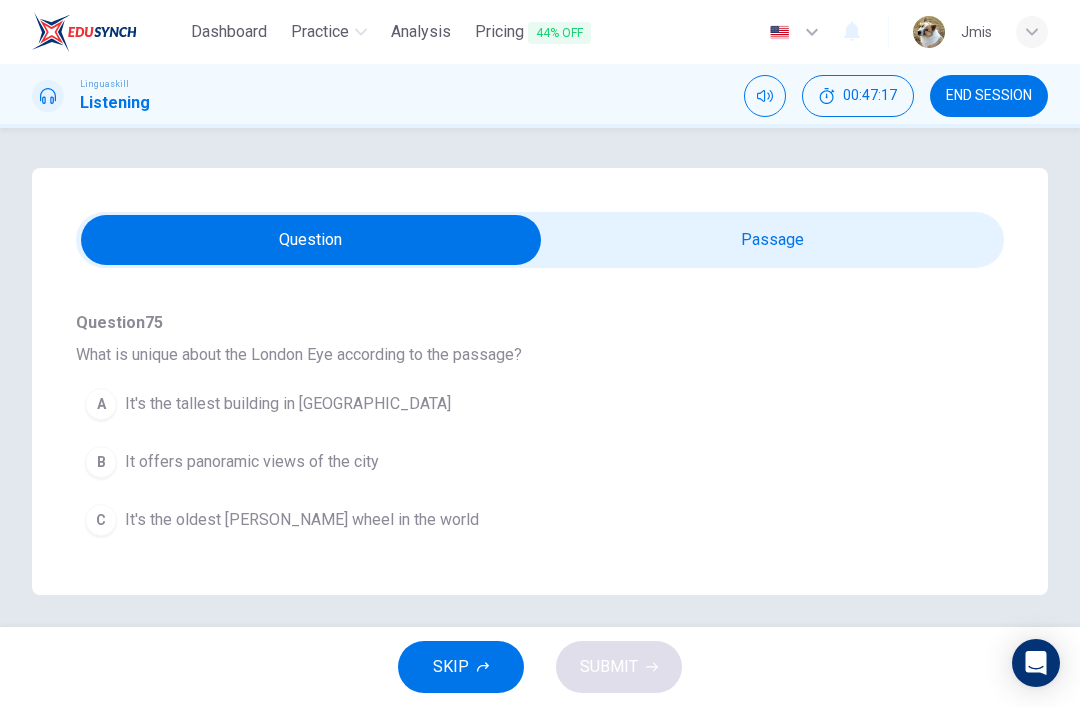 click on "It's the oldest [PERSON_NAME] wheel in the world" at bounding box center [302, 520] 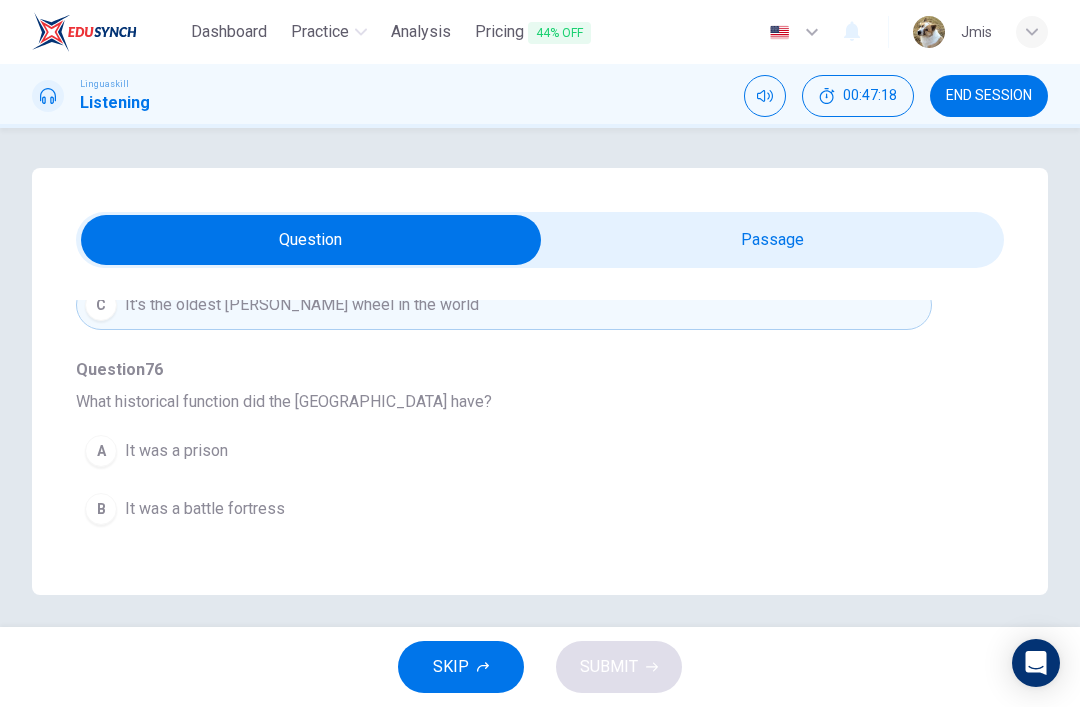 scroll, scrollTop: 652, scrollLeft: 0, axis: vertical 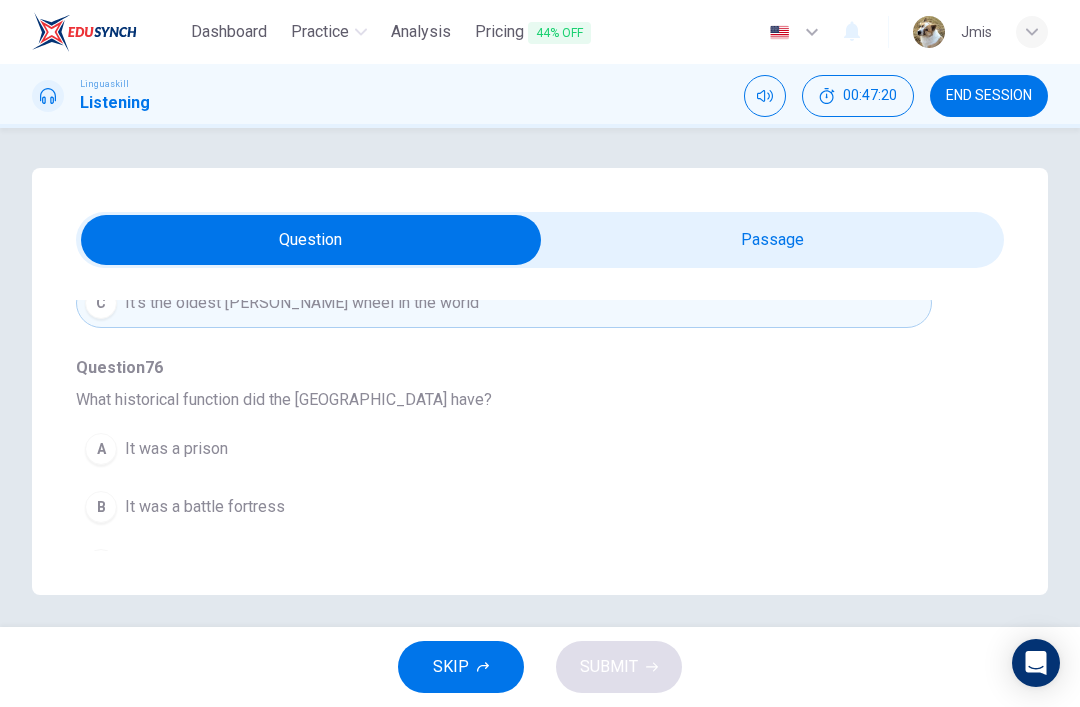 click on "A It was a prison" at bounding box center (504, 449) 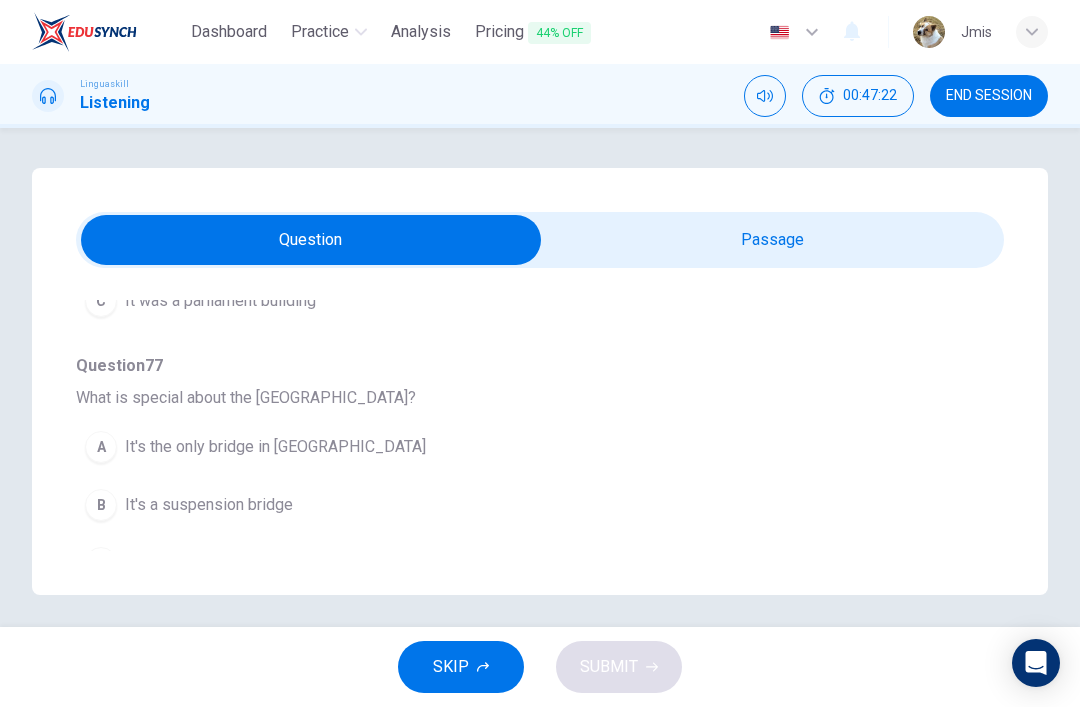 scroll, scrollTop: 927, scrollLeft: 0, axis: vertical 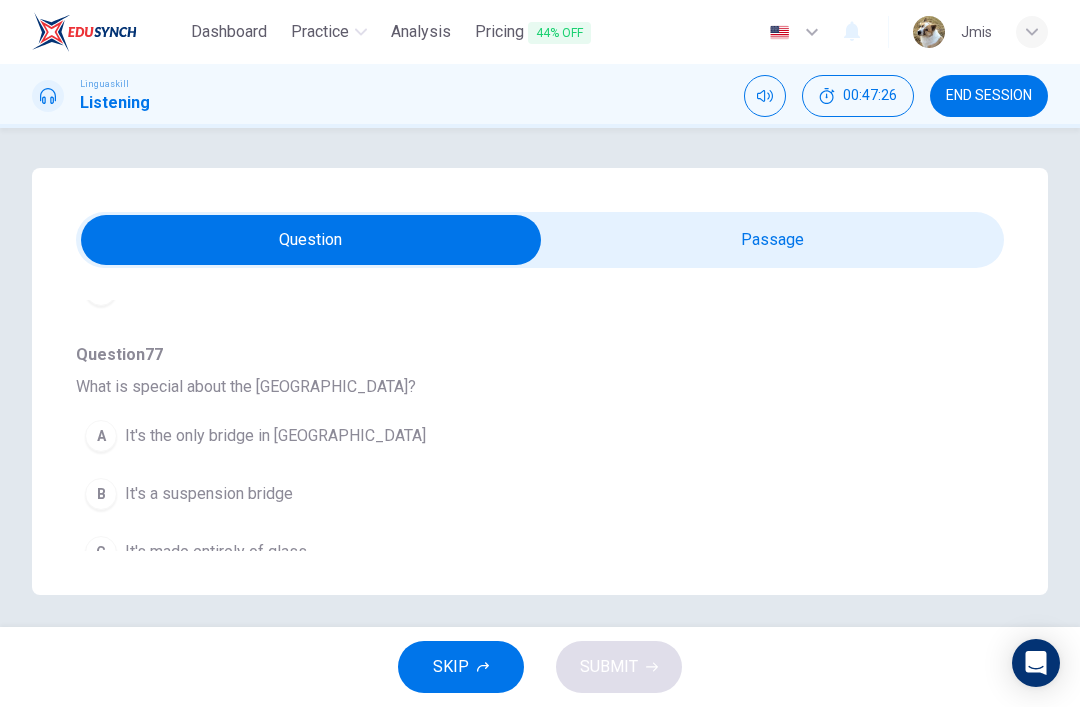 click on "B It's a suspension bridge" at bounding box center [504, 494] 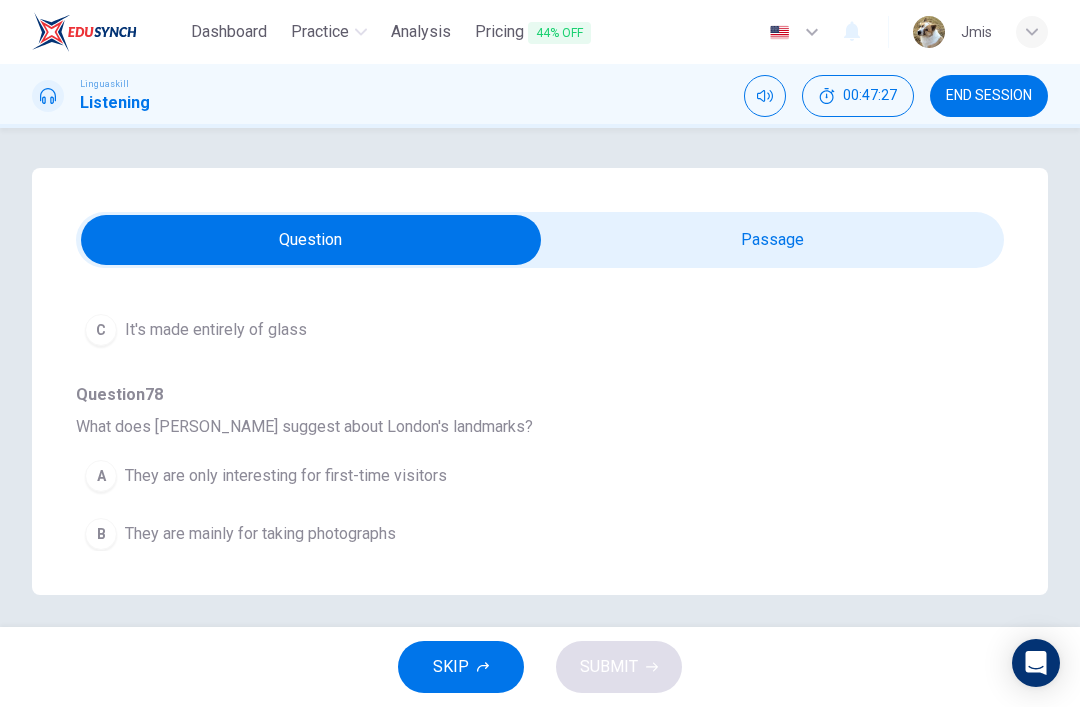 scroll, scrollTop: 1149, scrollLeft: 0, axis: vertical 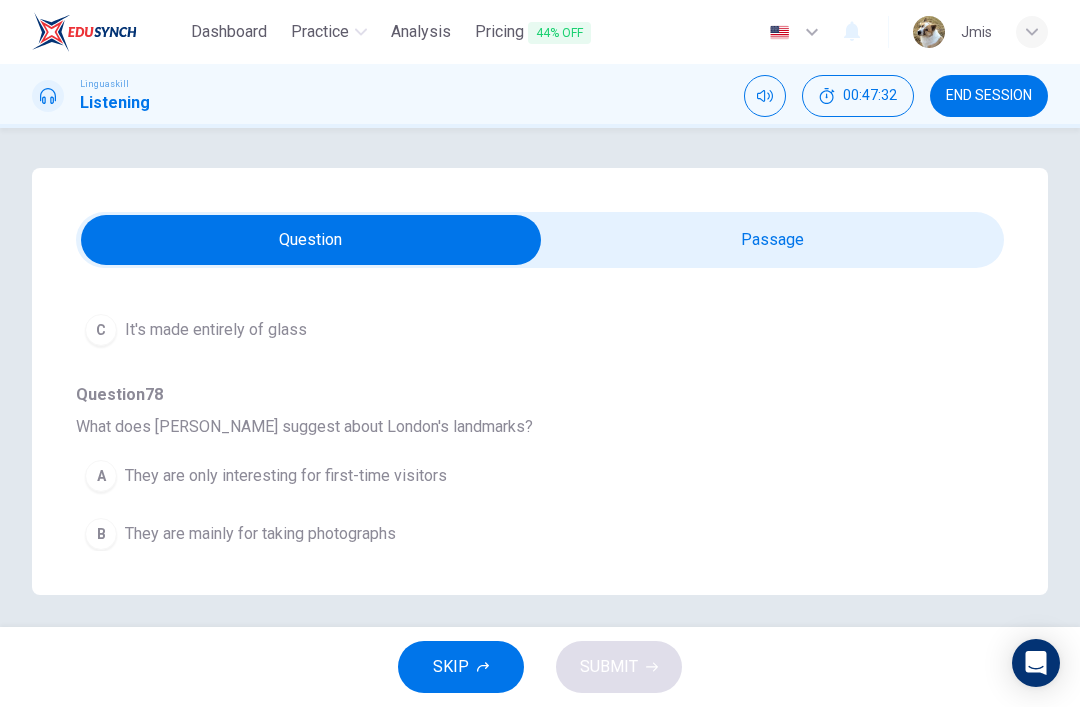 click on "They are only interesting for first-time visitors" at bounding box center (286, 476) 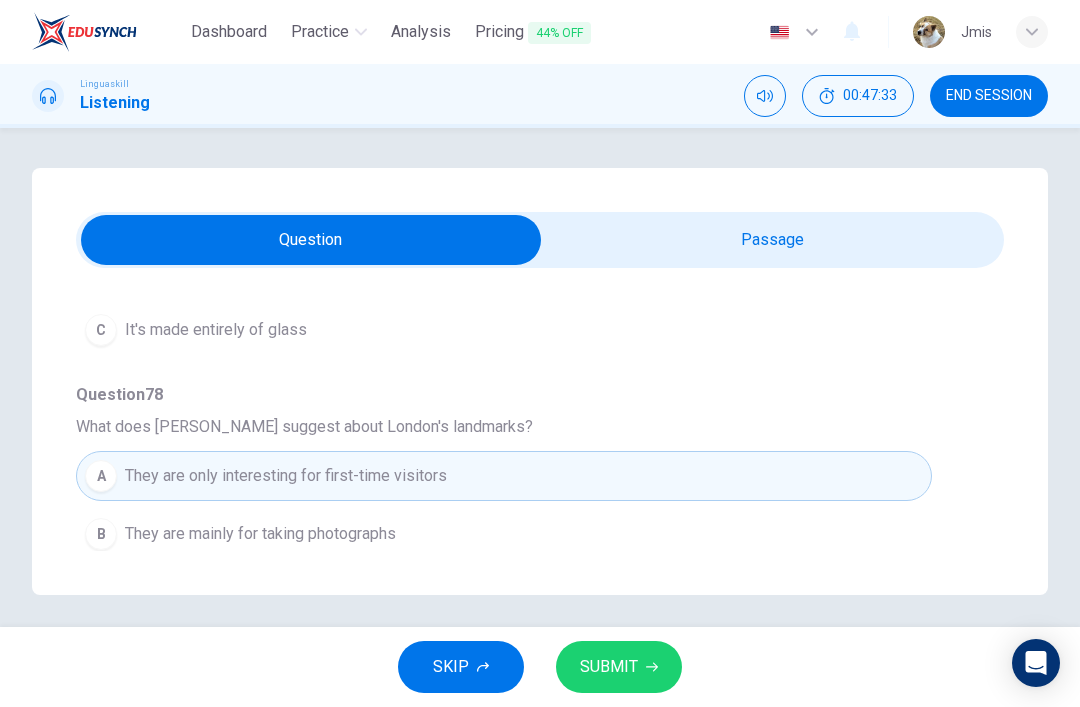 click on "SUBMIT" at bounding box center (609, 667) 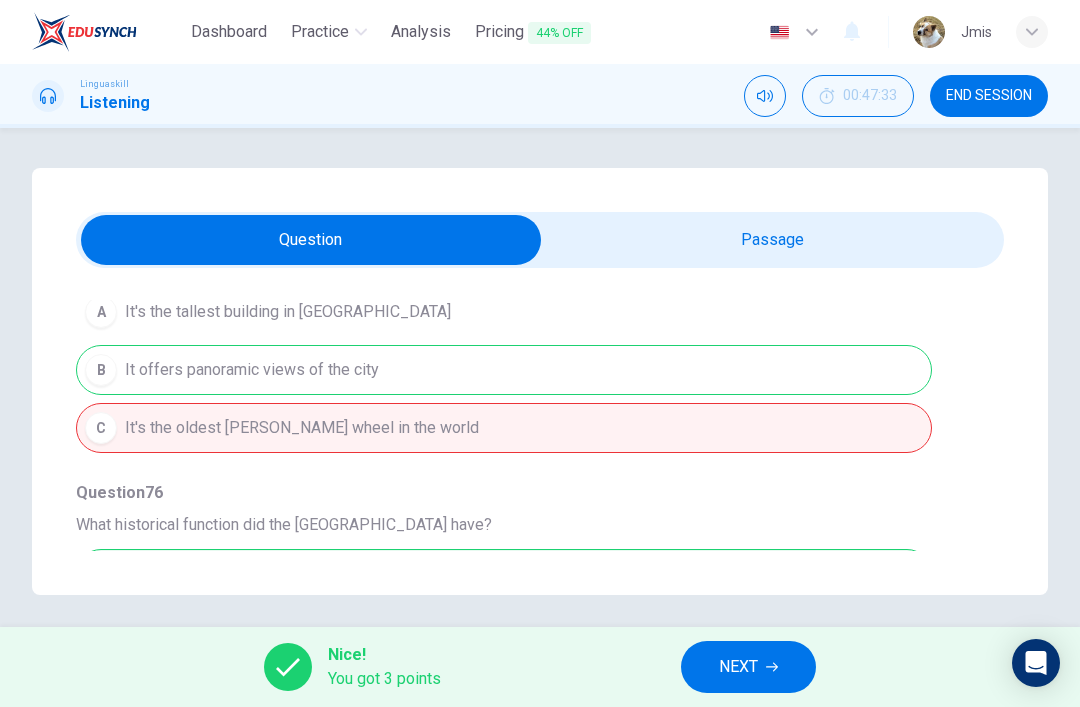 scroll, scrollTop: 0, scrollLeft: 0, axis: both 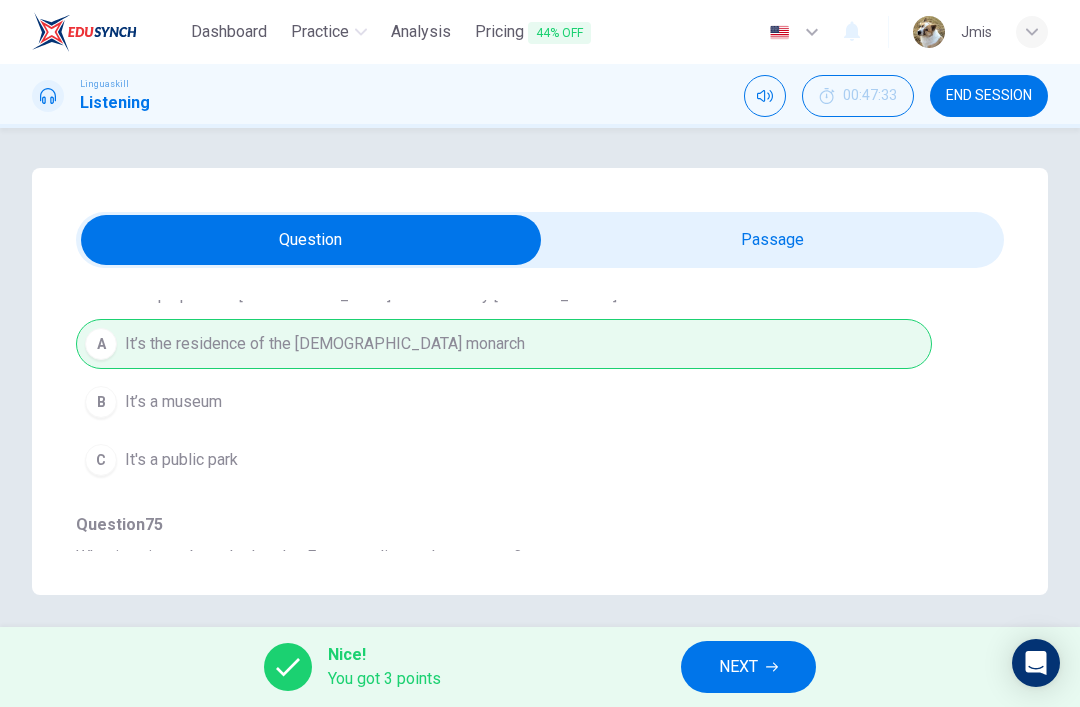 click on "NEXT" at bounding box center (738, 667) 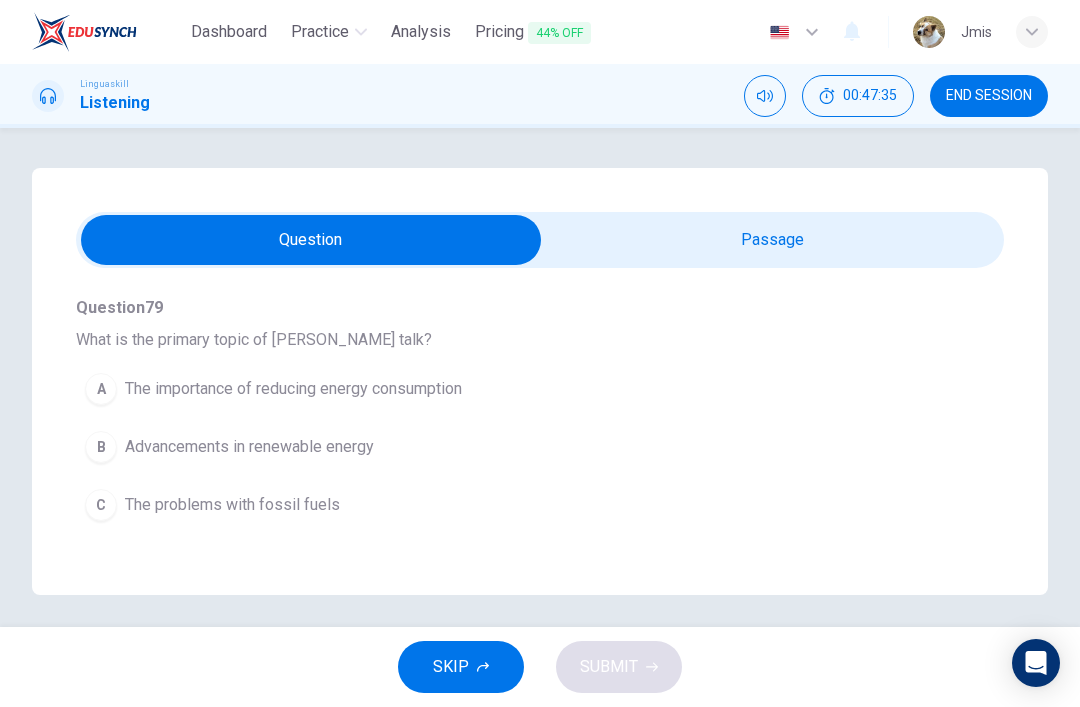scroll, scrollTop: 187, scrollLeft: 0, axis: vertical 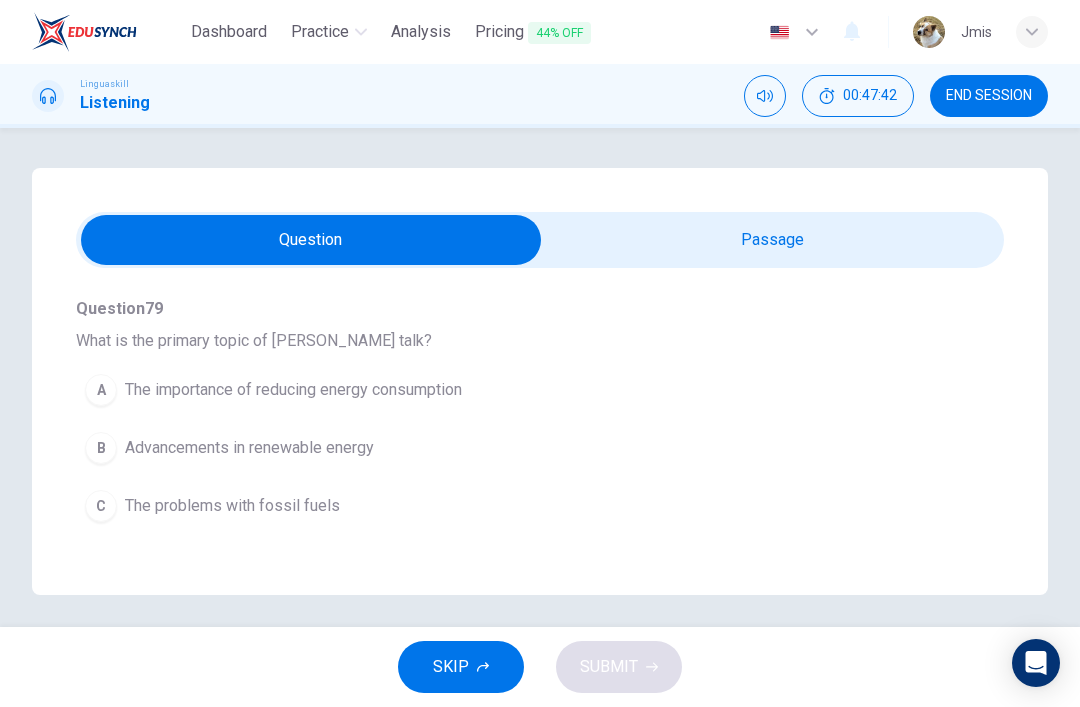 click on "Advancements in renewable energy" at bounding box center [249, 448] 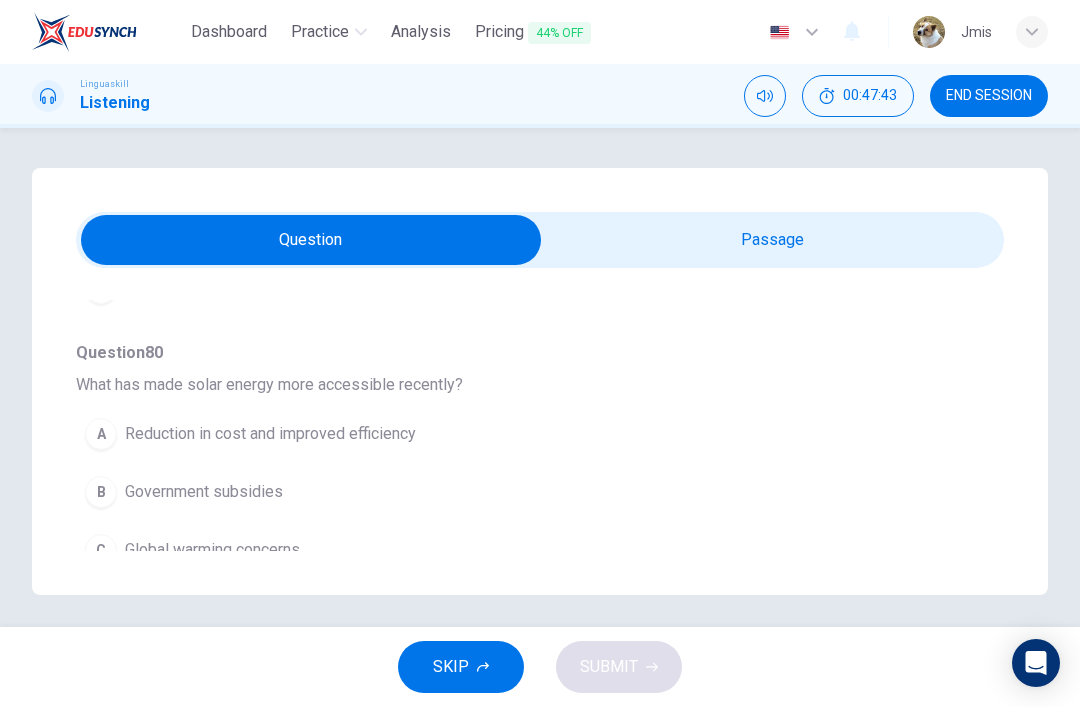 click on "Government subsidies" at bounding box center [204, 492] 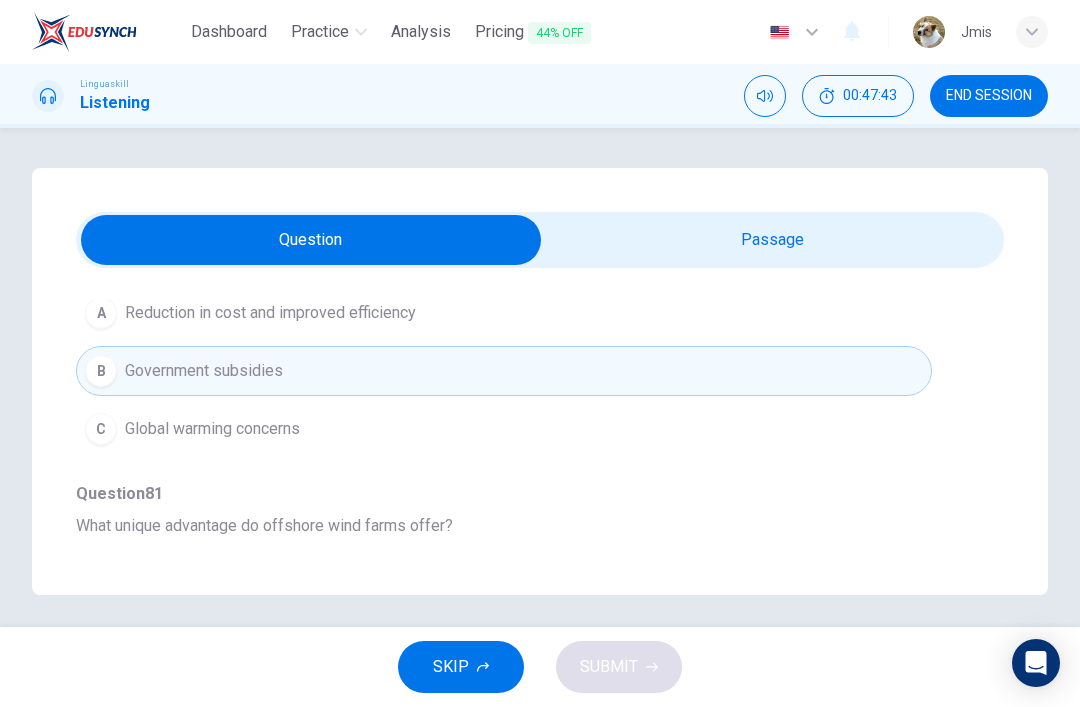 scroll, scrollTop: 656, scrollLeft: 0, axis: vertical 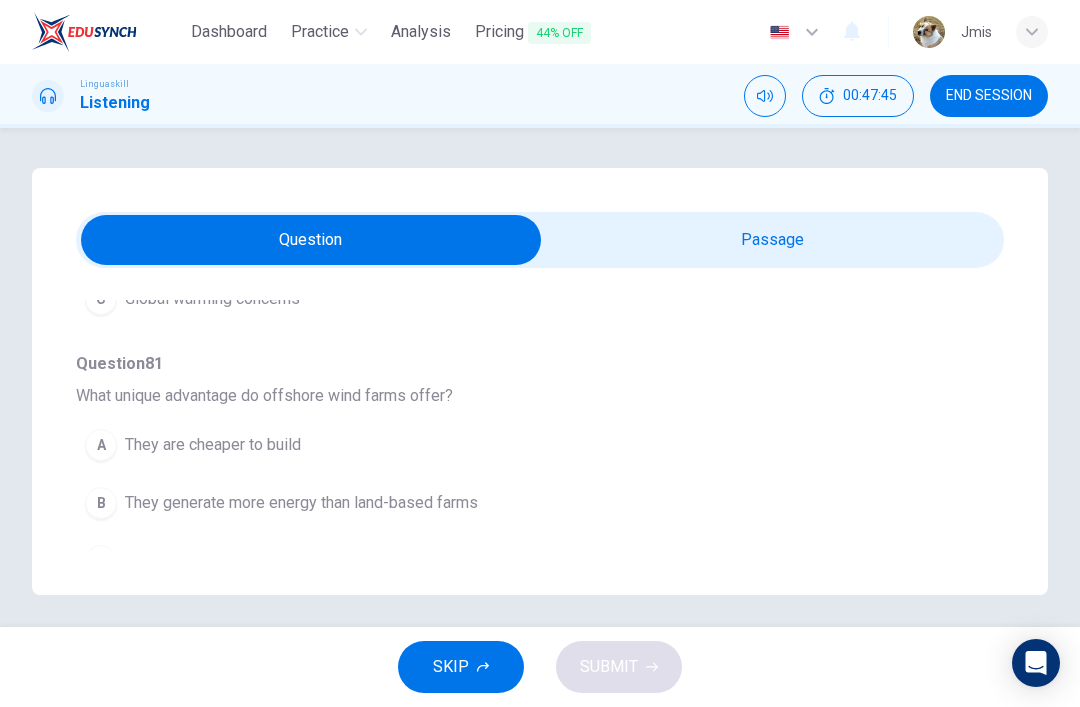 click on "They are cheaper to build" at bounding box center [213, 445] 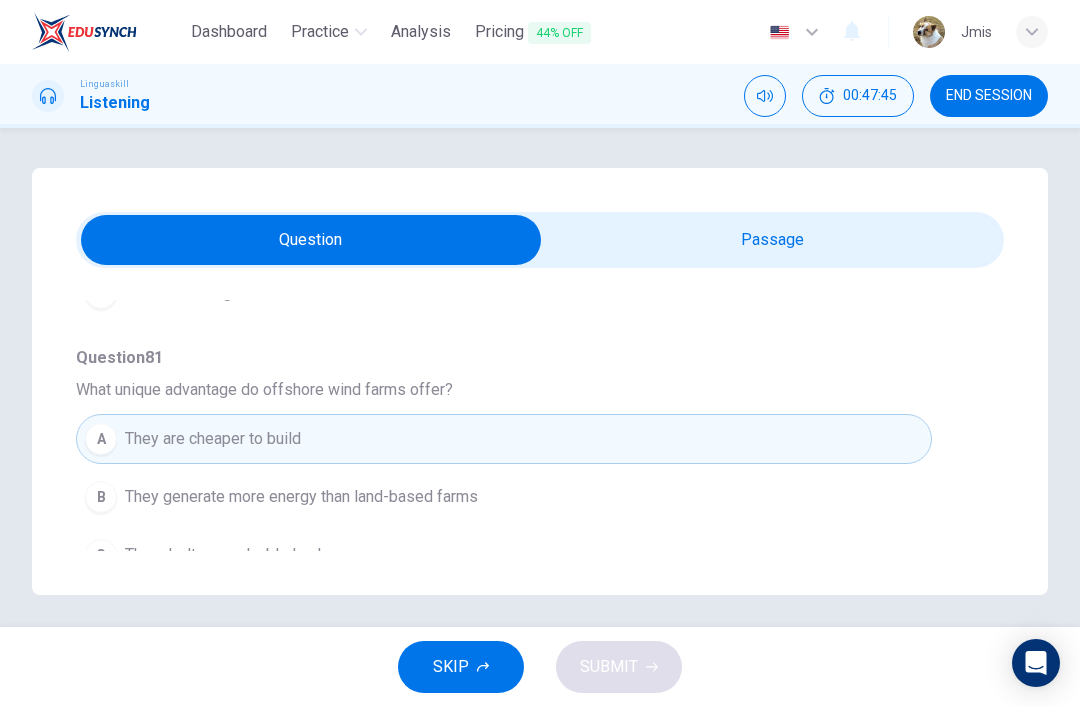 click on "They are cheaper to build" at bounding box center (213, 439) 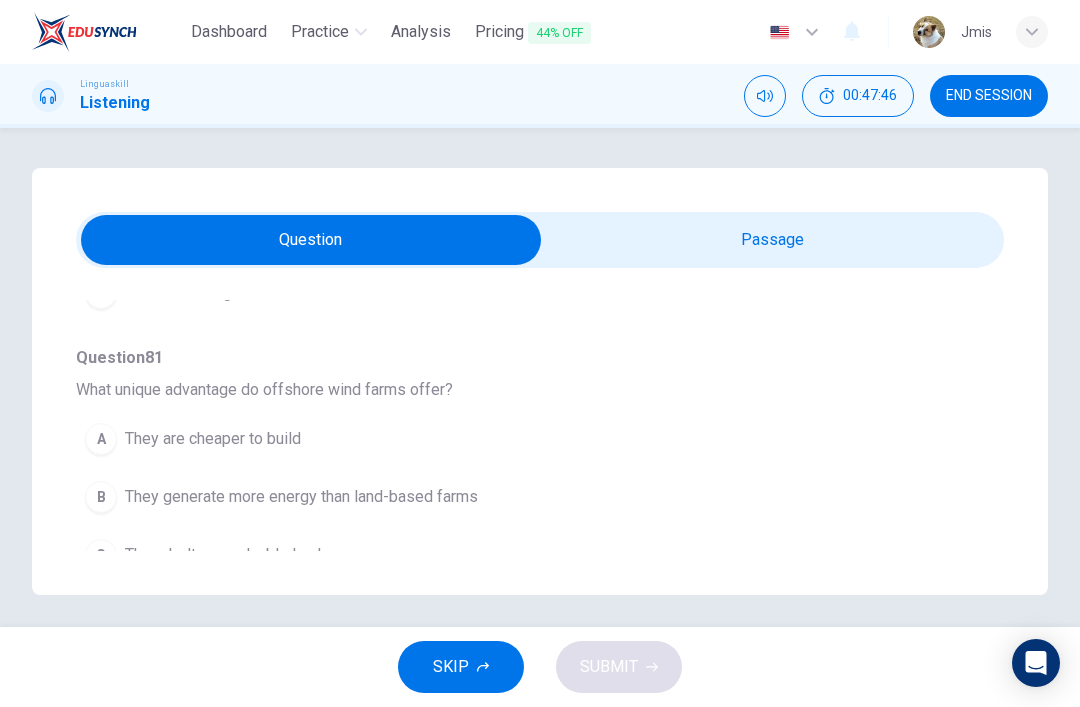 click on "They are cheaper to build" at bounding box center [213, 439] 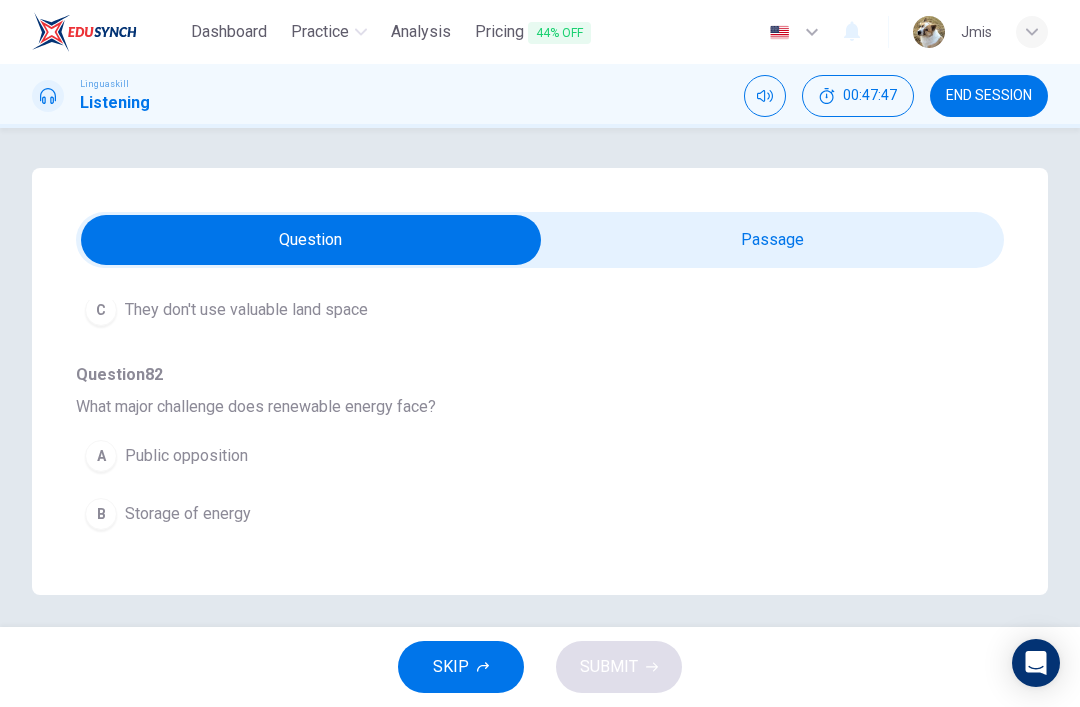 click on "Public opposition" at bounding box center (186, 456) 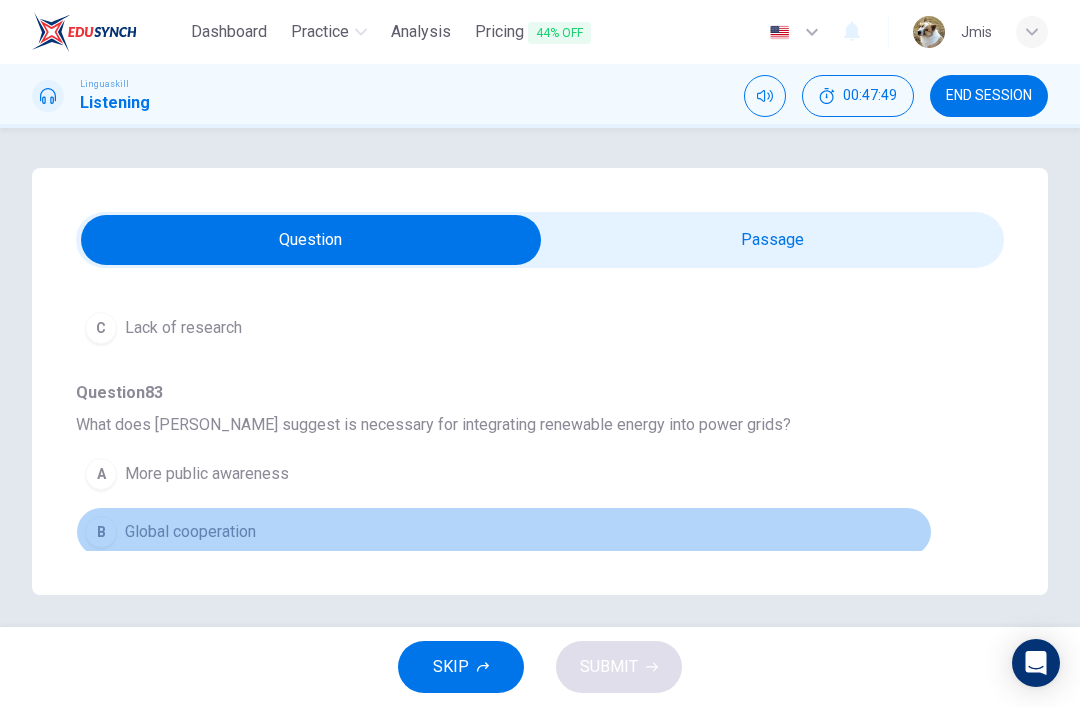 scroll, scrollTop: 1149, scrollLeft: 0, axis: vertical 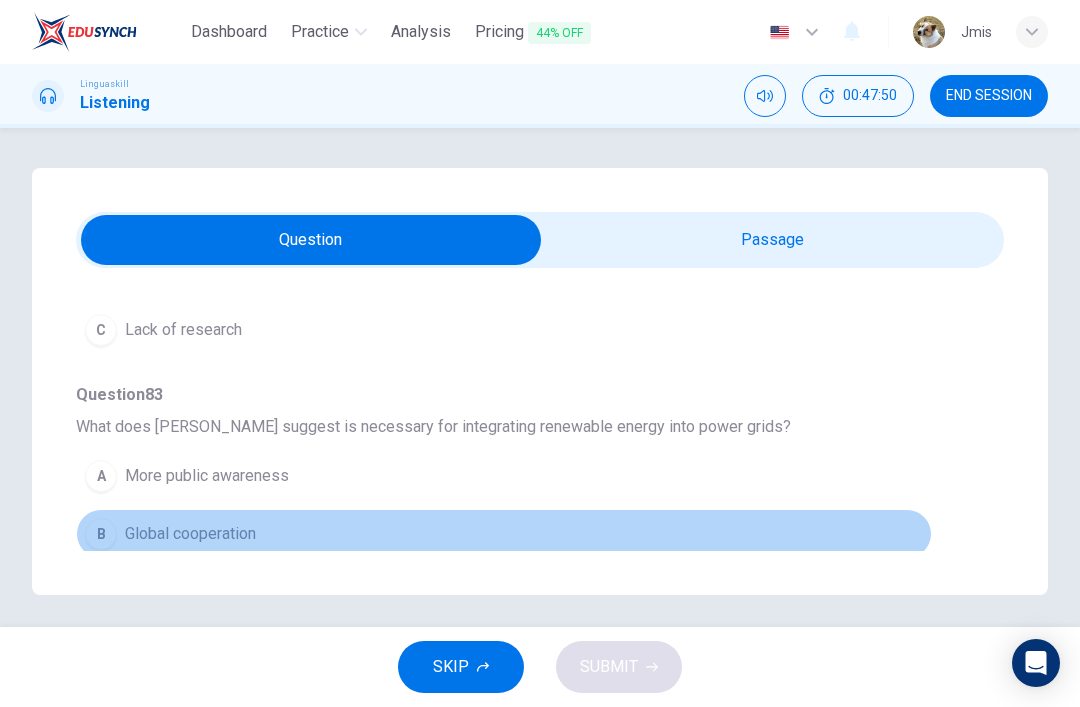 click on "SKIP SUBMIT" at bounding box center [540, 667] 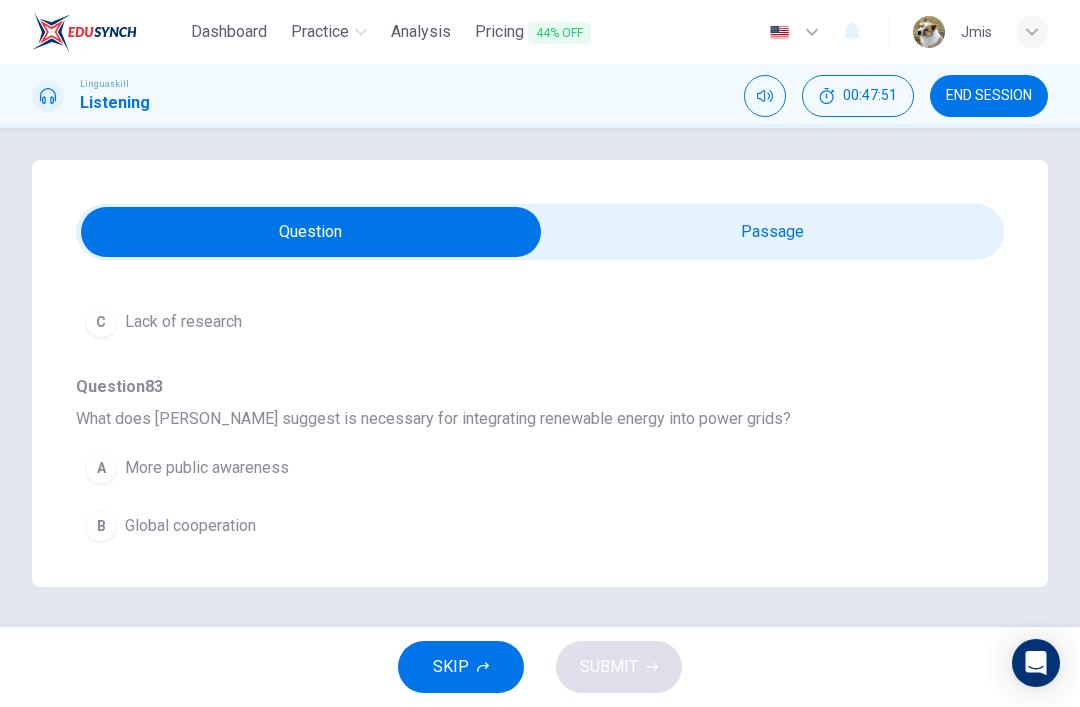 scroll, scrollTop: 72, scrollLeft: 0, axis: vertical 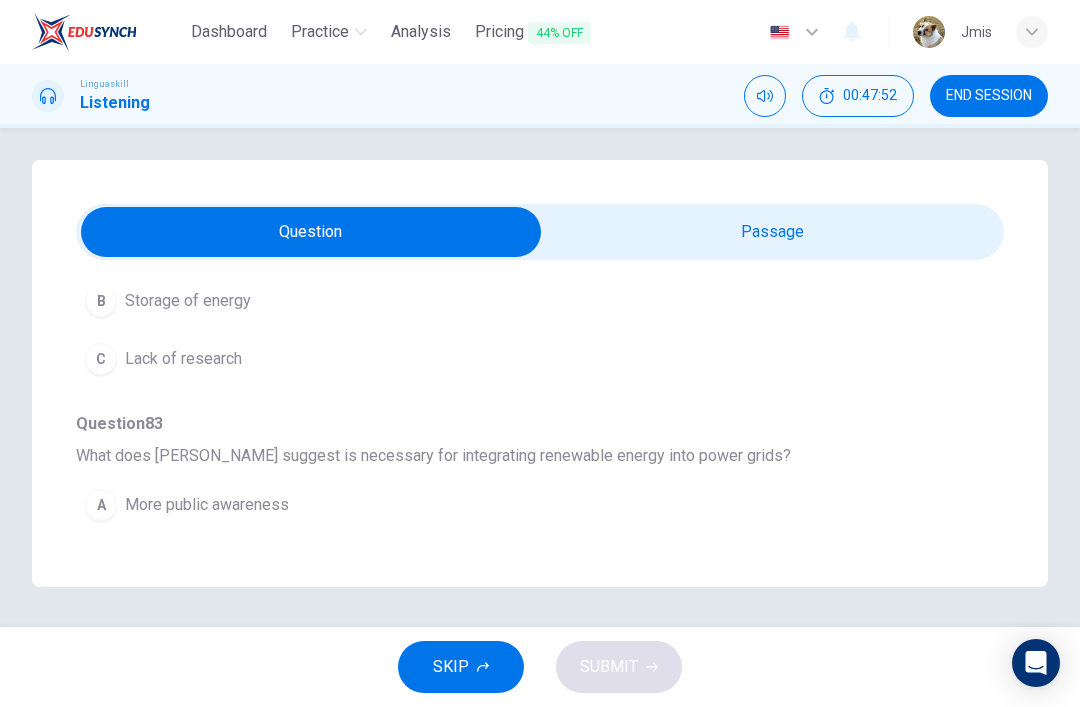 click on "Global cooperation" at bounding box center [190, 563] 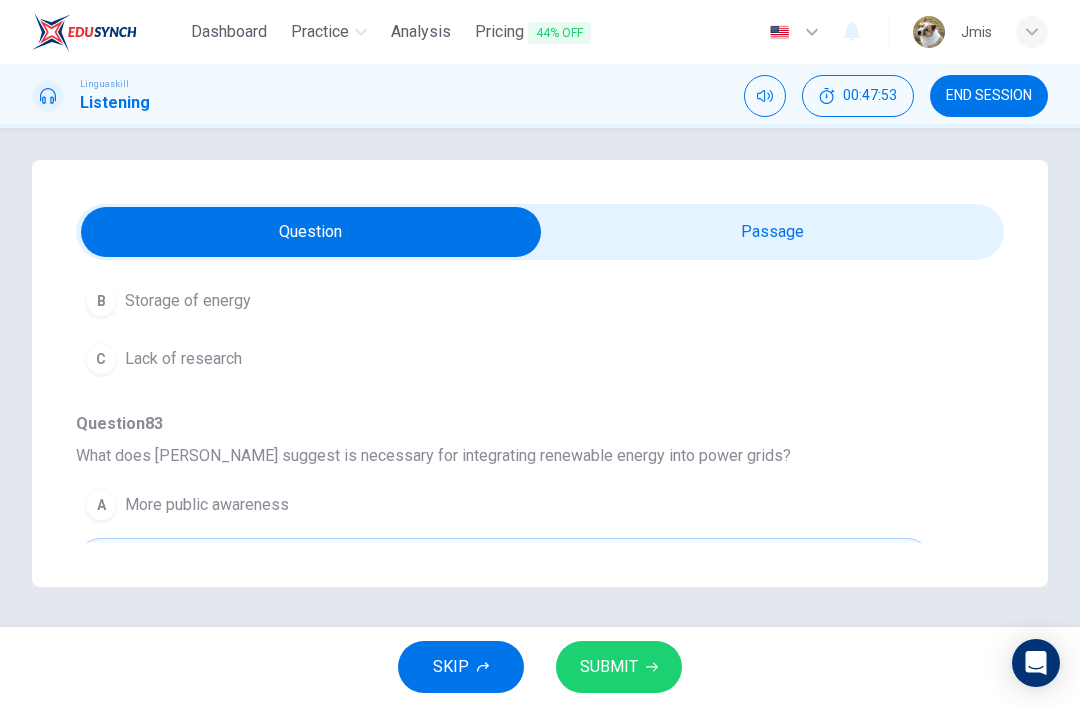 click on "SUBMIT" at bounding box center (619, 667) 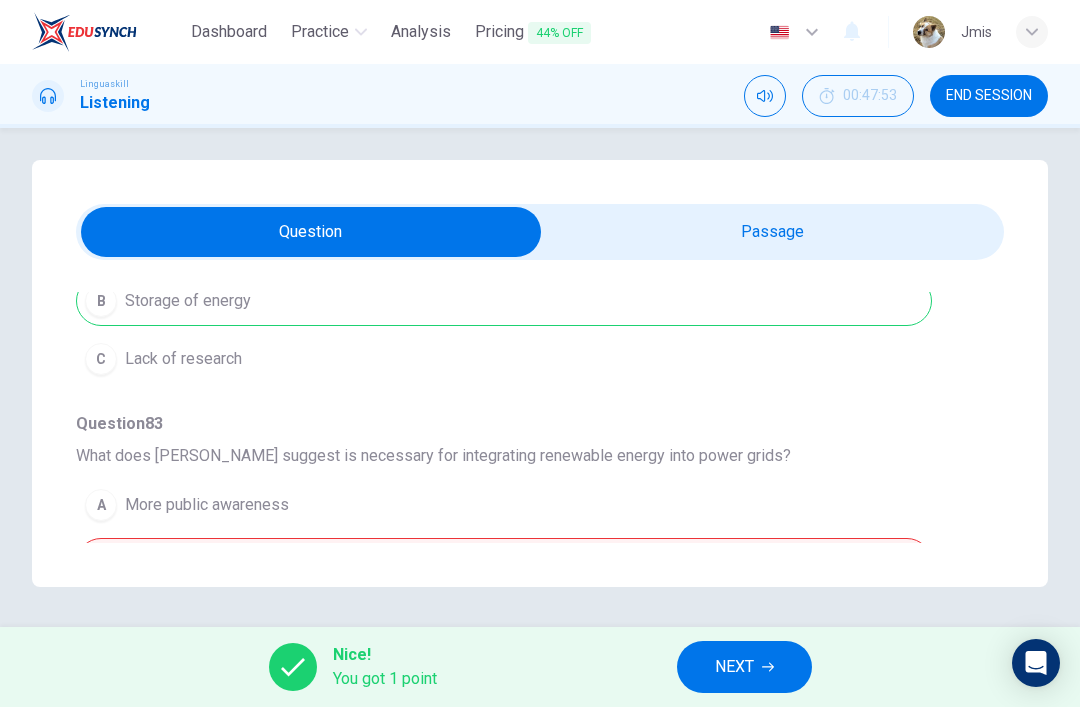 click on "NEXT" at bounding box center [744, 667] 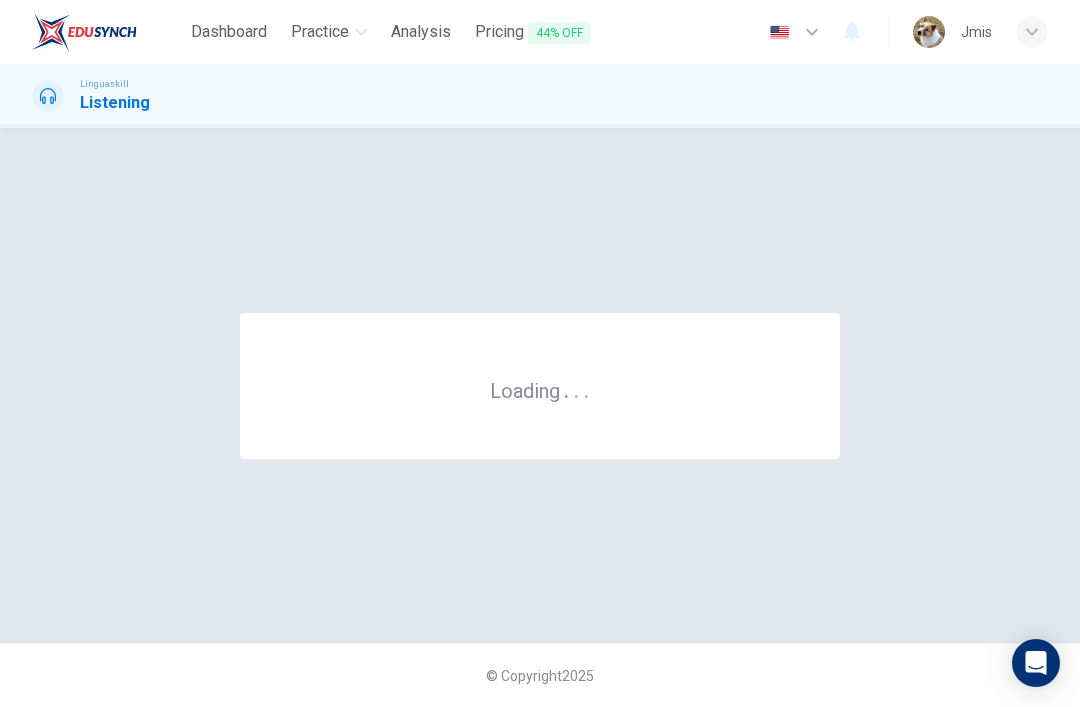 scroll, scrollTop: 0, scrollLeft: 0, axis: both 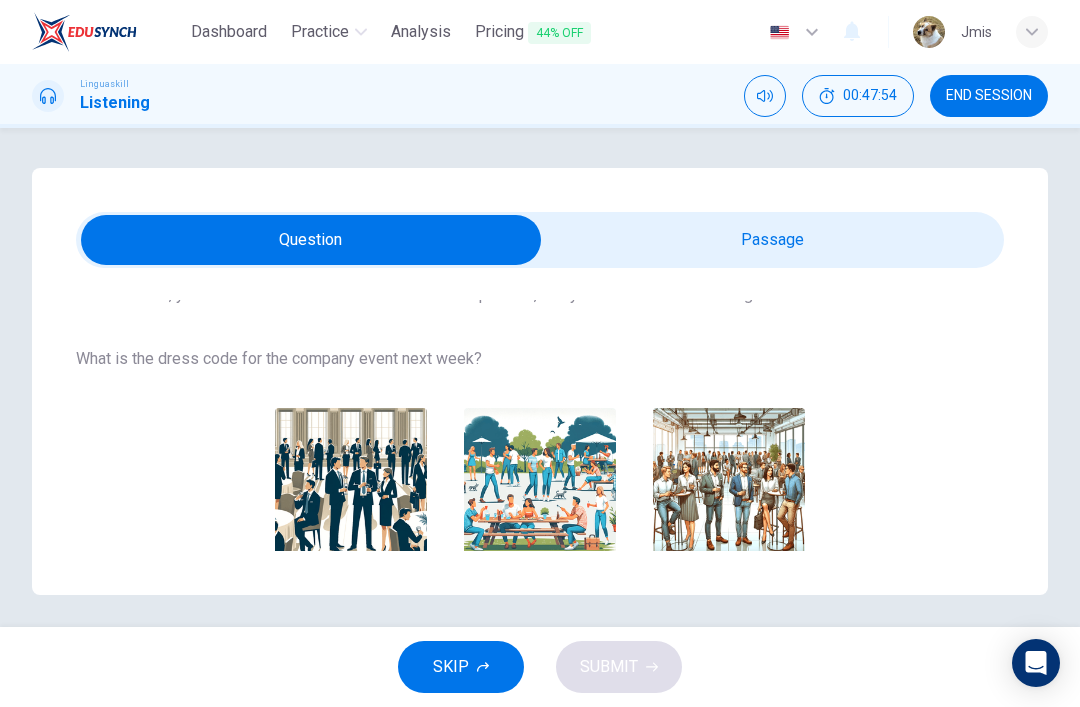 click at bounding box center (729, 484) 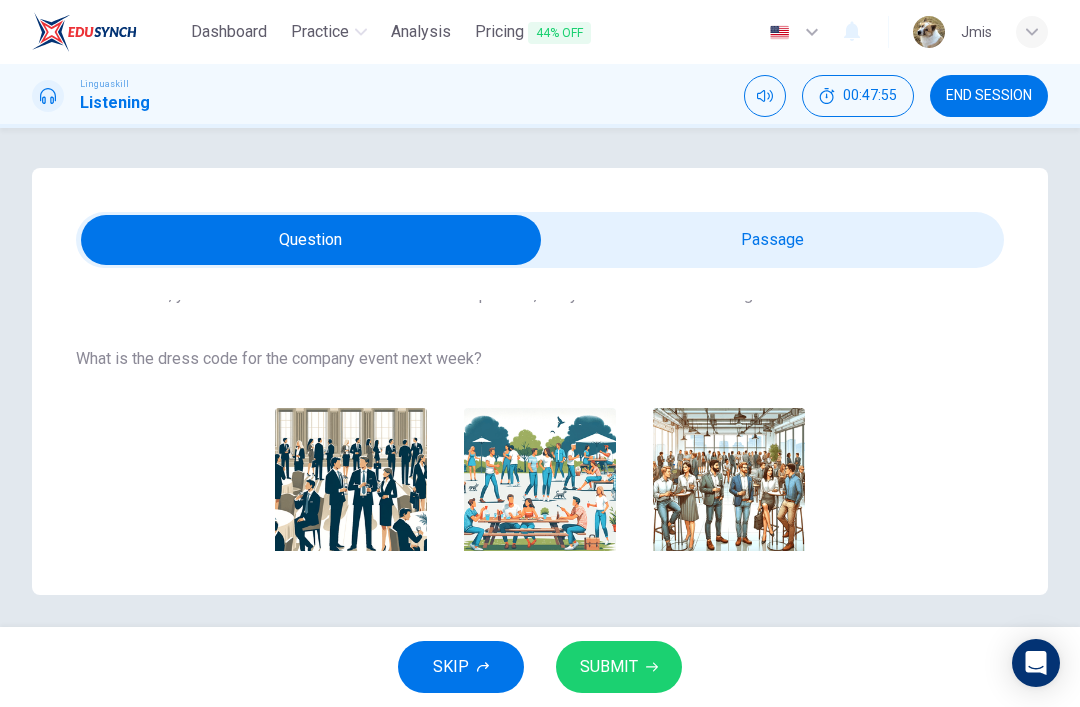 click on "SUBMIT" at bounding box center [619, 667] 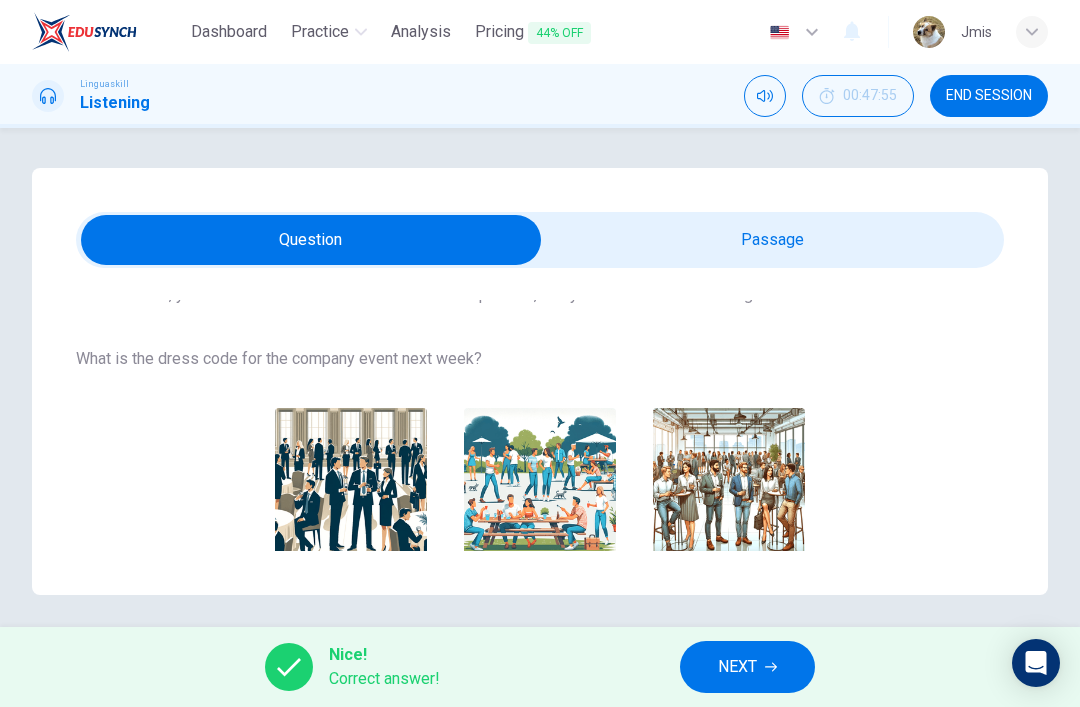 click on "NEXT" at bounding box center (737, 667) 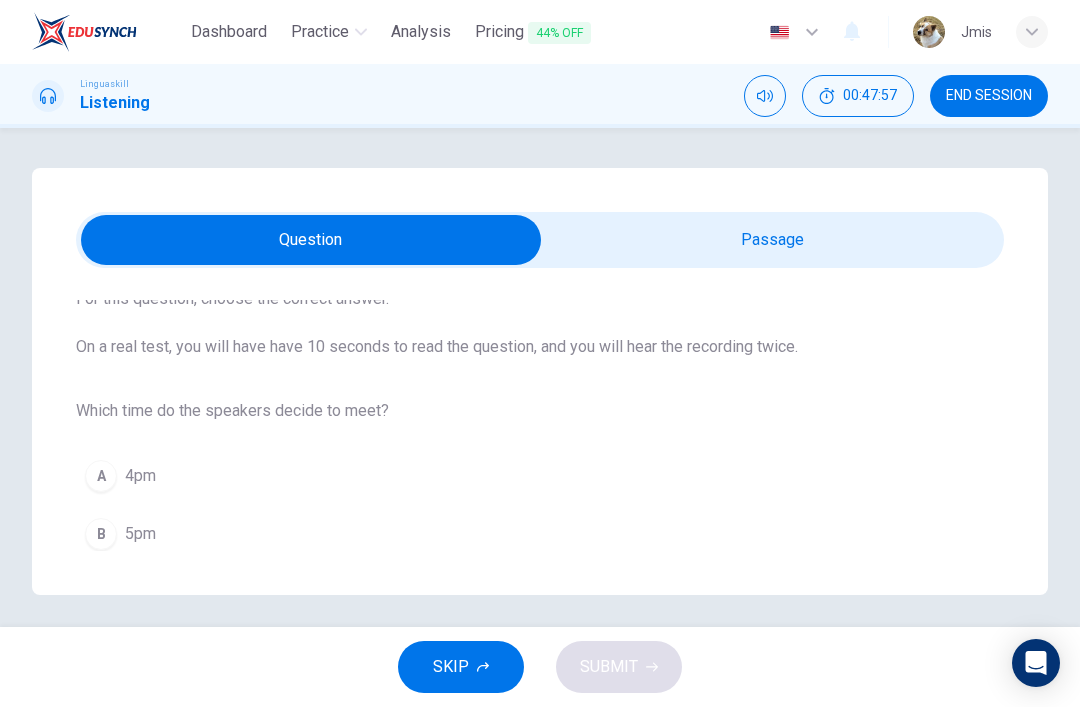 scroll, scrollTop: 117, scrollLeft: 0, axis: vertical 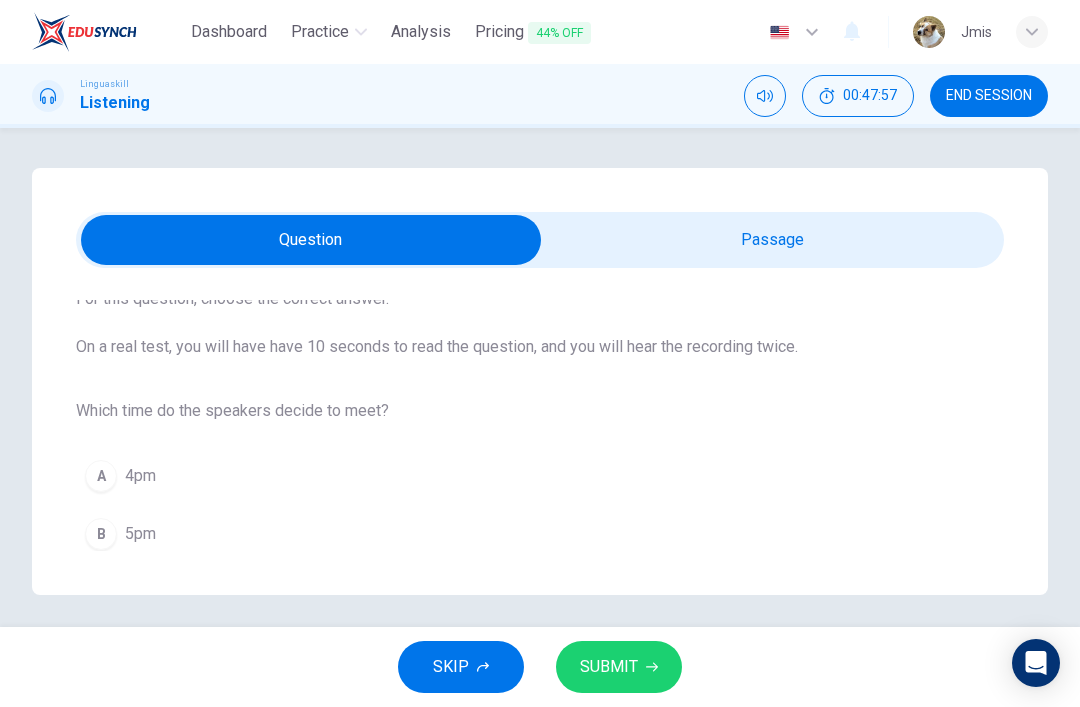 click on "SUBMIT" at bounding box center (619, 667) 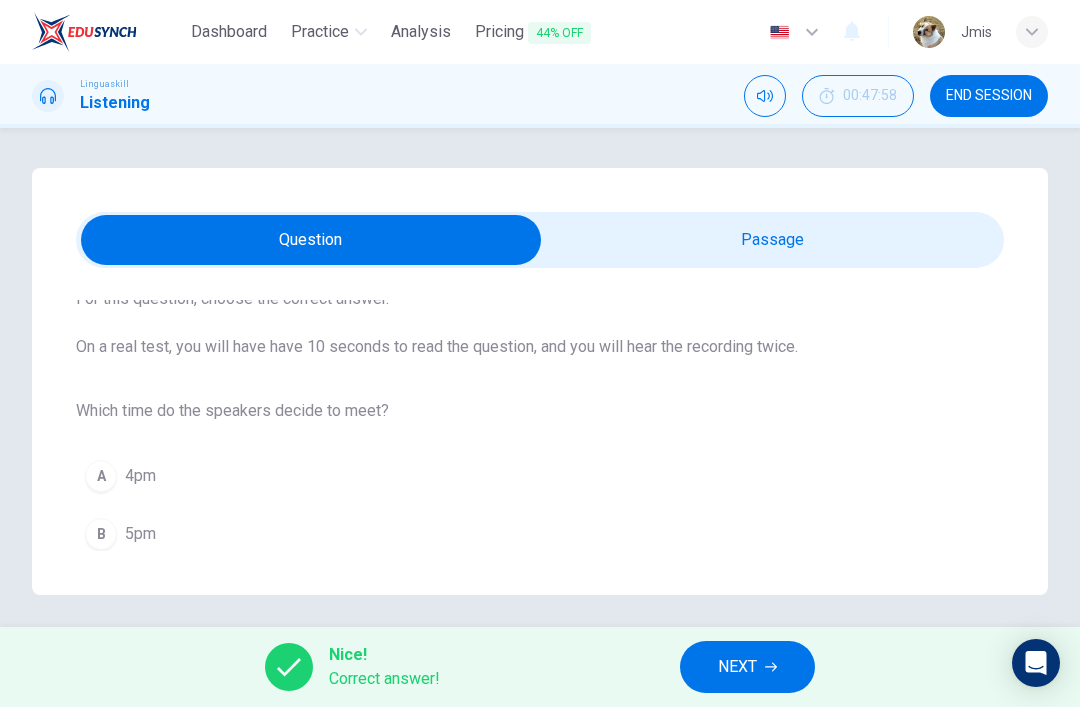 click on "NEXT" at bounding box center [737, 667] 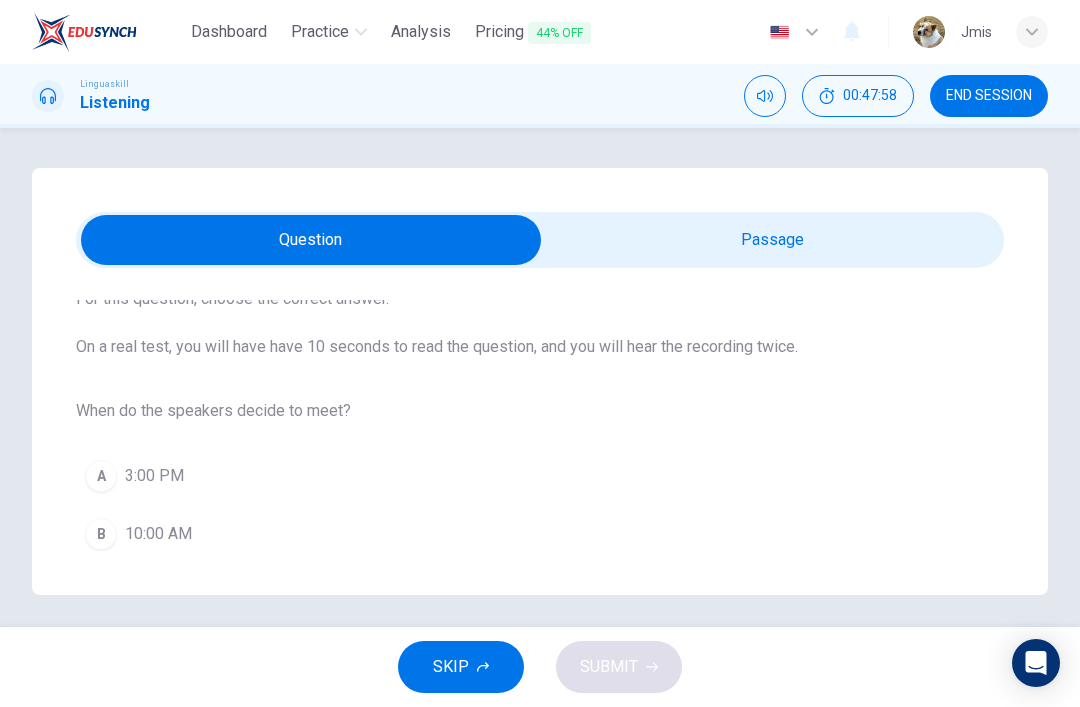 click on "3:00 PM" at bounding box center (154, 476) 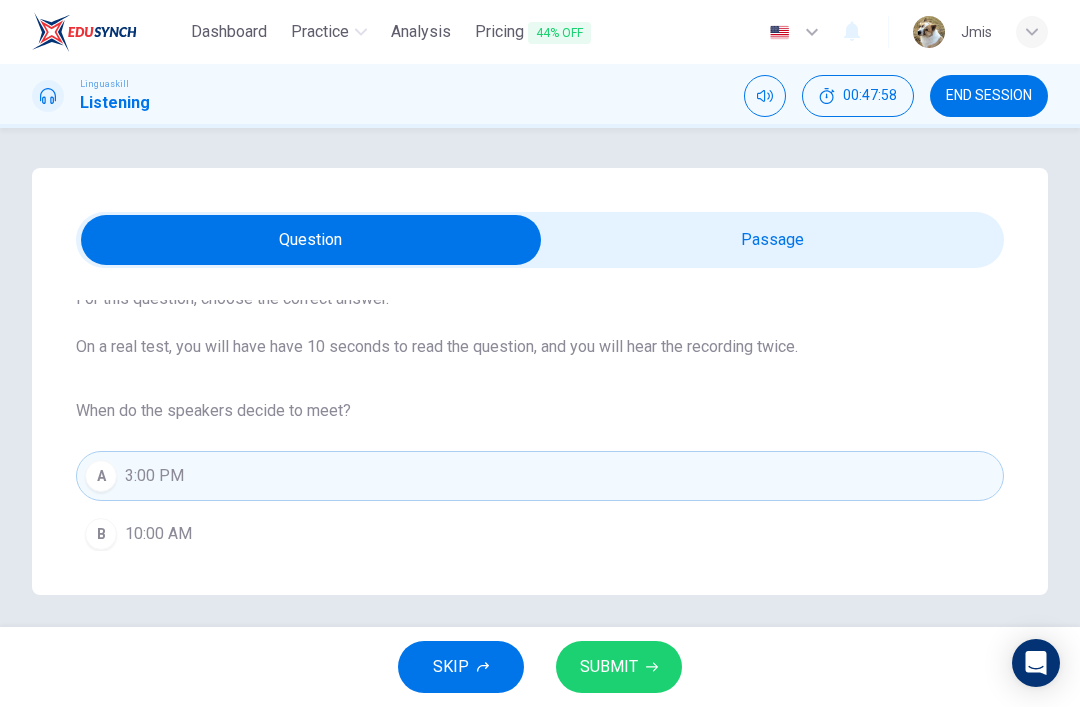 click on "SUBMIT" at bounding box center [609, 667] 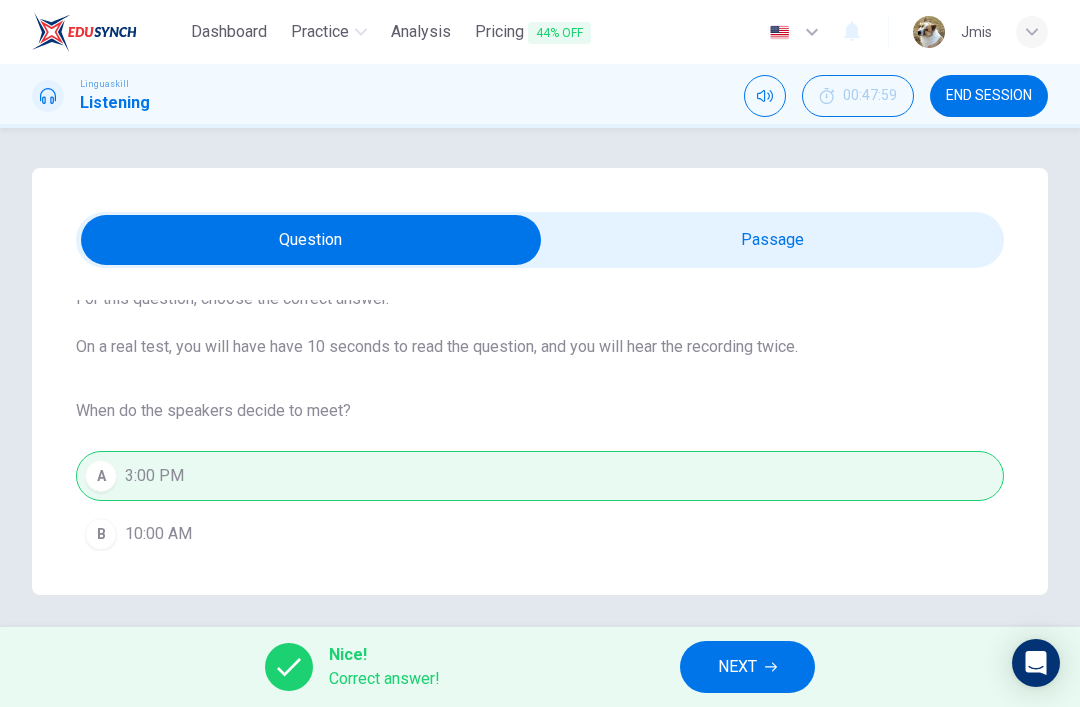 click on "NEXT" at bounding box center [747, 667] 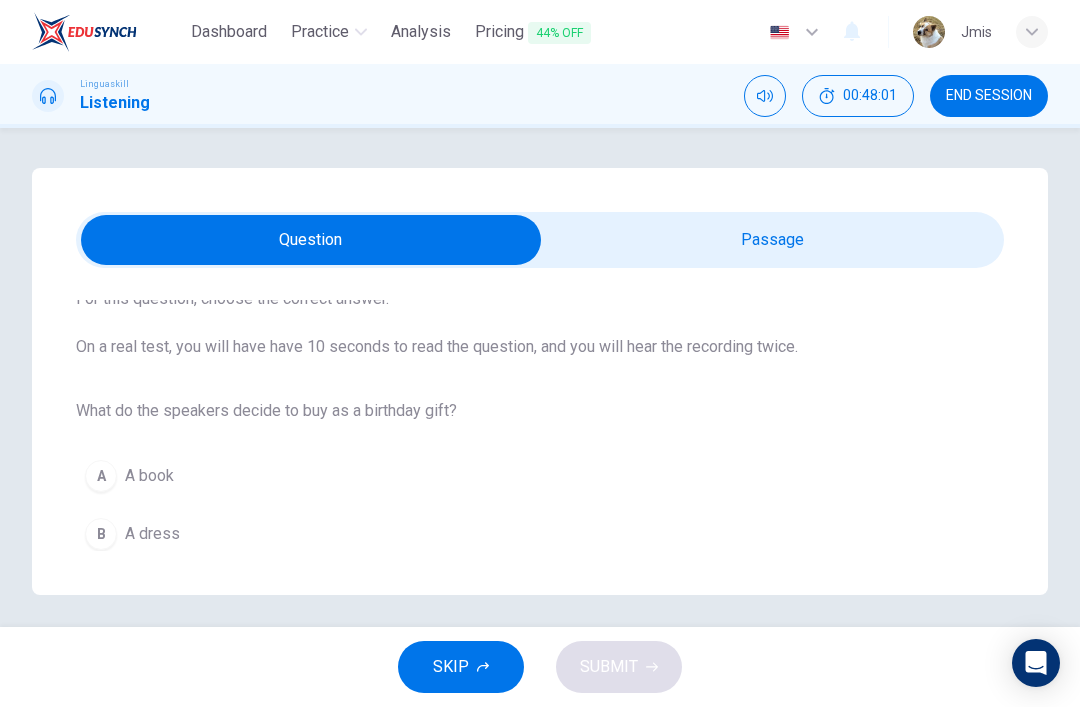 scroll, scrollTop: 117, scrollLeft: 0, axis: vertical 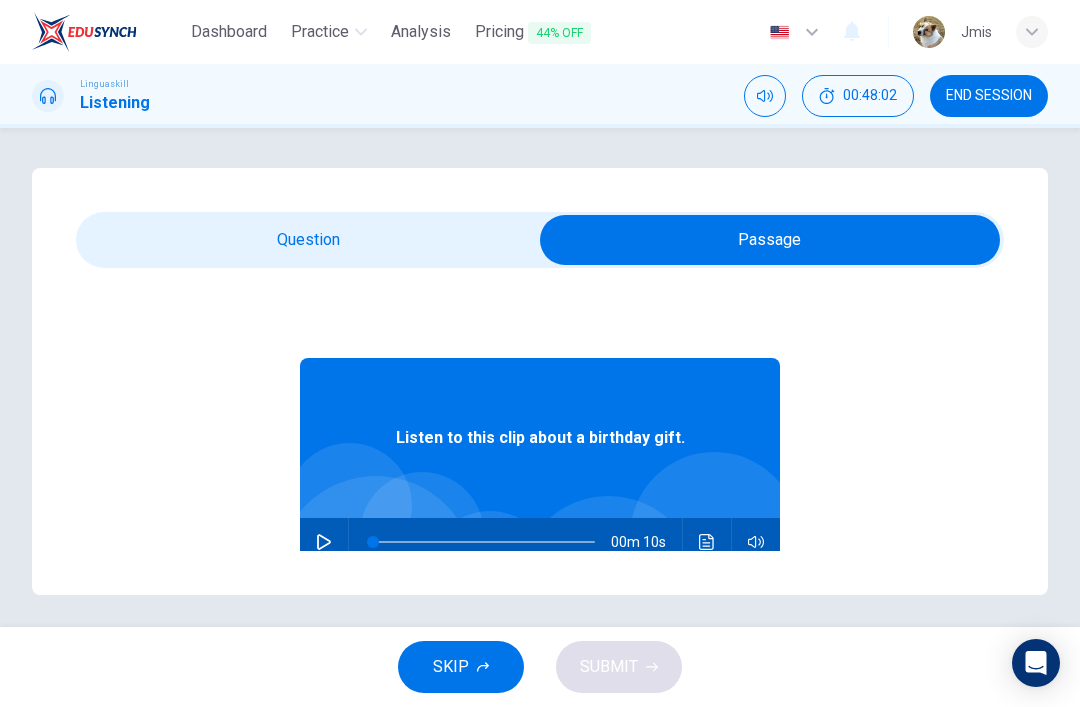 click at bounding box center (324, 542) 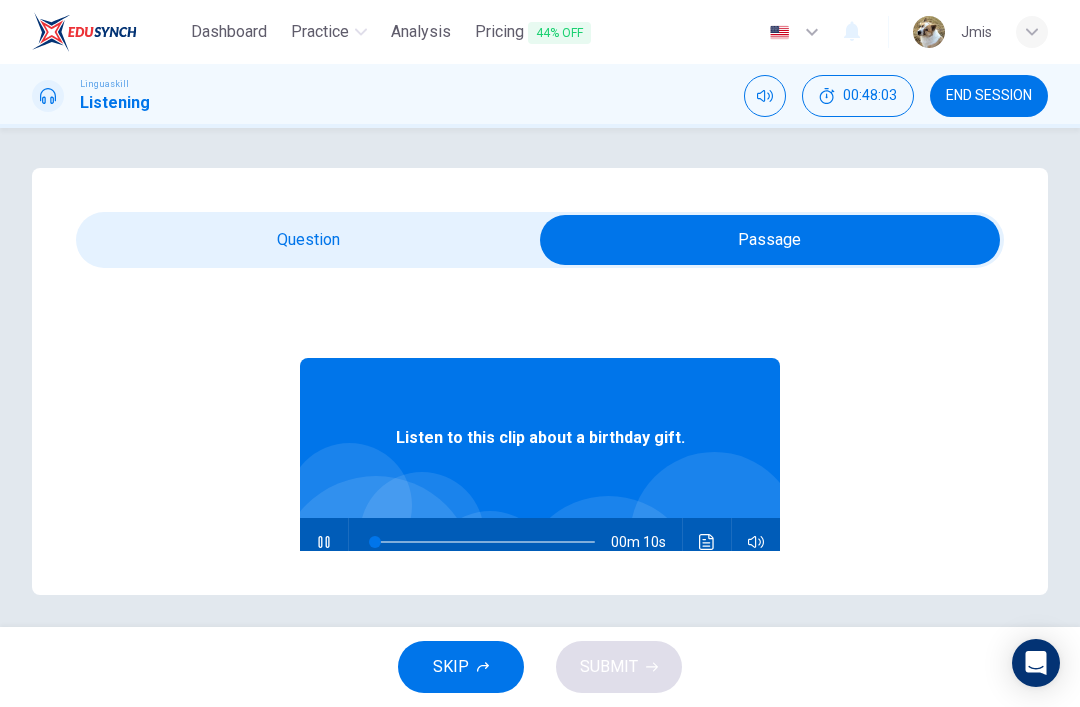 click at bounding box center [770, 240] 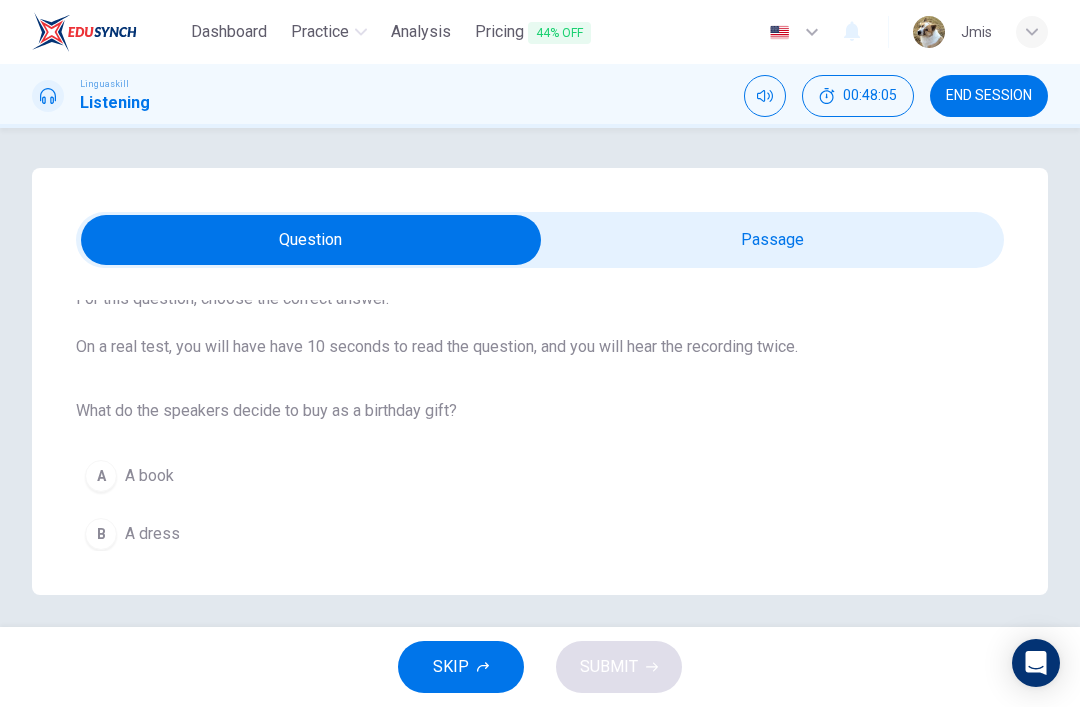 click on "A book" at bounding box center (149, 476) 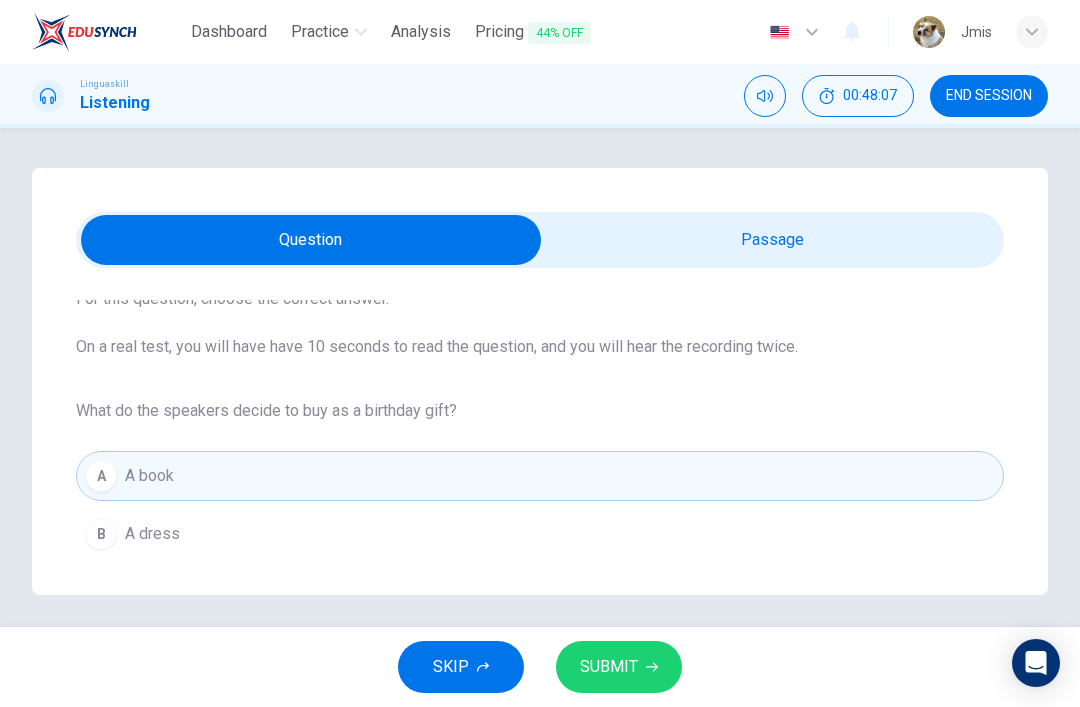 click on "SUBMIT" at bounding box center (609, 667) 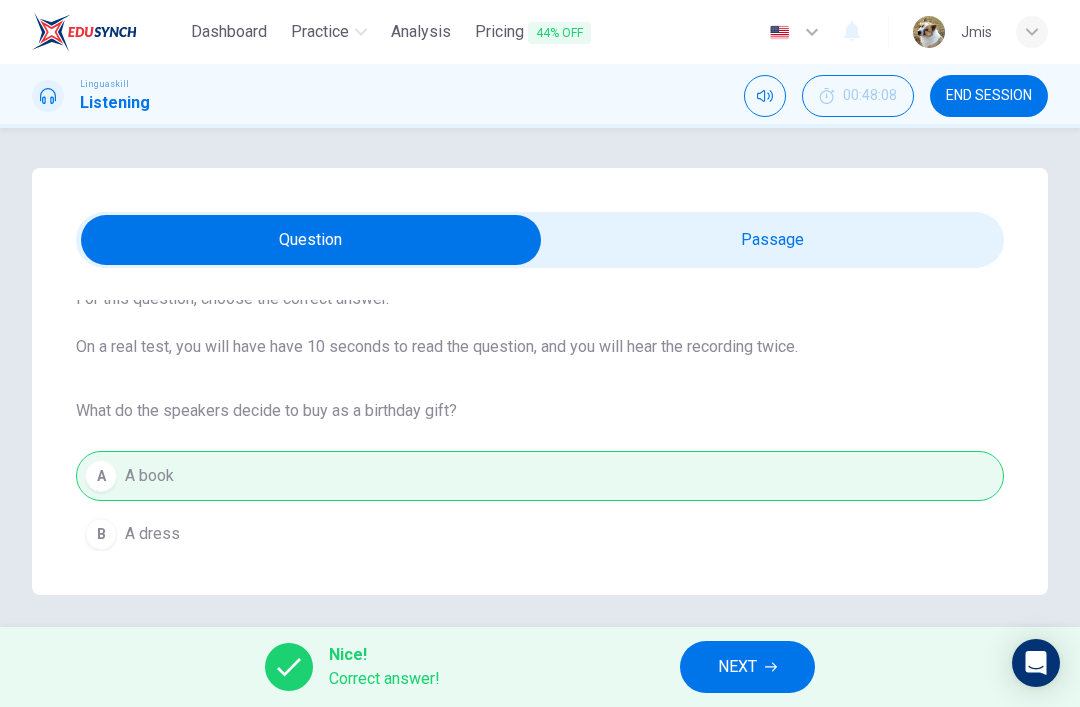 click on "NEXT" at bounding box center [737, 667] 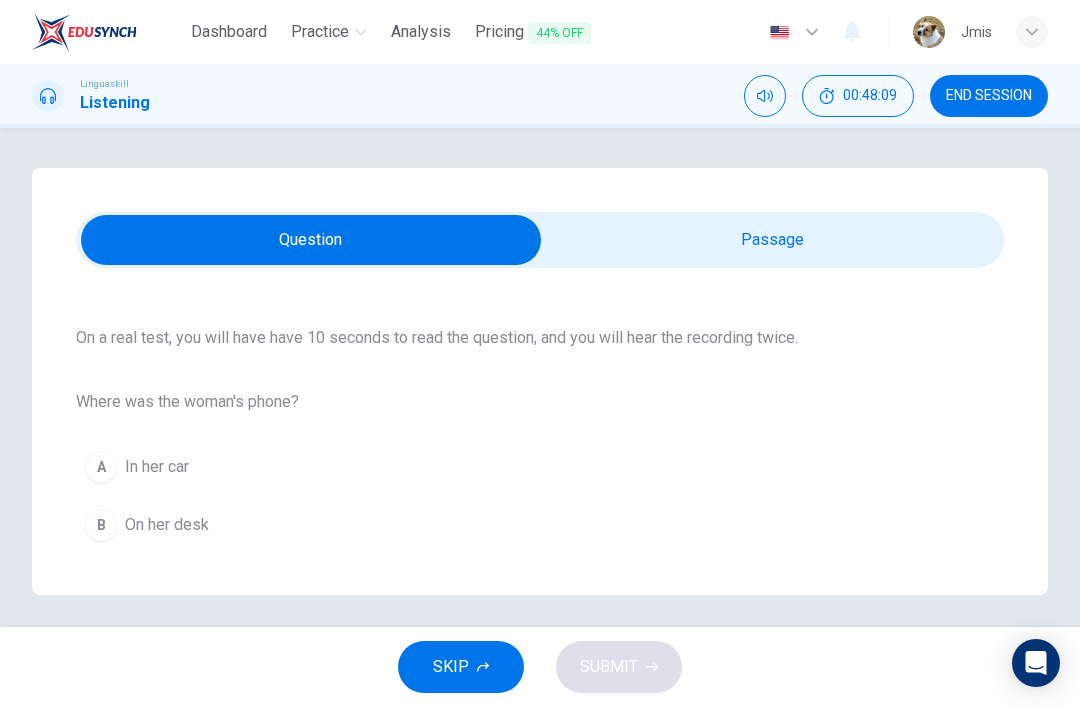 scroll, scrollTop: 117, scrollLeft: 0, axis: vertical 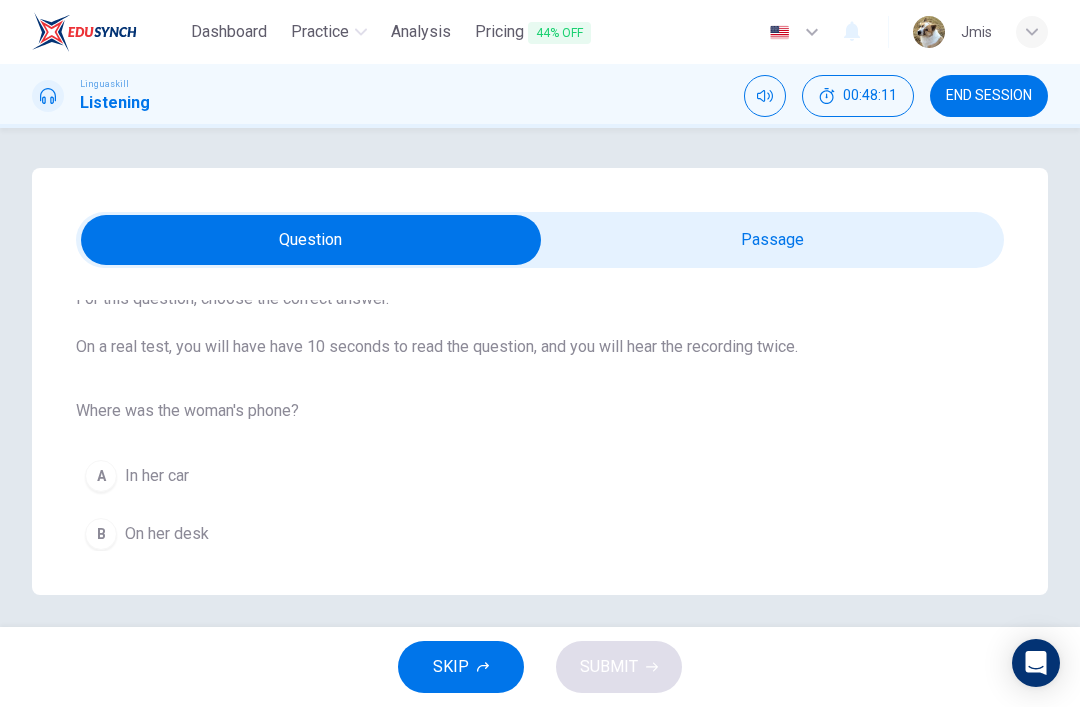click on "In her bag" at bounding box center (159, 592) 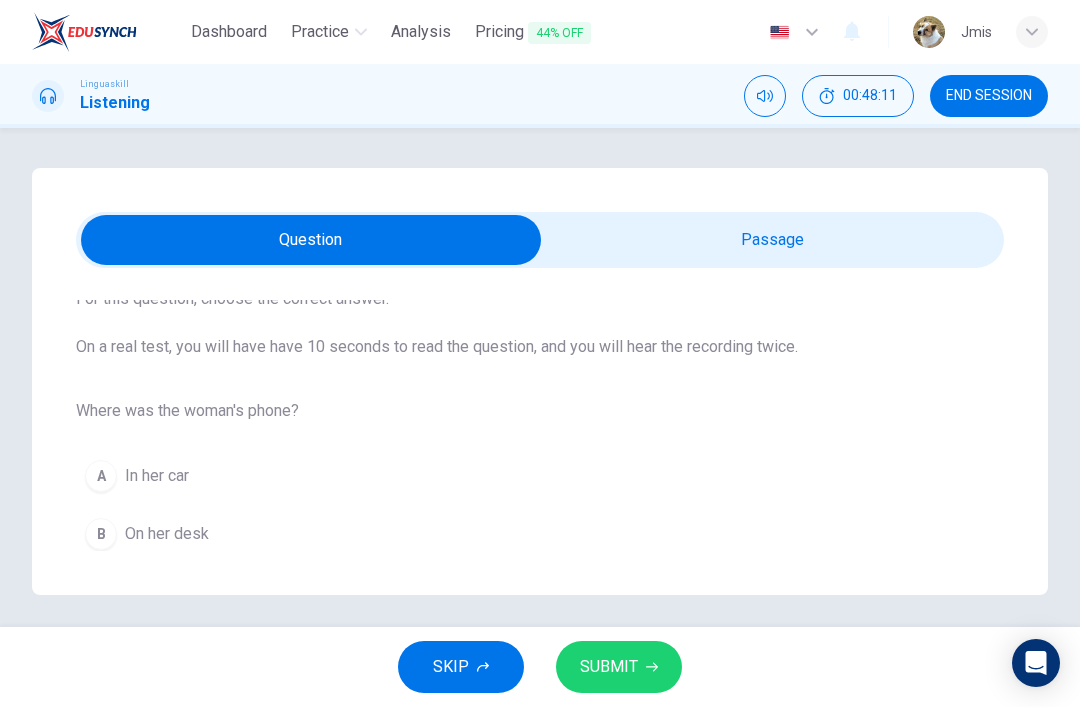 click on "SUBMIT" at bounding box center [619, 667] 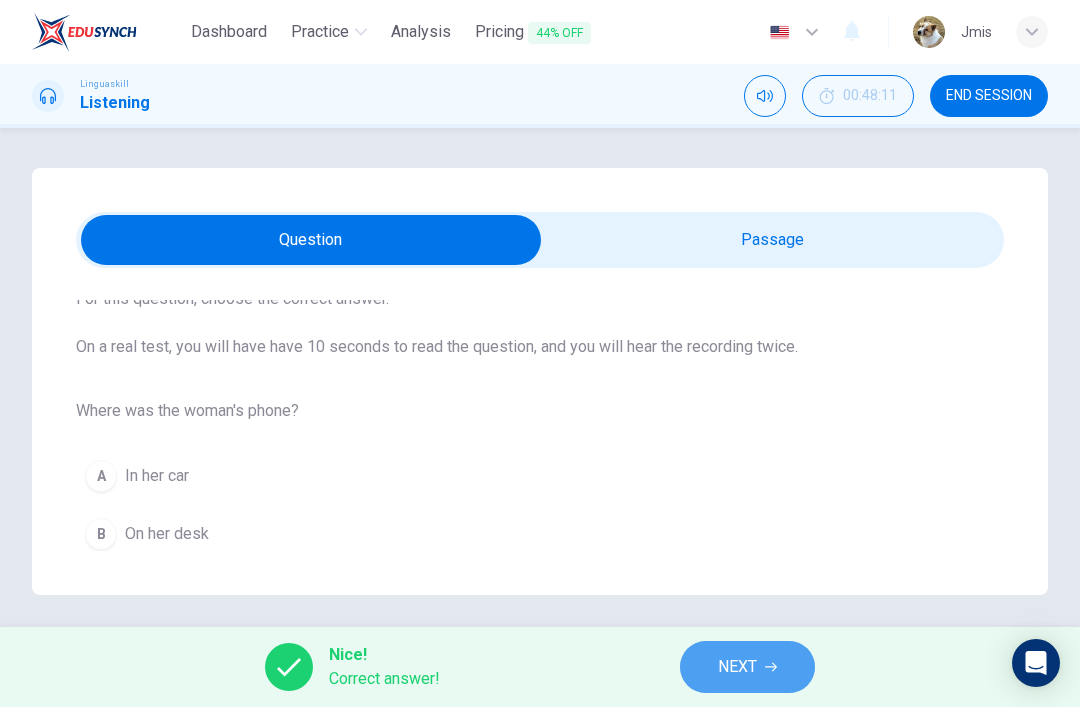 click on "NEXT" at bounding box center (737, 667) 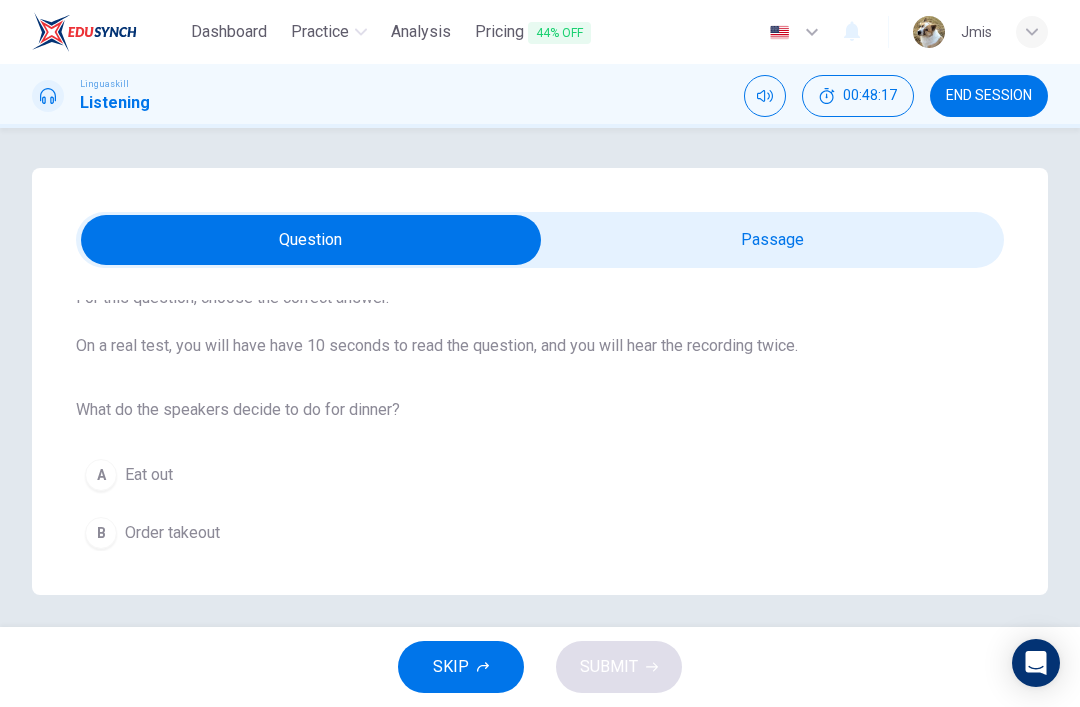 scroll, scrollTop: 117, scrollLeft: 0, axis: vertical 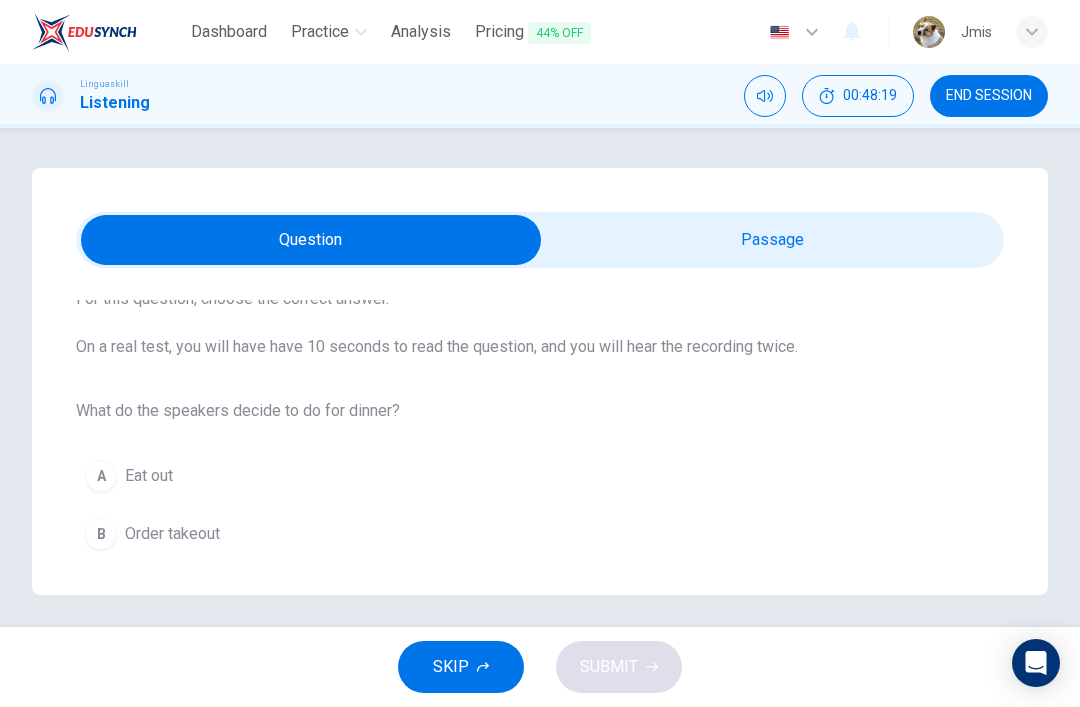 click on "Eat out" at bounding box center [149, 476] 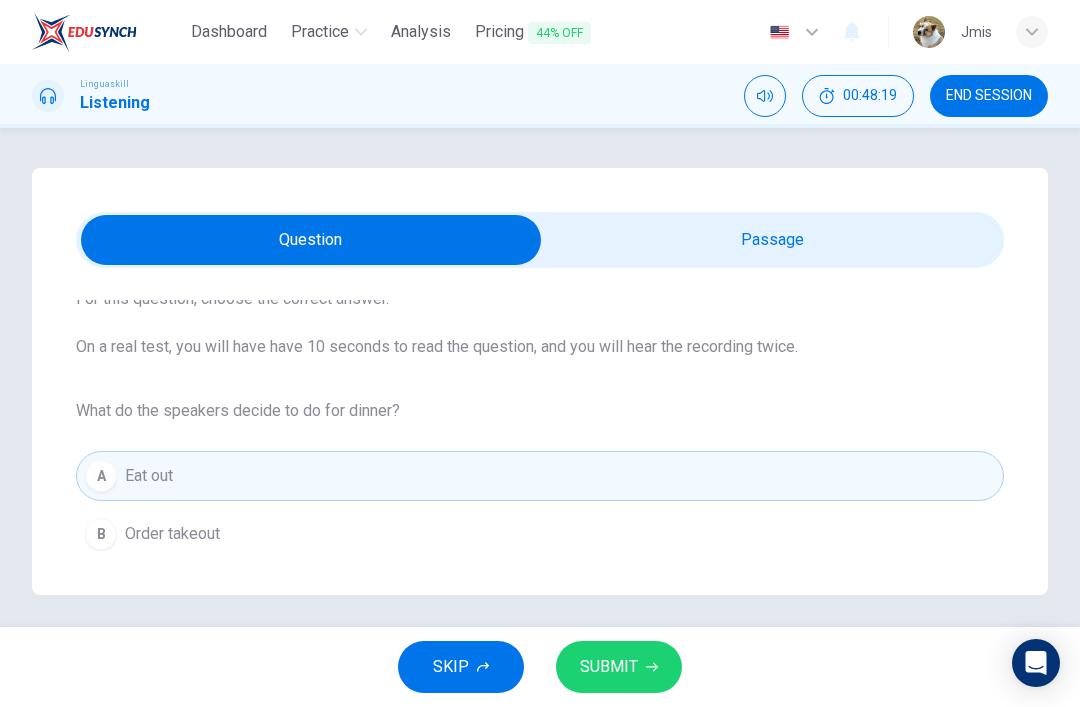 click on "Cook pasta" at bounding box center [164, 592] 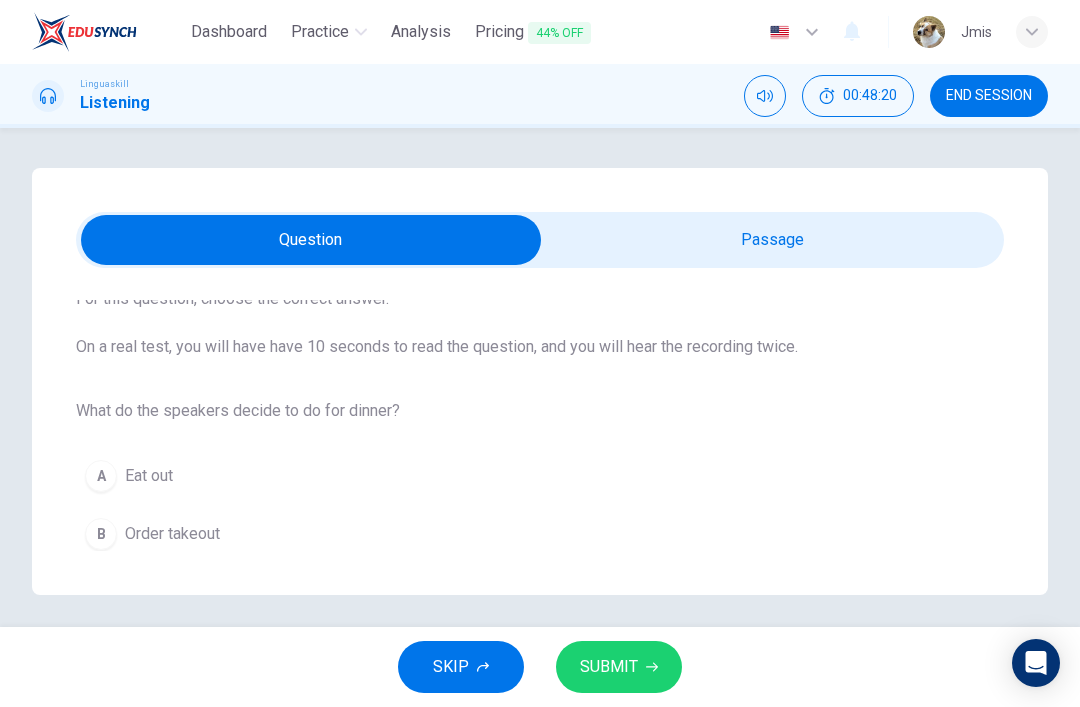 click on "SUBMIT" at bounding box center [619, 667] 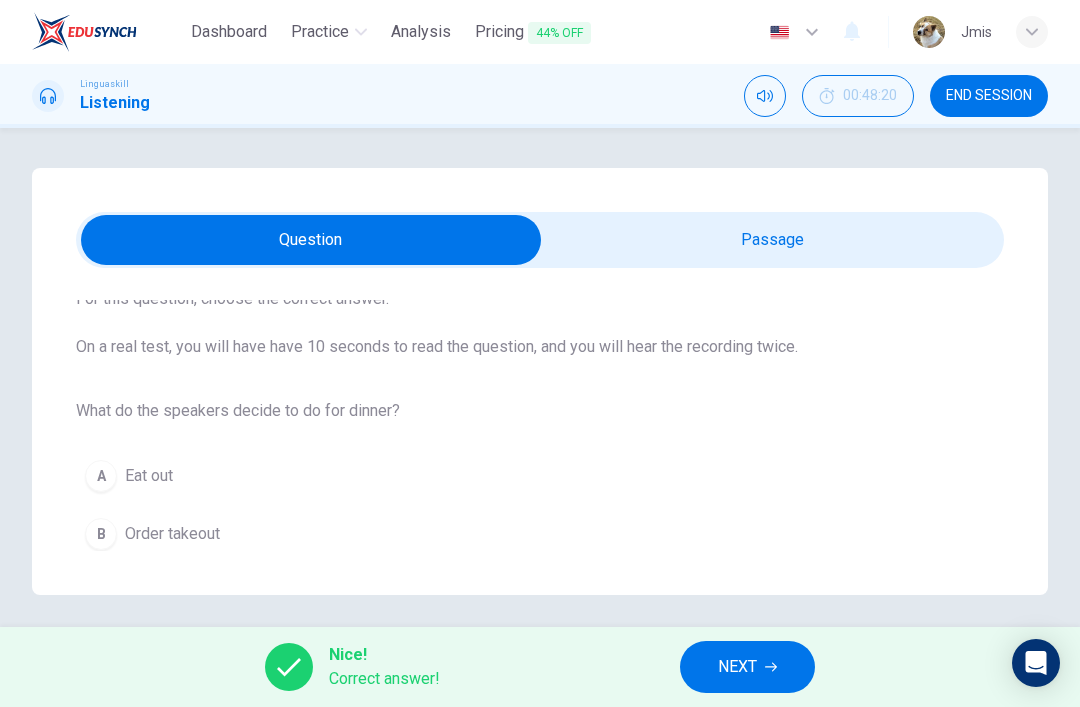 click on "NEXT" at bounding box center [747, 667] 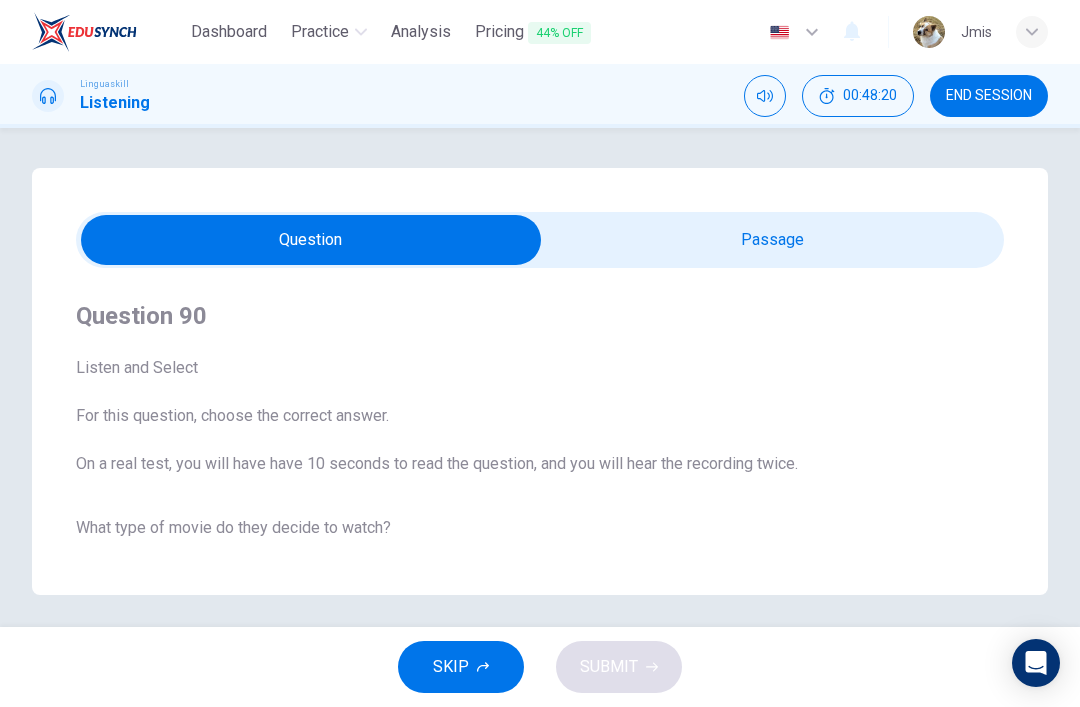 click on "END SESSION" at bounding box center (989, 96) 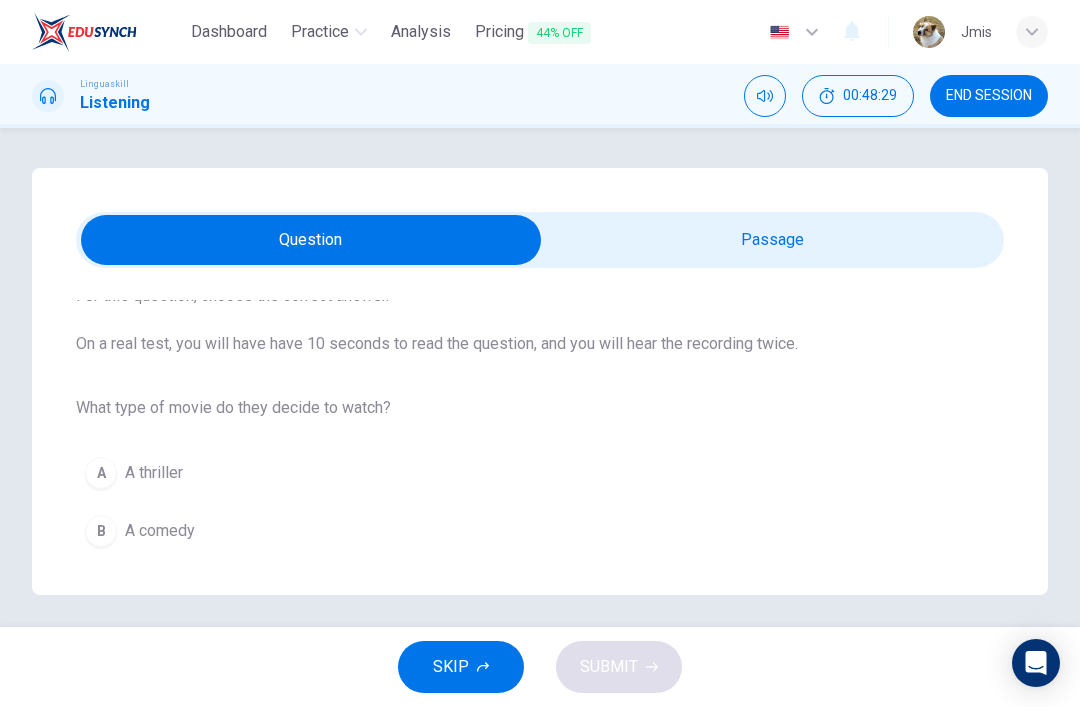 scroll, scrollTop: 117, scrollLeft: 0, axis: vertical 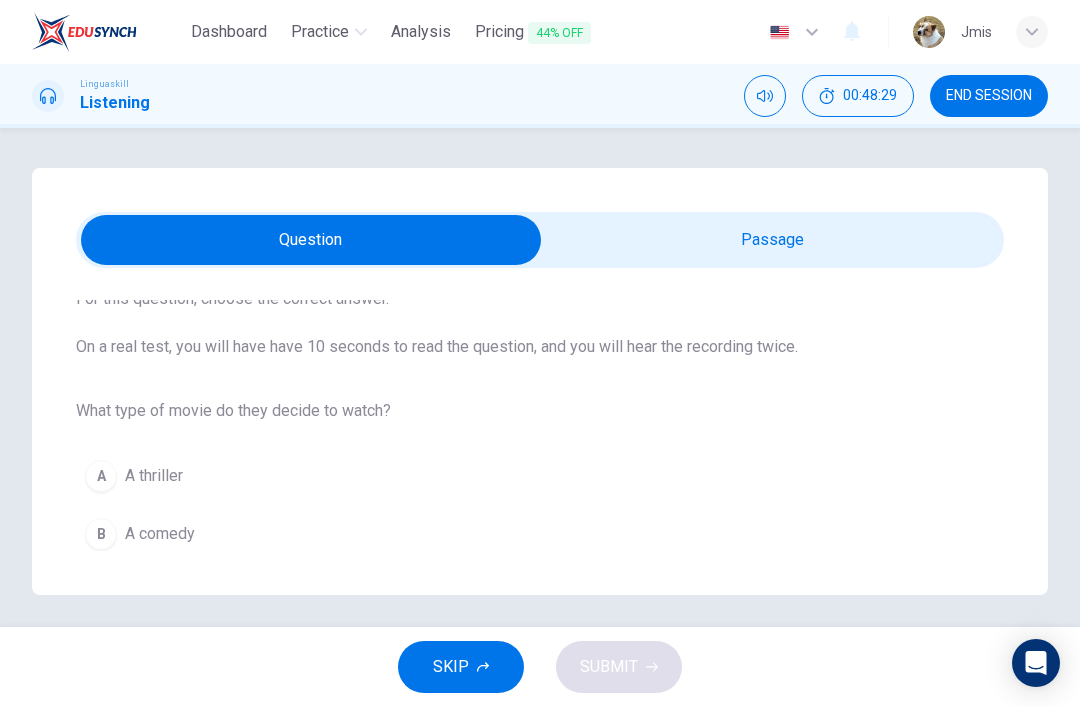 click on "A thriller" at bounding box center [154, 476] 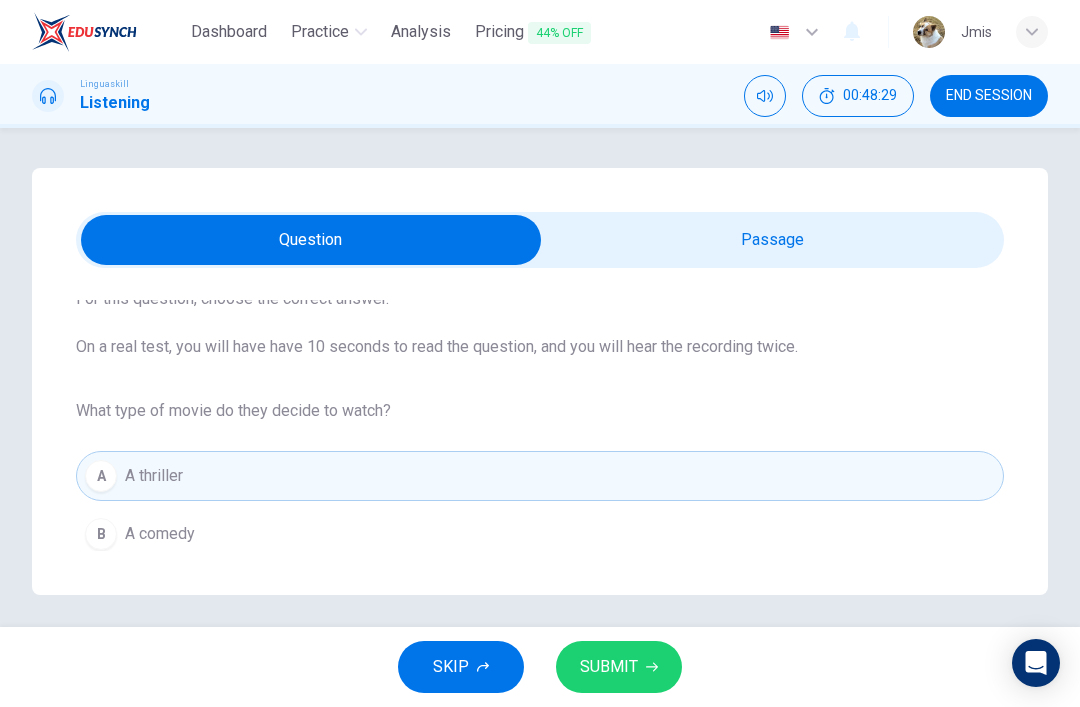 click on "SUBMIT" at bounding box center [619, 667] 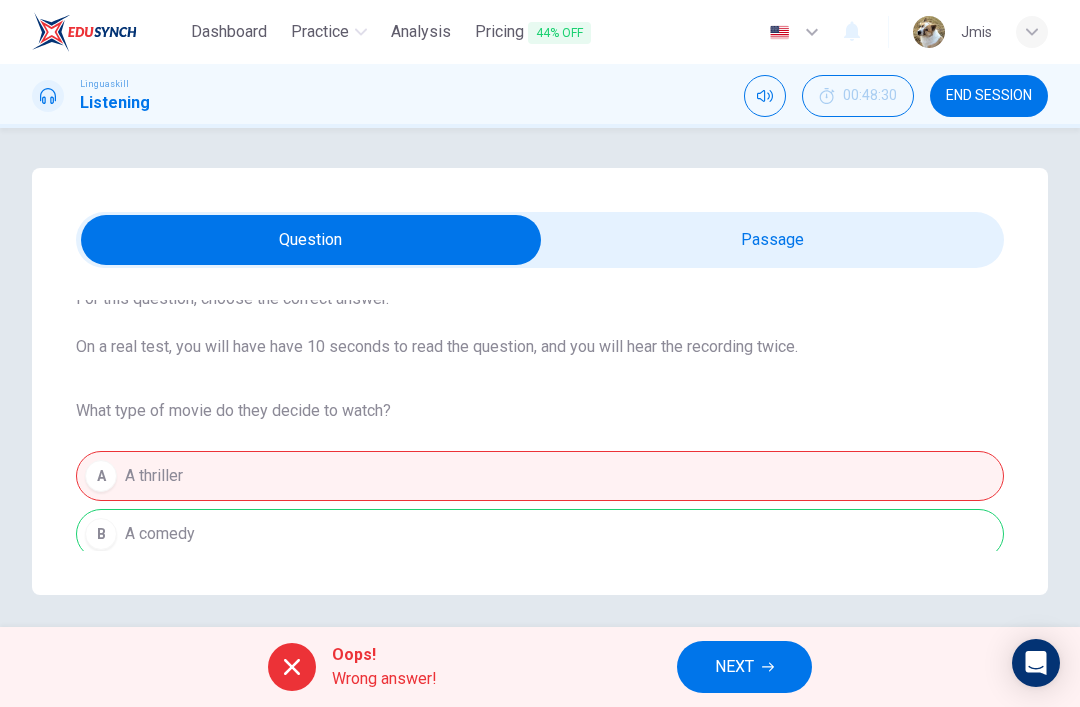 click on "NEXT" at bounding box center [734, 667] 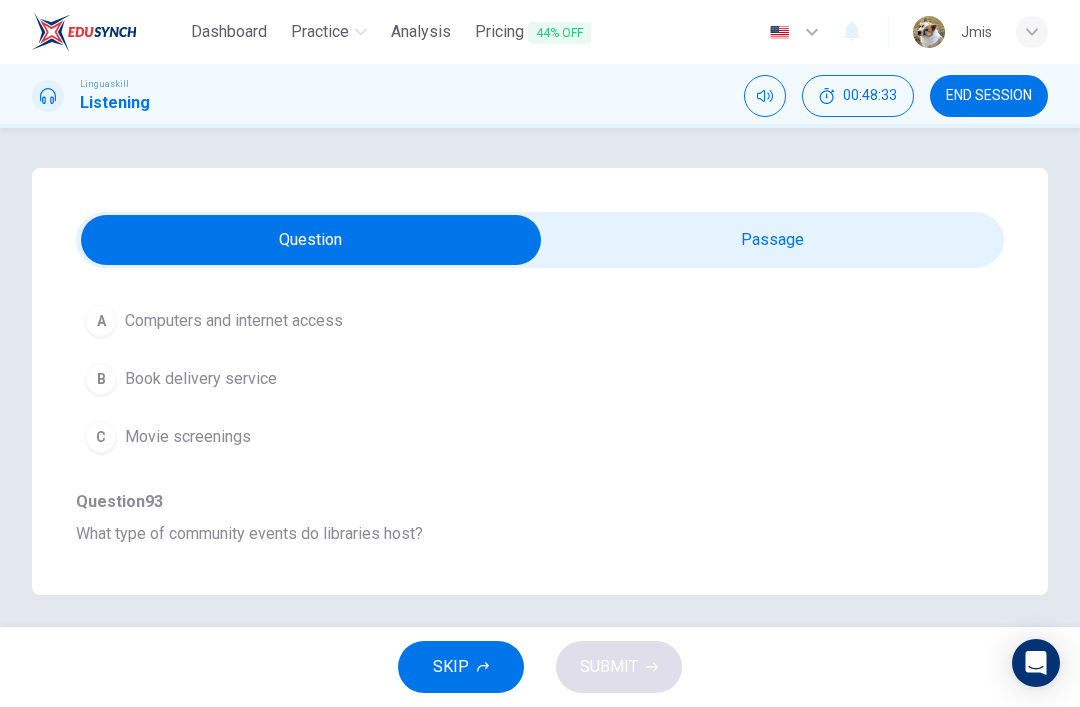 scroll, scrollTop: 545, scrollLeft: 0, axis: vertical 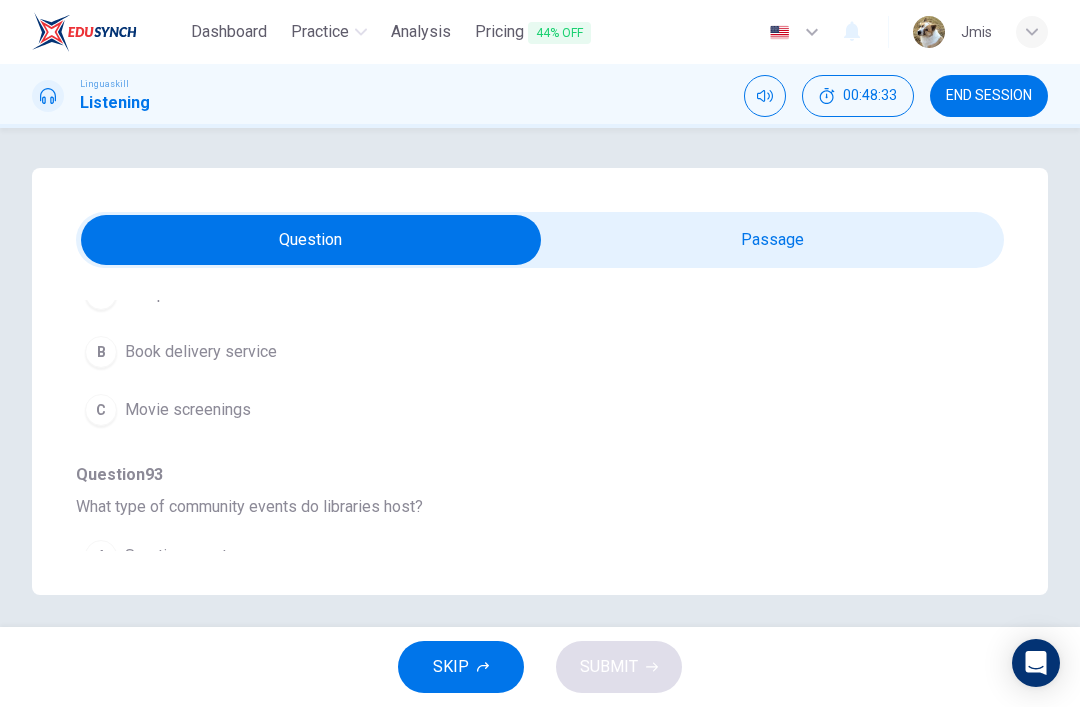 click on "END SESSION" at bounding box center [989, 96] 